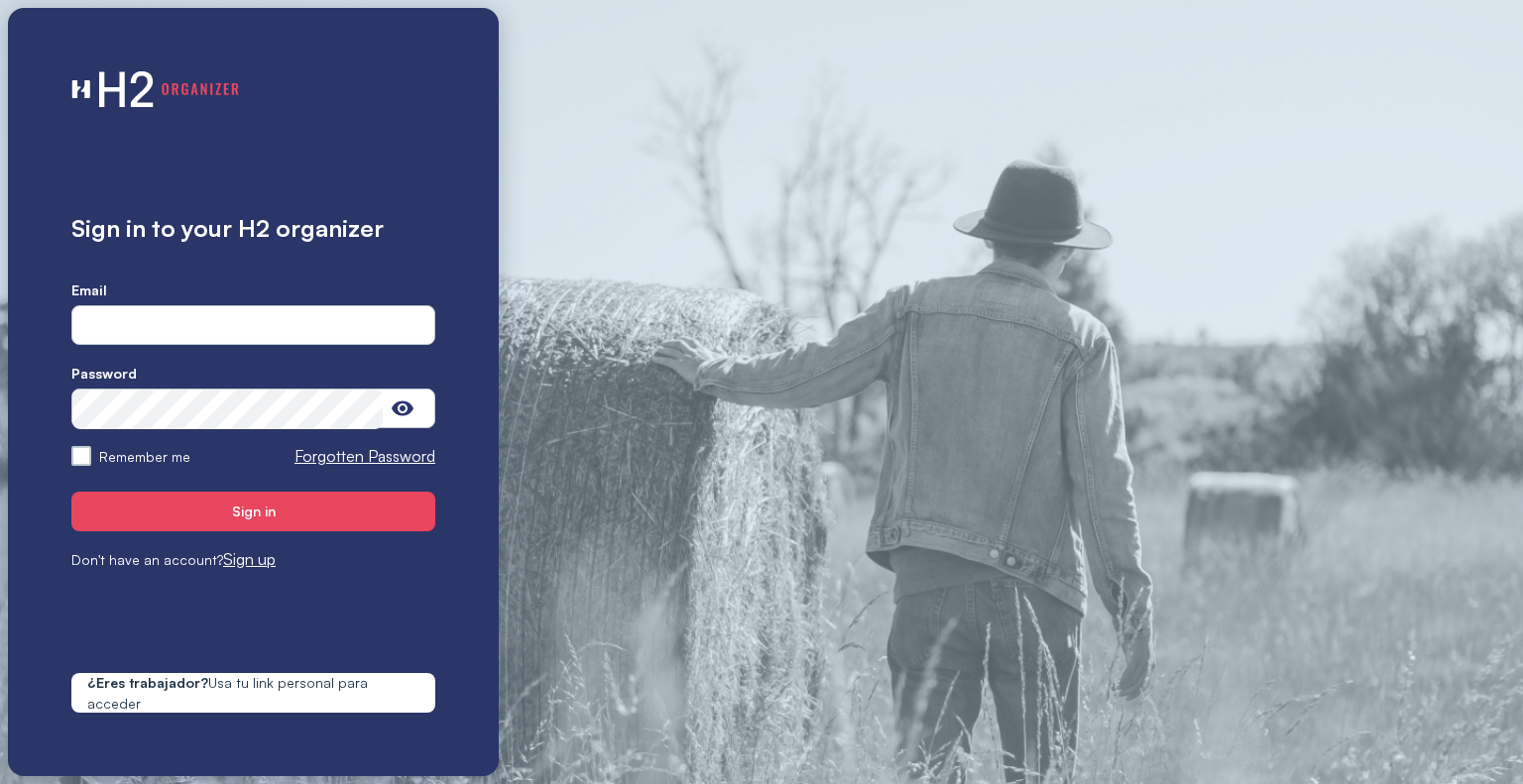 scroll, scrollTop: 0, scrollLeft: 0, axis: both 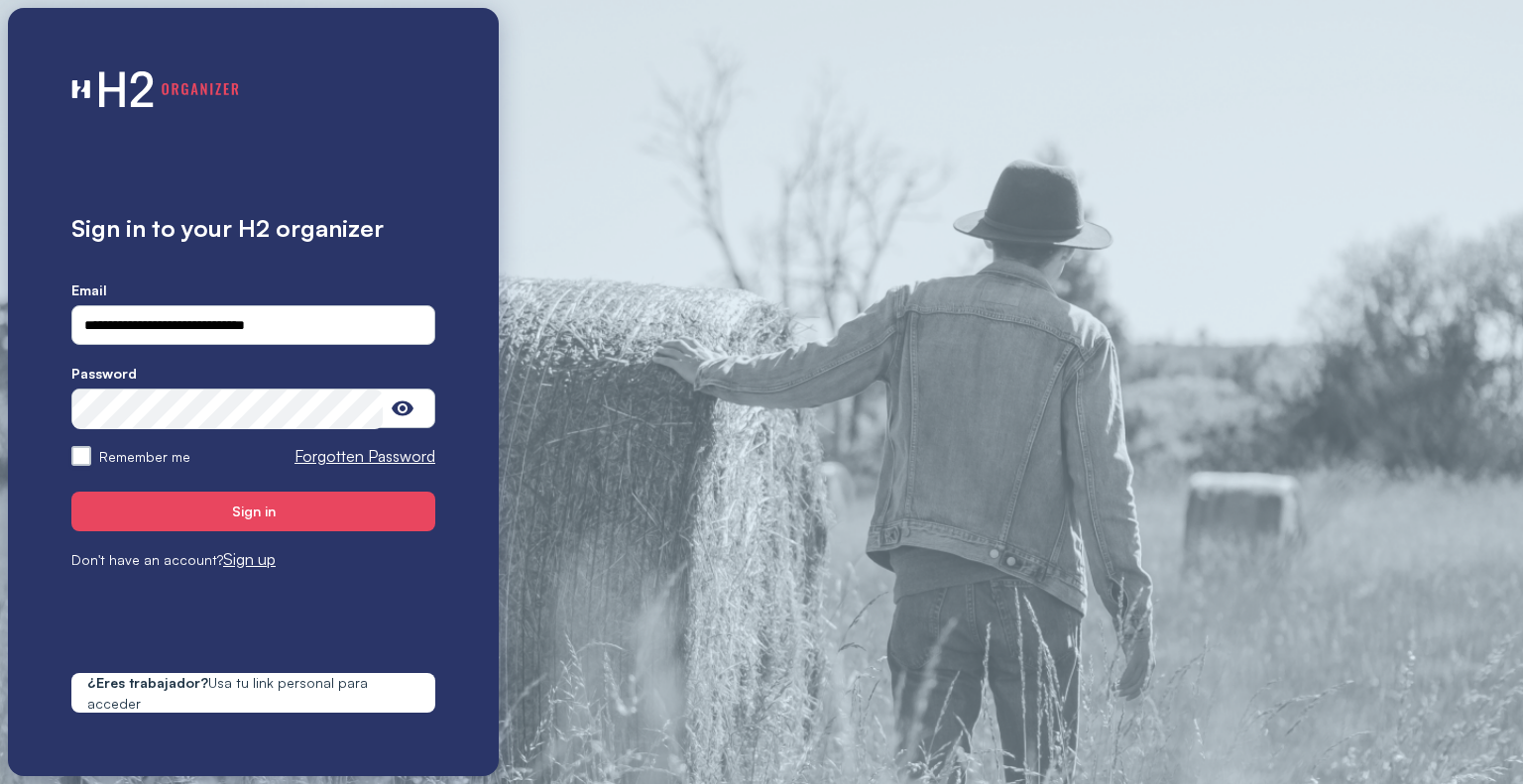 click on "Remember me" at bounding box center [81, 456] 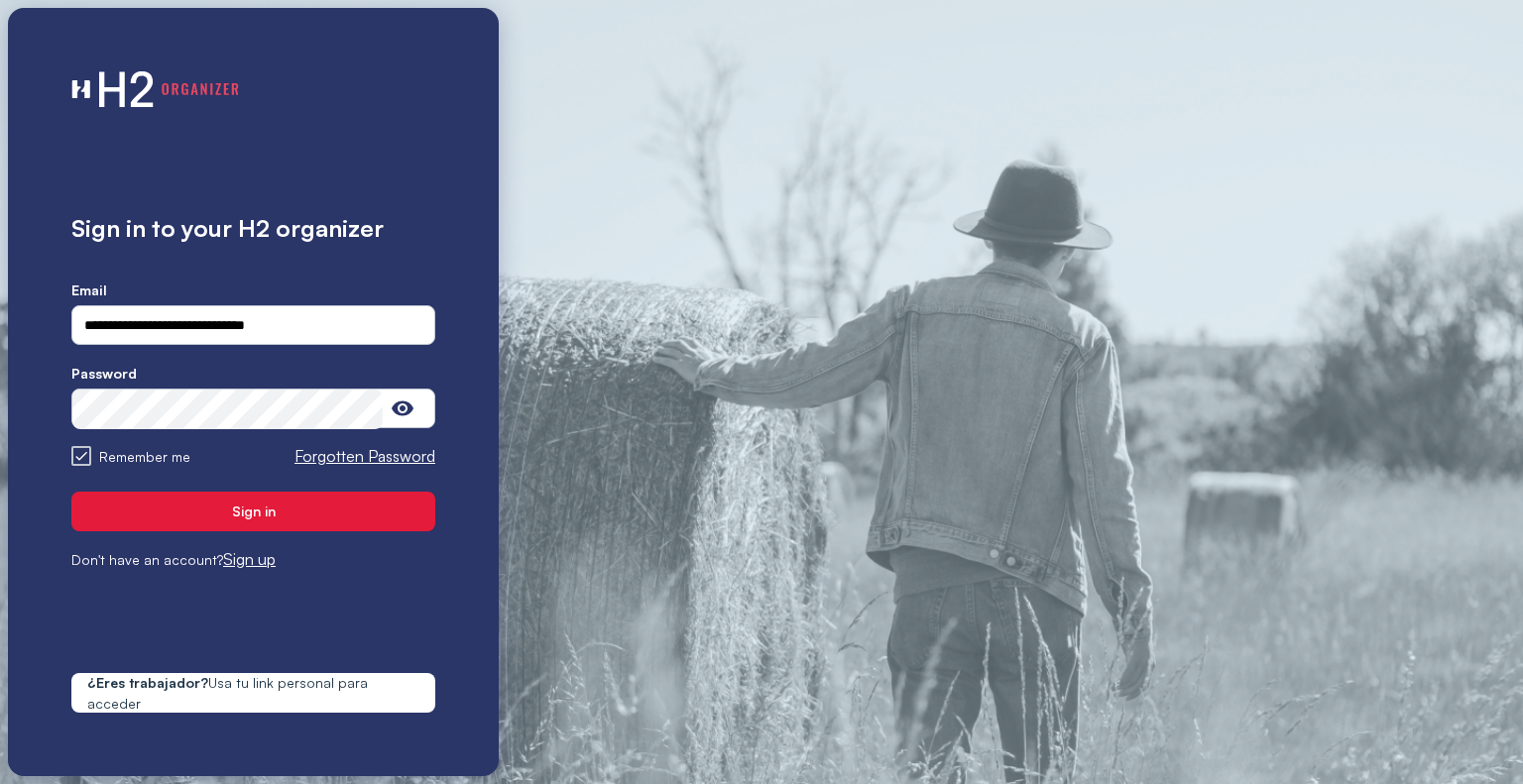 click on "Sign in" at bounding box center (254, 510) 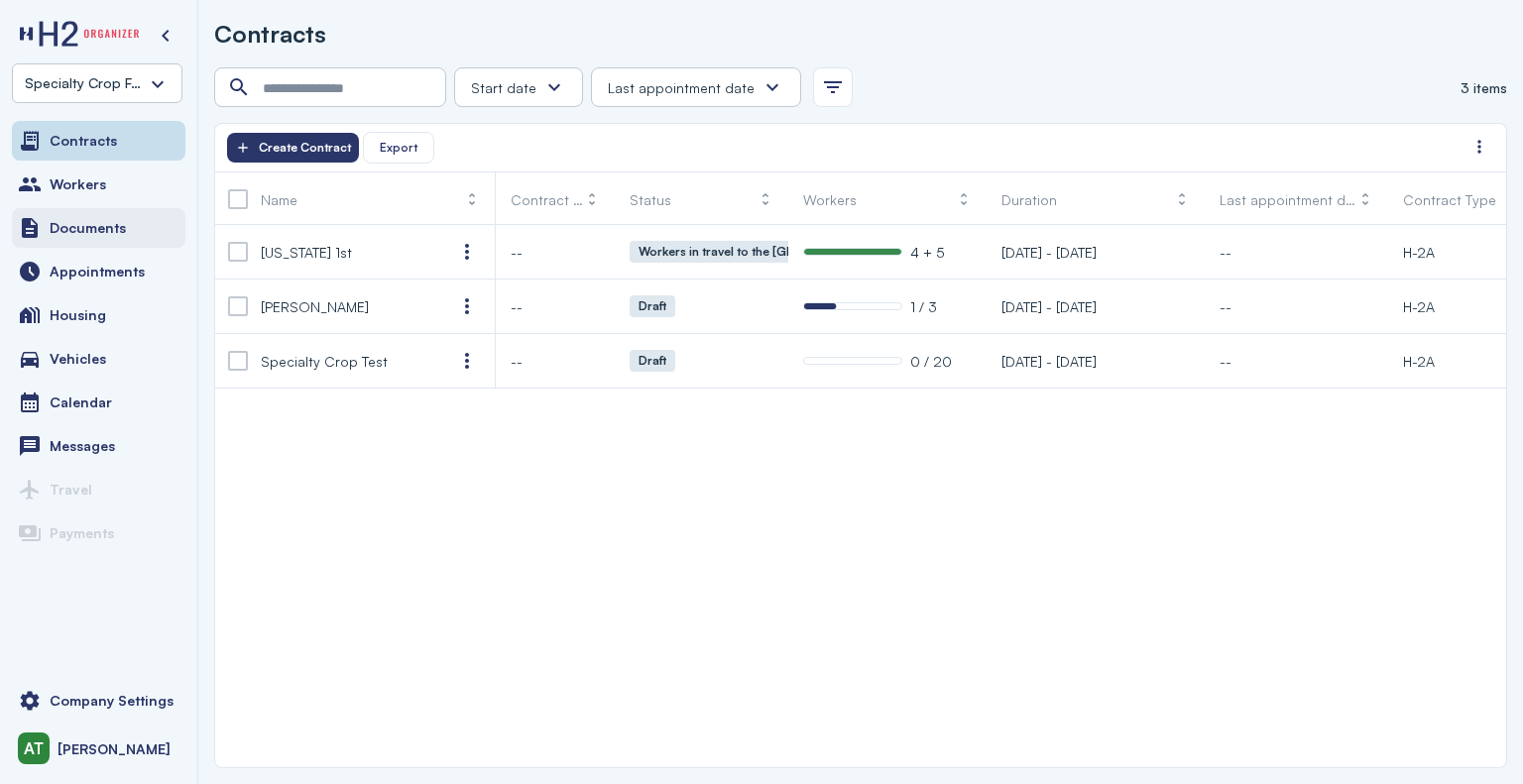 click on "Documents" at bounding box center (87, 228) 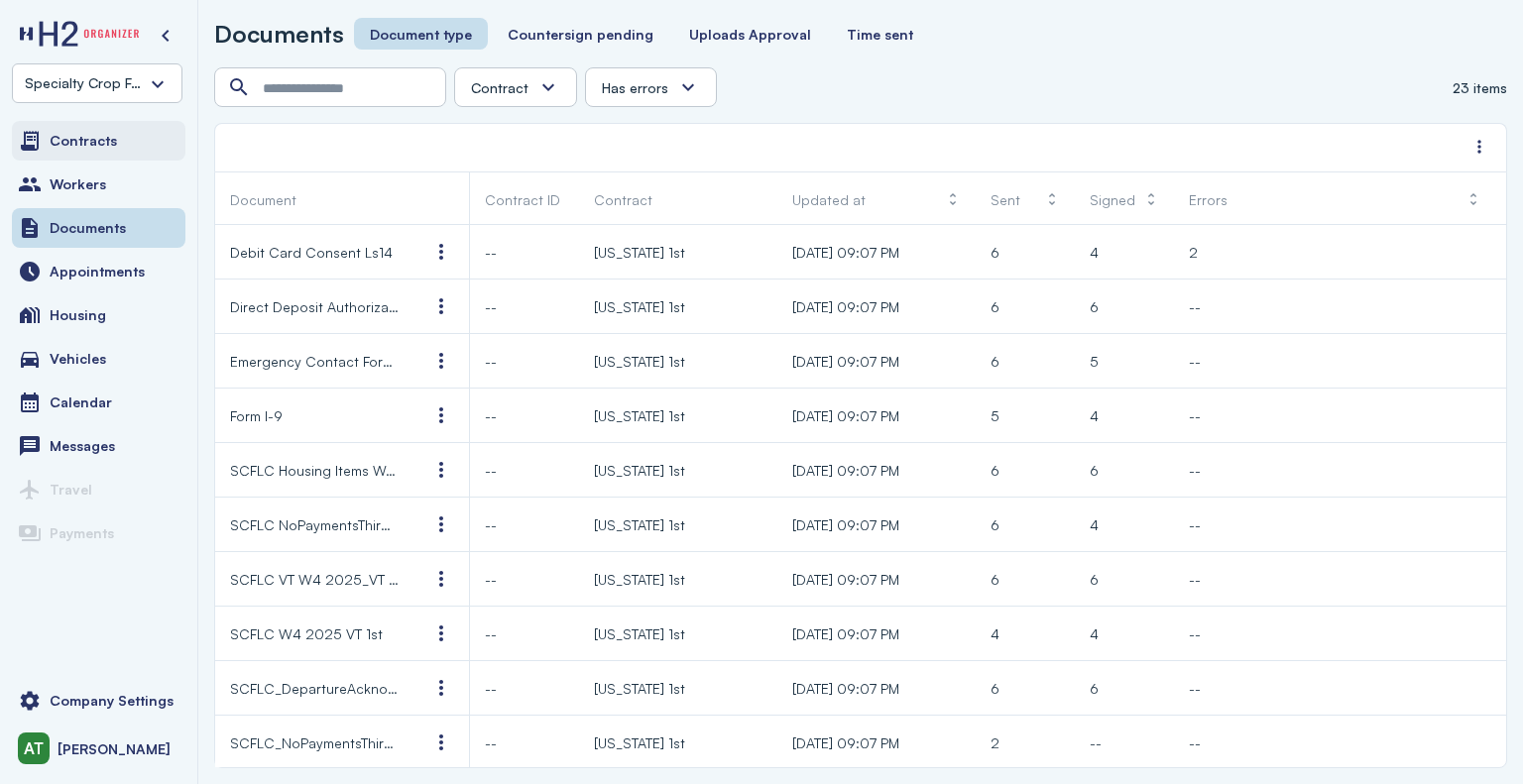 click at bounding box center (30, 141) 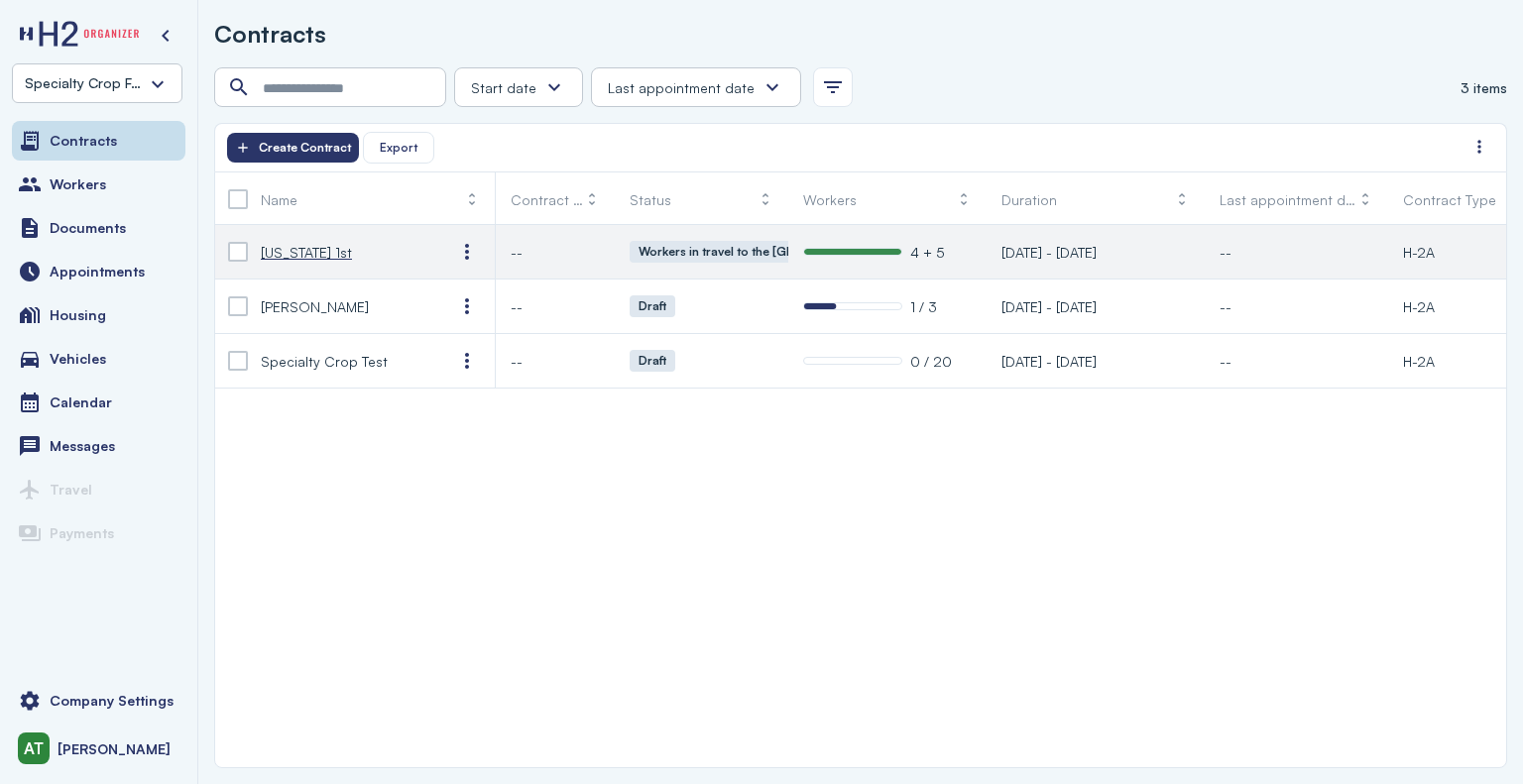 click on "[US_STATE] 1st" at bounding box center (306, 252) 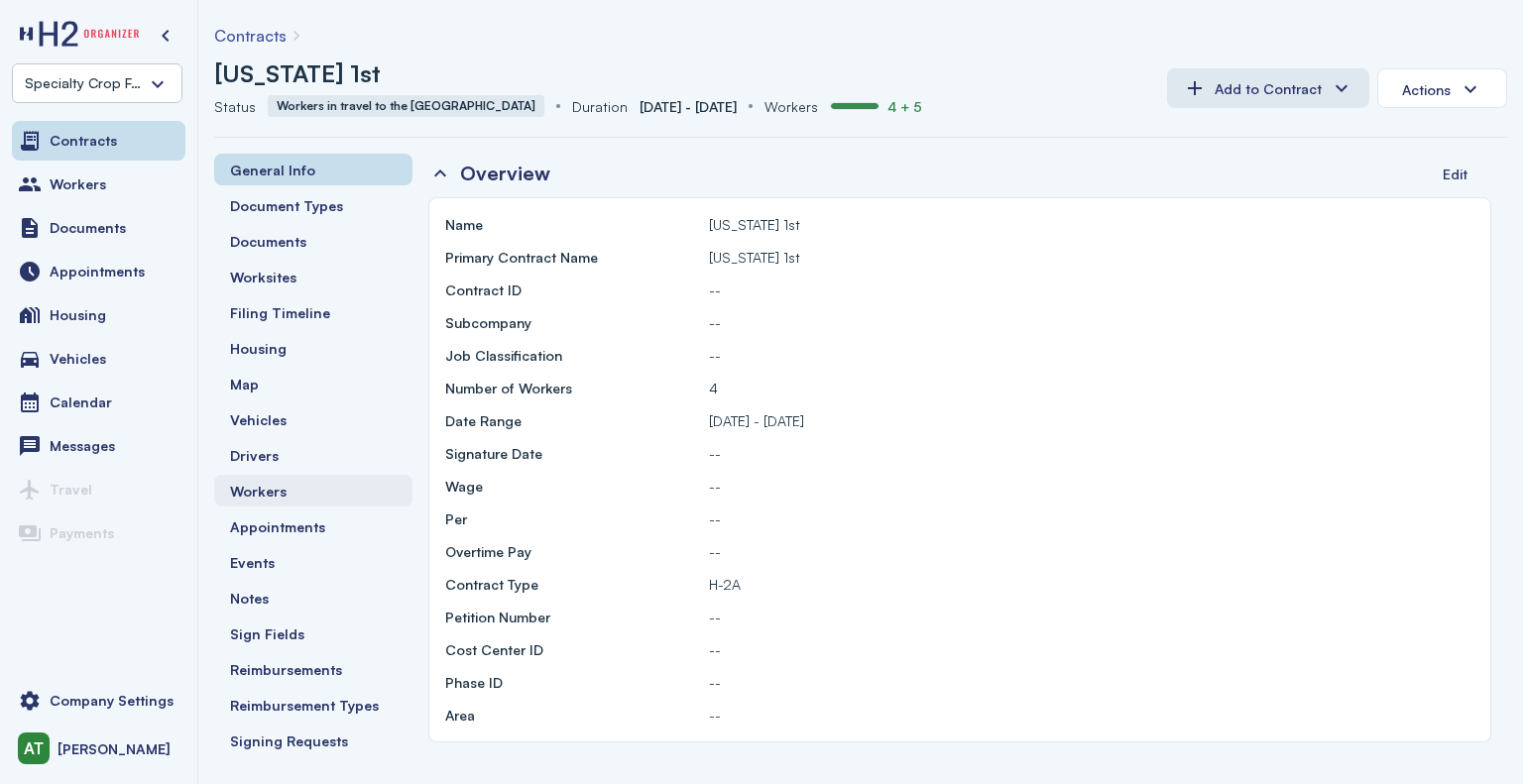 click on "Workers" at bounding box center [258, 491] 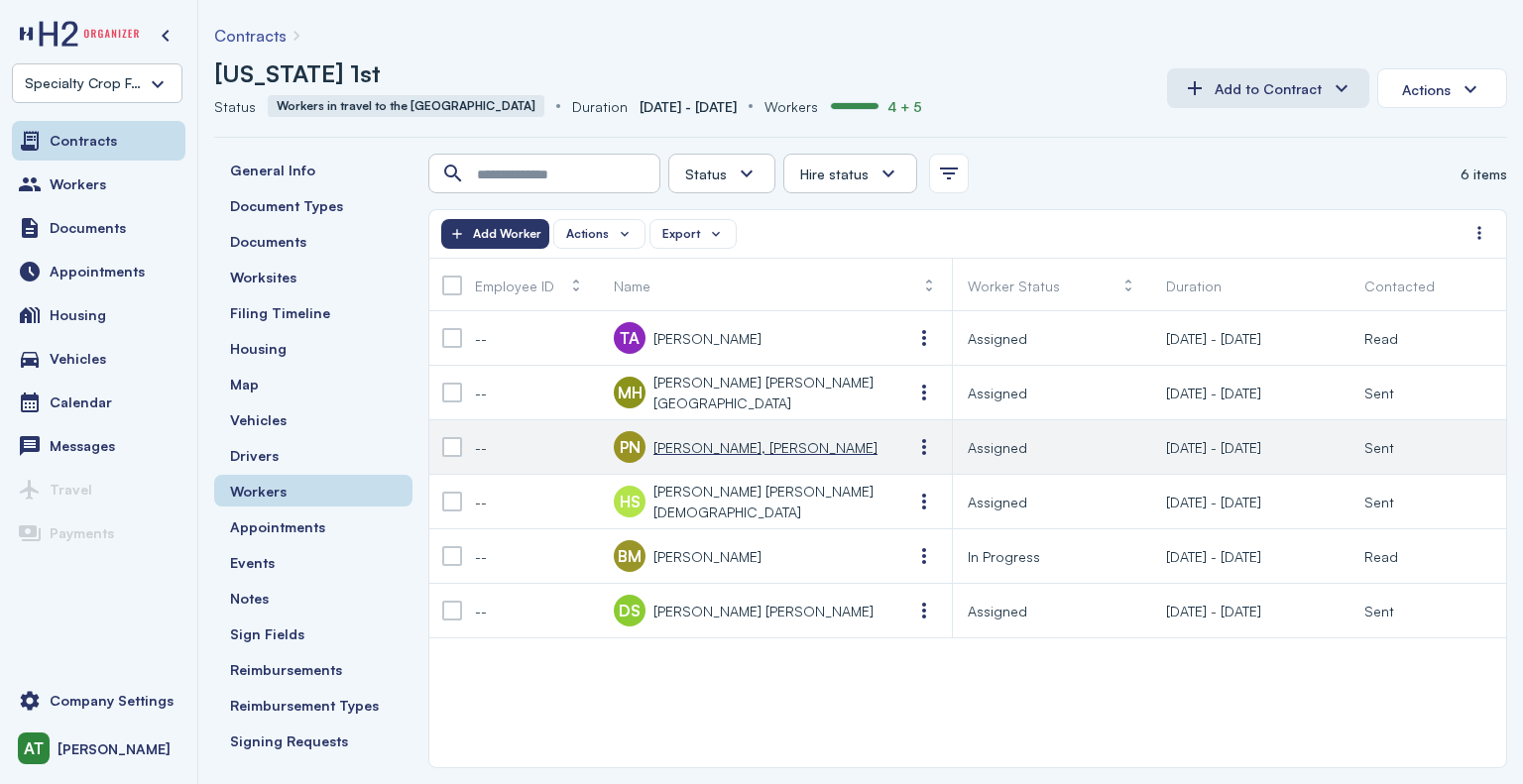 click on "[PERSON_NAME], [PERSON_NAME]" at bounding box center (765, 447) 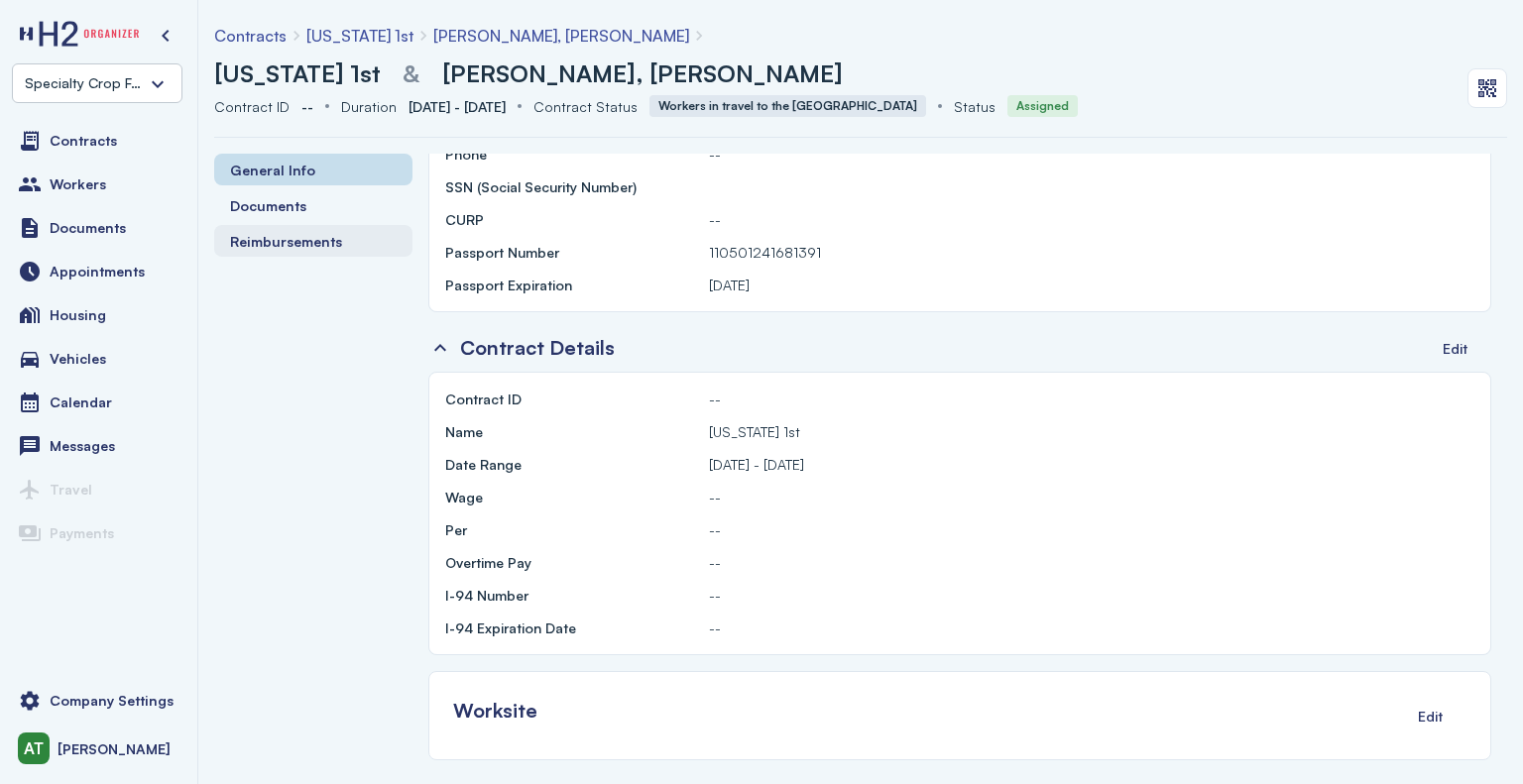 scroll, scrollTop: 230, scrollLeft: 0, axis: vertical 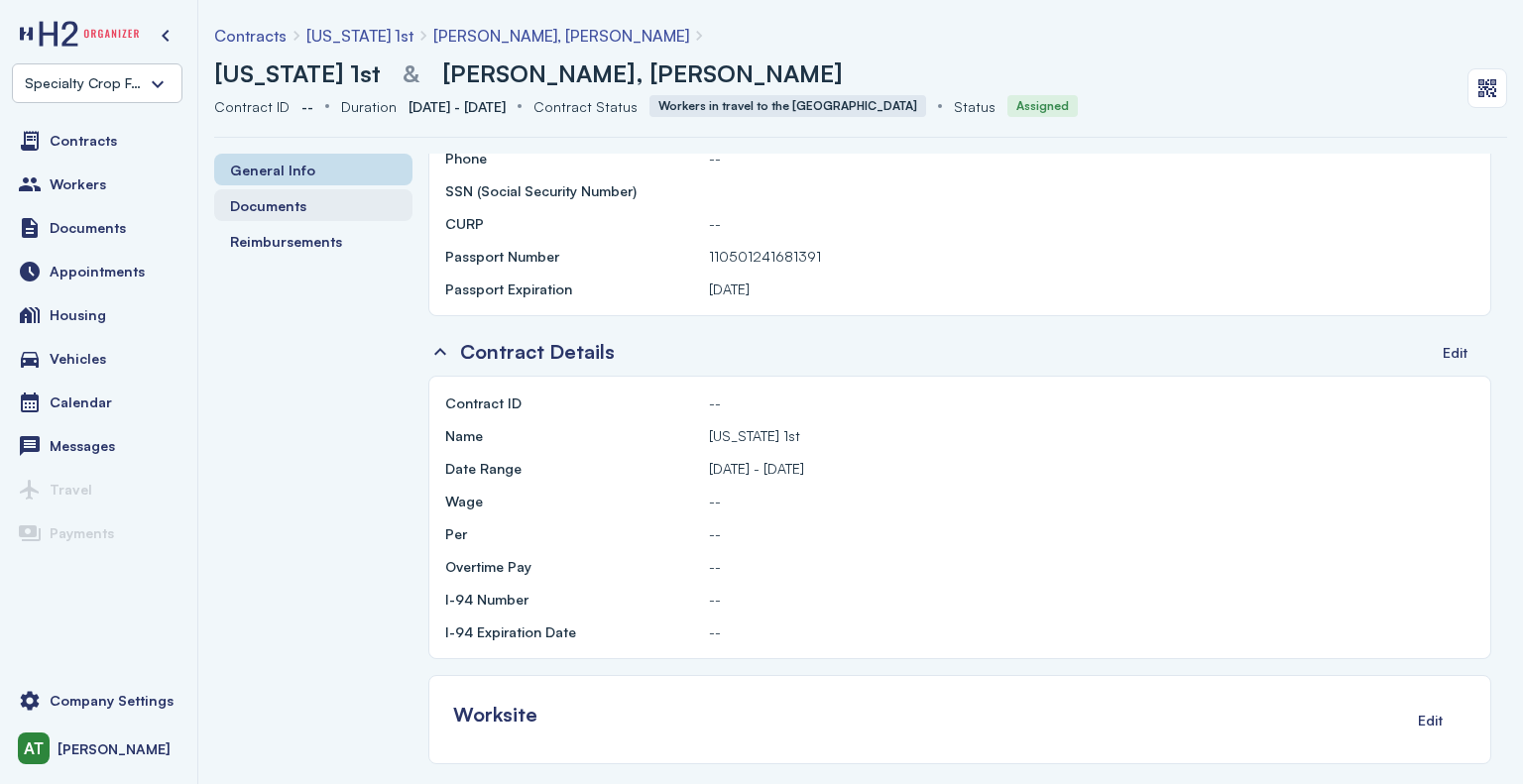 click on "Documents" at bounding box center [268, 205] 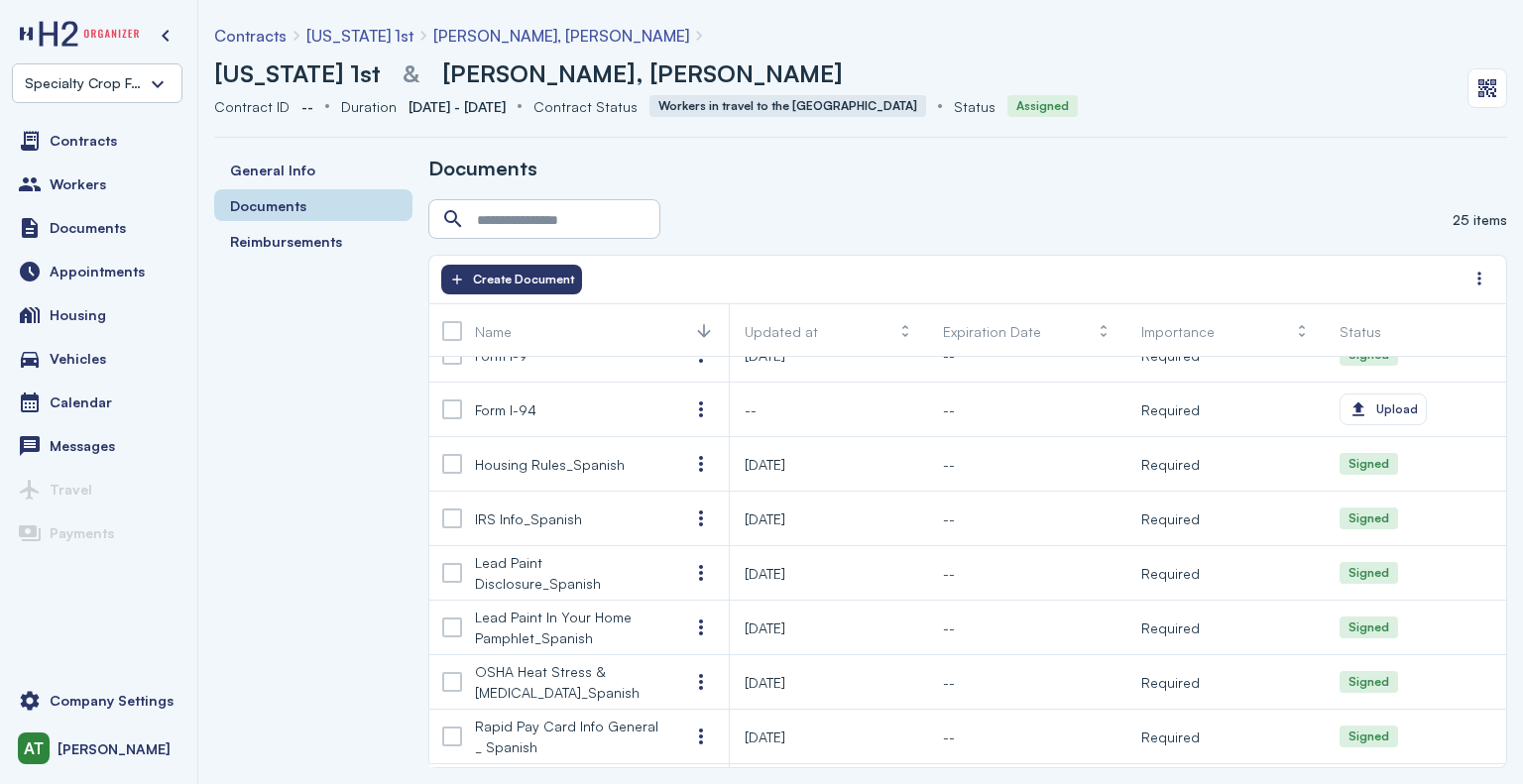 scroll, scrollTop: 198, scrollLeft: 0, axis: vertical 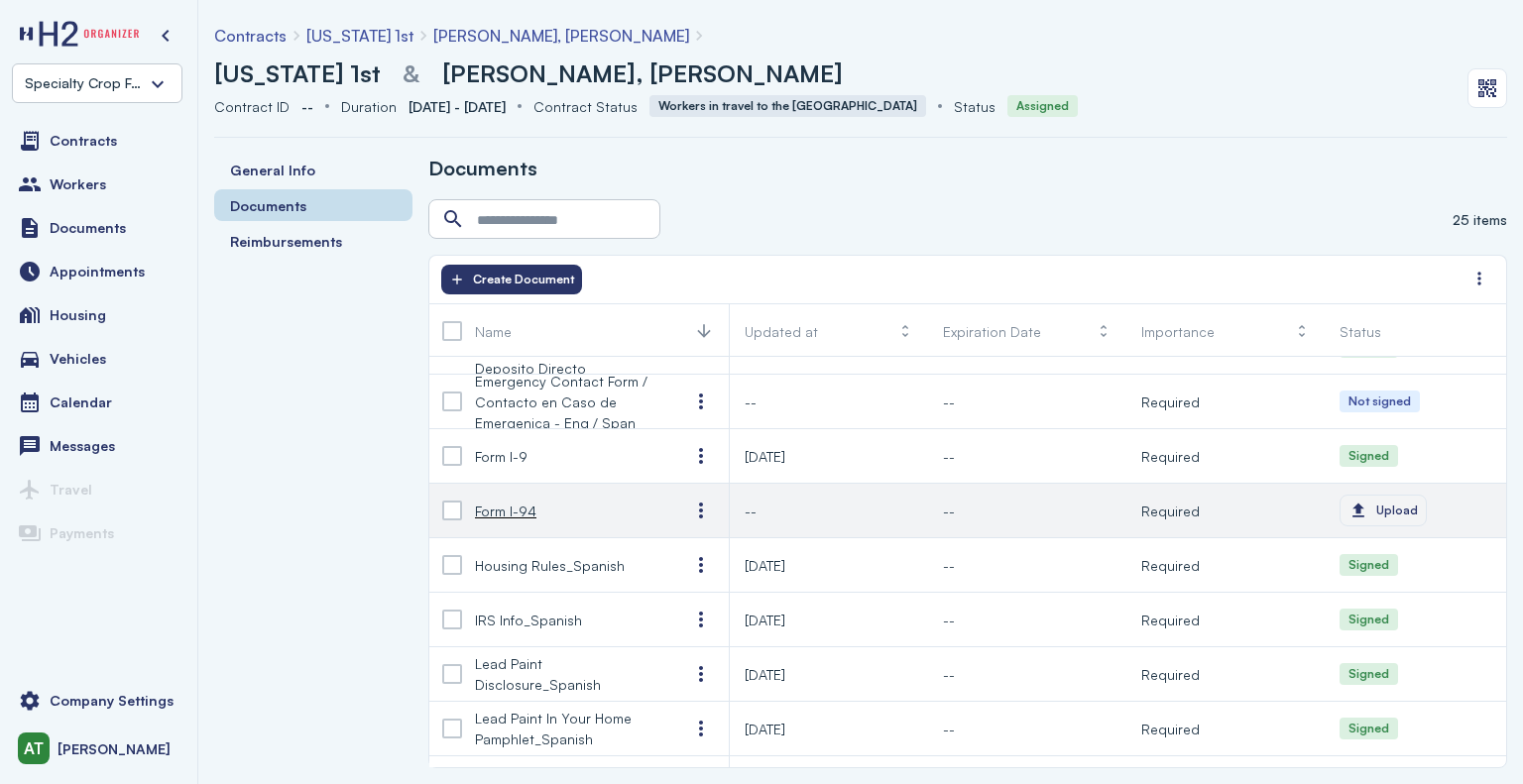 click on "Upload" 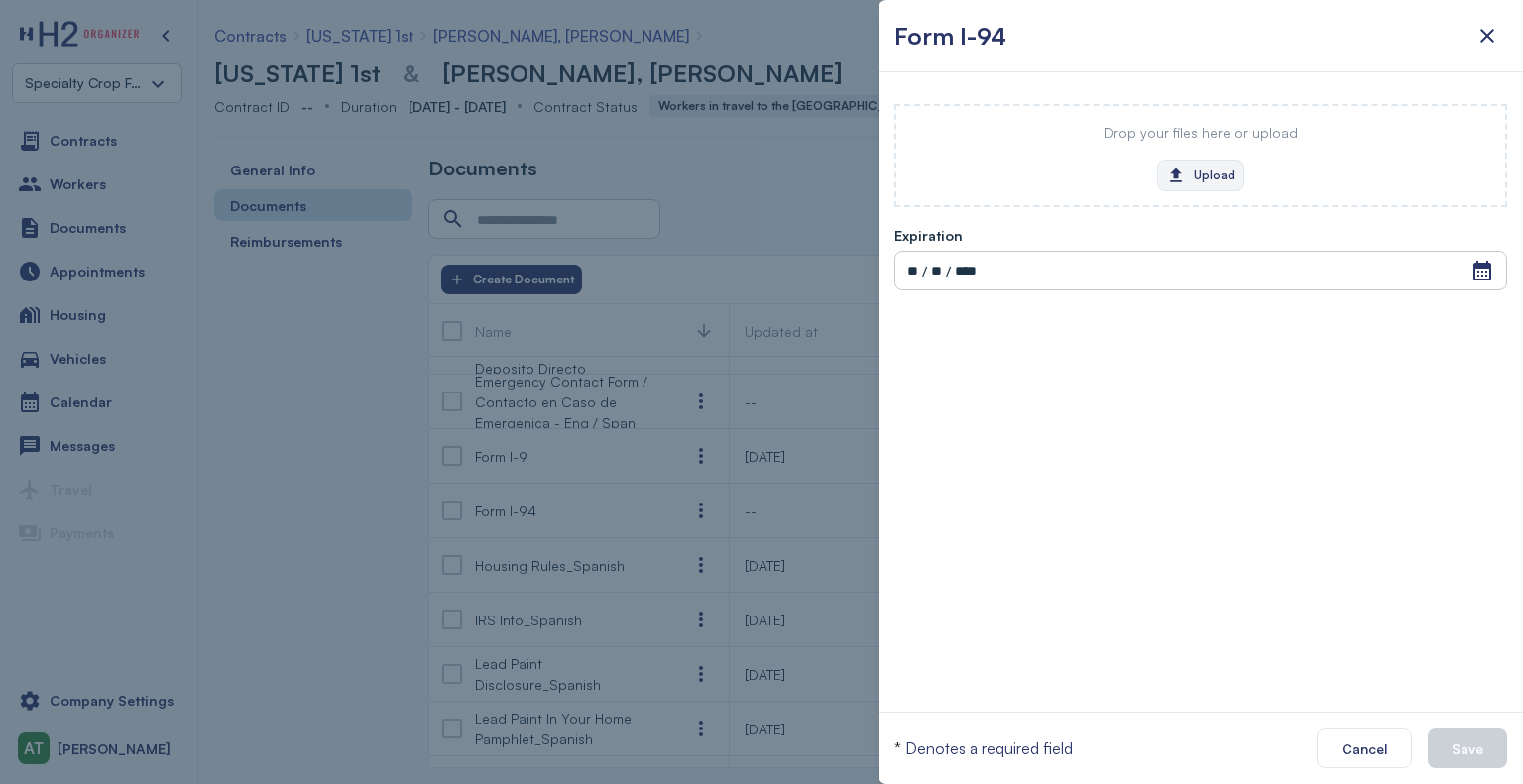 click on "Upload" 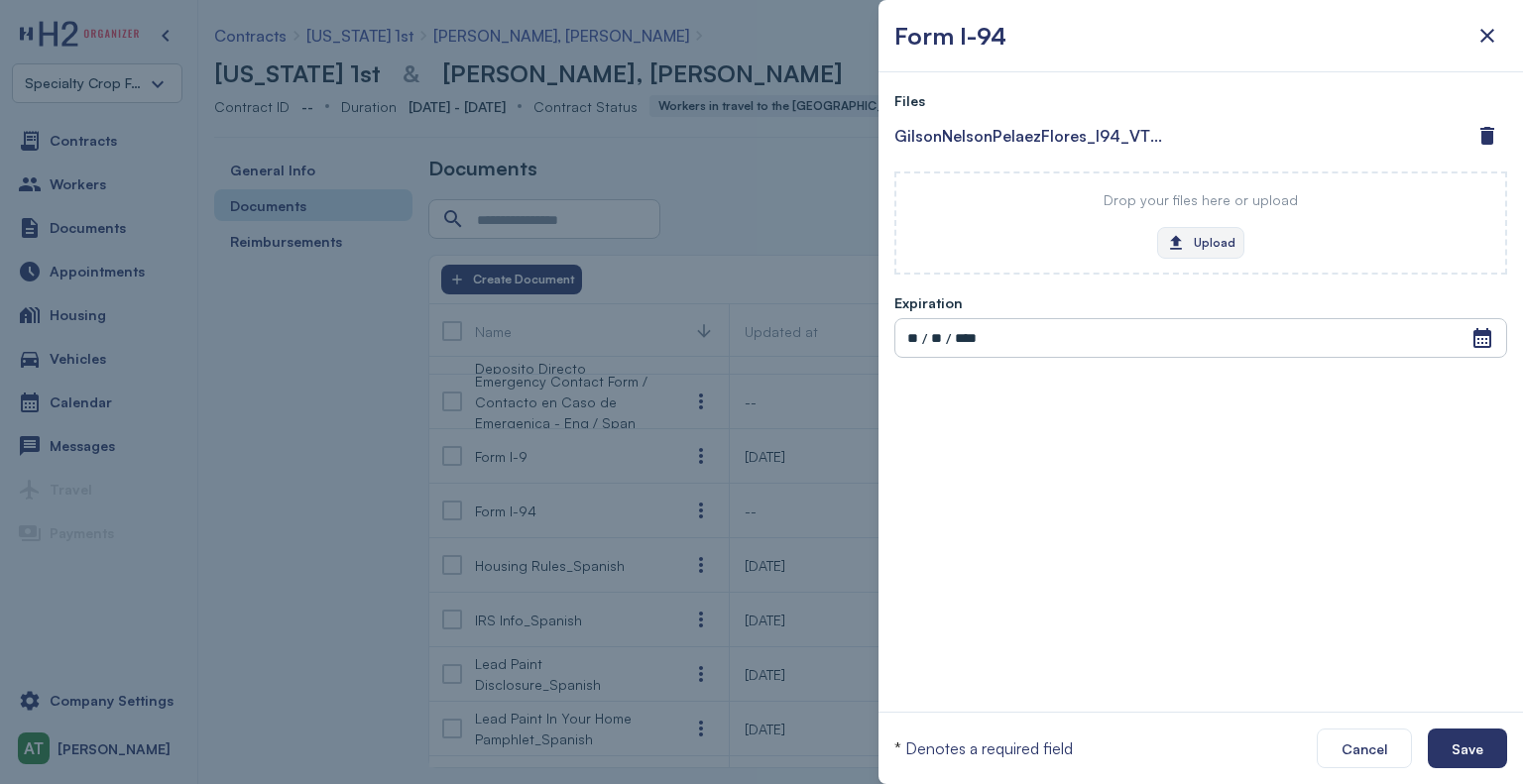 click 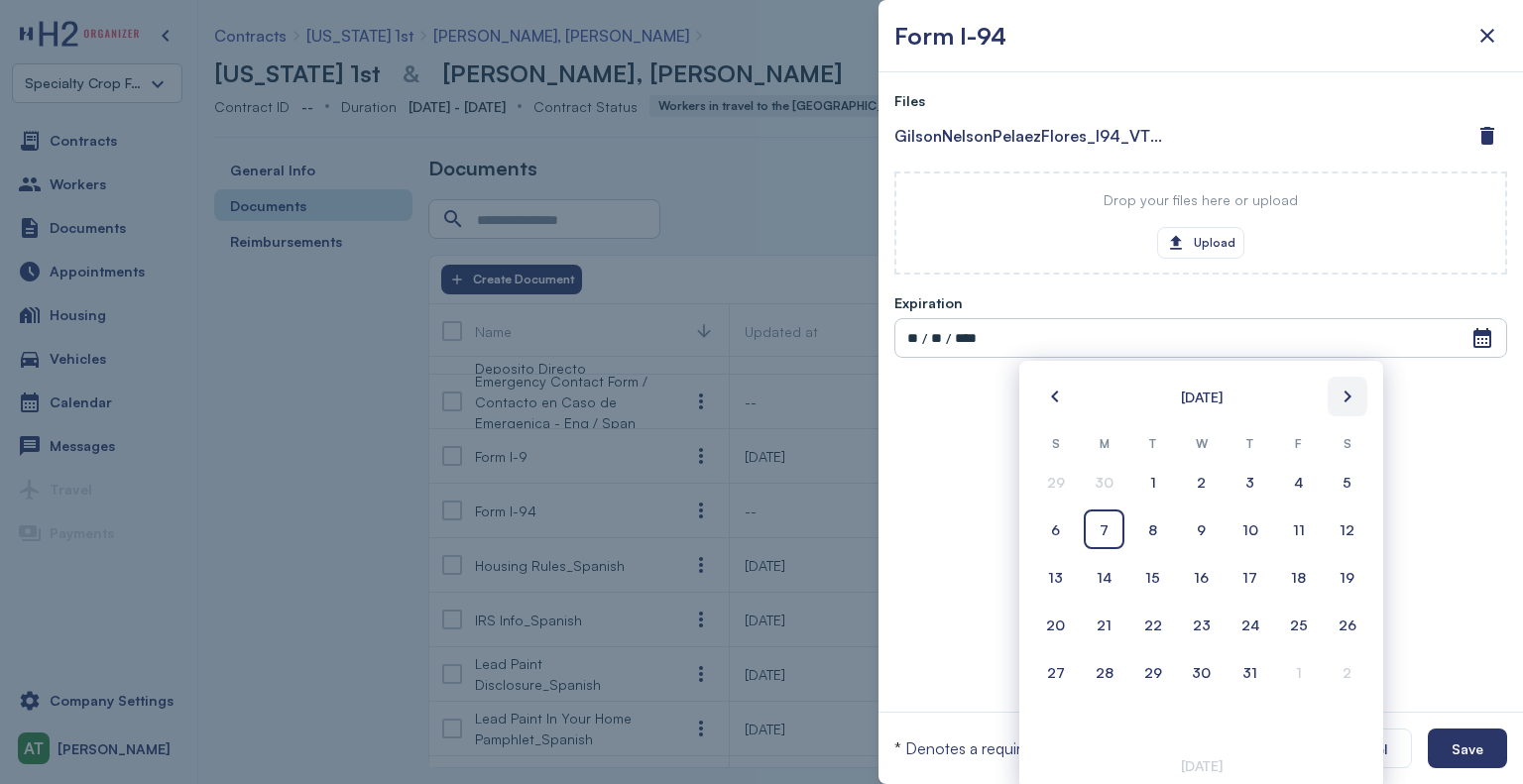 click at bounding box center [1347, 396] 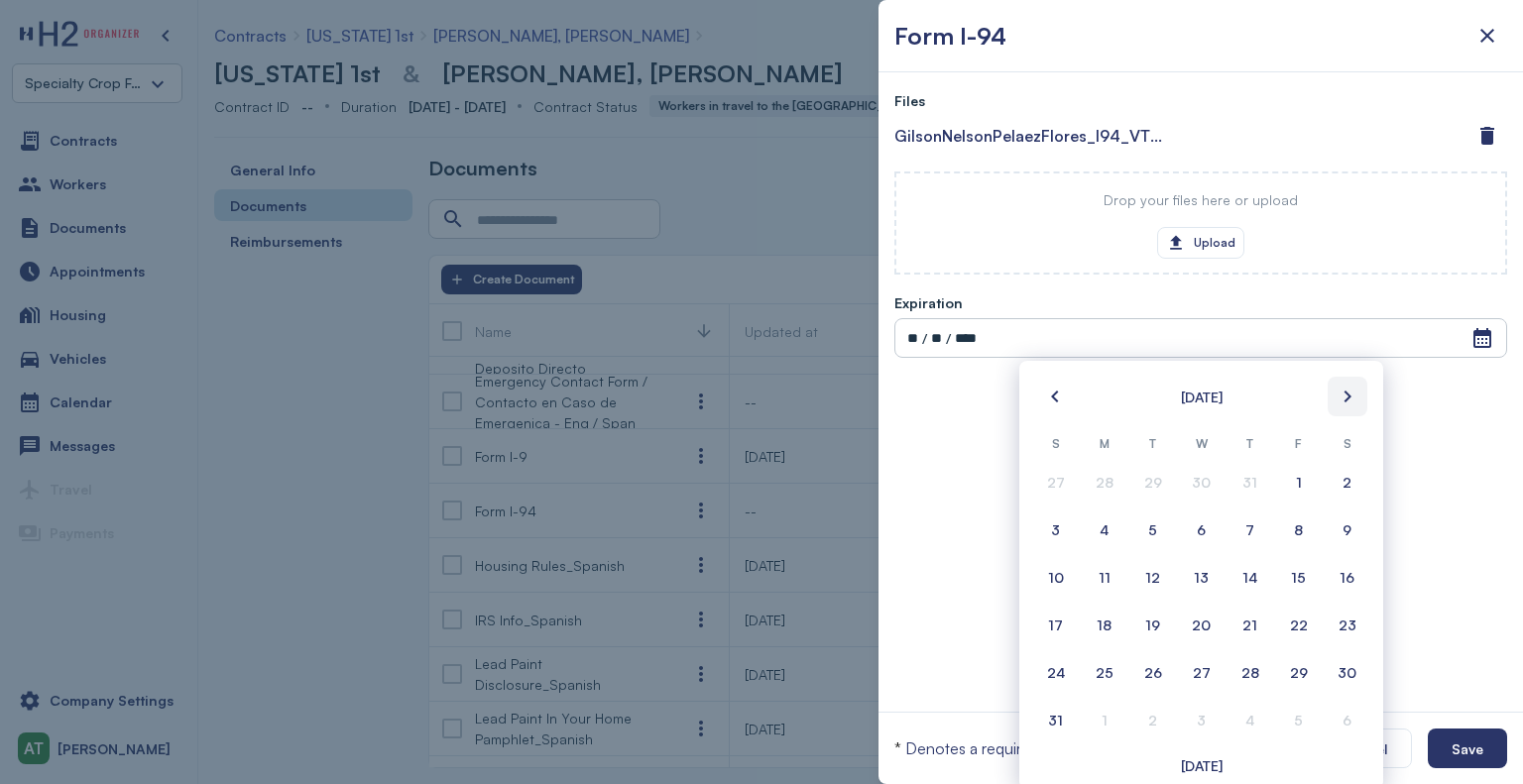 click at bounding box center [1347, 396] 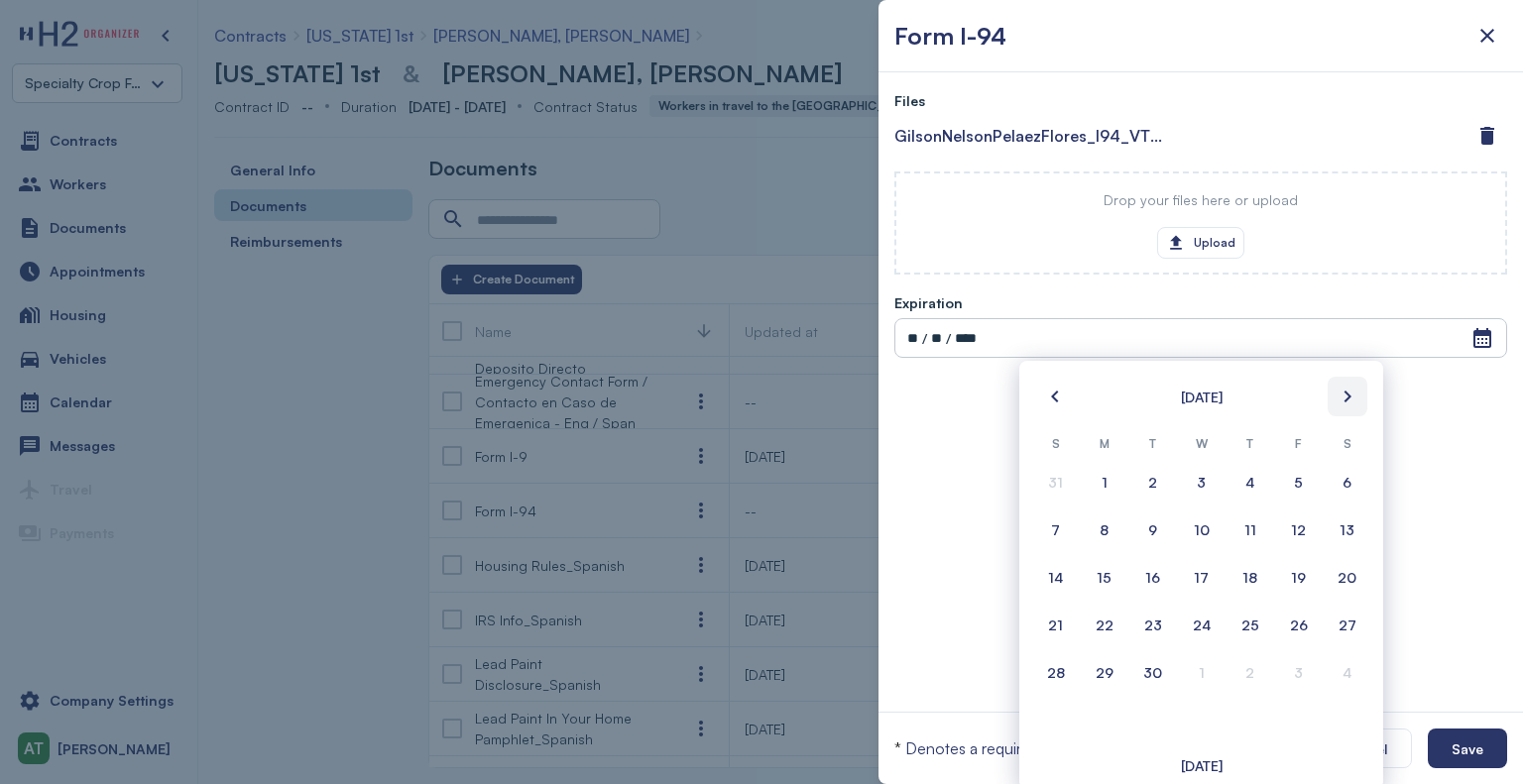 click at bounding box center (1347, 396) 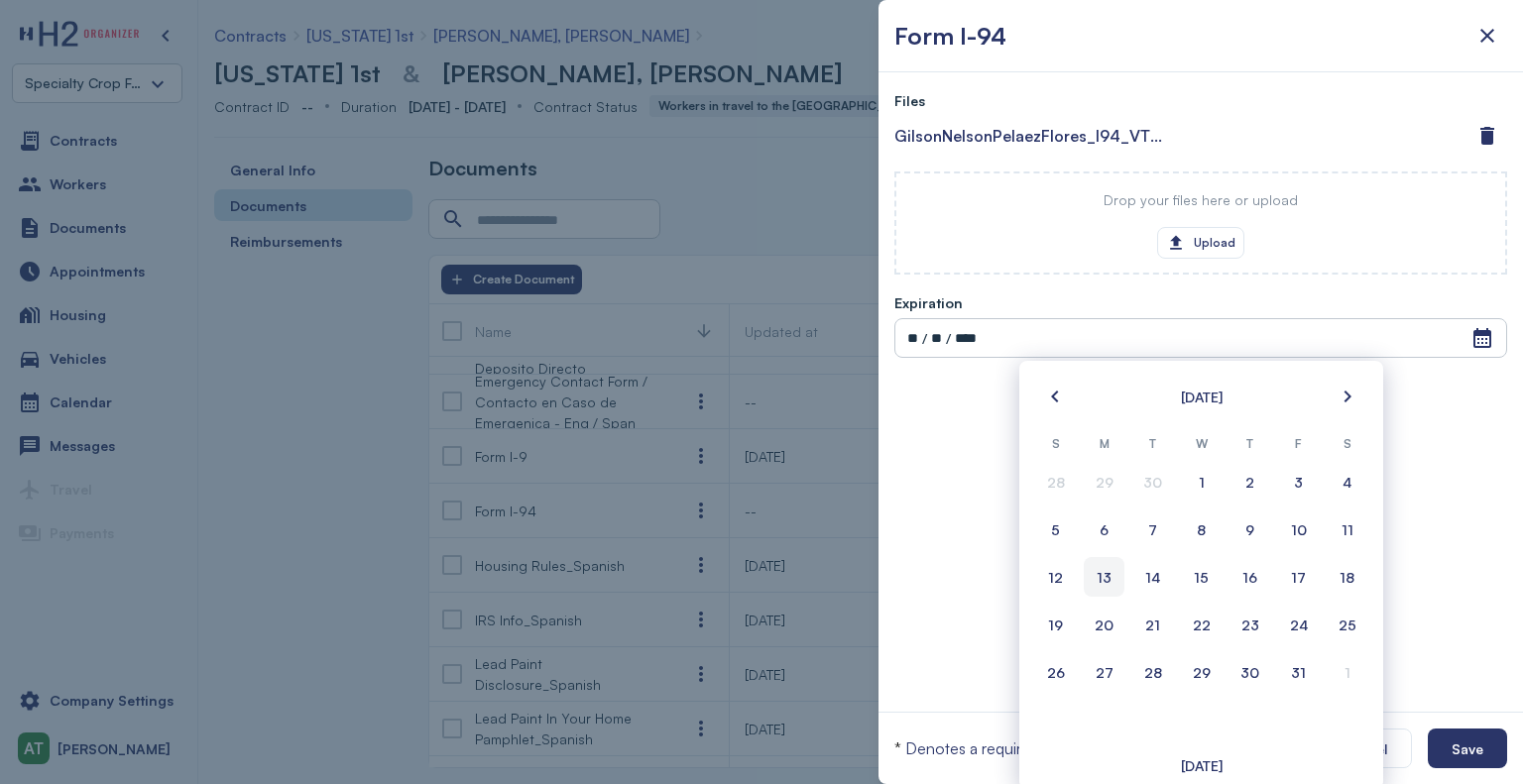 click on "13" at bounding box center [1104, 577] 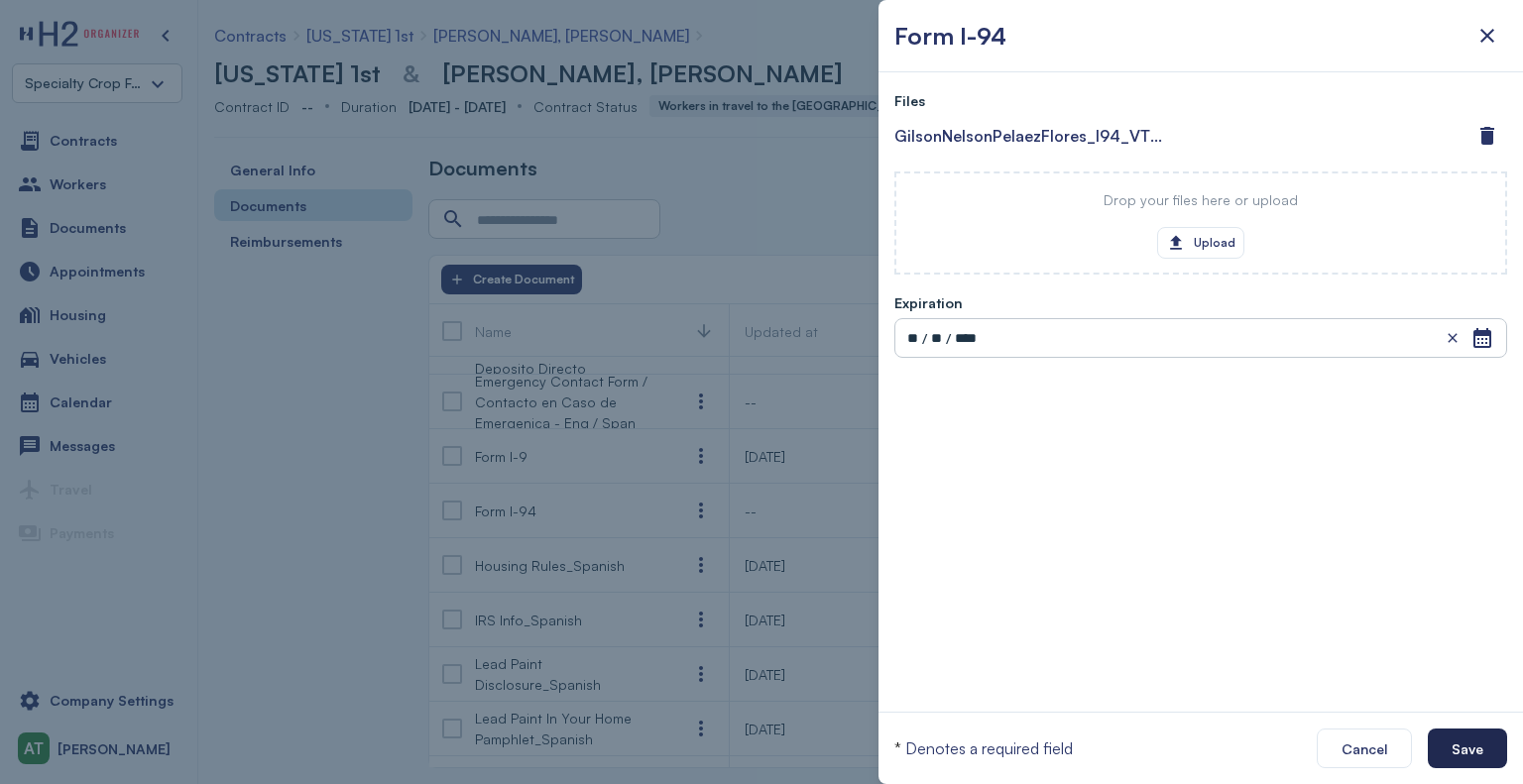 click on "Save" at bounding box center [1467, 748] 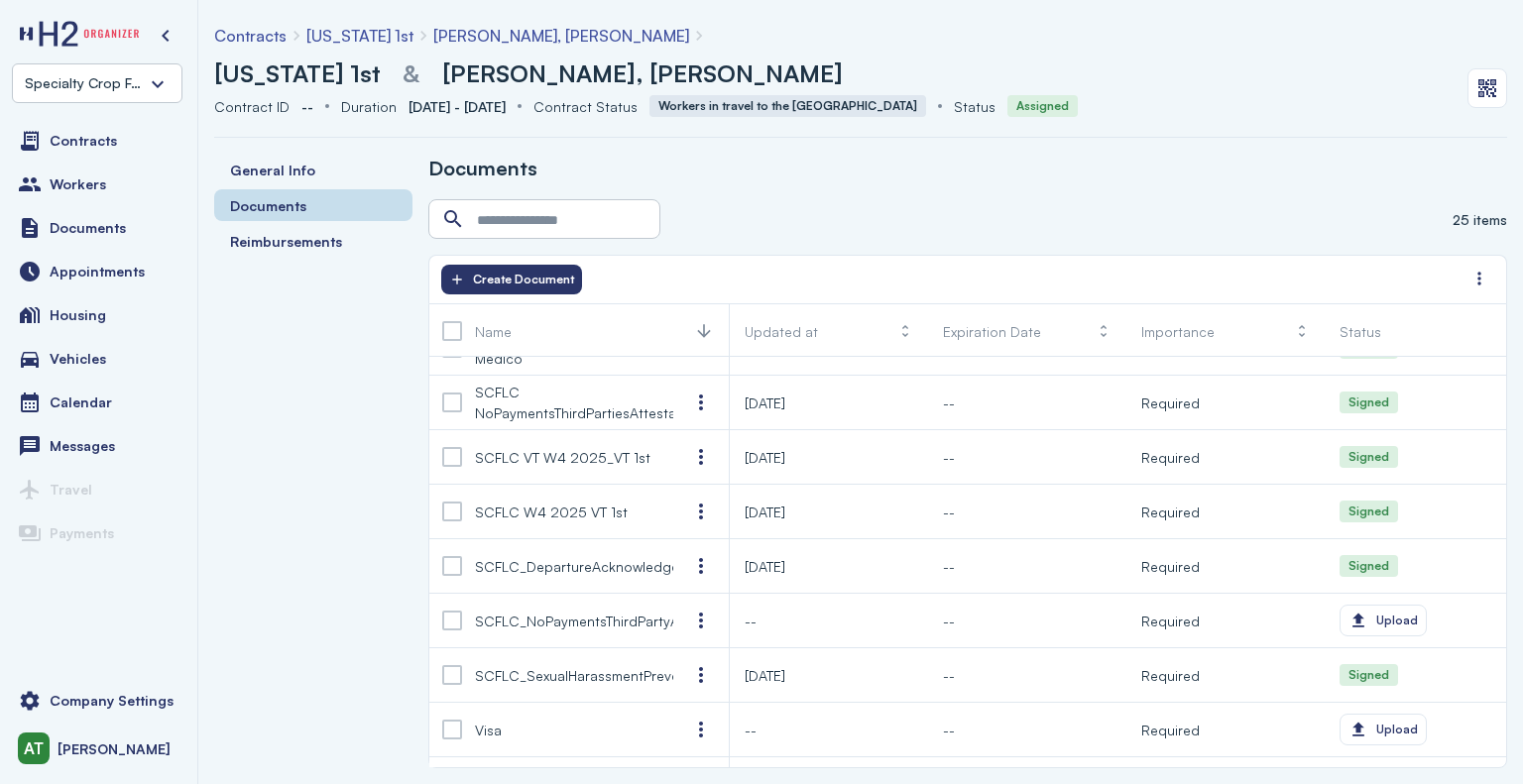 scroll, scrollTop: 944, scrollLeft: 0, axis: vertical 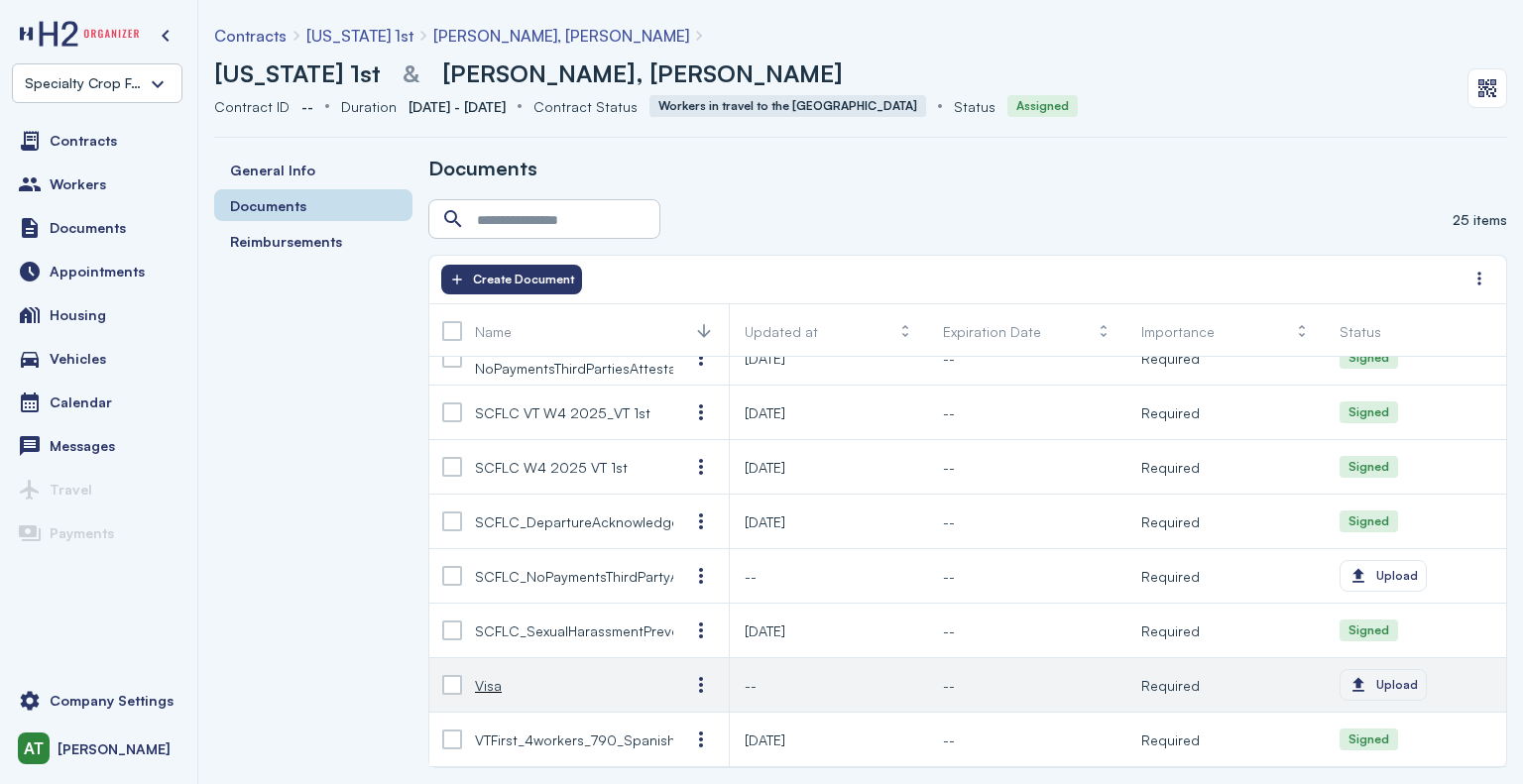 click on "Upload" at bounding box center [1383, 685] 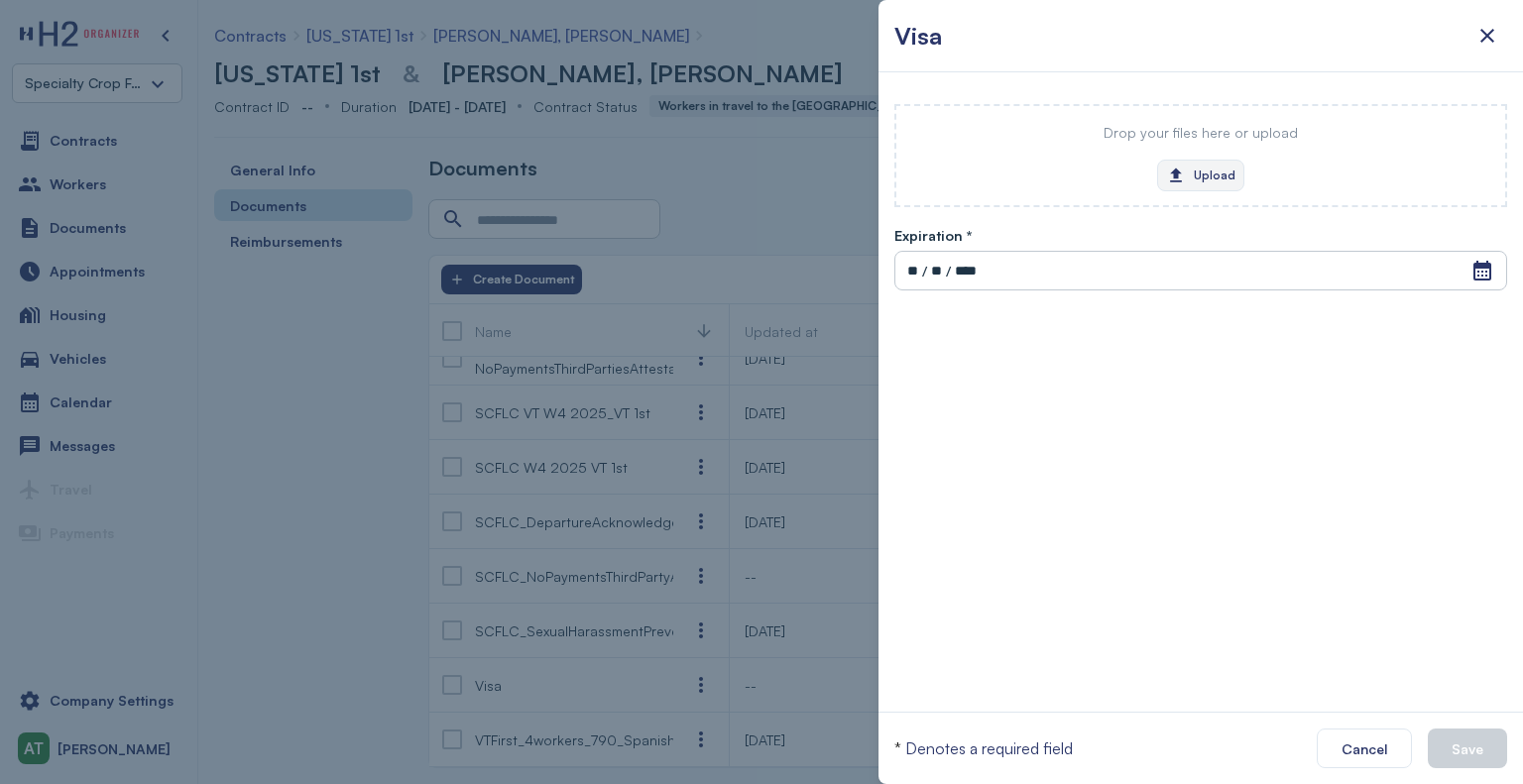 click on "Upload" 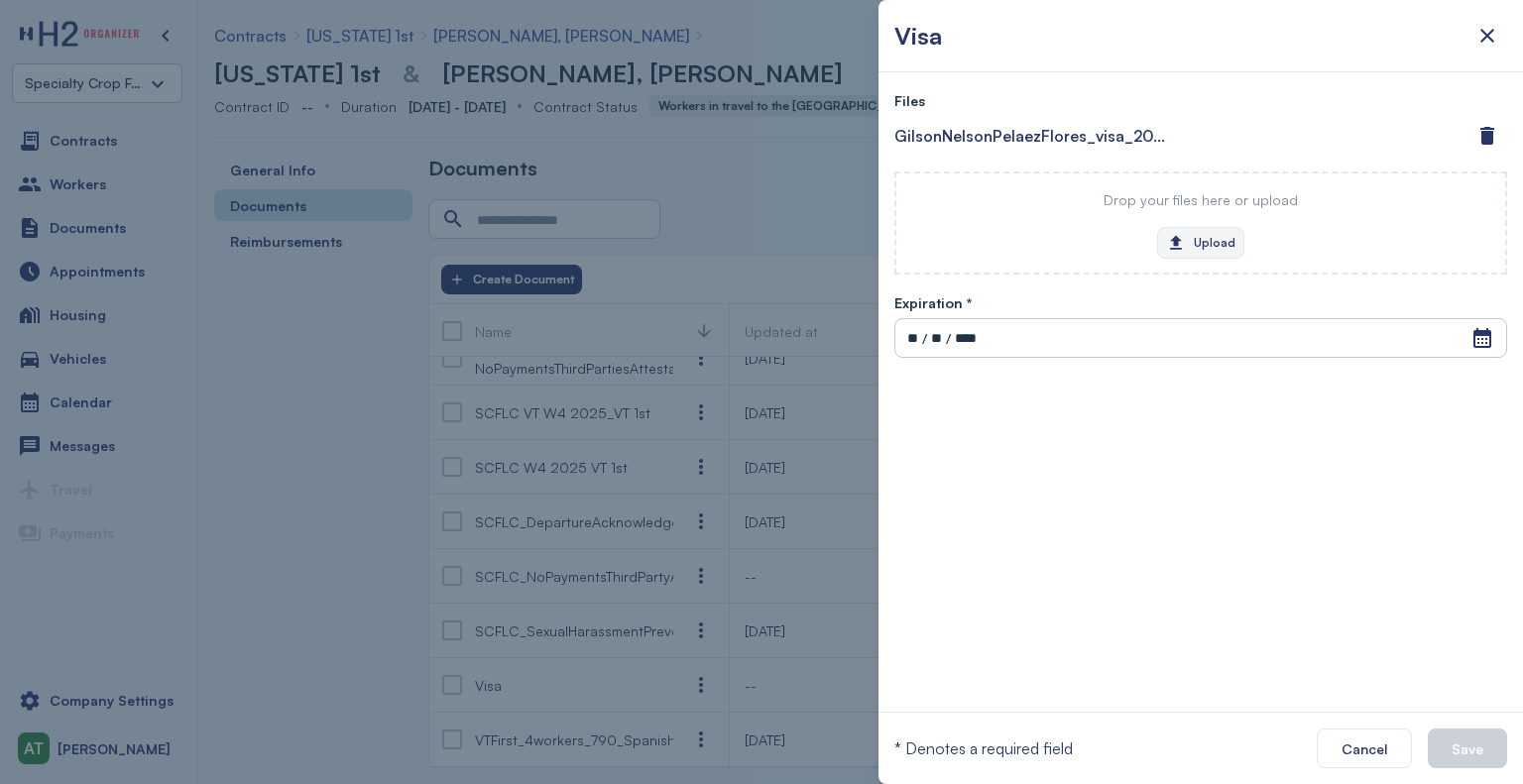 click on "Open Calendar   **   /   **   /   ****" at bounding box center (1201, 338) 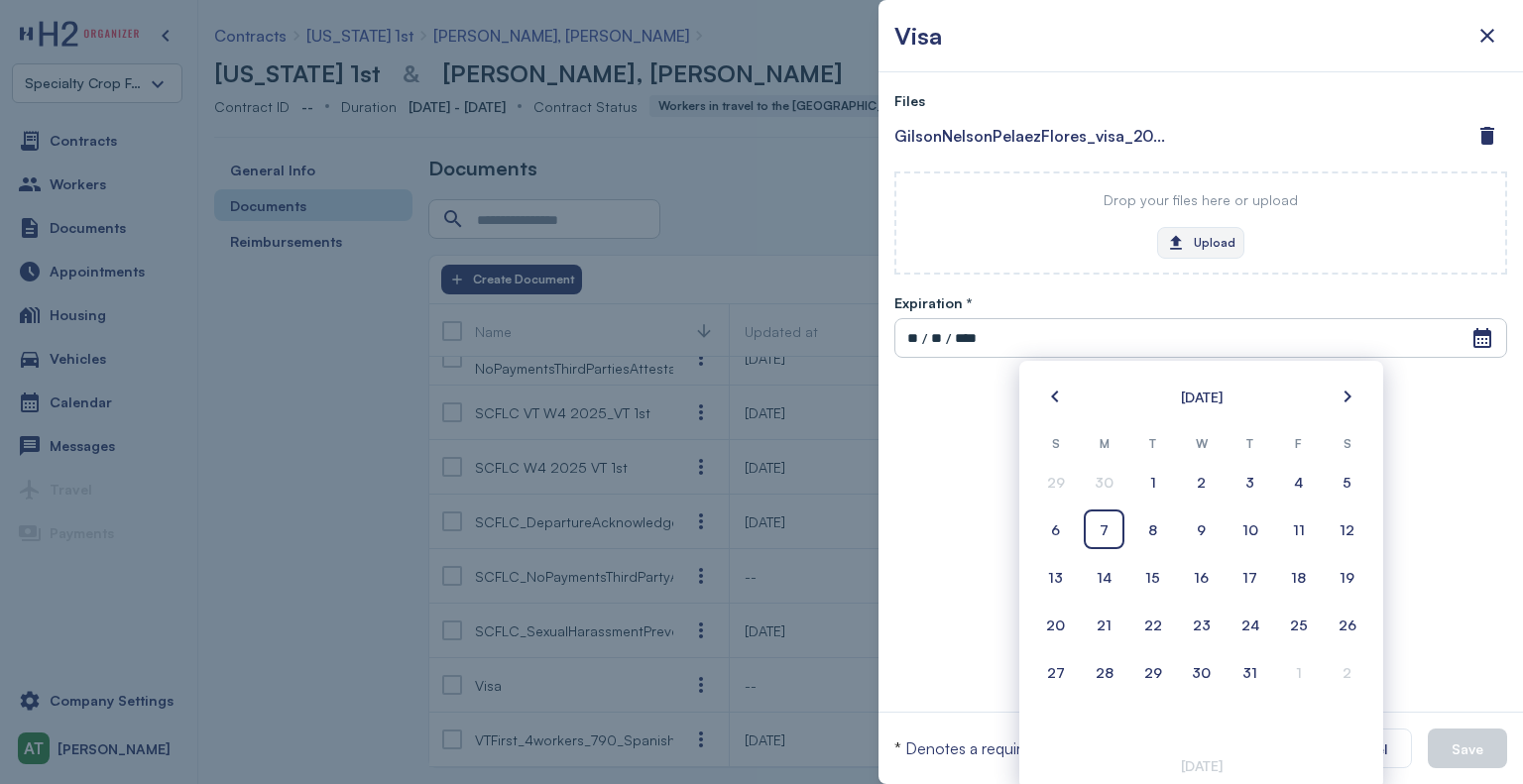 click 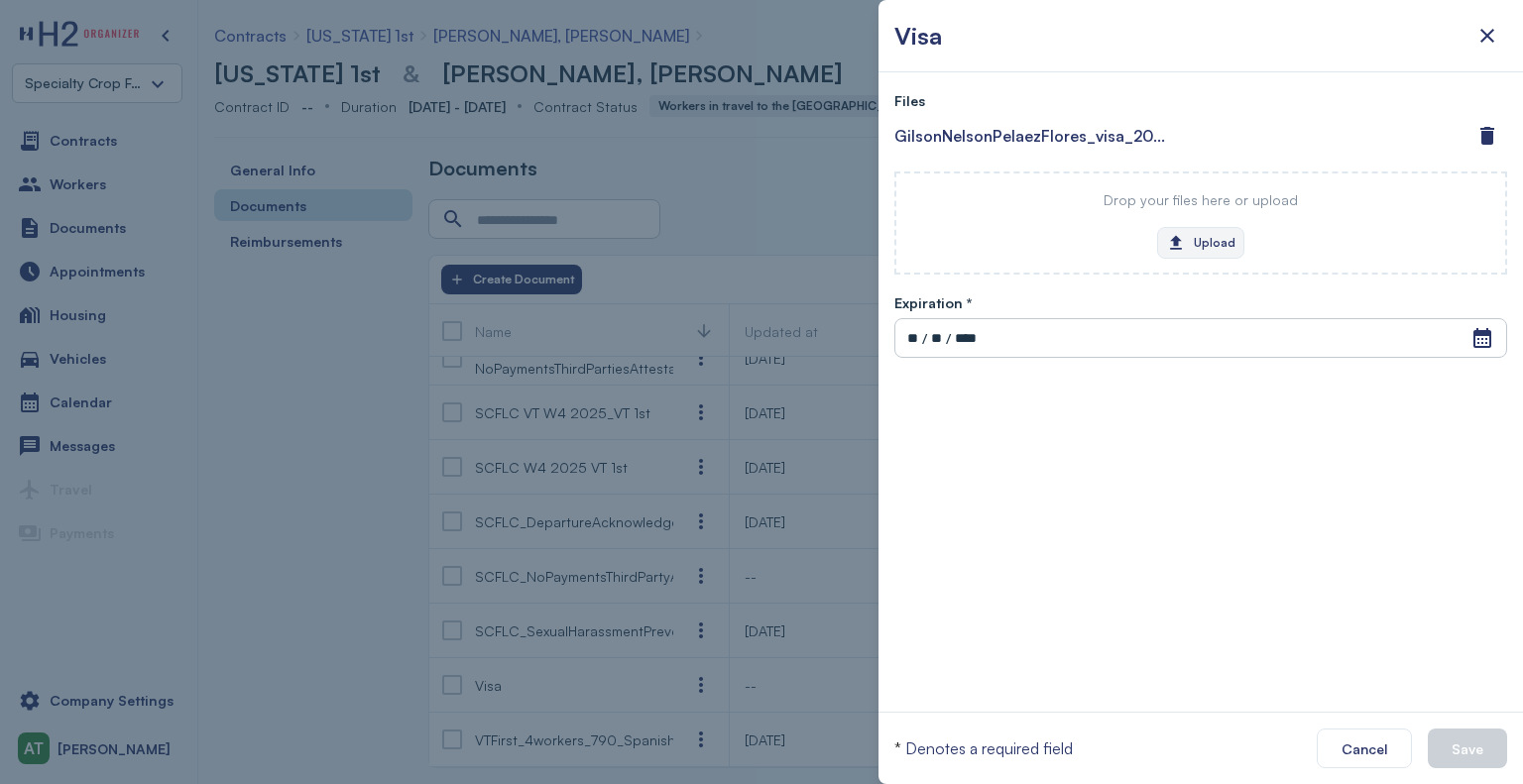 click 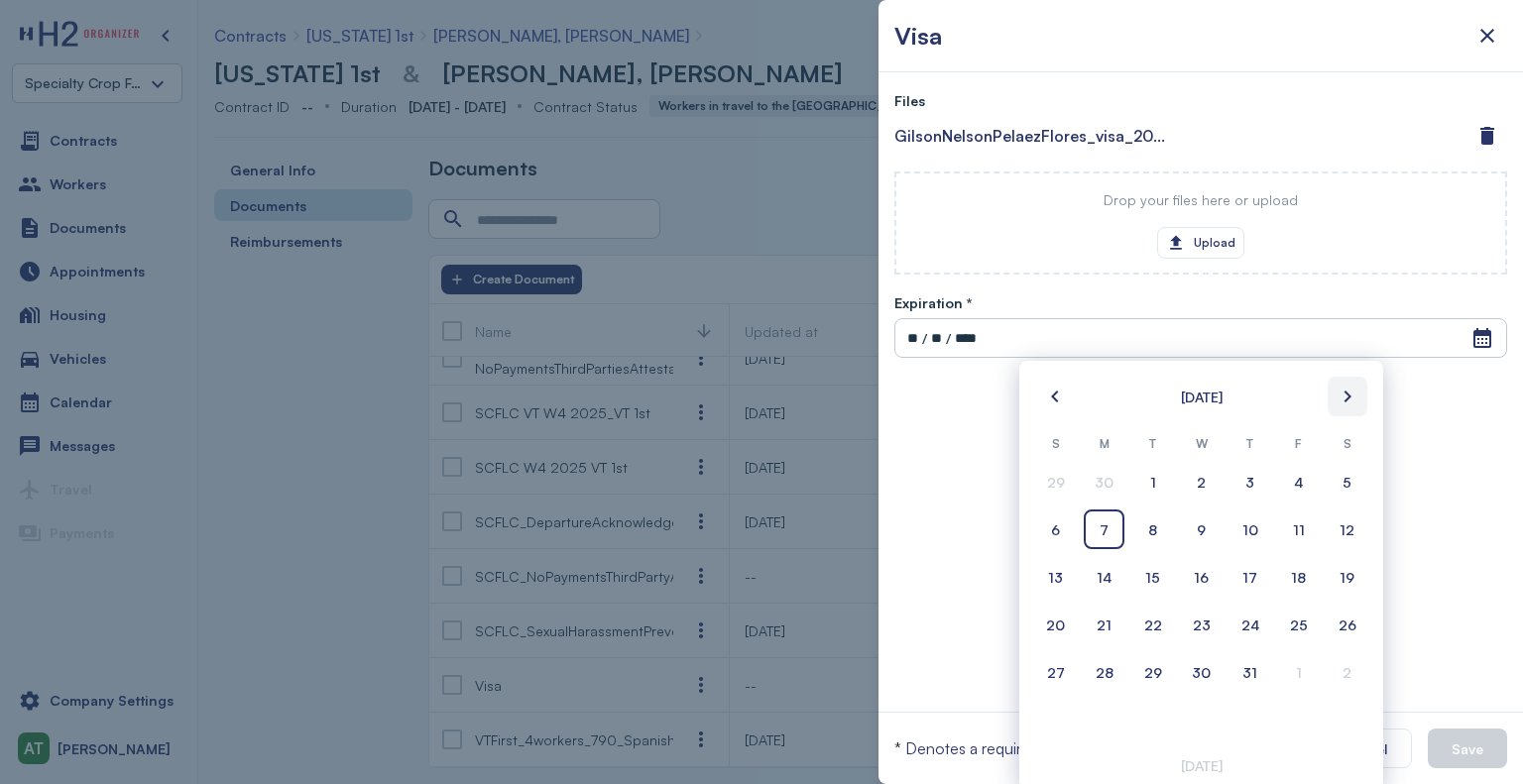 click at bounding box center [1347, 396] 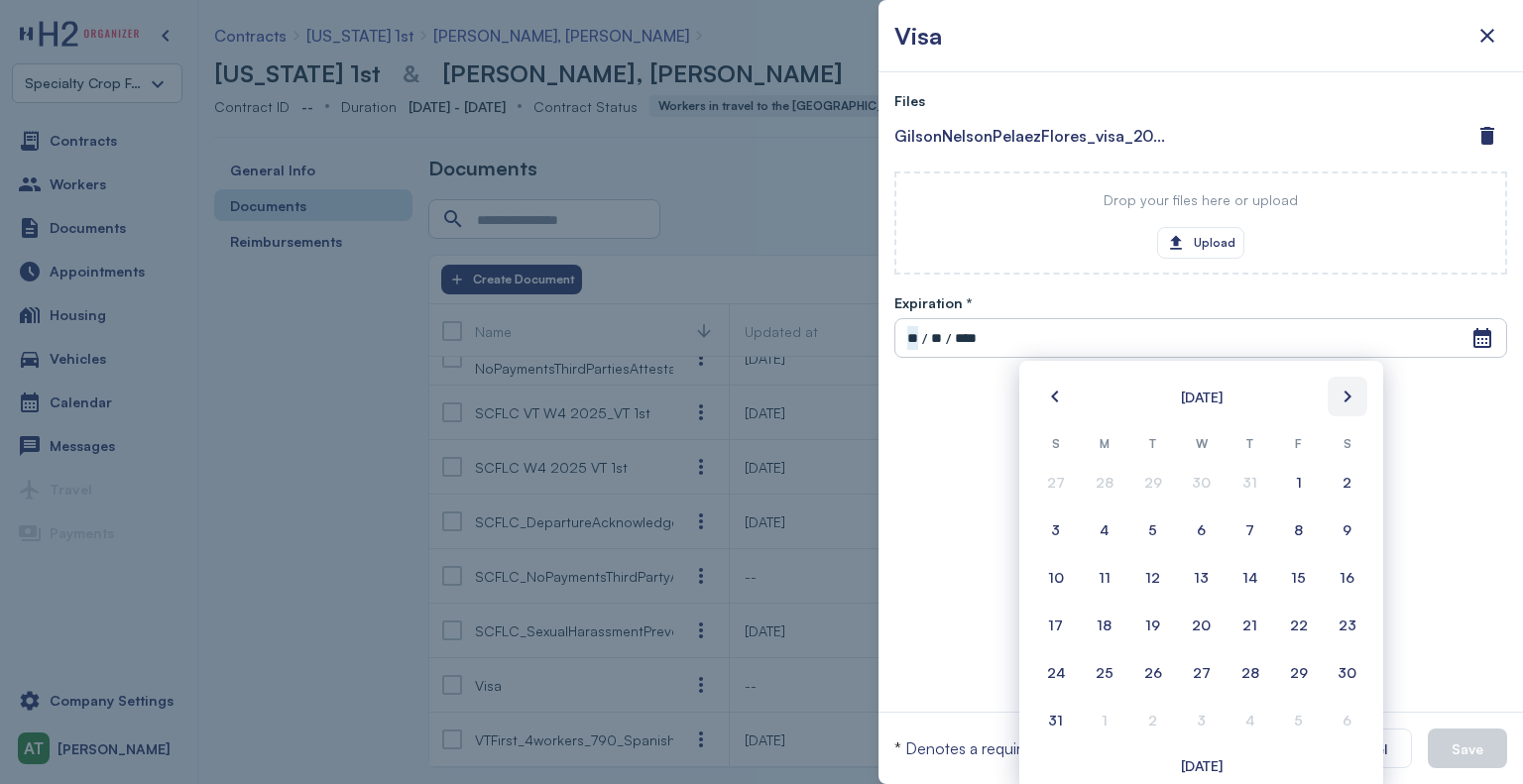 click at bounding box center (1347, 396) 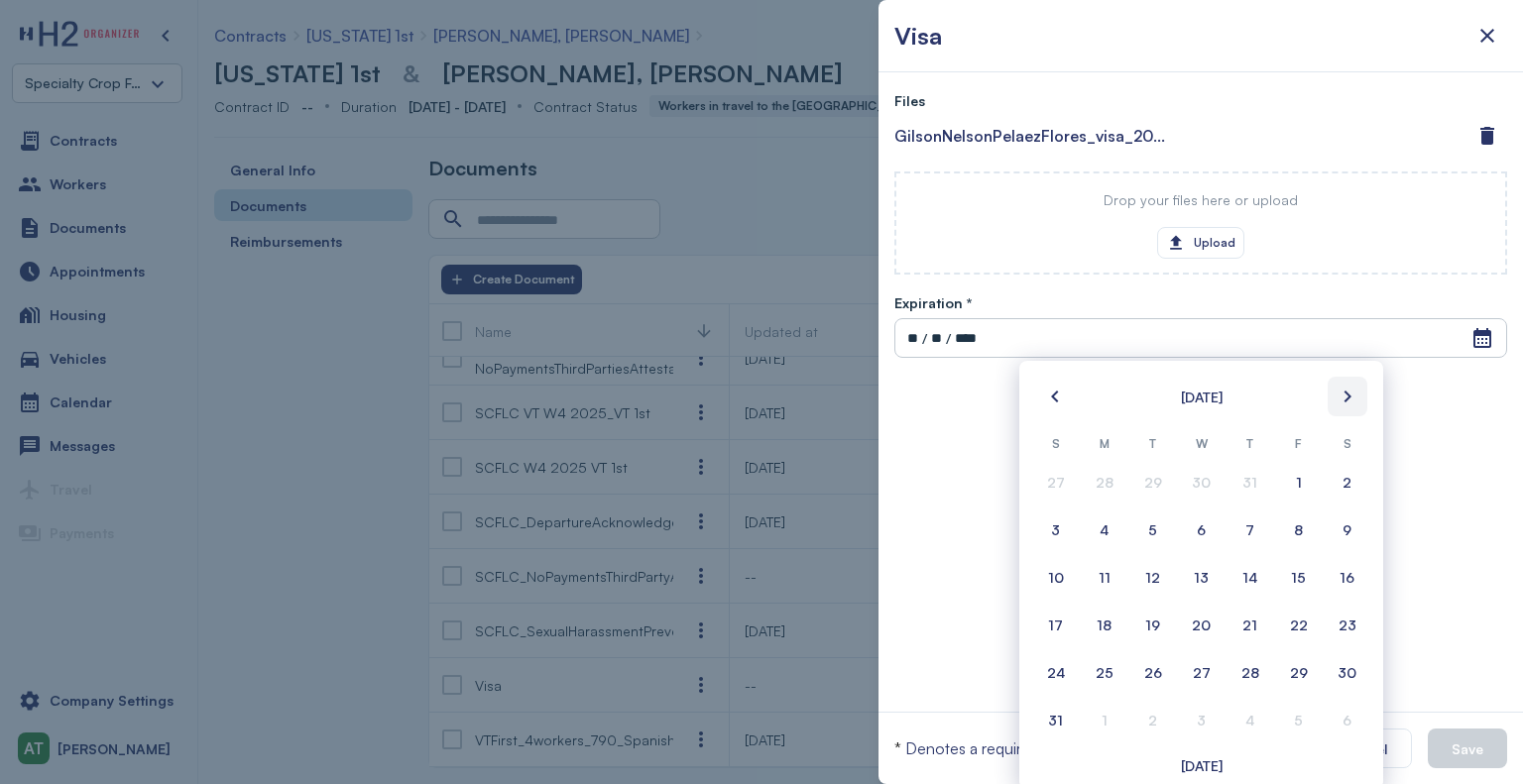 click at bounding box center (1347, 396) 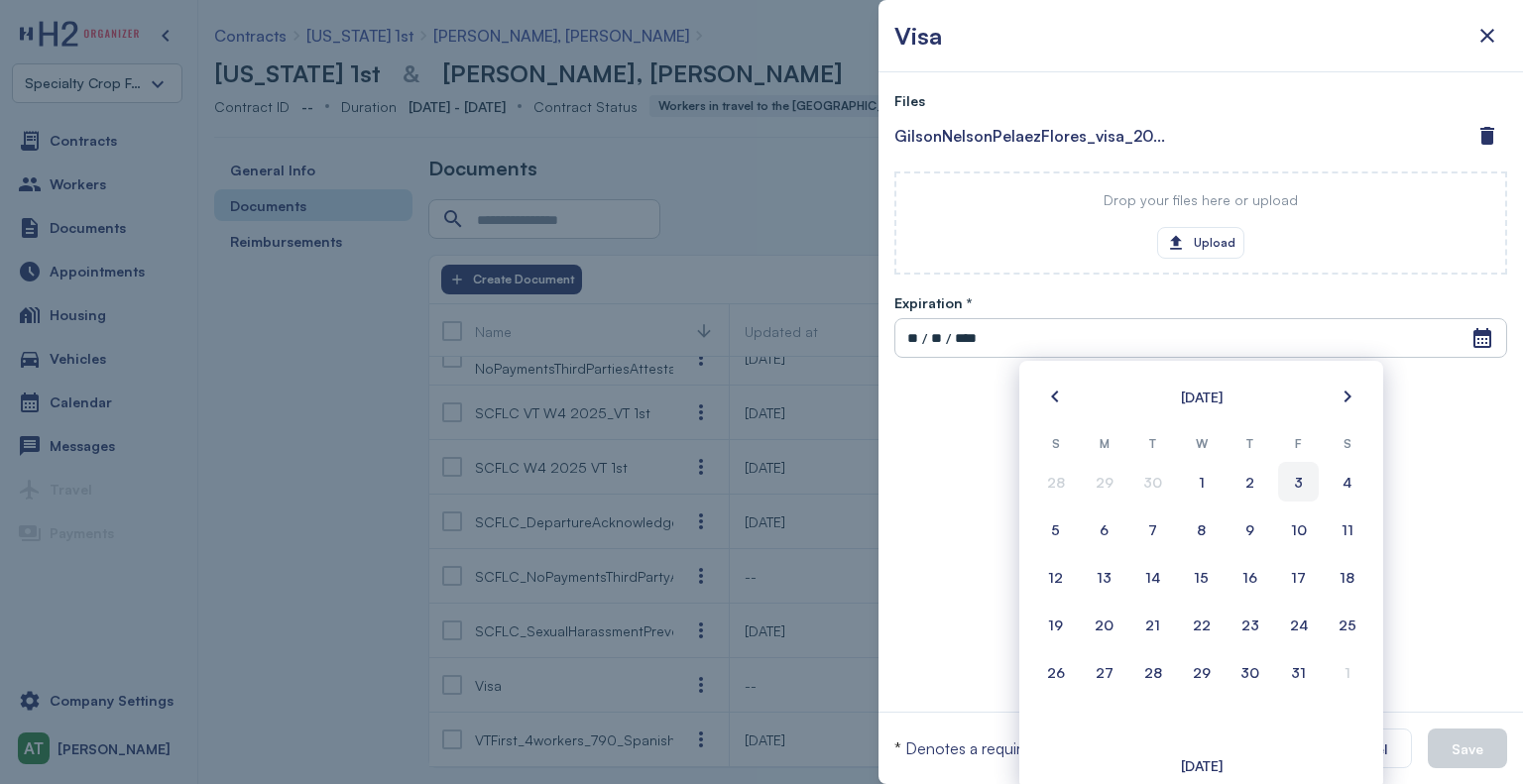 click on "3" at bounding box center (1298, 482) 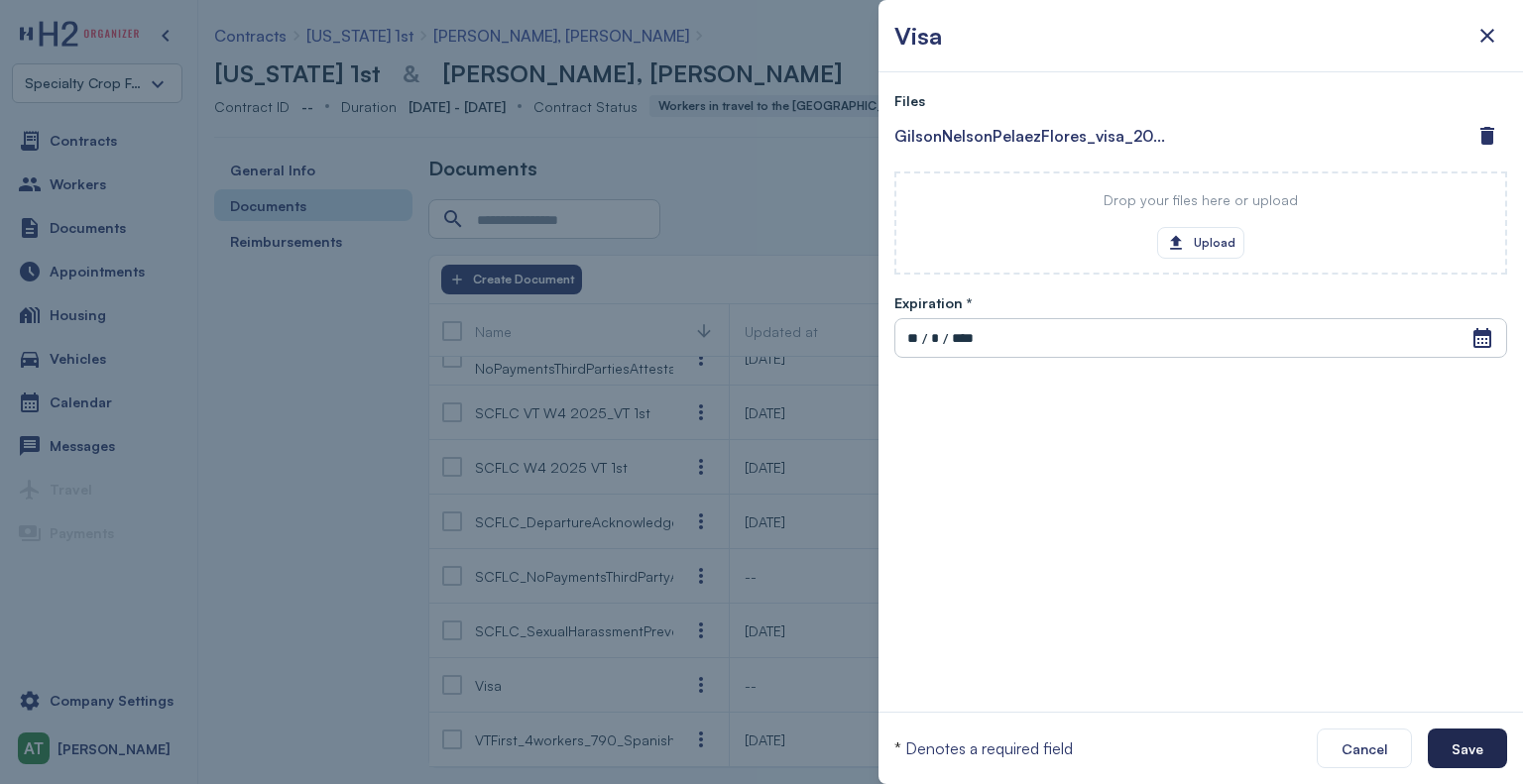 click on "Save" at bounding box center (1467, 748) 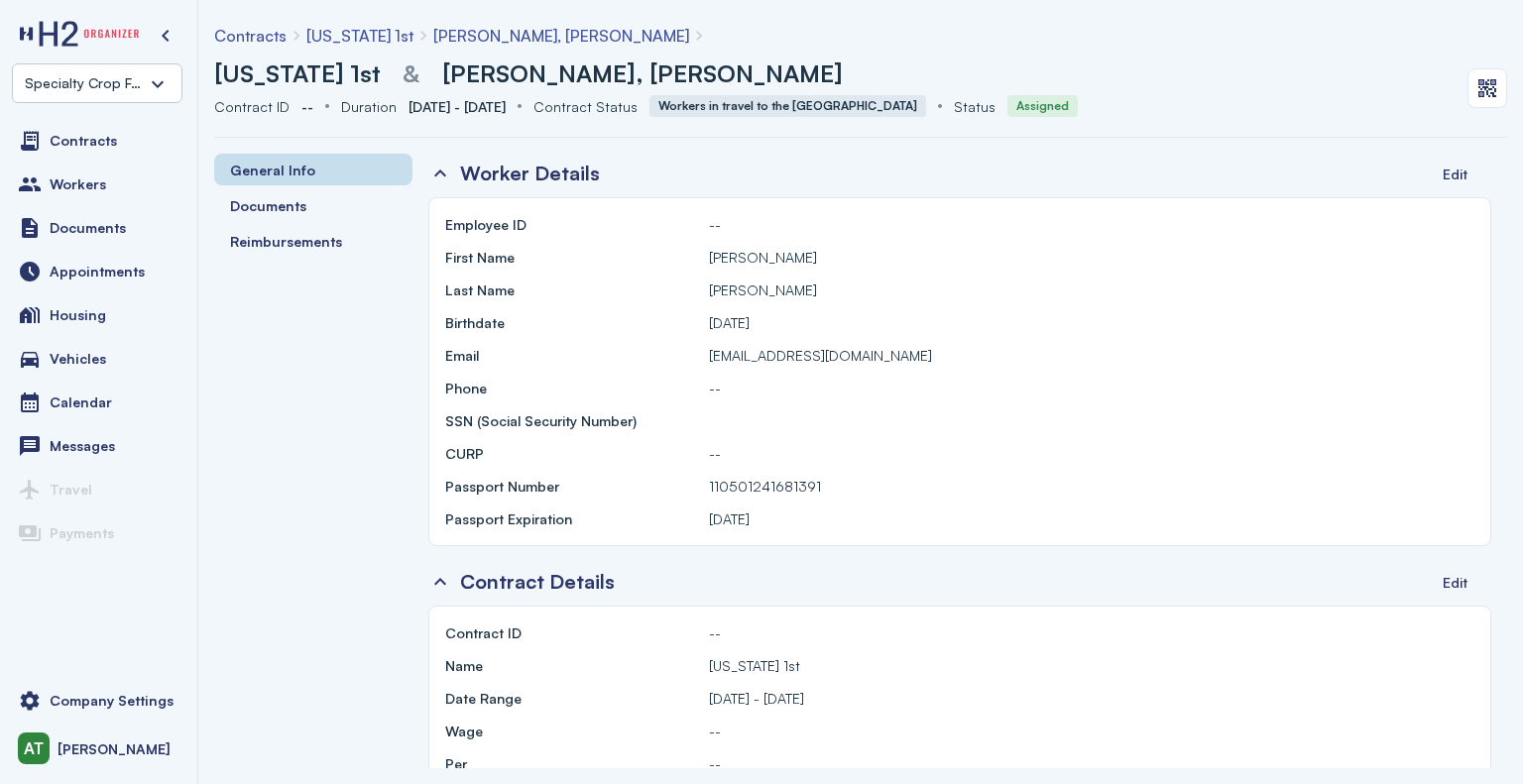 click on "[US_STATE] 1st" at bounding box center (360, 36) 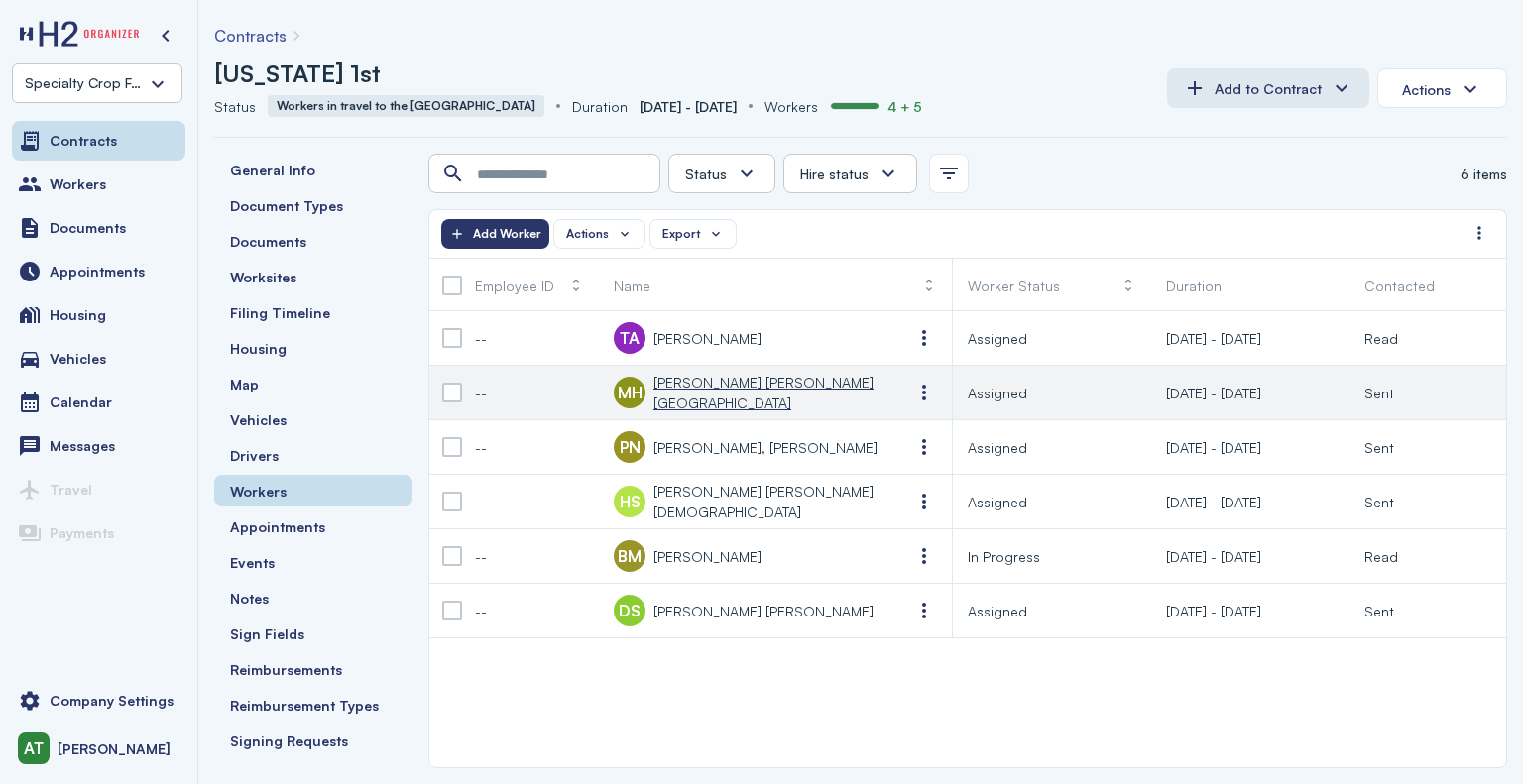 click on "[PERSON_NAME] [PERSON_NAME][GEOGRAPHIC_DATA]" at bounding box center (767, 392) 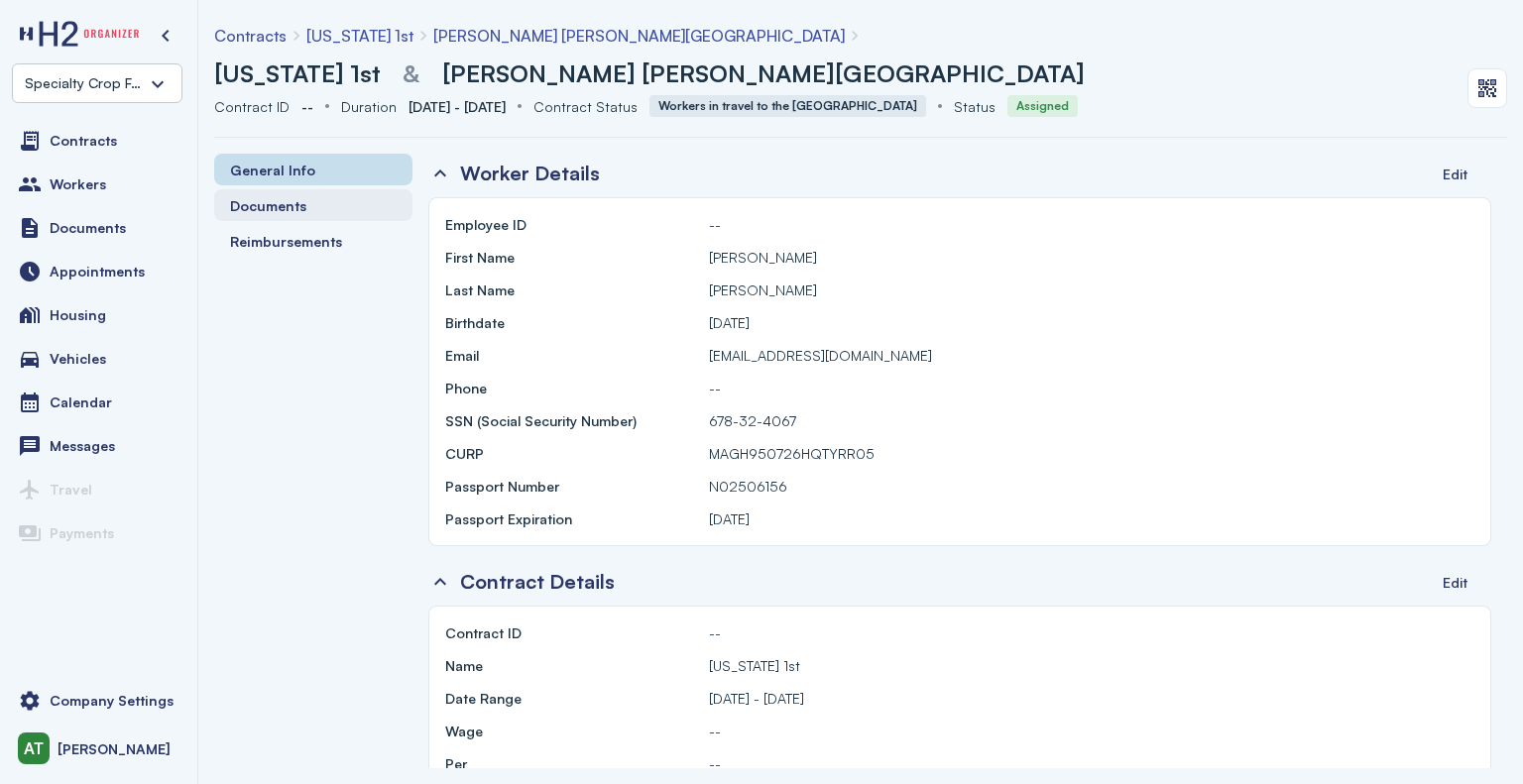 click on "Documents" at bounding box center [313, 205] 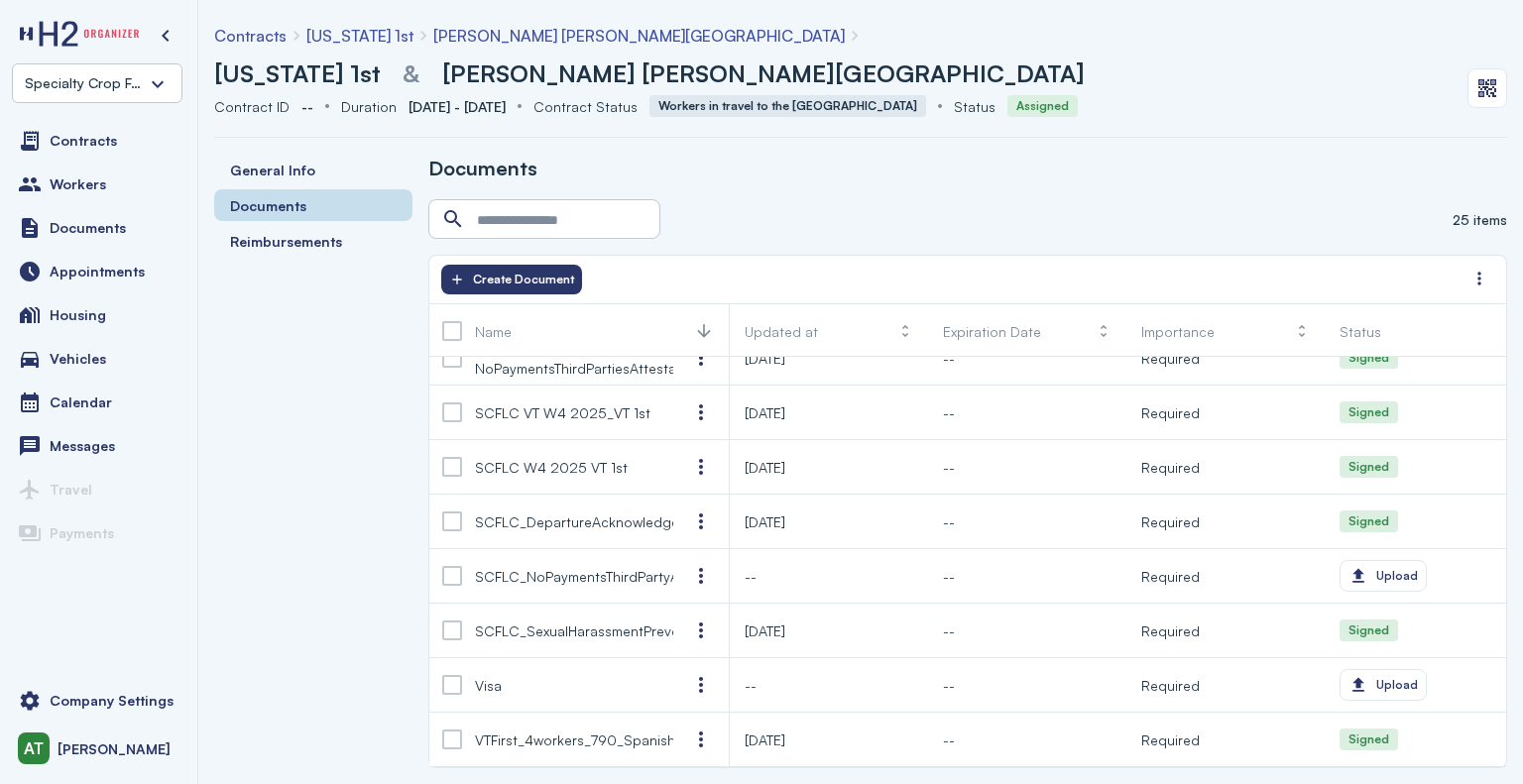 scroll, scrollTop: 944, scrollLeft: 0, axis: vertical 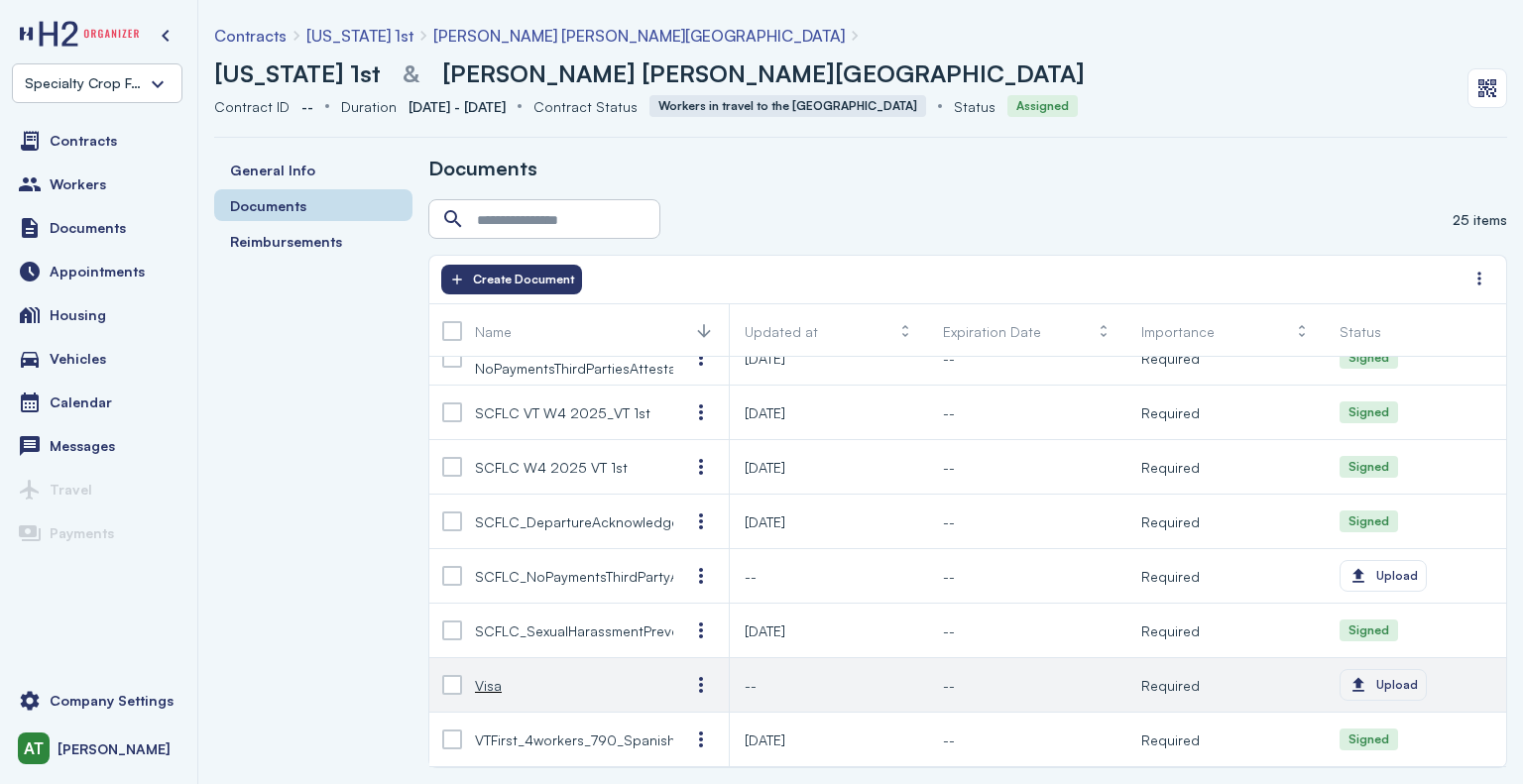 click on "Upload" 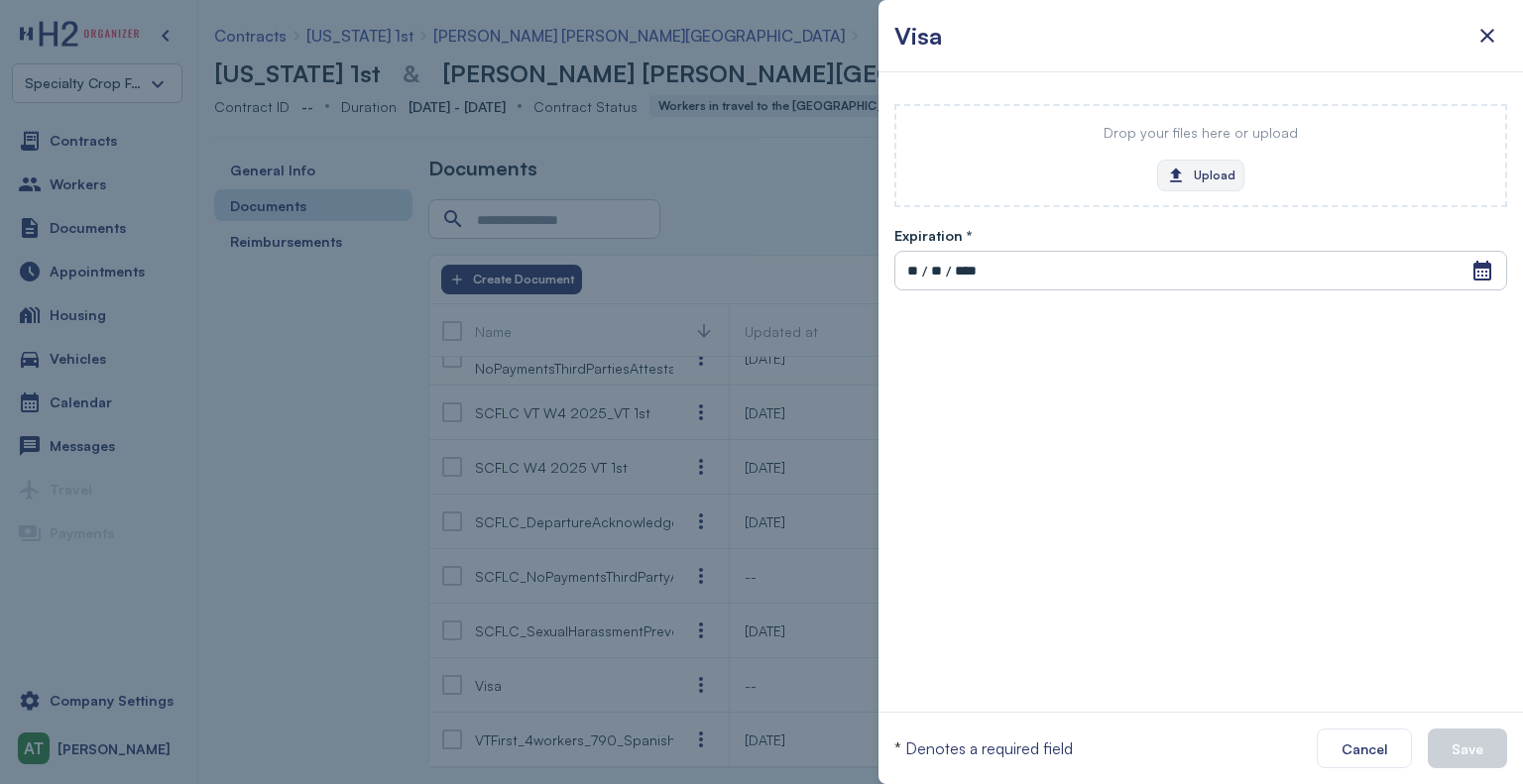 click on "Upload" 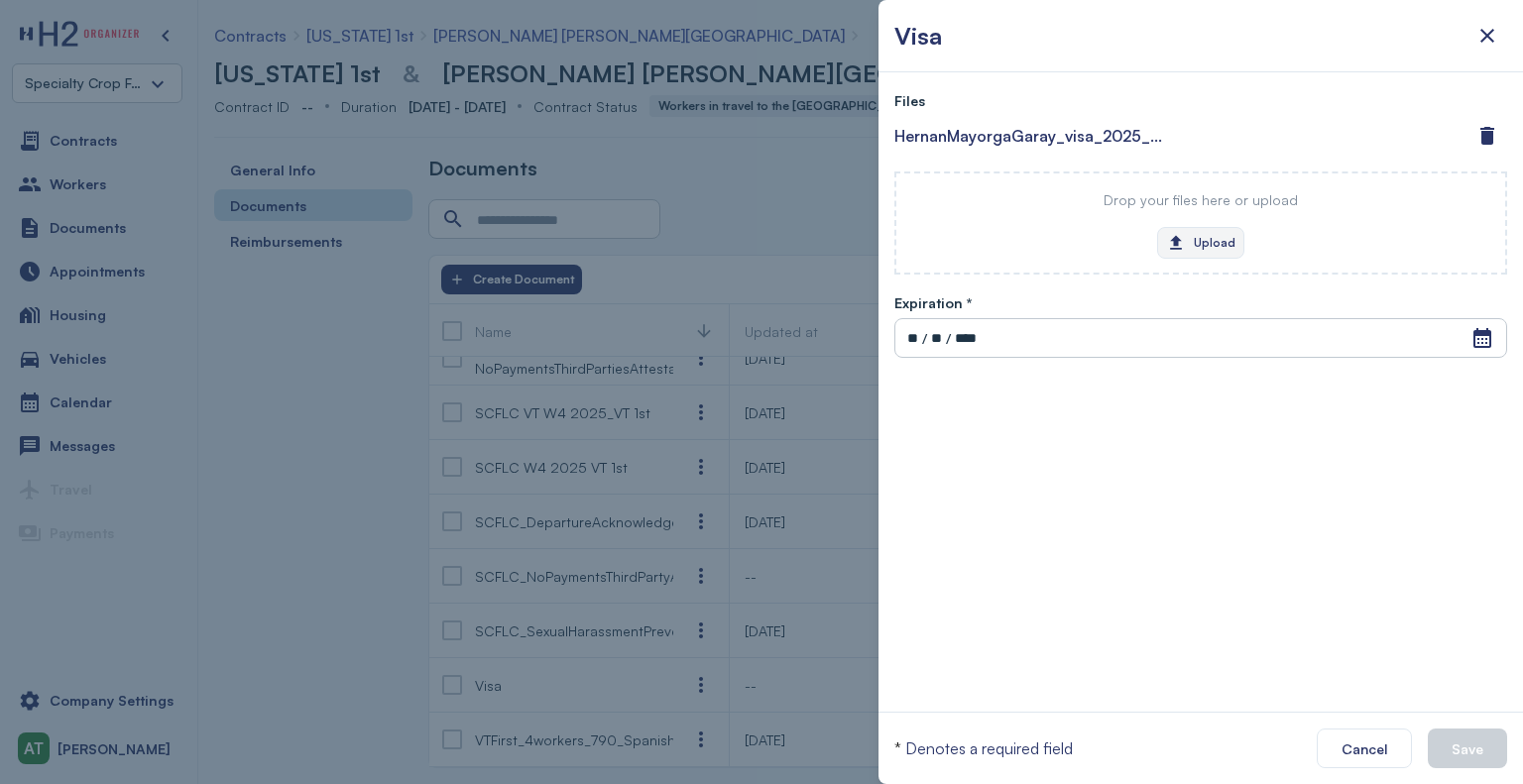 click 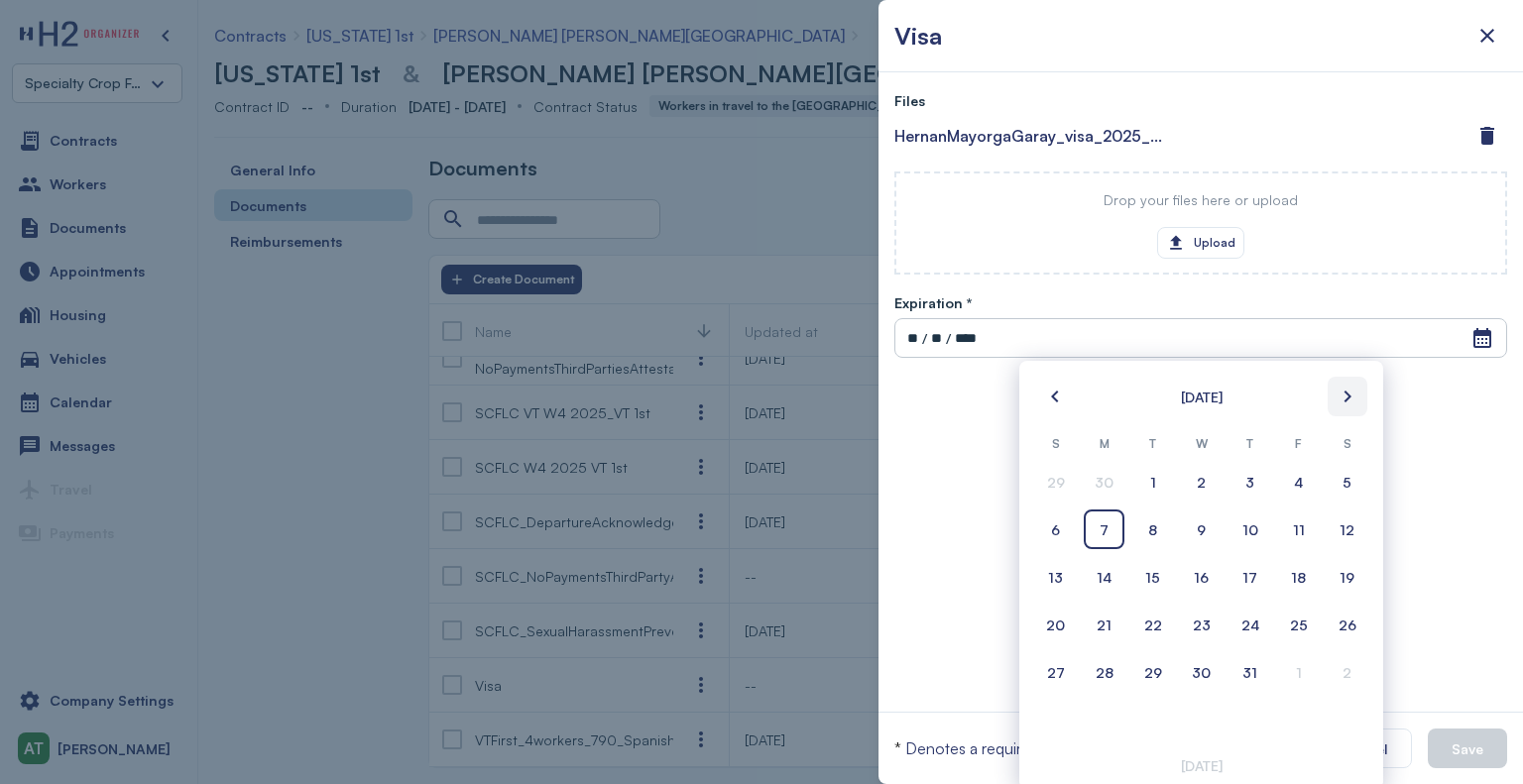click at bounding box center [1347, 396] 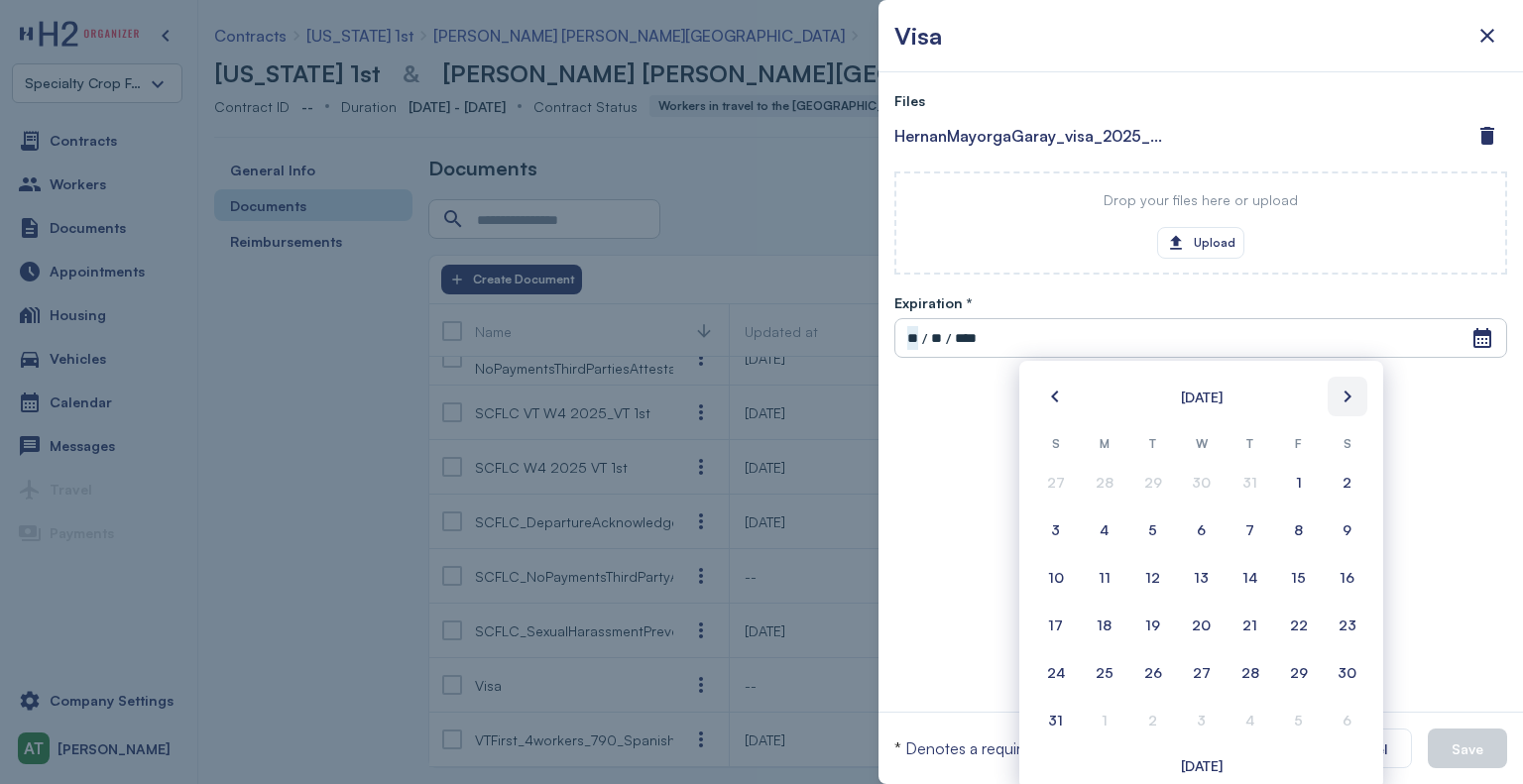 click at bounding box center (1347, 396) 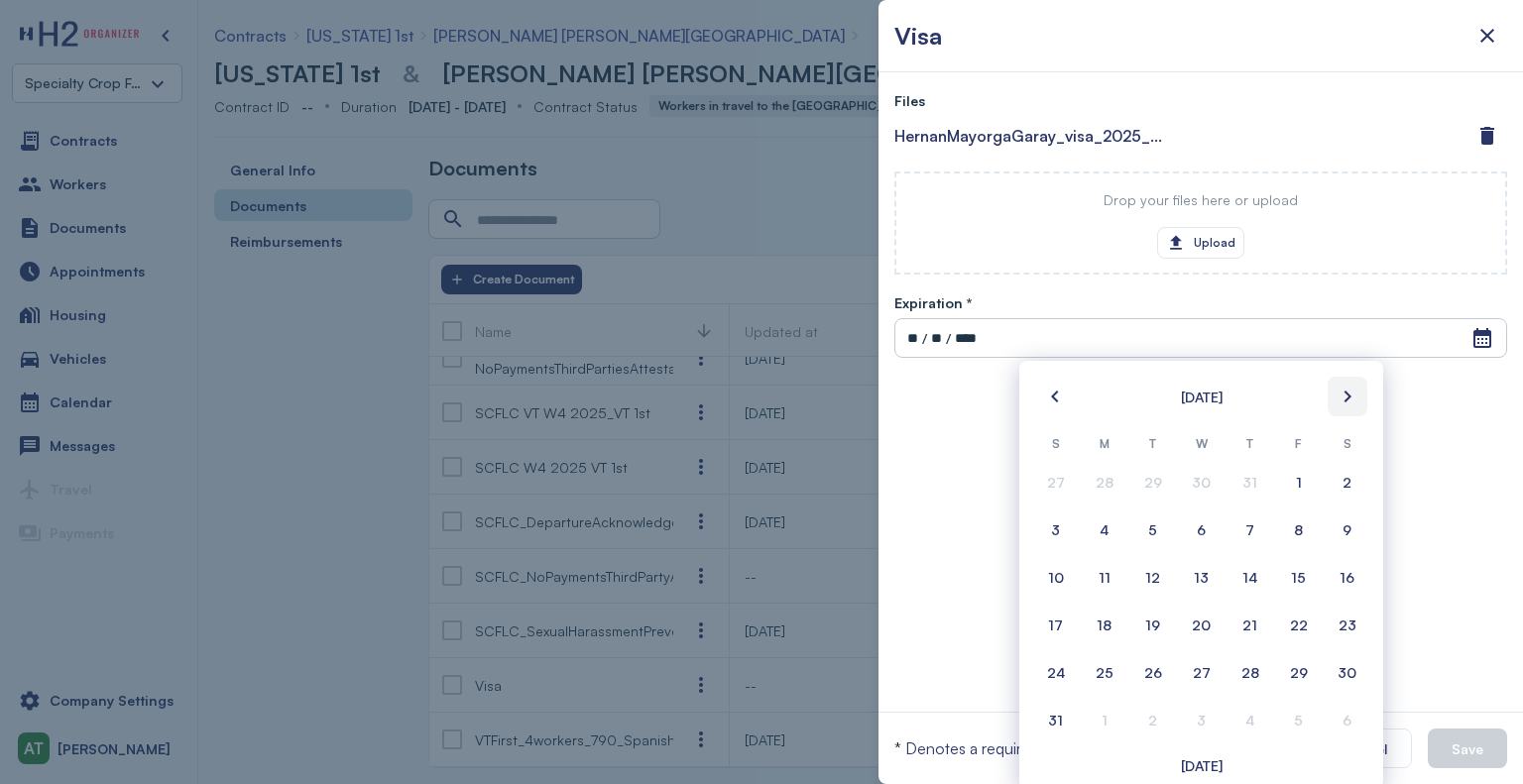 click at bounding box center [1347, 396] 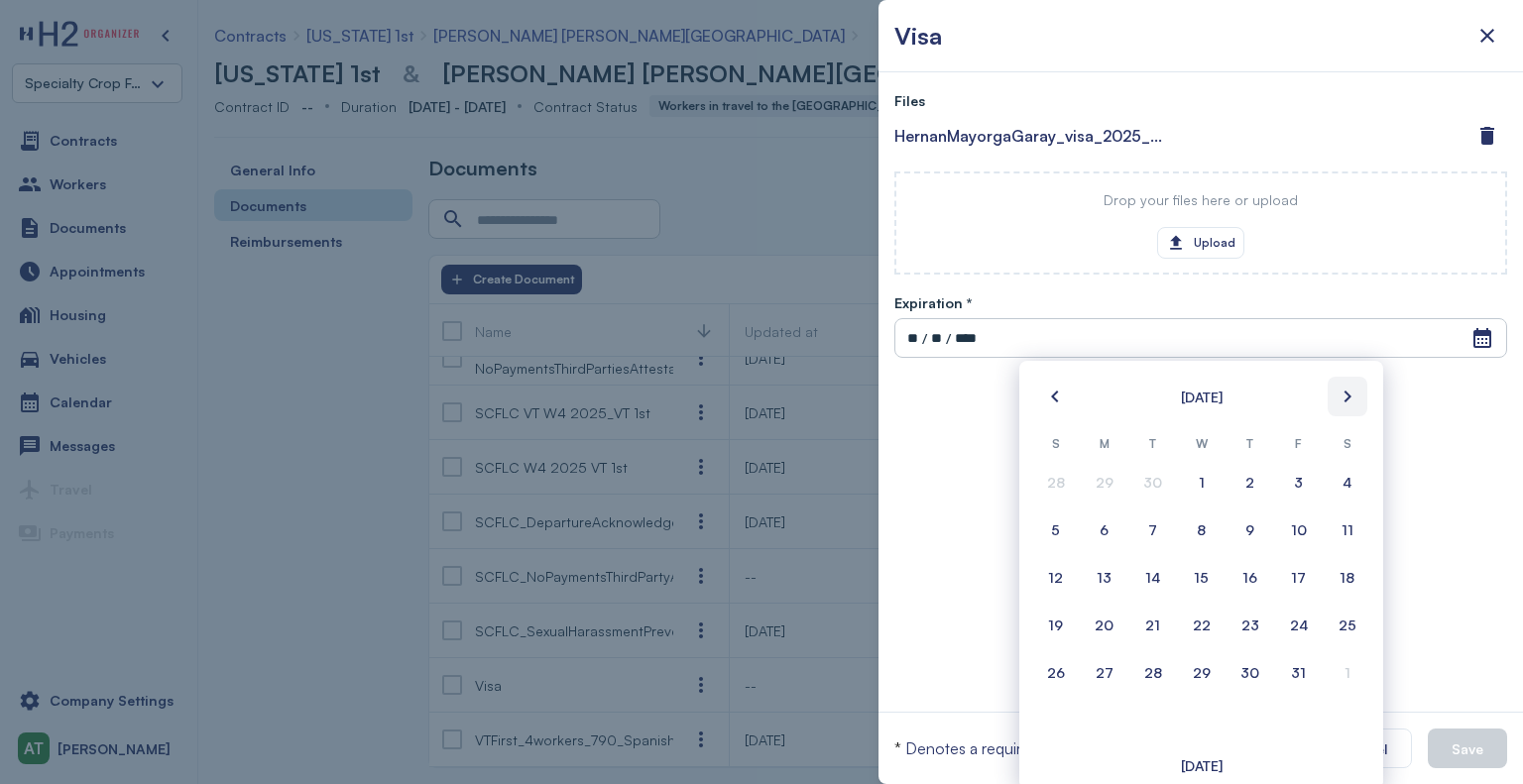 click at bounding box center (1347, 396) 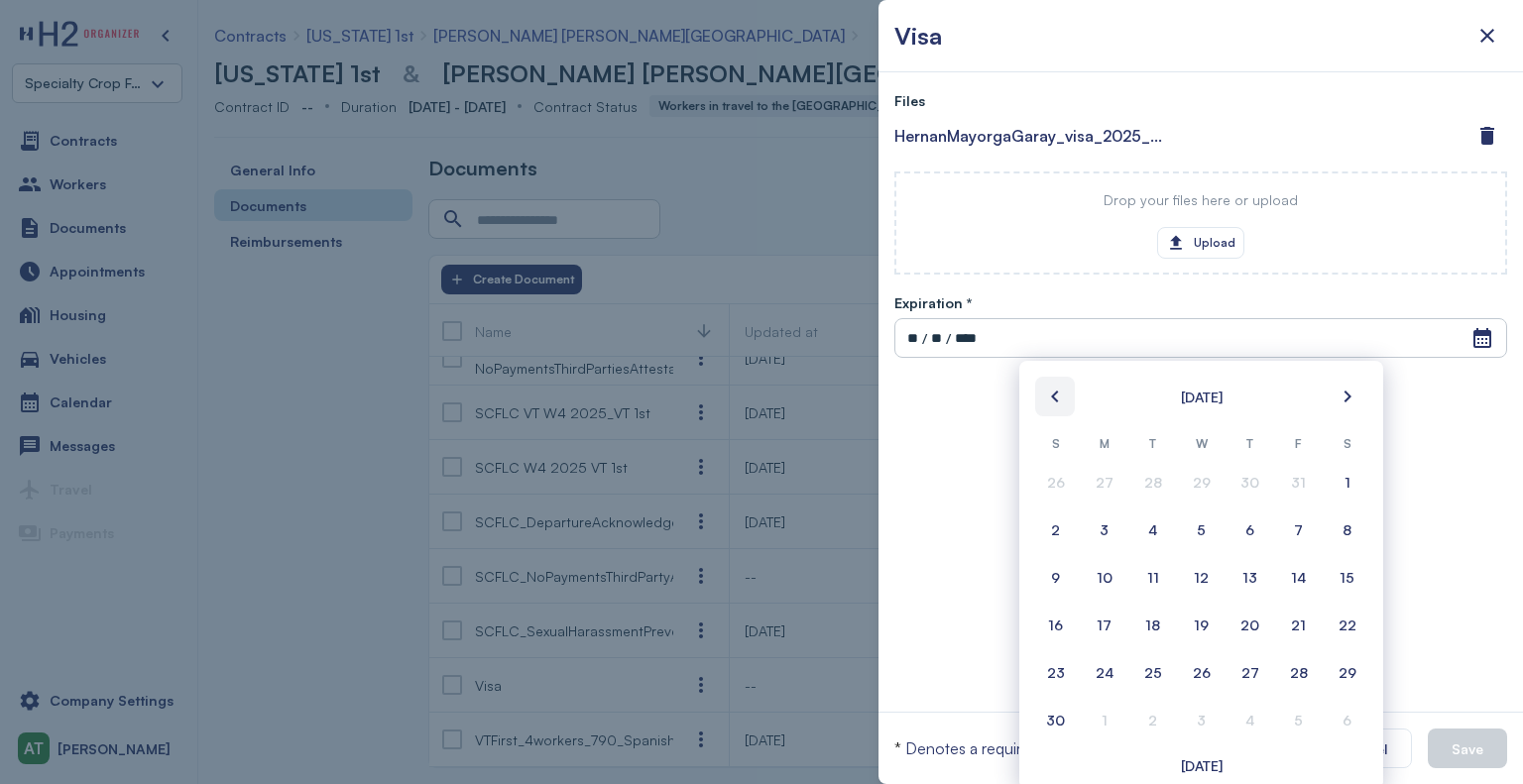 click at bounding box center [1055, 396] 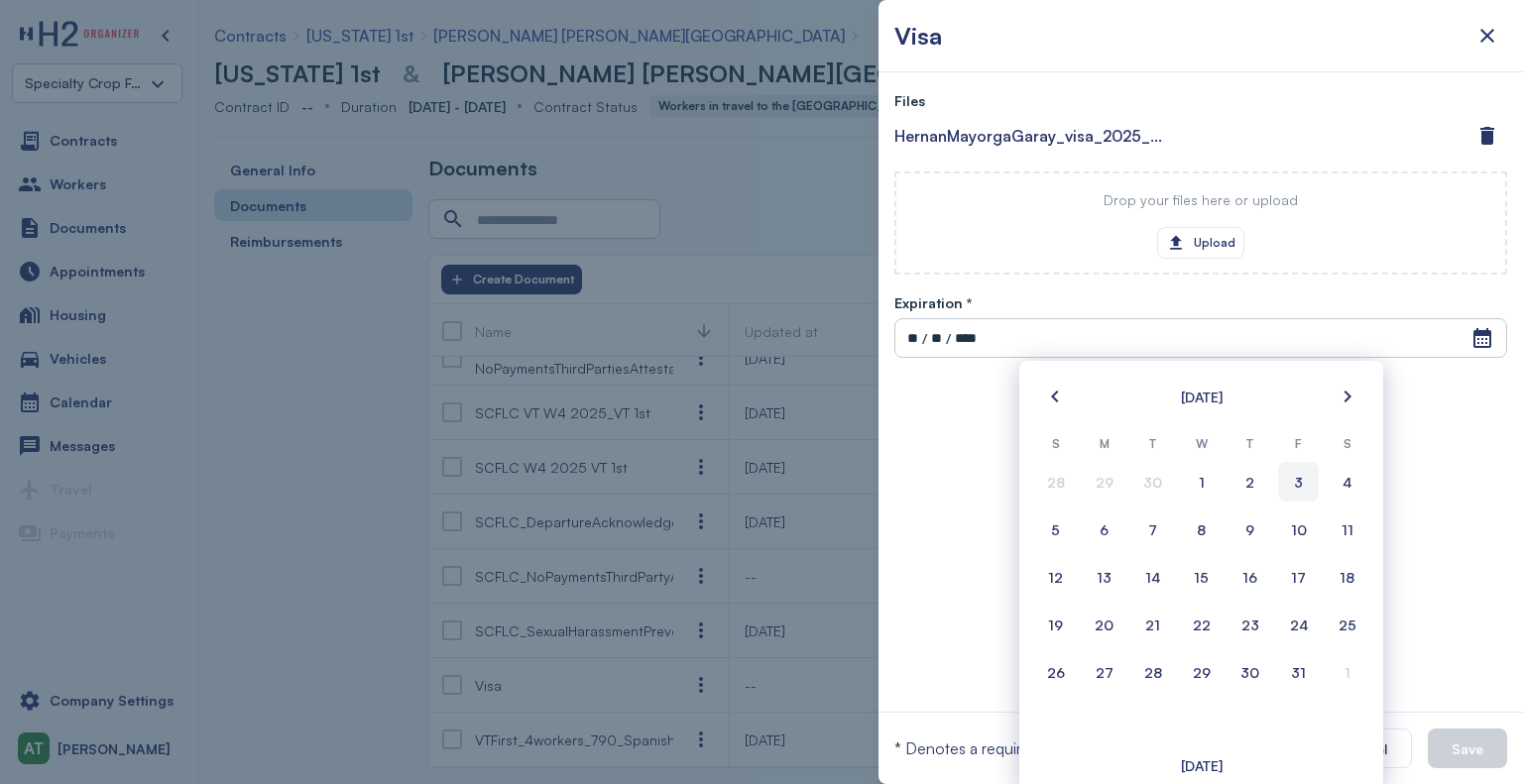 click on "3" at bounding box center (1298, 482) 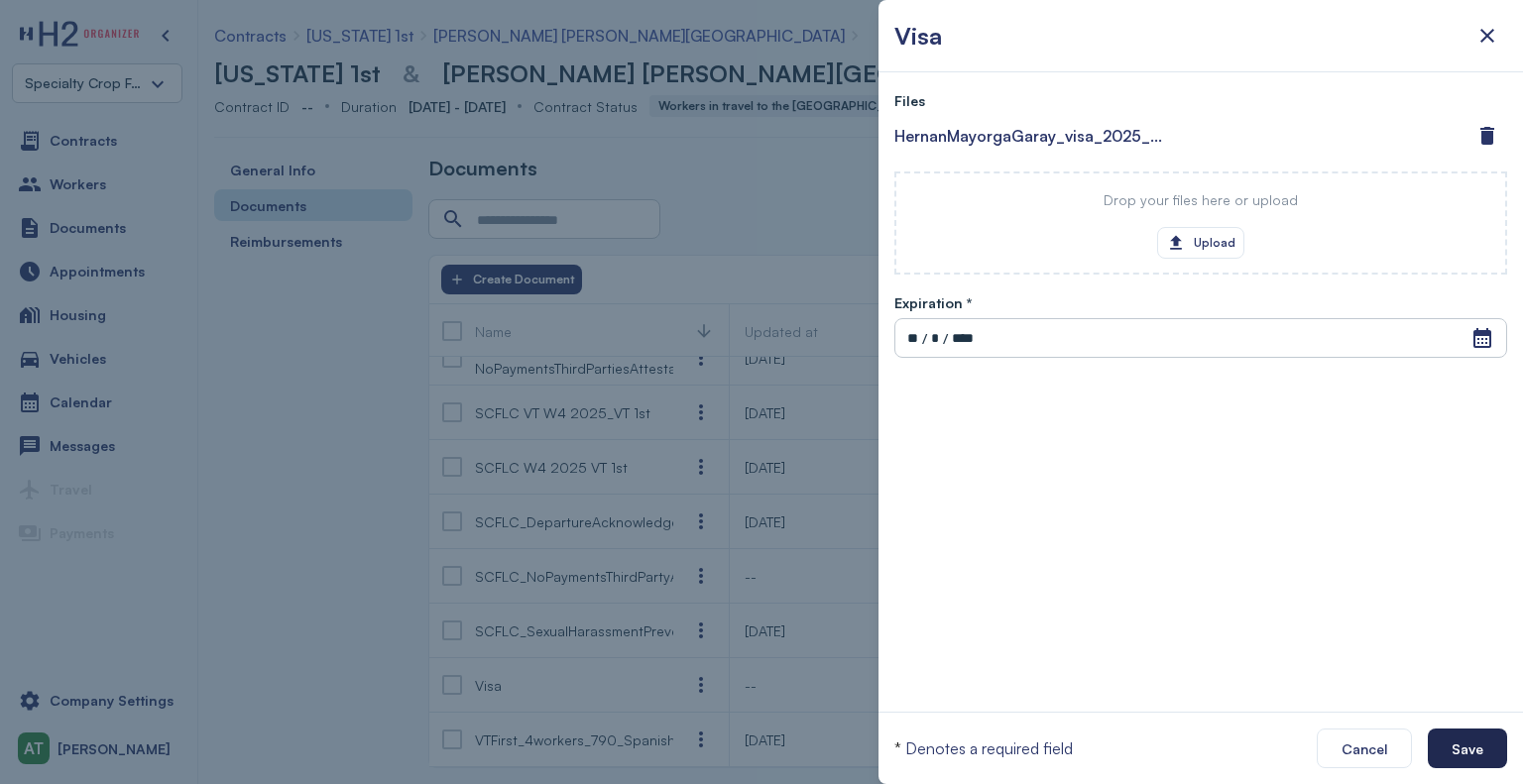 click on "Save" at bounding box center [1467, 748] 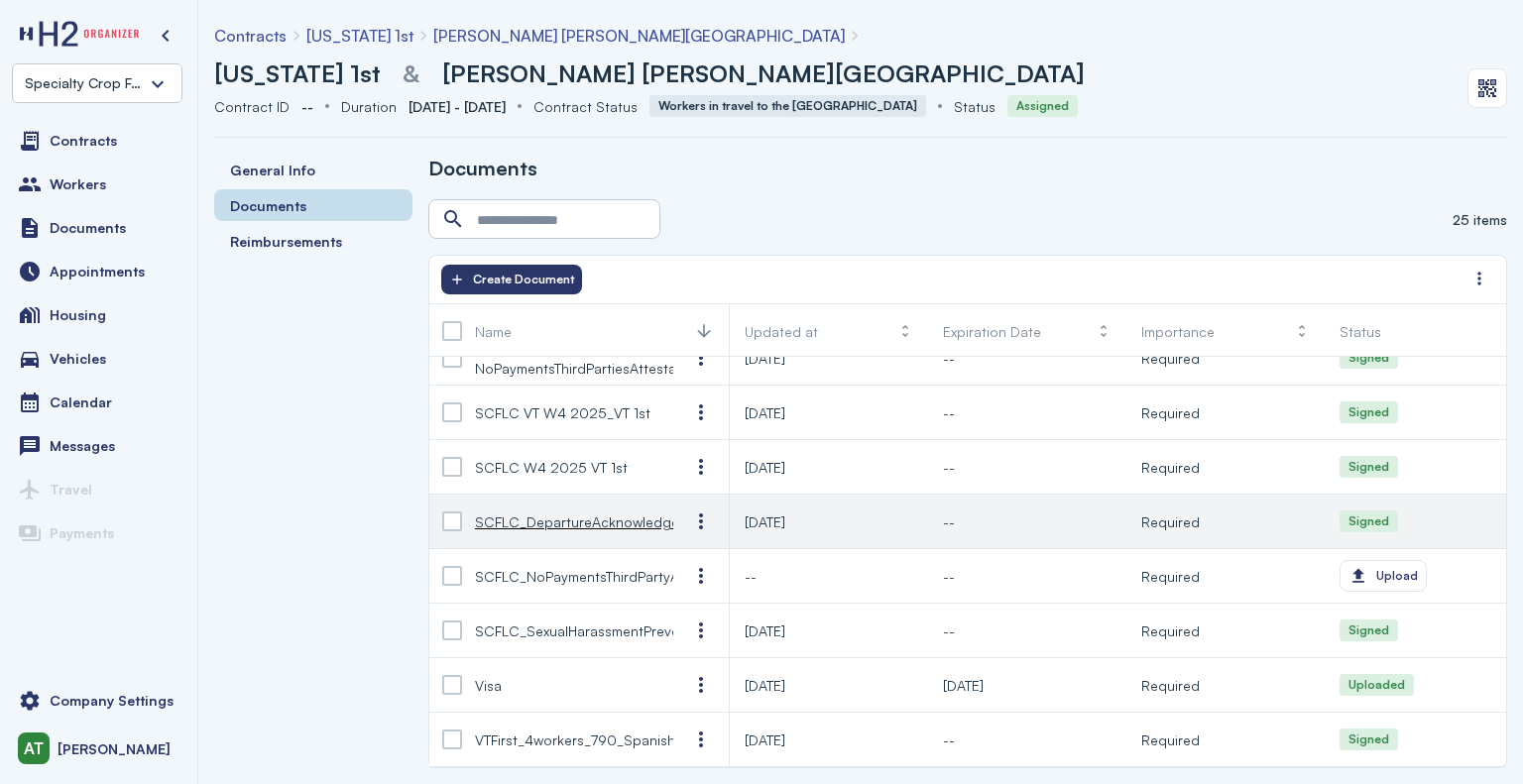 scroll, scrollTop: 838, scrollLeft: 0, axis: vertical 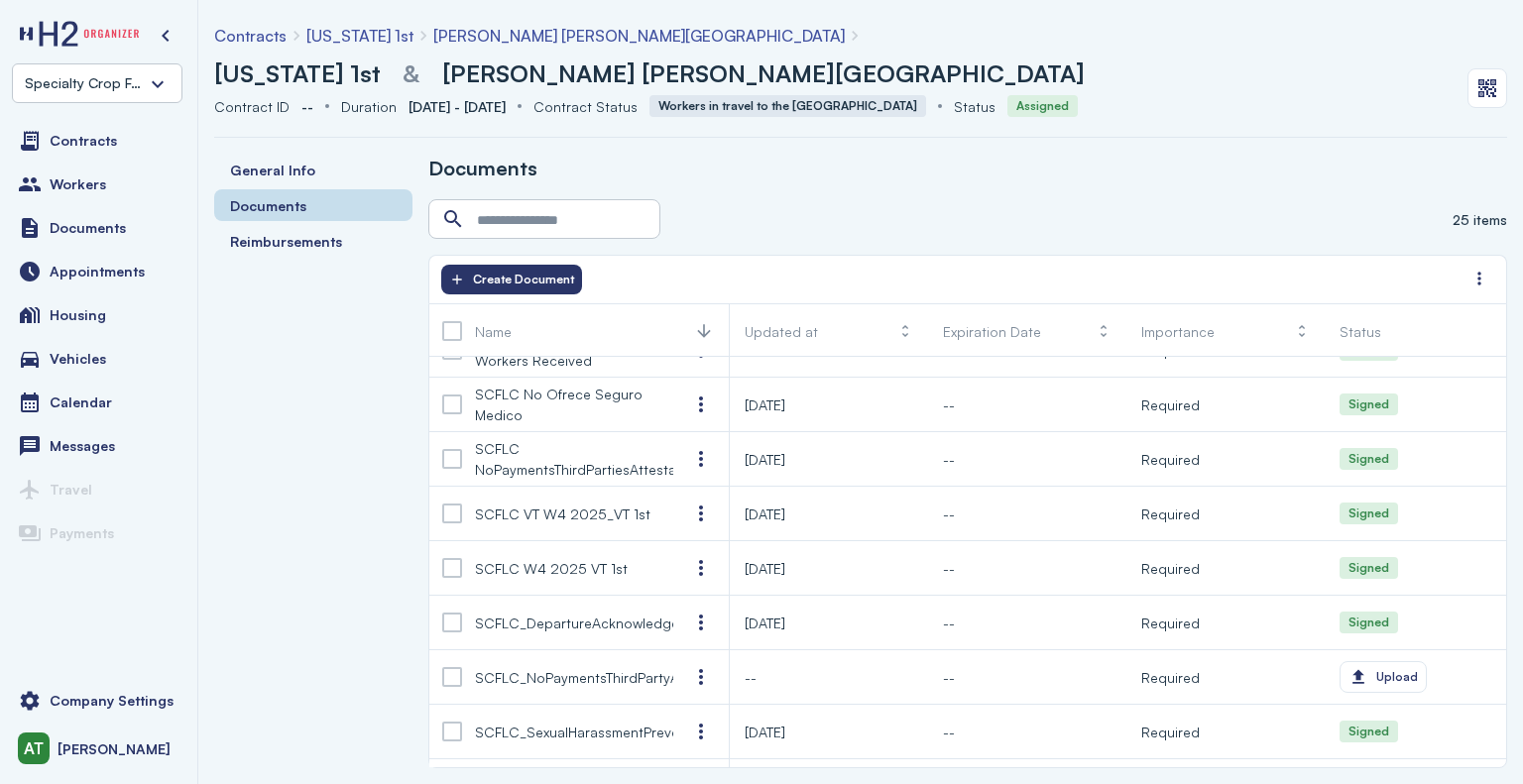 click on "[US_STATE] 1st" at bounding box center (360, 36) 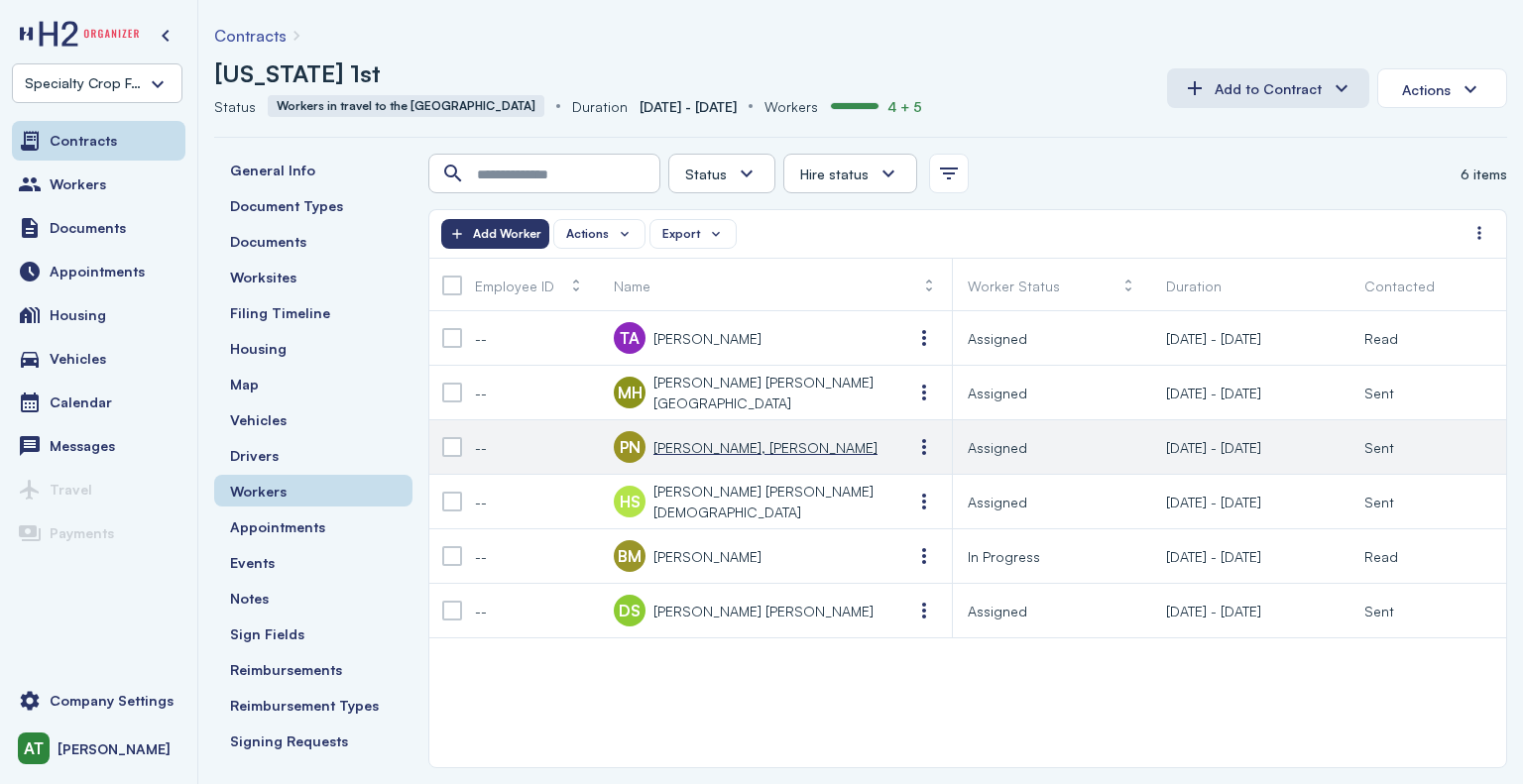 click on "[PERSON_NAME], [PERSON_NAME]" at bounding box center (765, 447) 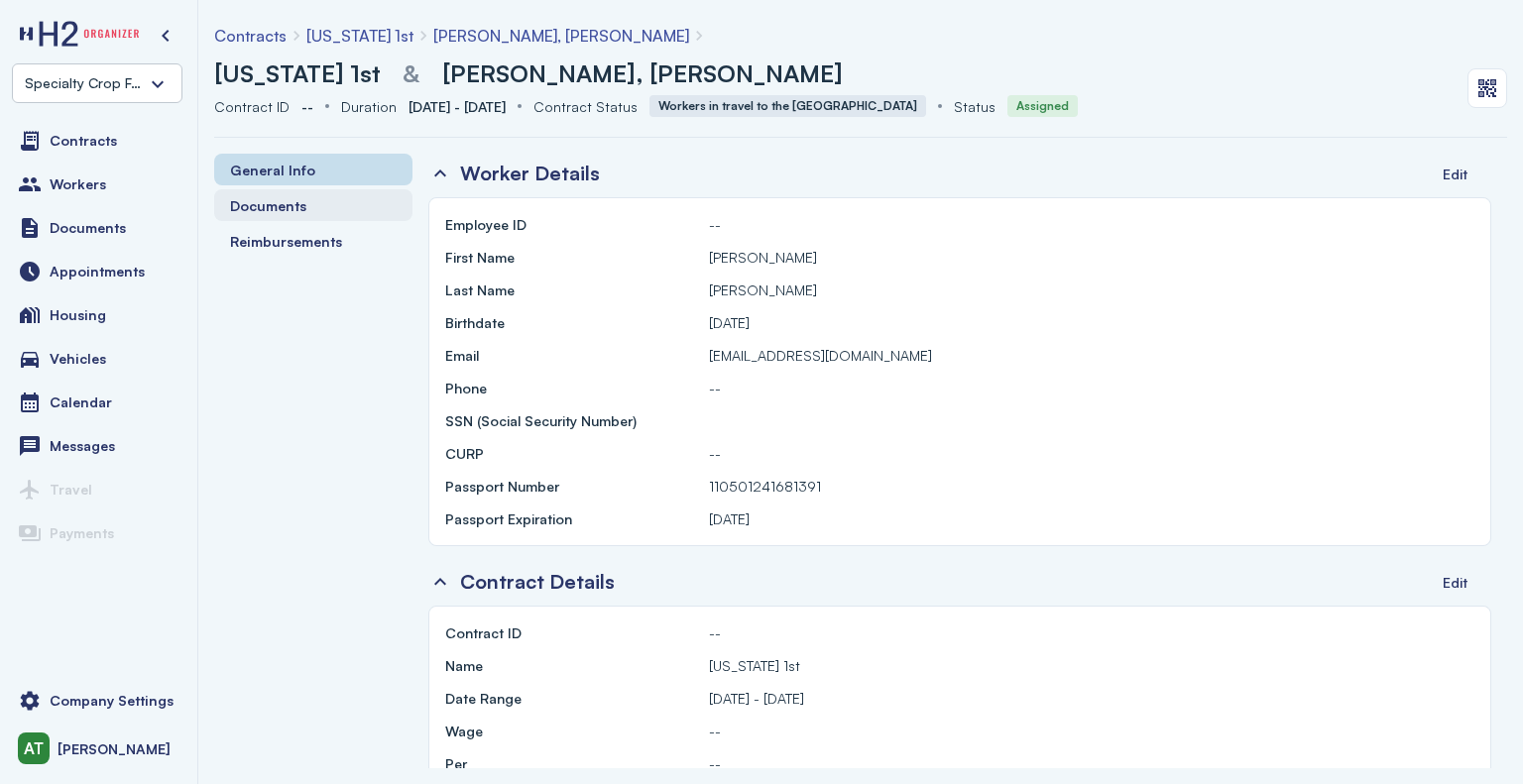 click on "Documents" at bounding box center (268, 205) 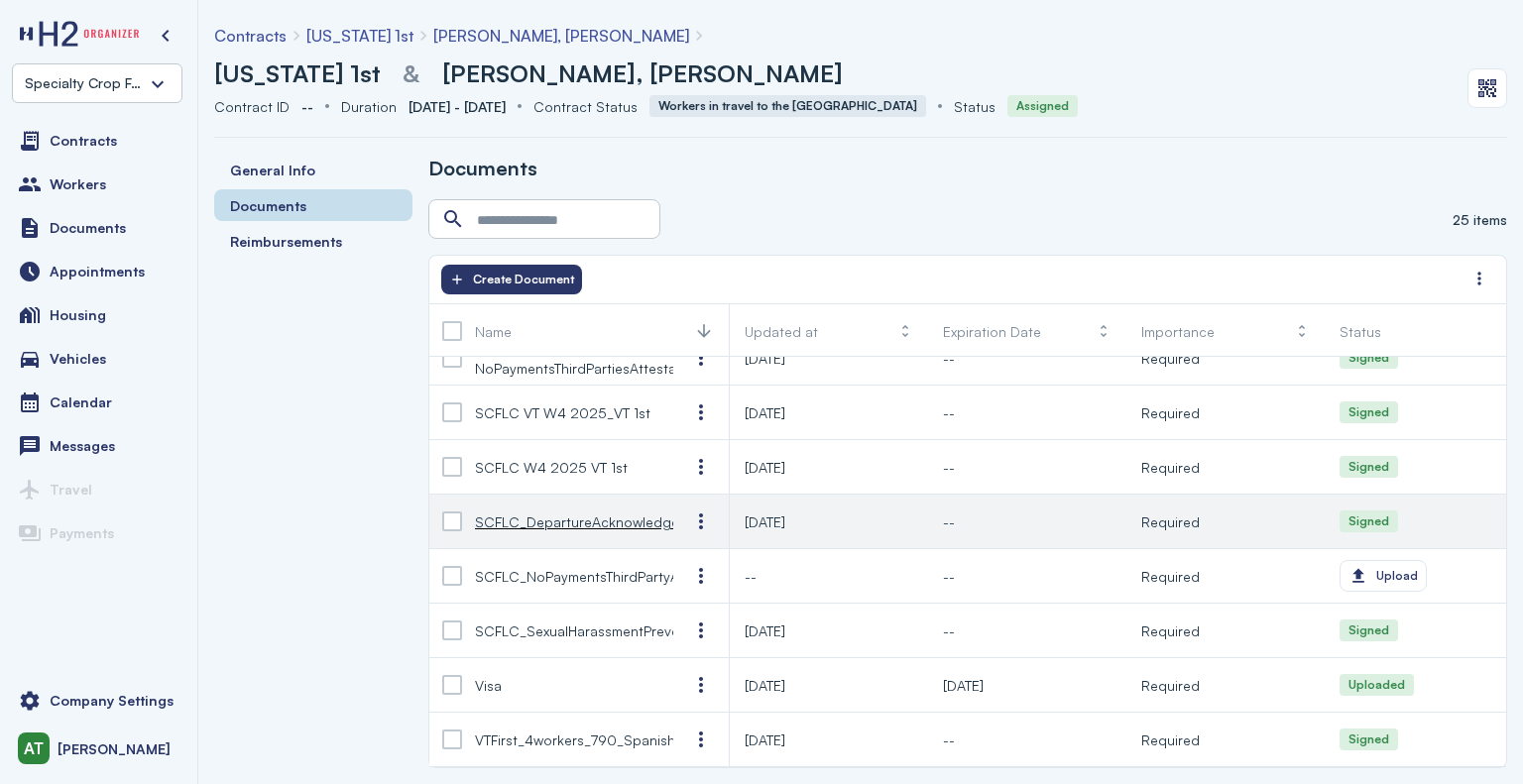 scroll, scrollTop: 646, scrollLeft: 0, axis: vertical 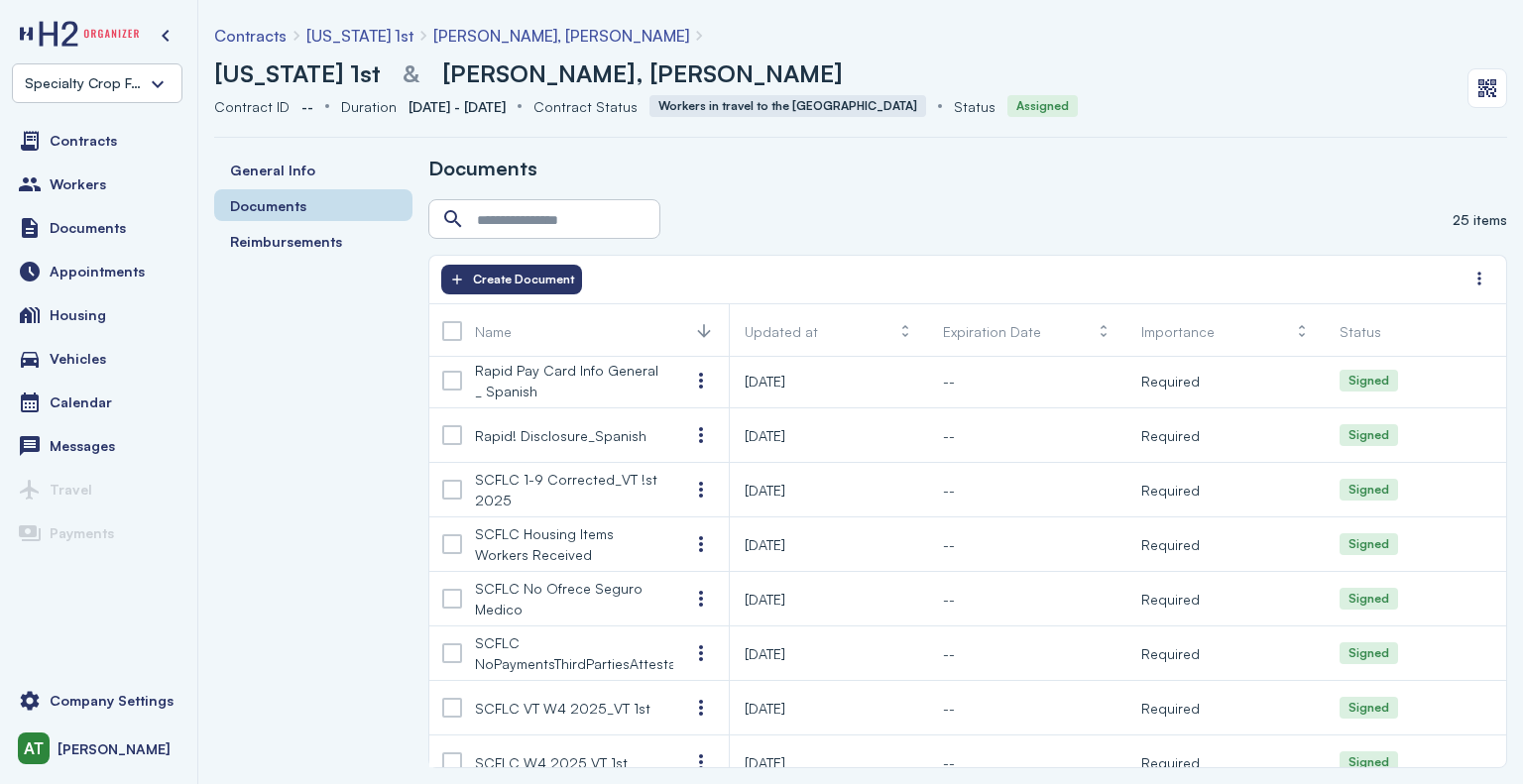 click on "[US_STATE] 1st" at bounding box center [360, 36] 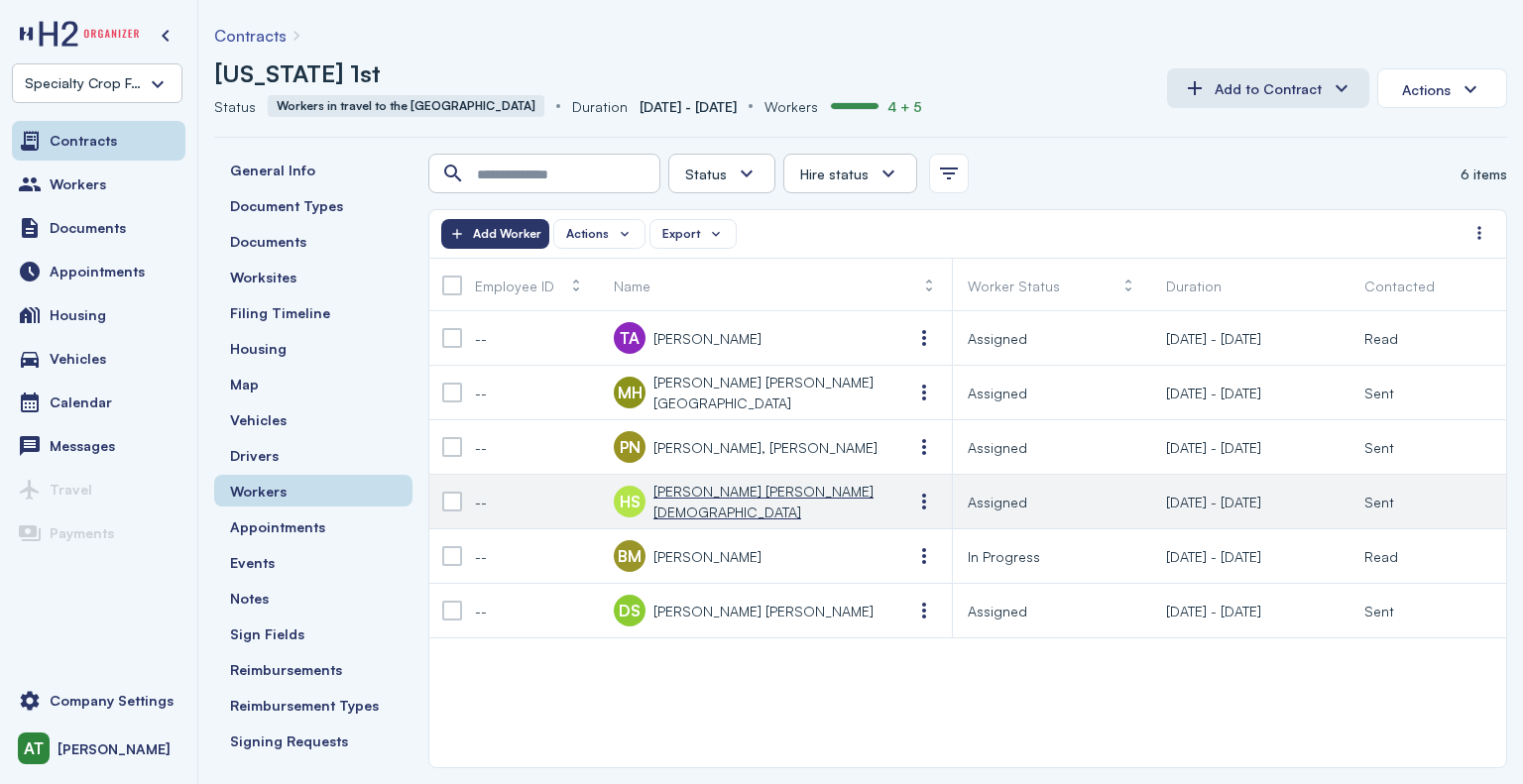 click on "[PERSON_NAME] [PERSON_NAME][DEMOGRAPHIC_DATA]" at bounding box center (767, 502) 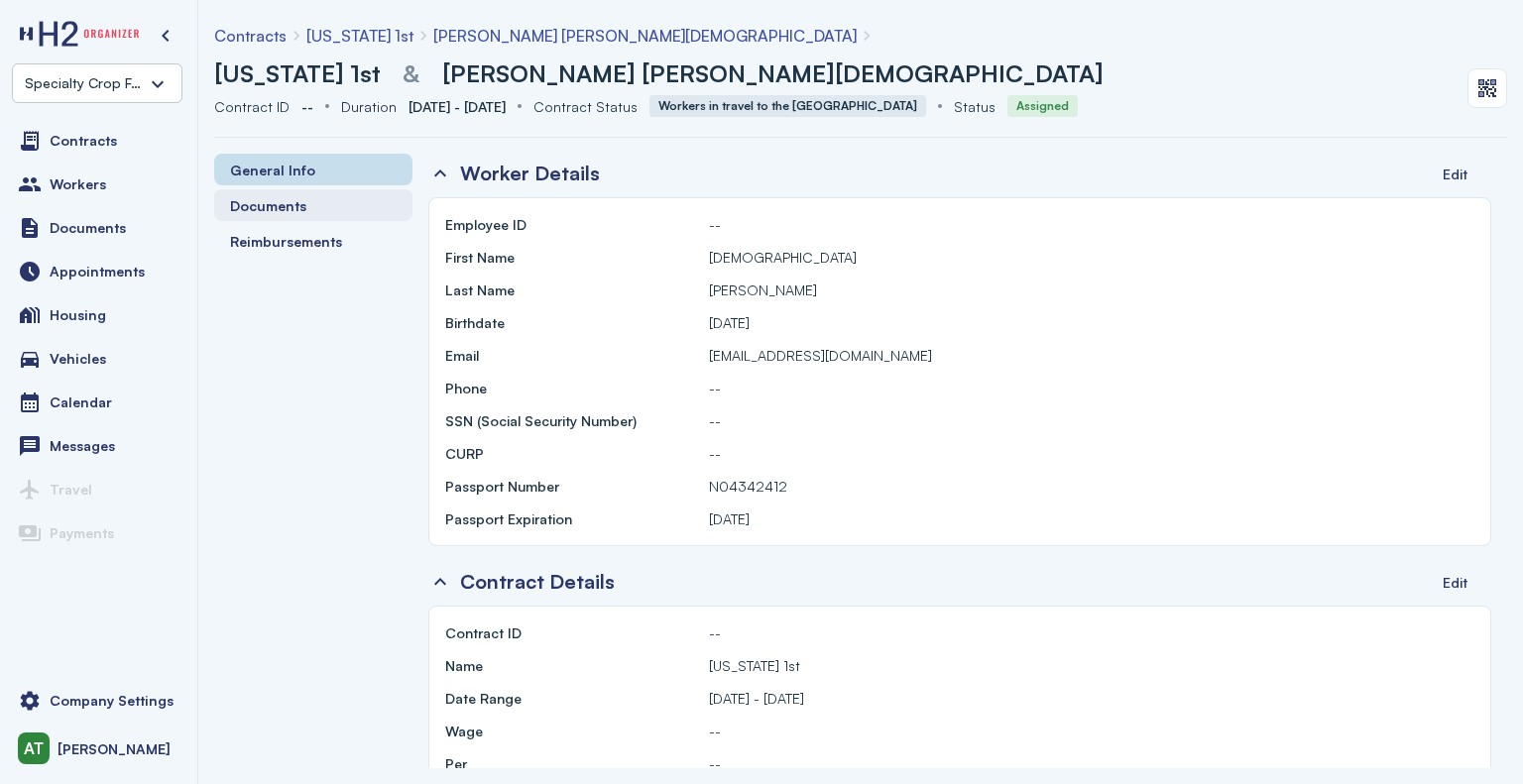 click on "Documents" at bounding box center [268, 205] 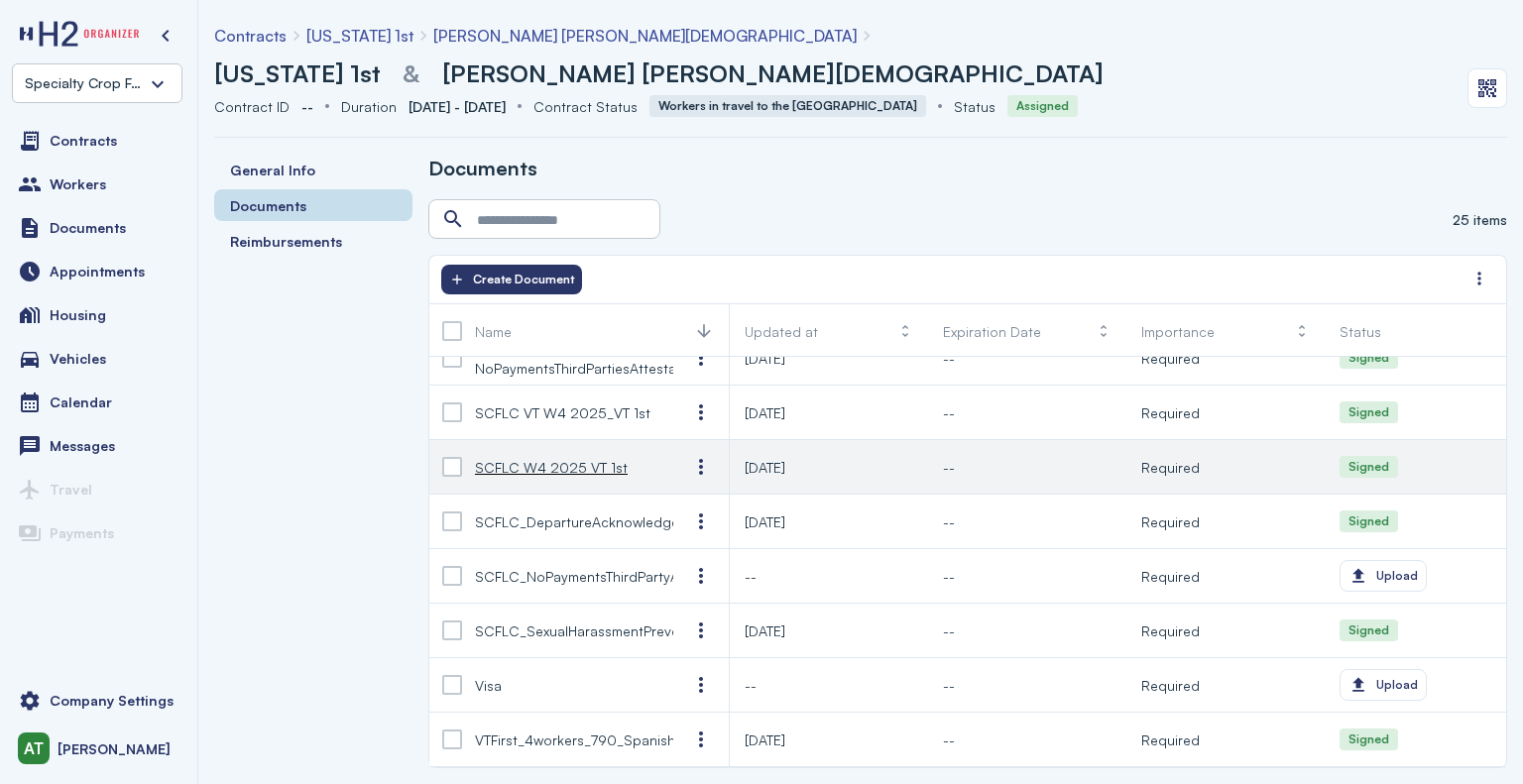 scroll, scrollTop: 944, scrollLeft: 0, axis: vertical 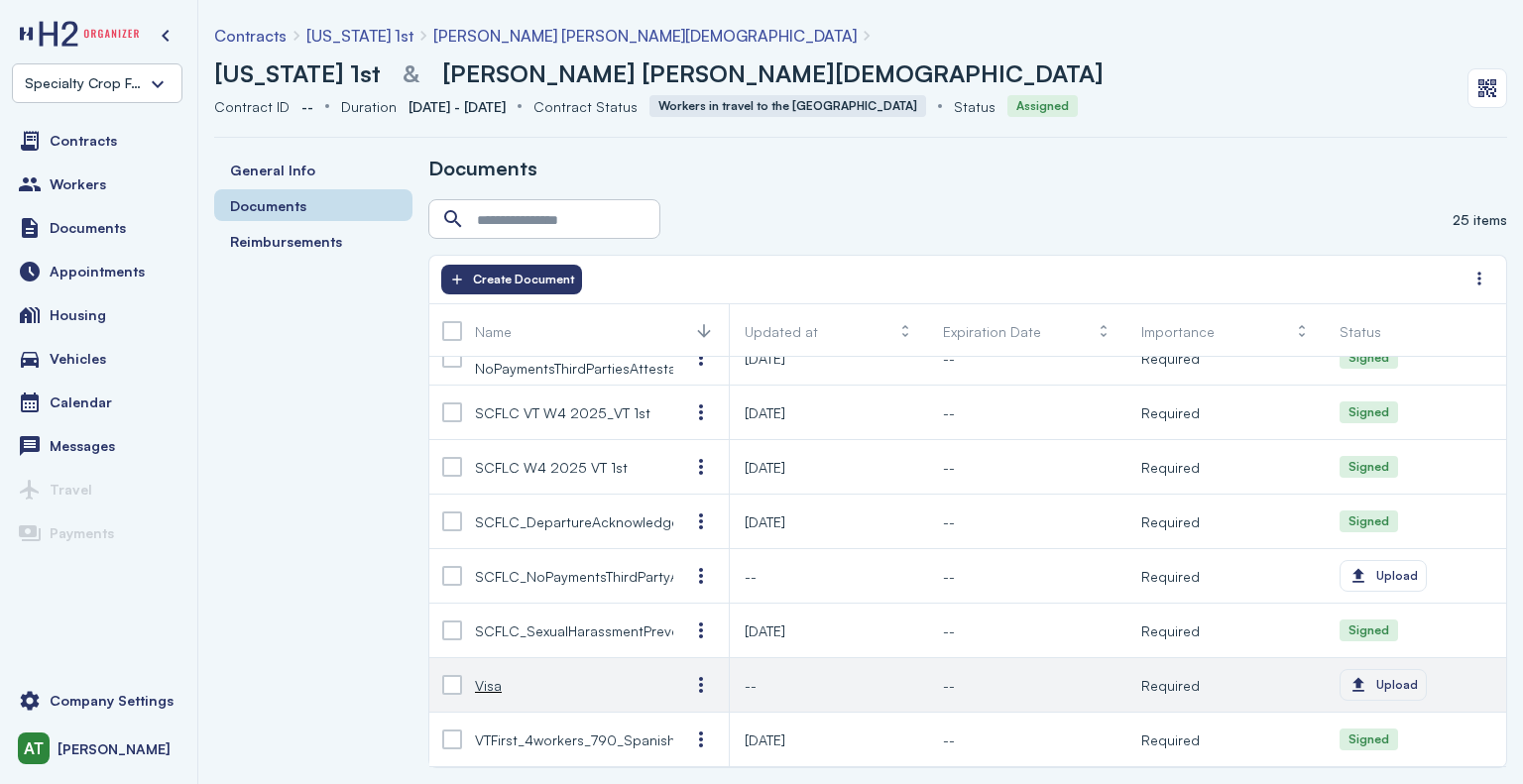 click on "Upload" 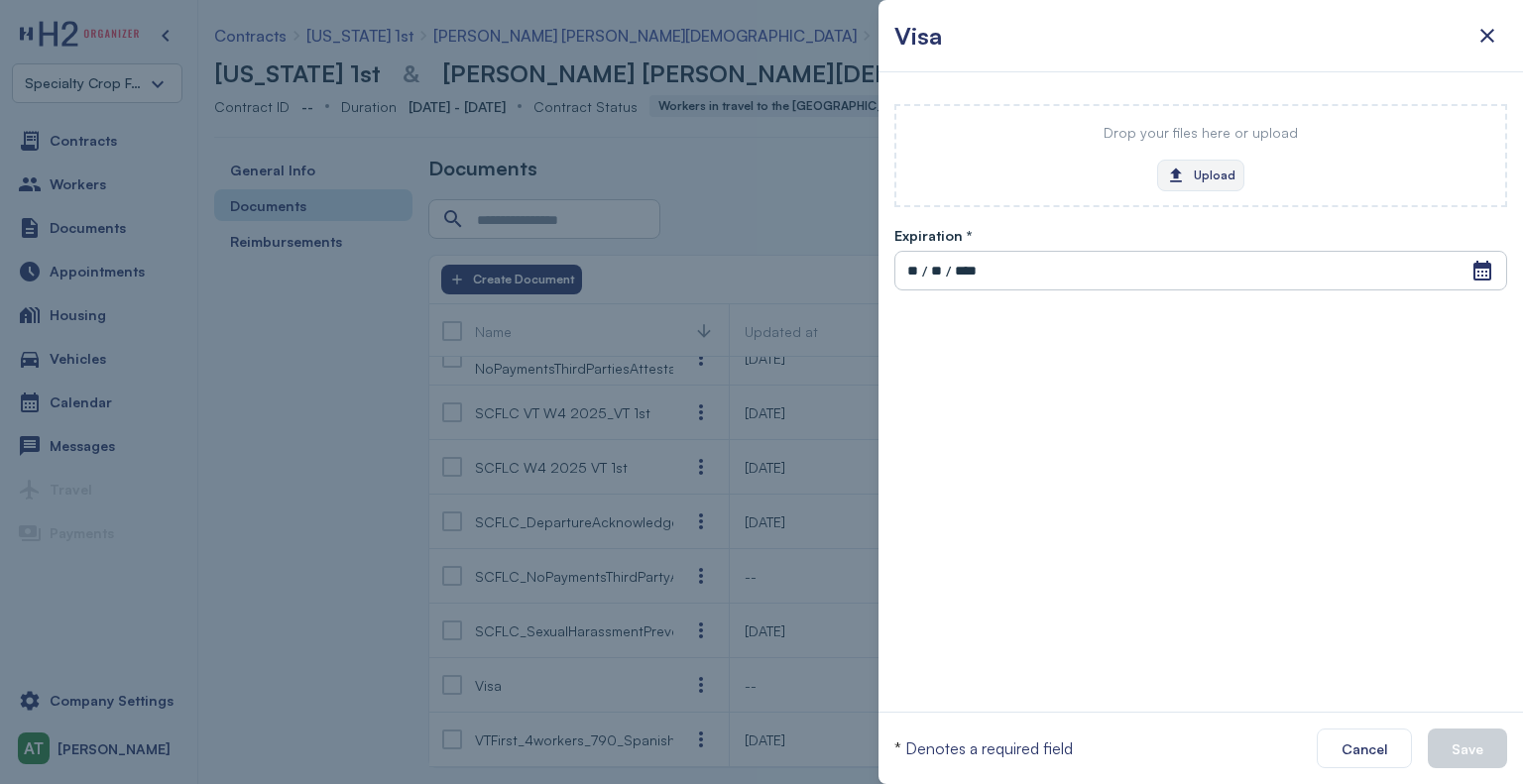 click on "Upload" 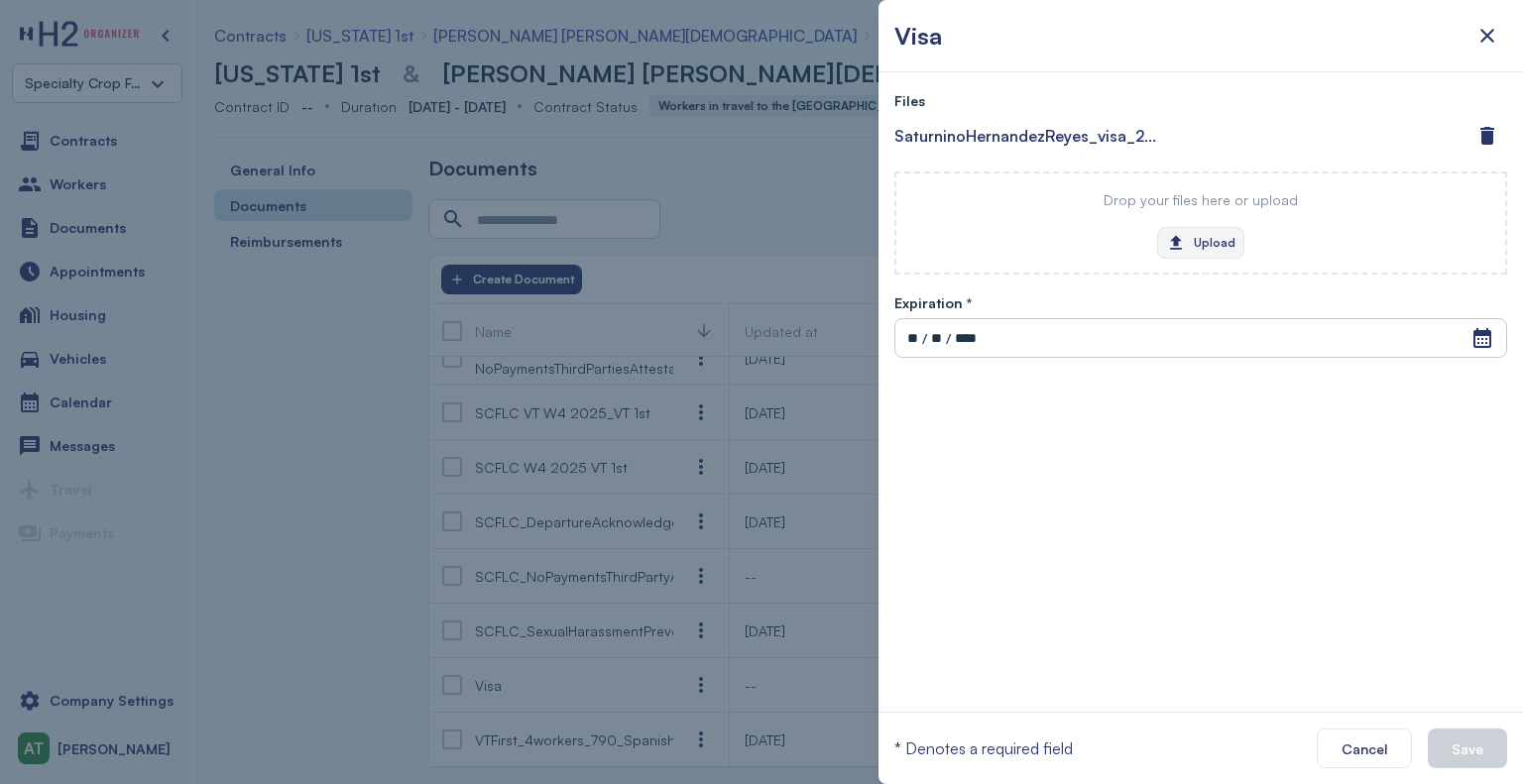 click 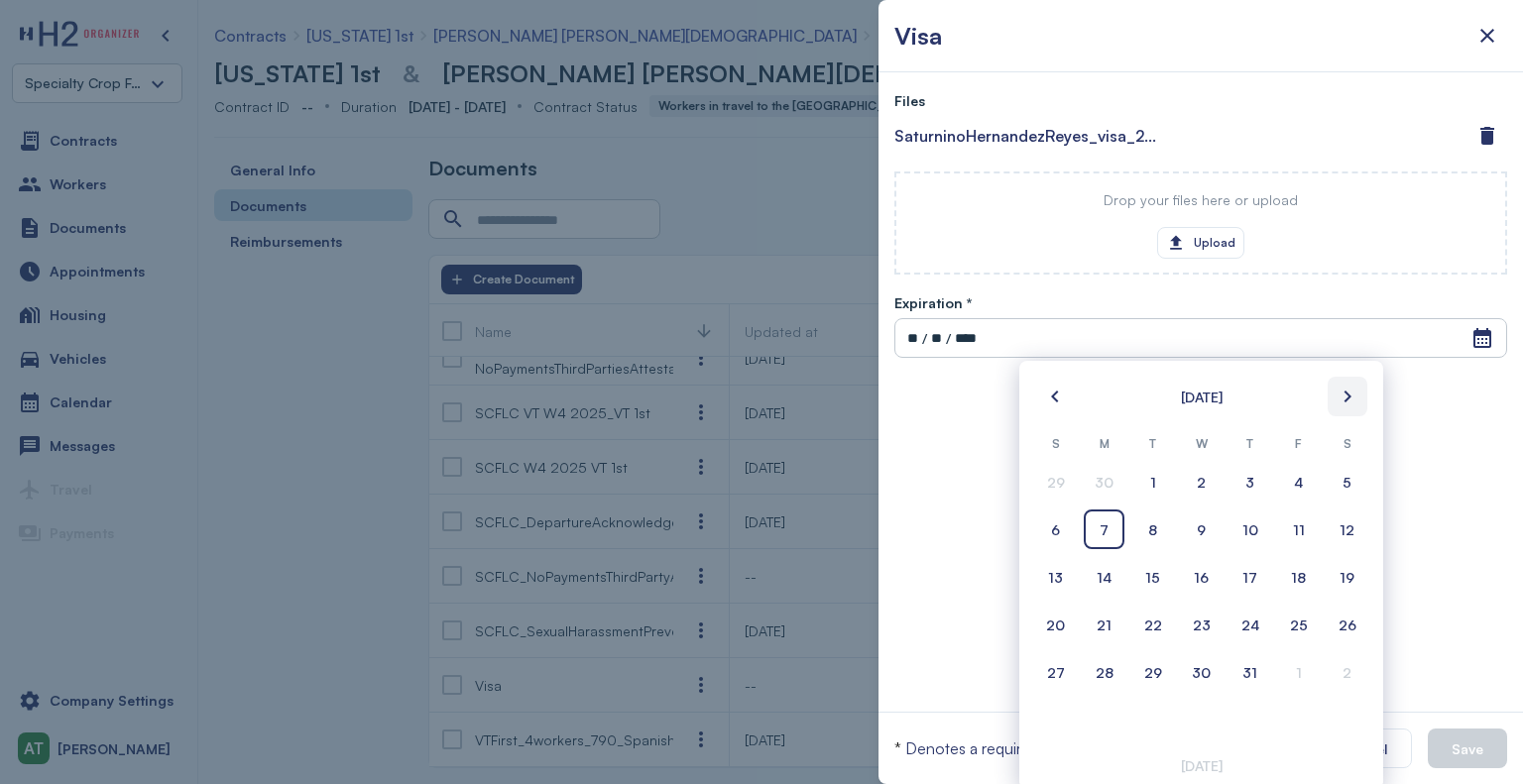 click at bounding box center [1347, 396] 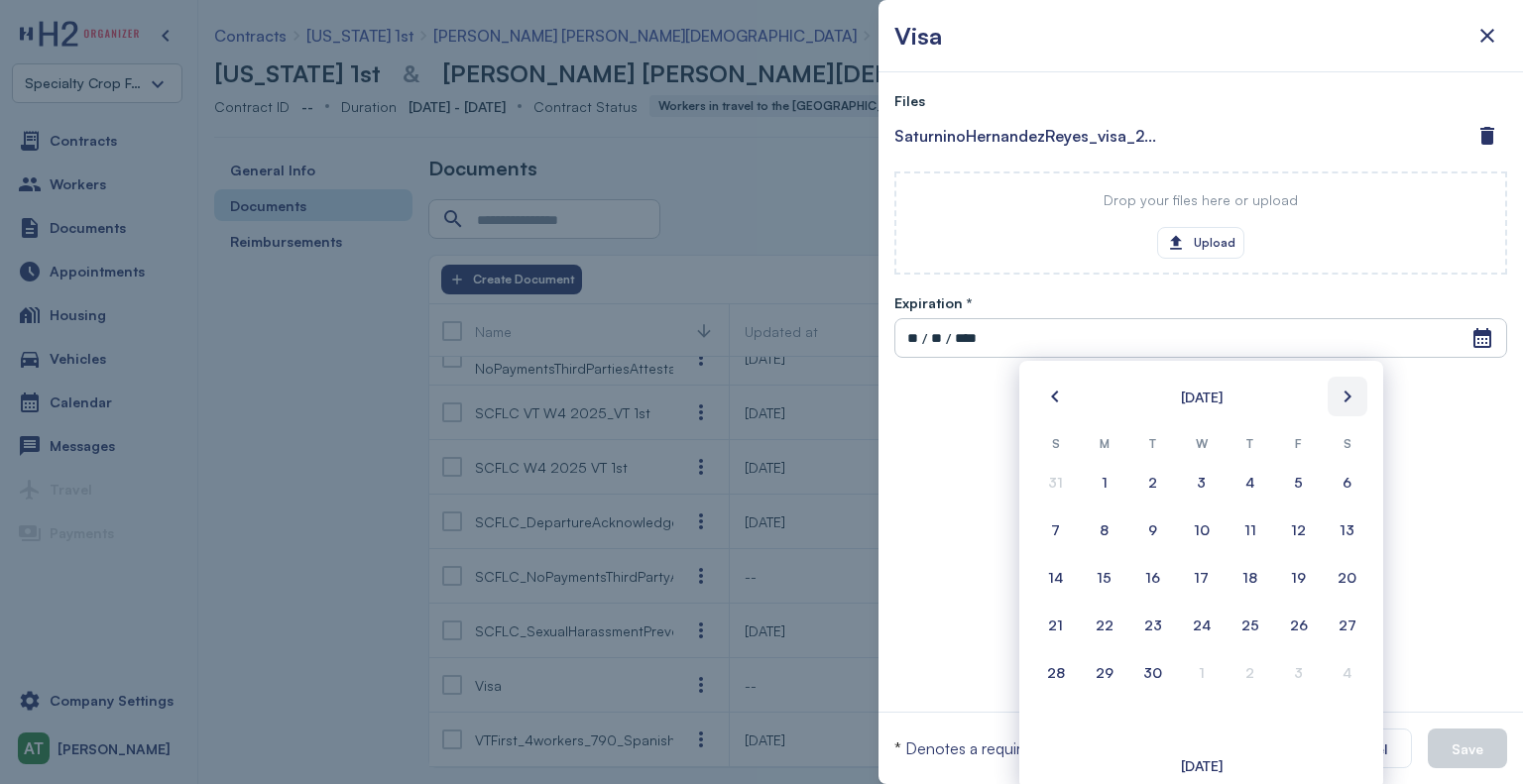 click at bounding box center [1347, 396] 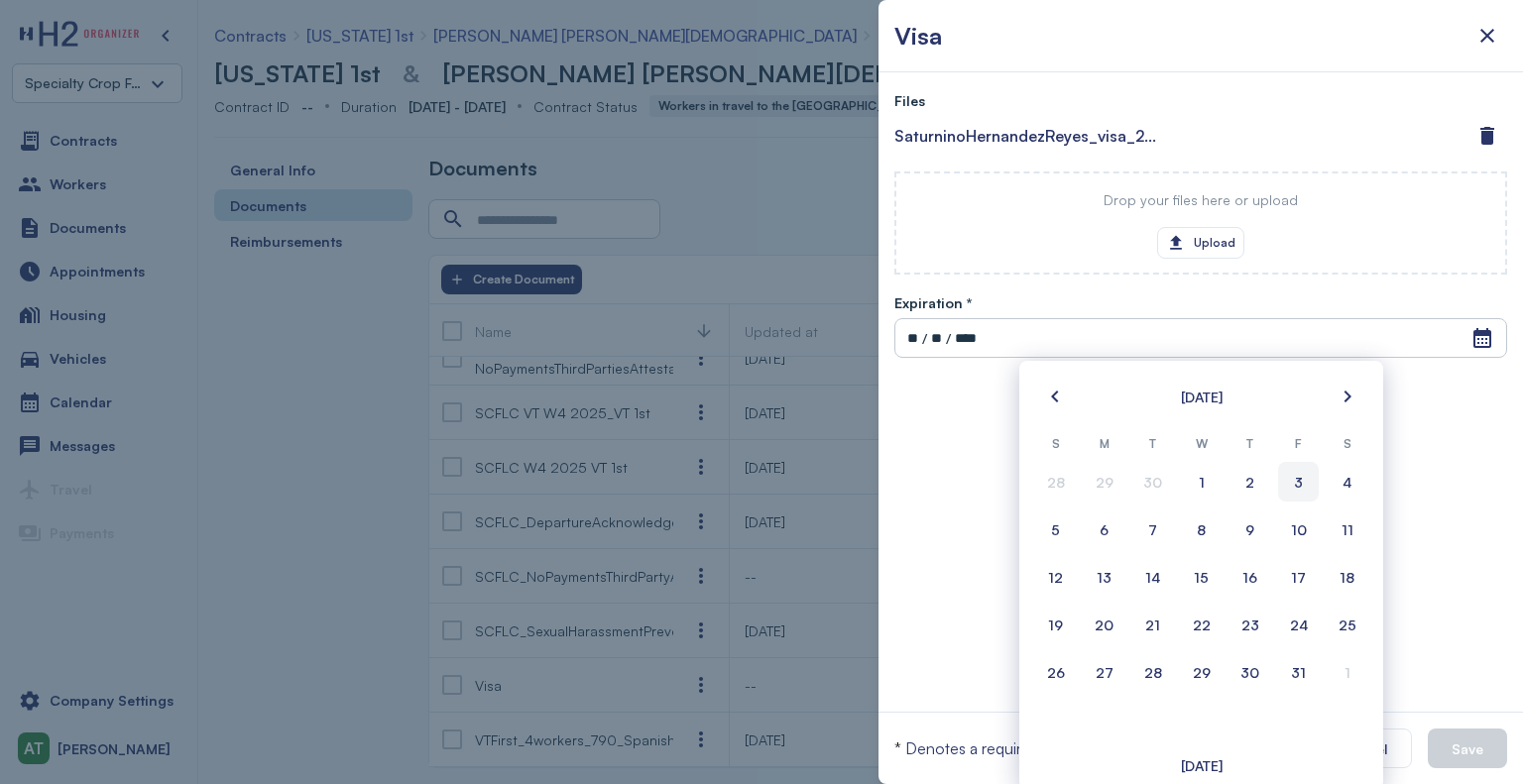 click on "3" at bounding box center [1298, 482] 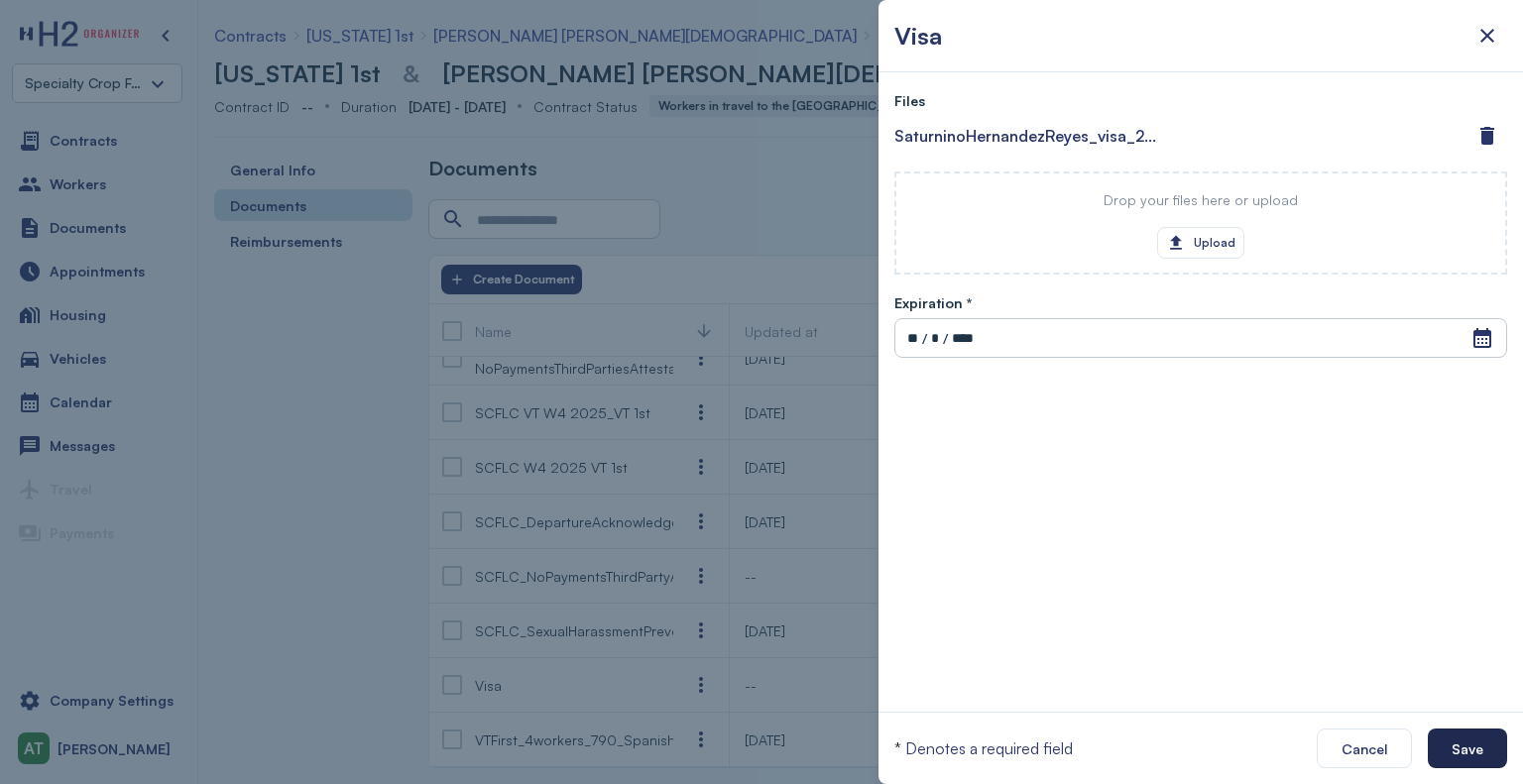 click on "Save" at bounding box center (1467, 748) 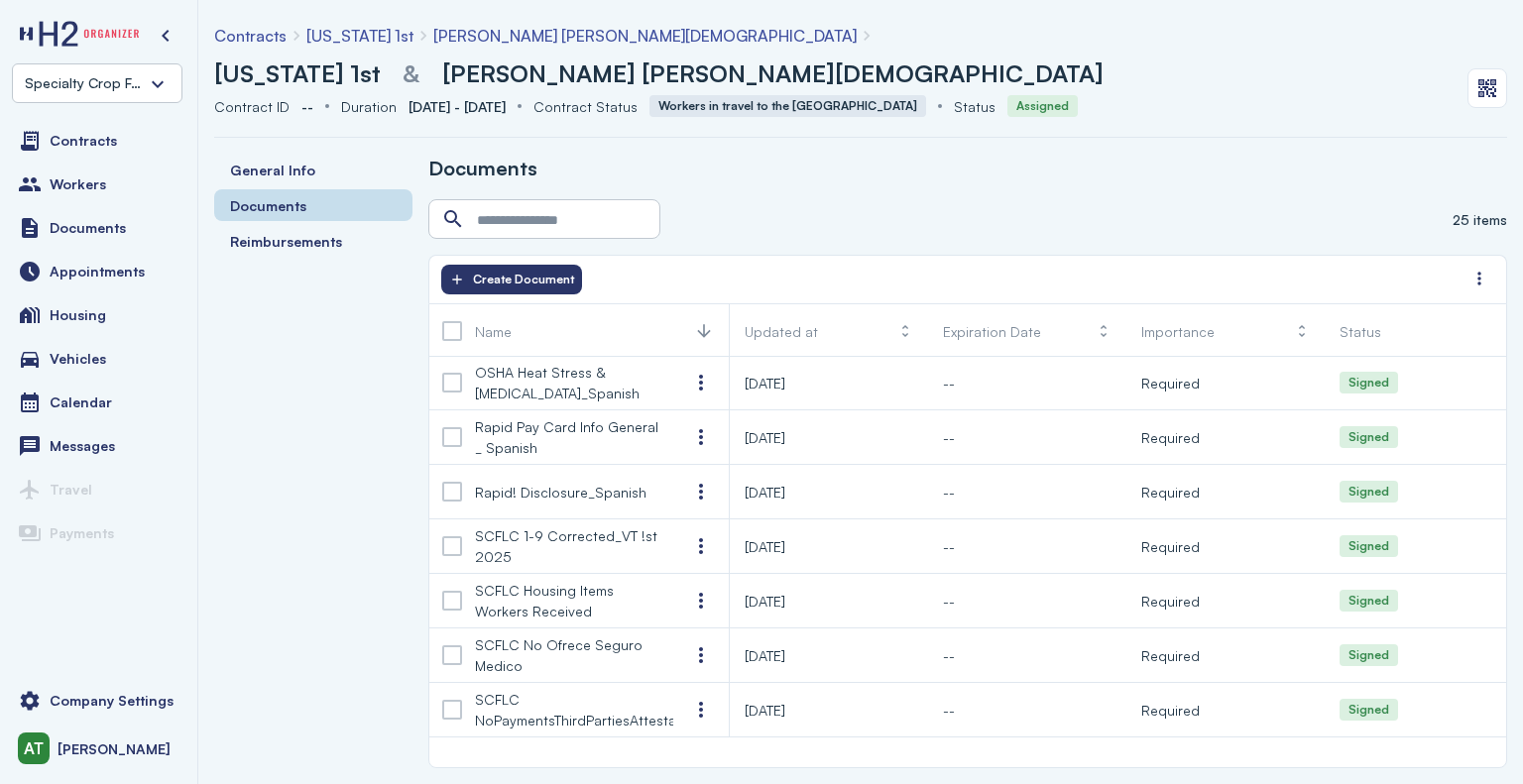 scroll, scrollTop: 243, scrollLeft: 0, axis: vertical 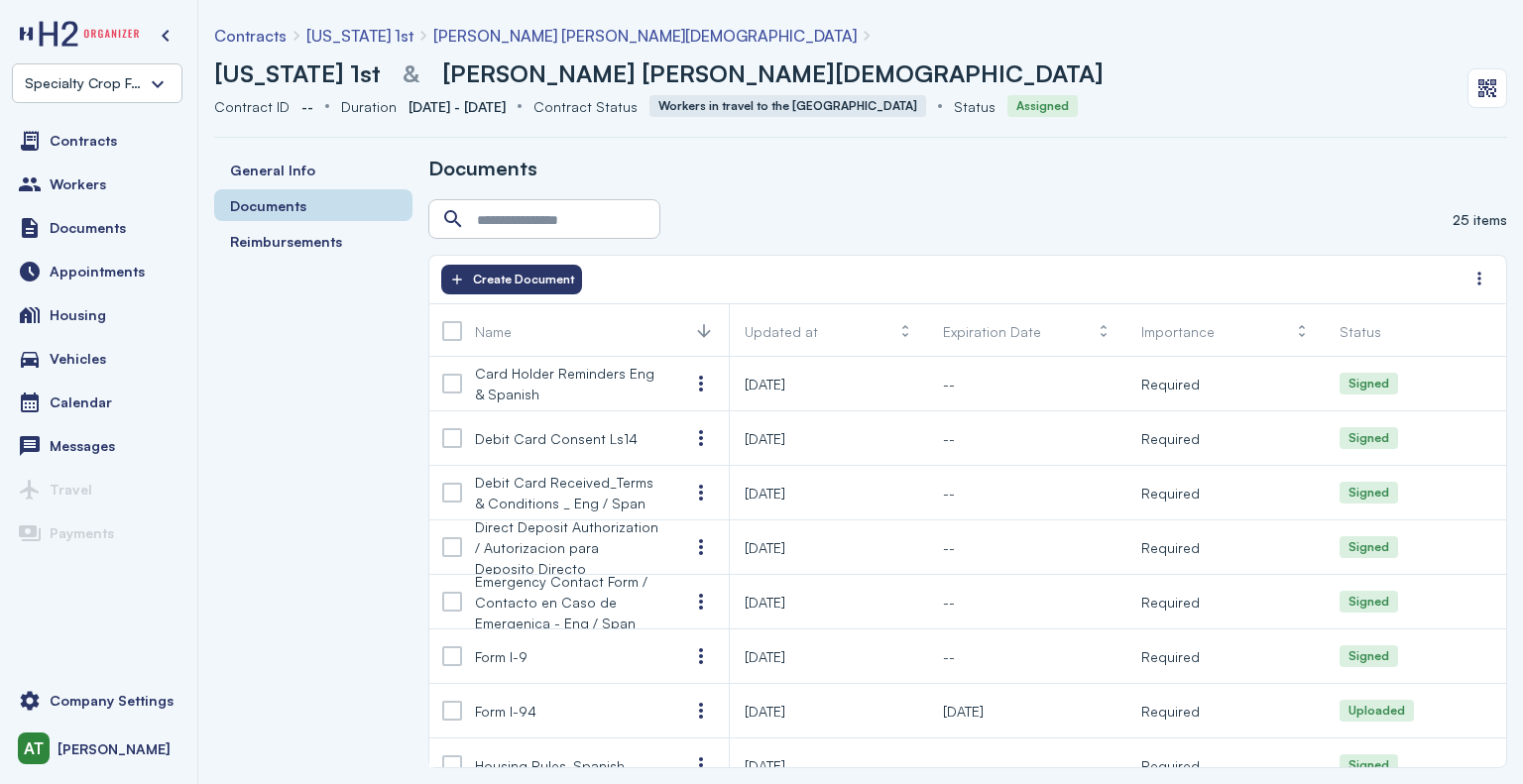 click on "[US_STATE] 1st" at bounding box center (360, 36) 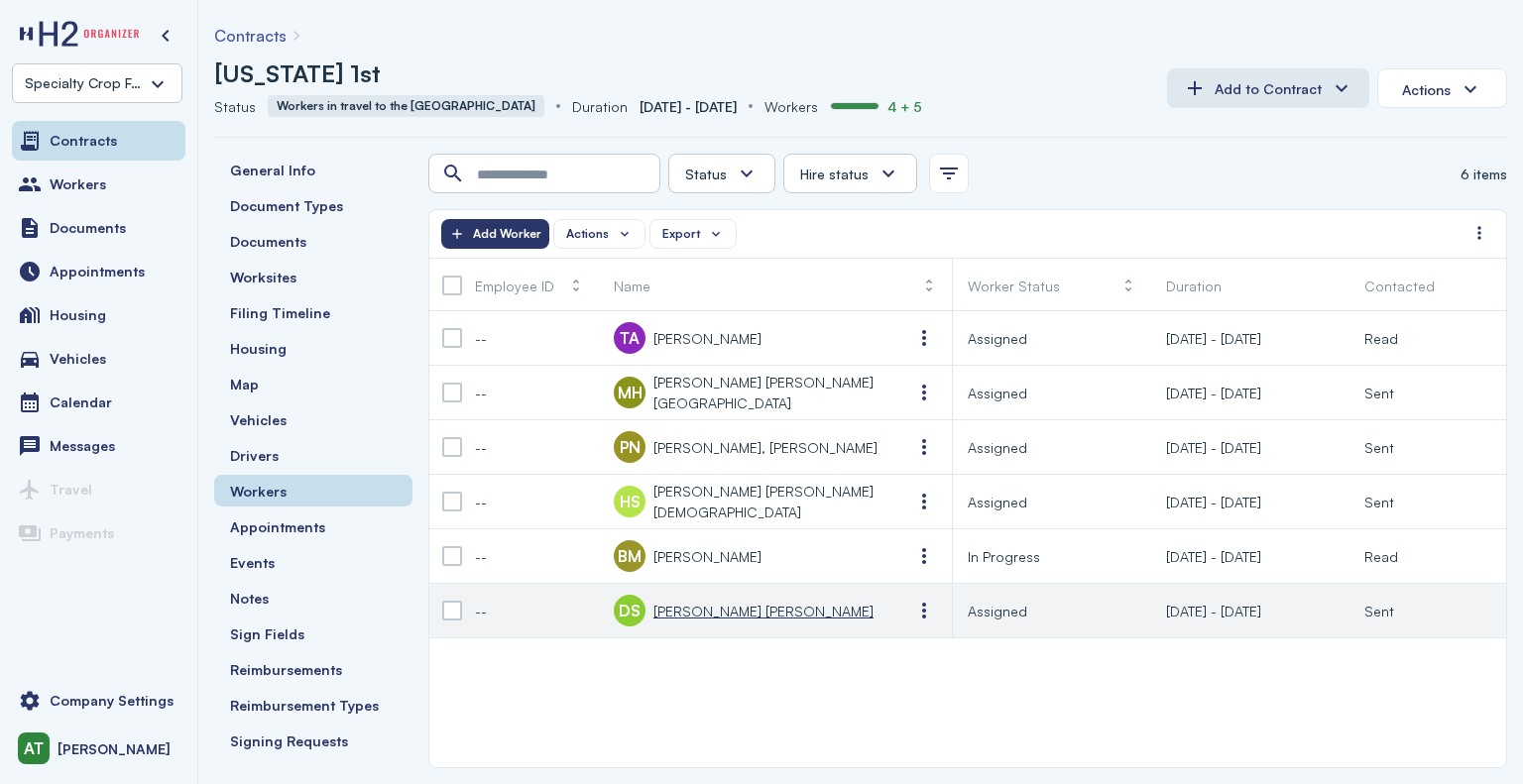 click on "[PERSON_NAME] [PERSON_NAME]" at bounding box center [763, 611] 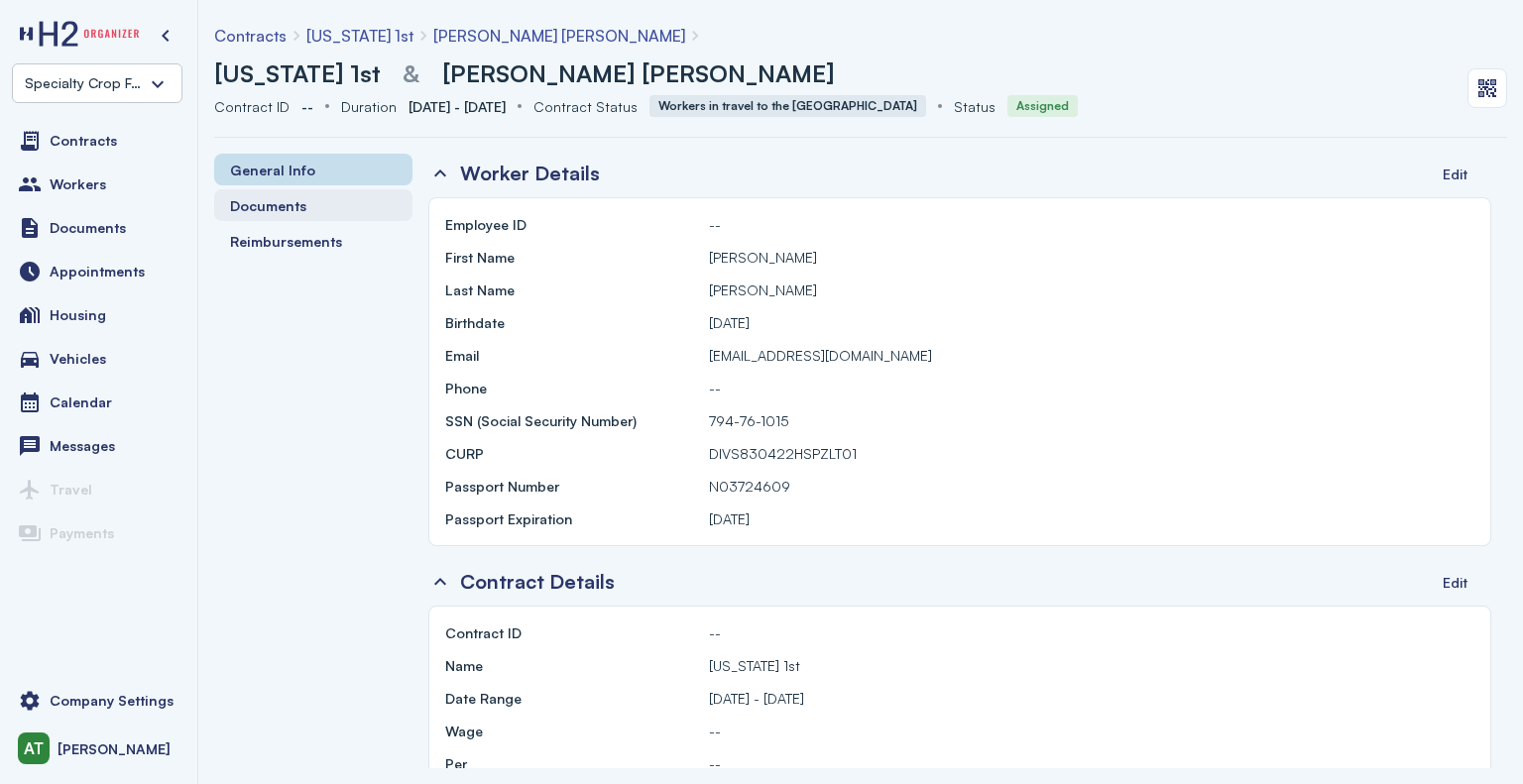click on "Documents" at bounding box center [268, 205] 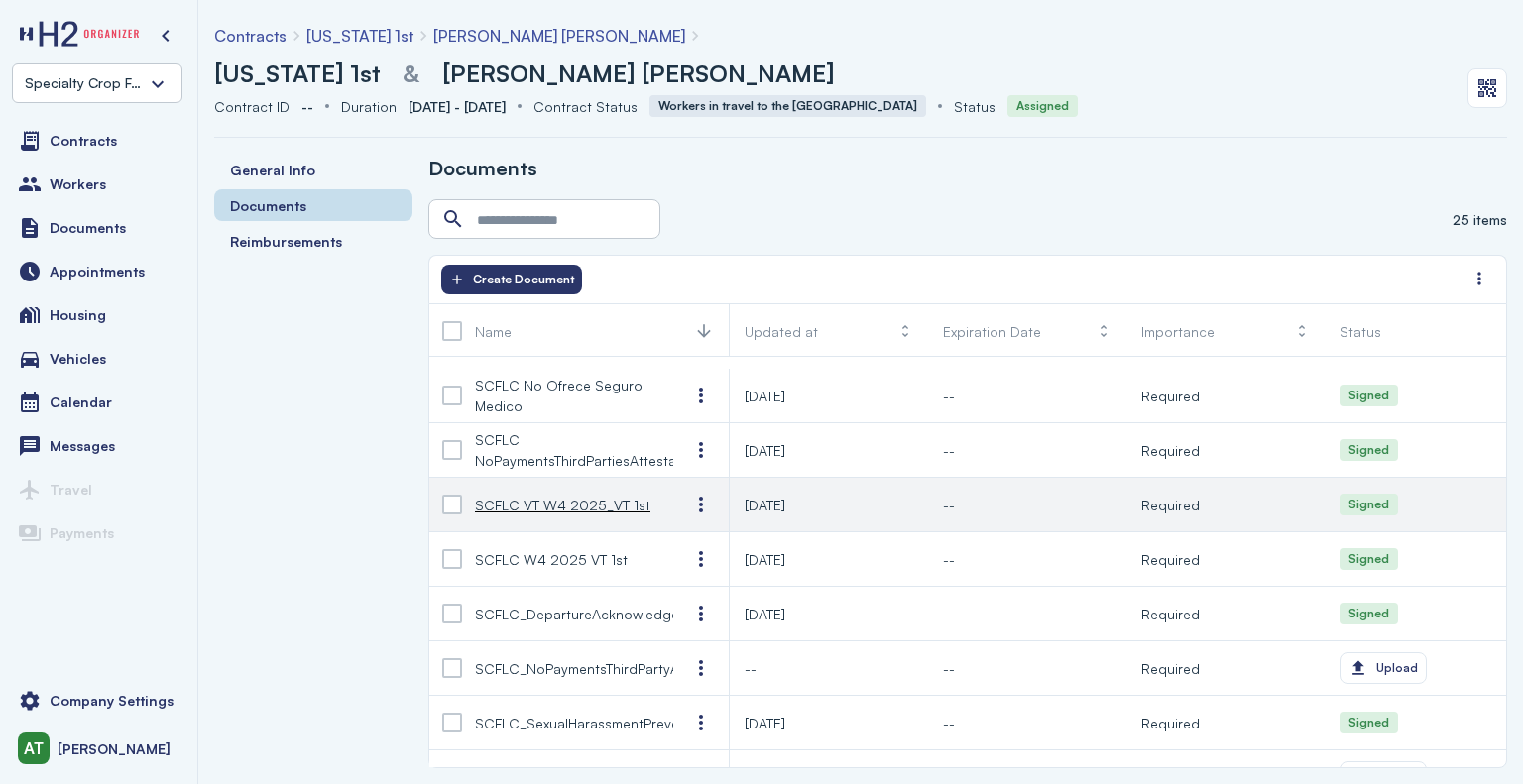 scroll, scrollTop: 944, scrollLeft: 0, axis: vertical 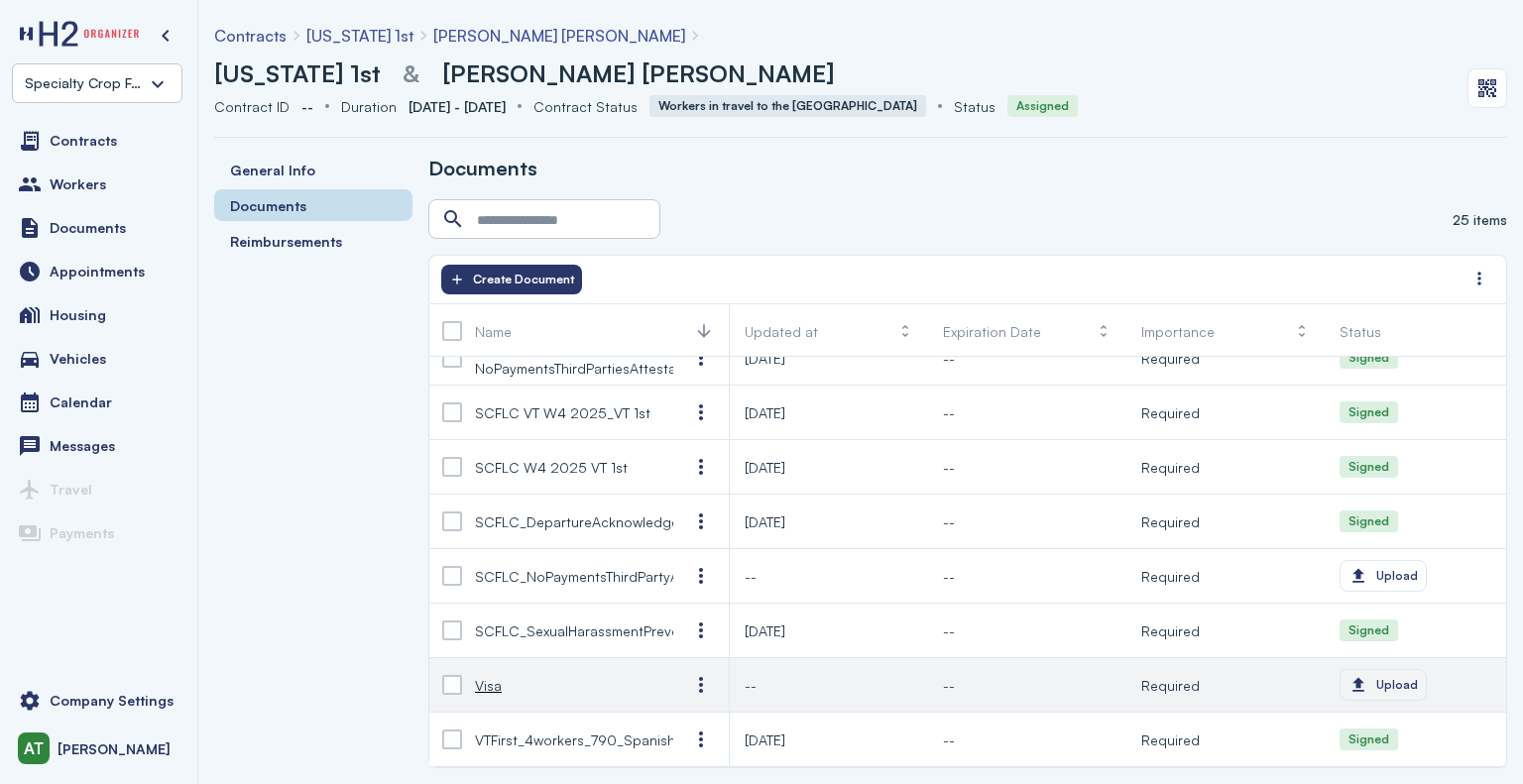 click on "Upload" 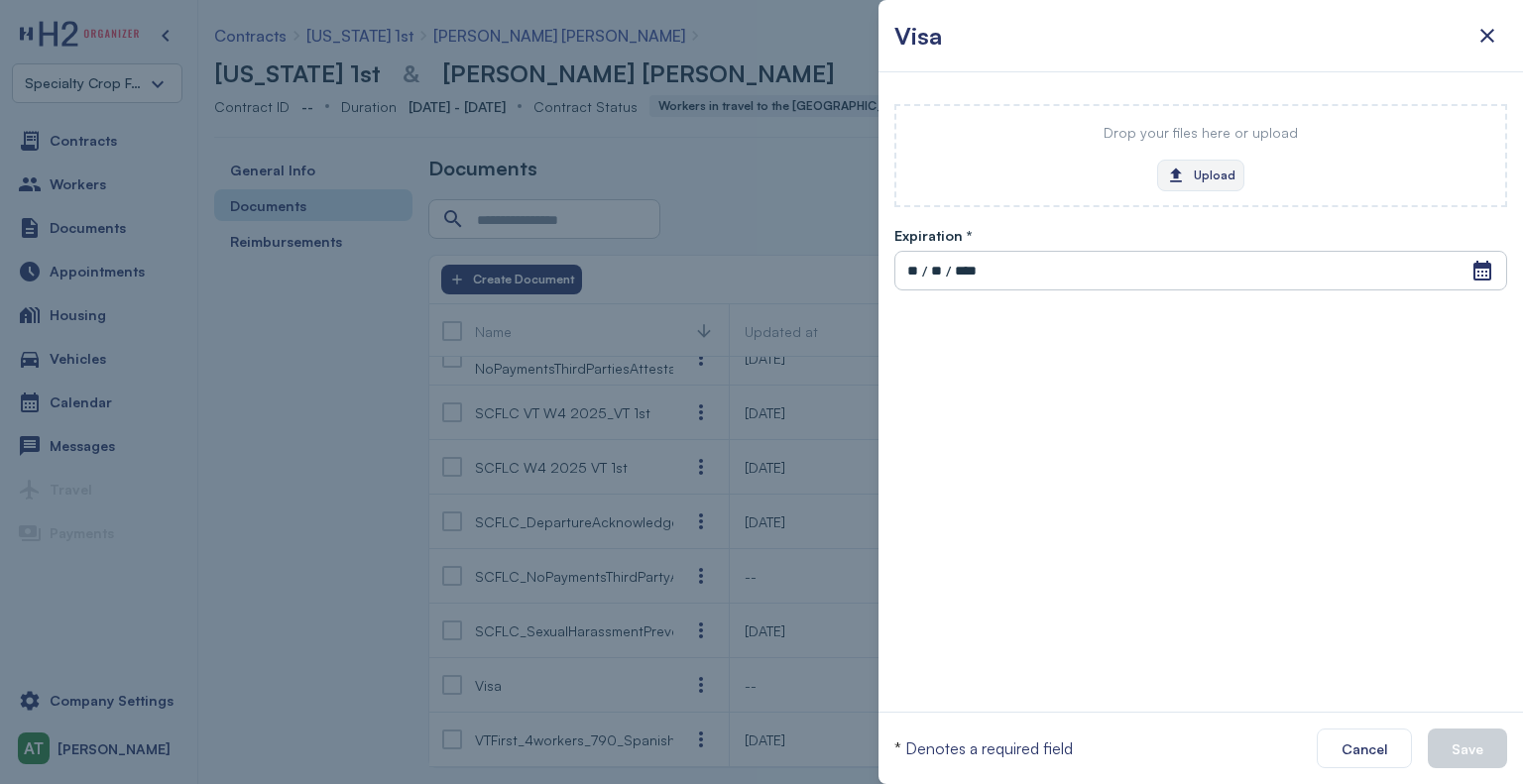 click on "Upload" 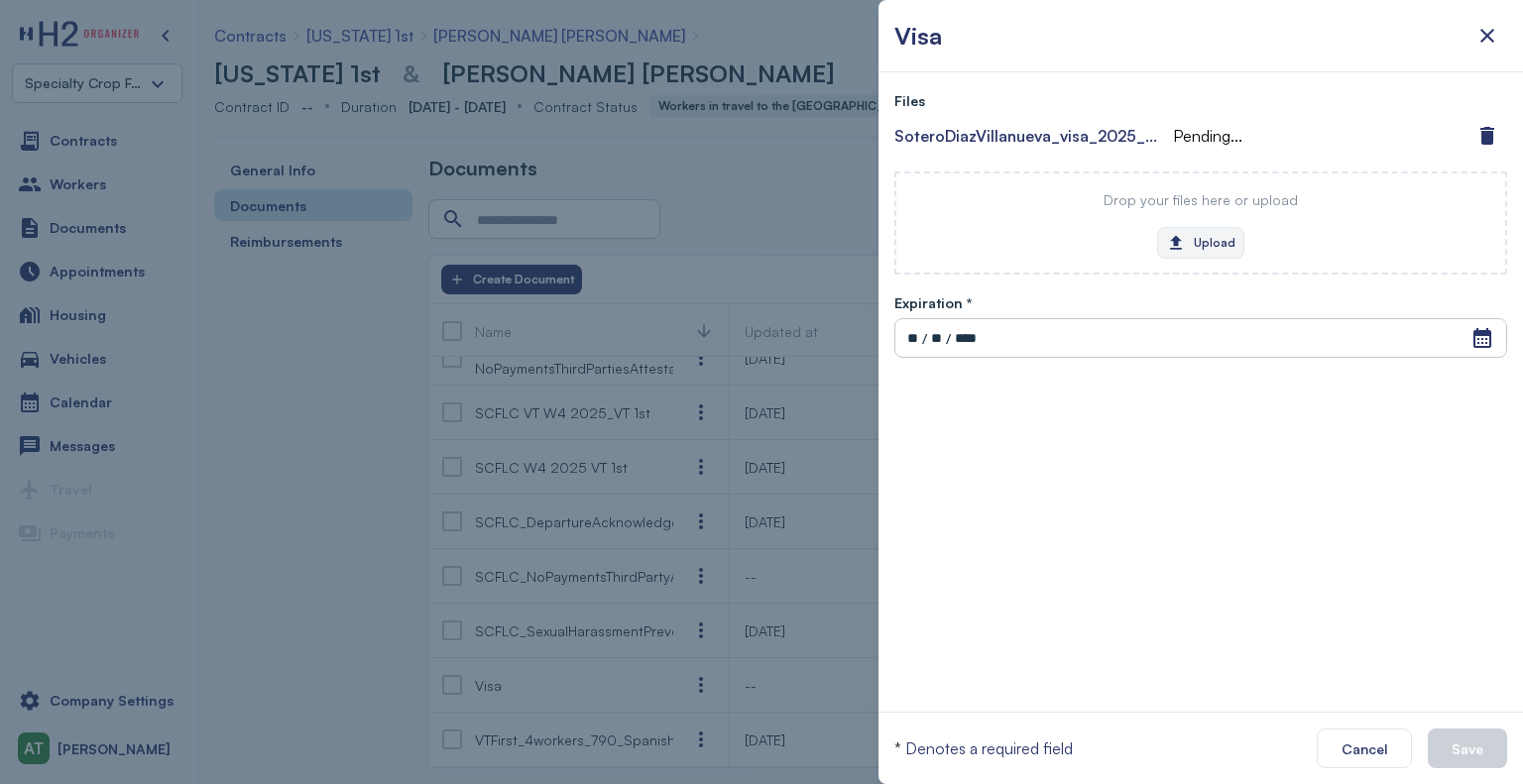 click 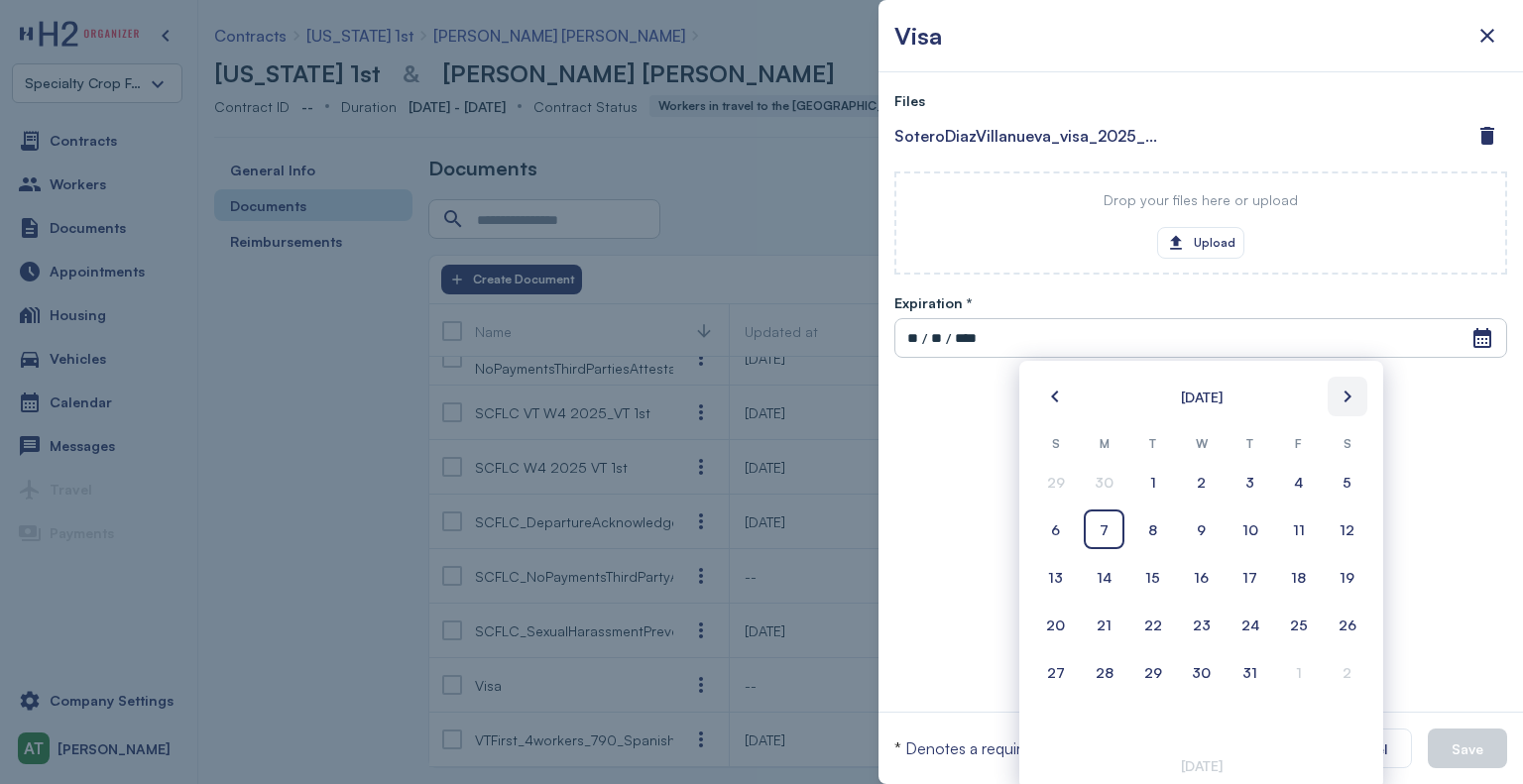 click at bounding box center (1347, 396) 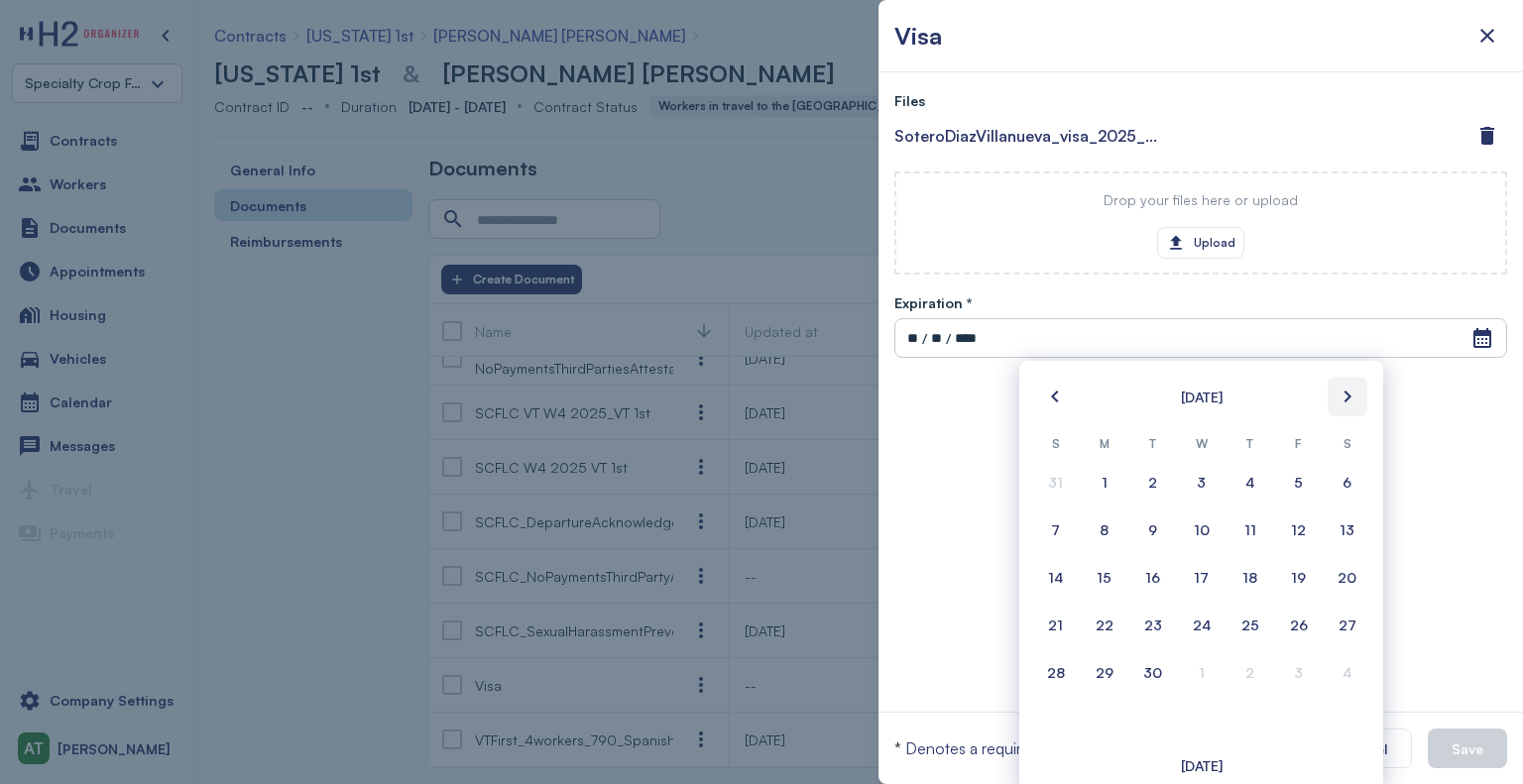 click at bounding box center [1347, 396] 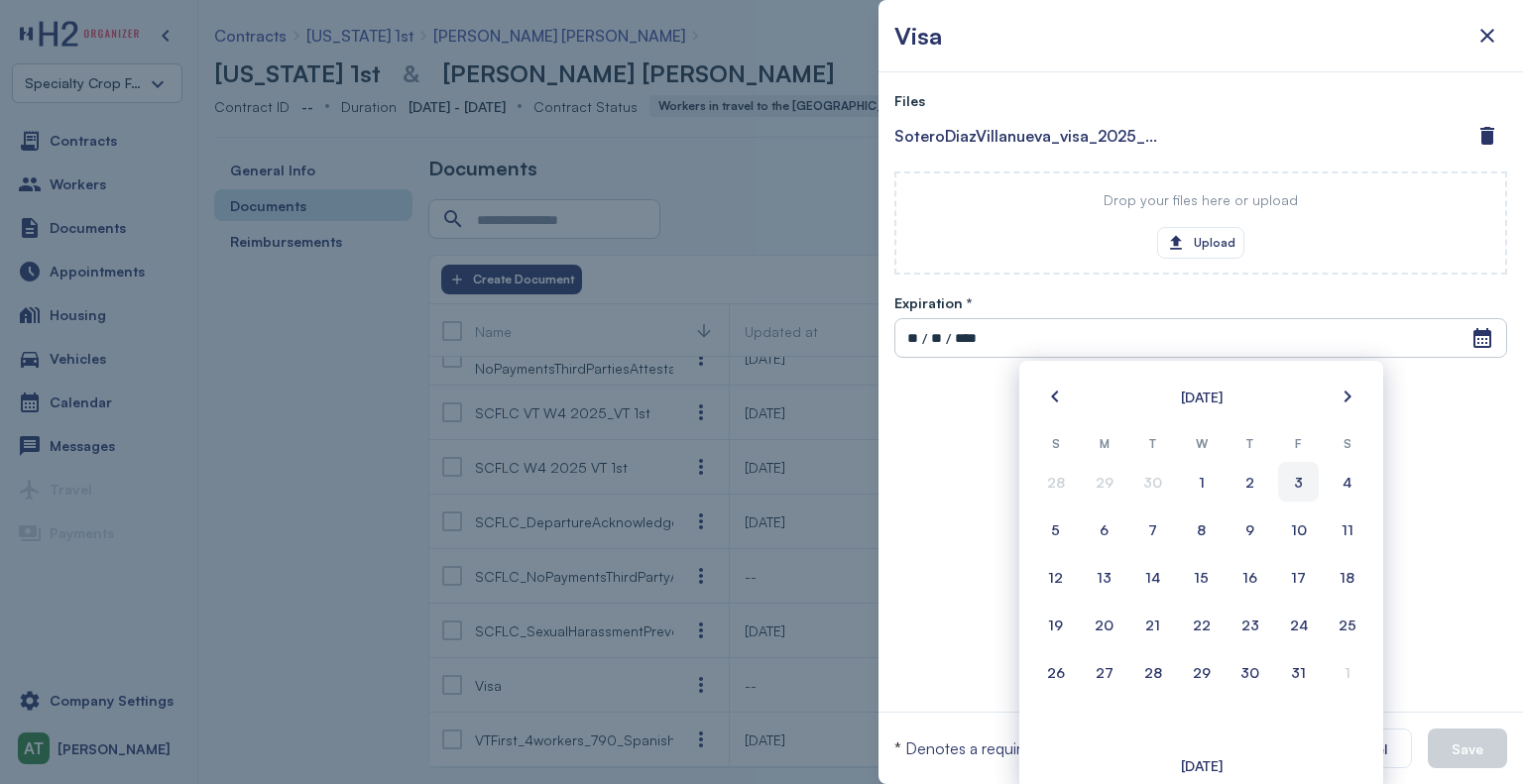 click on "3" at bounding box center [1298, 482] 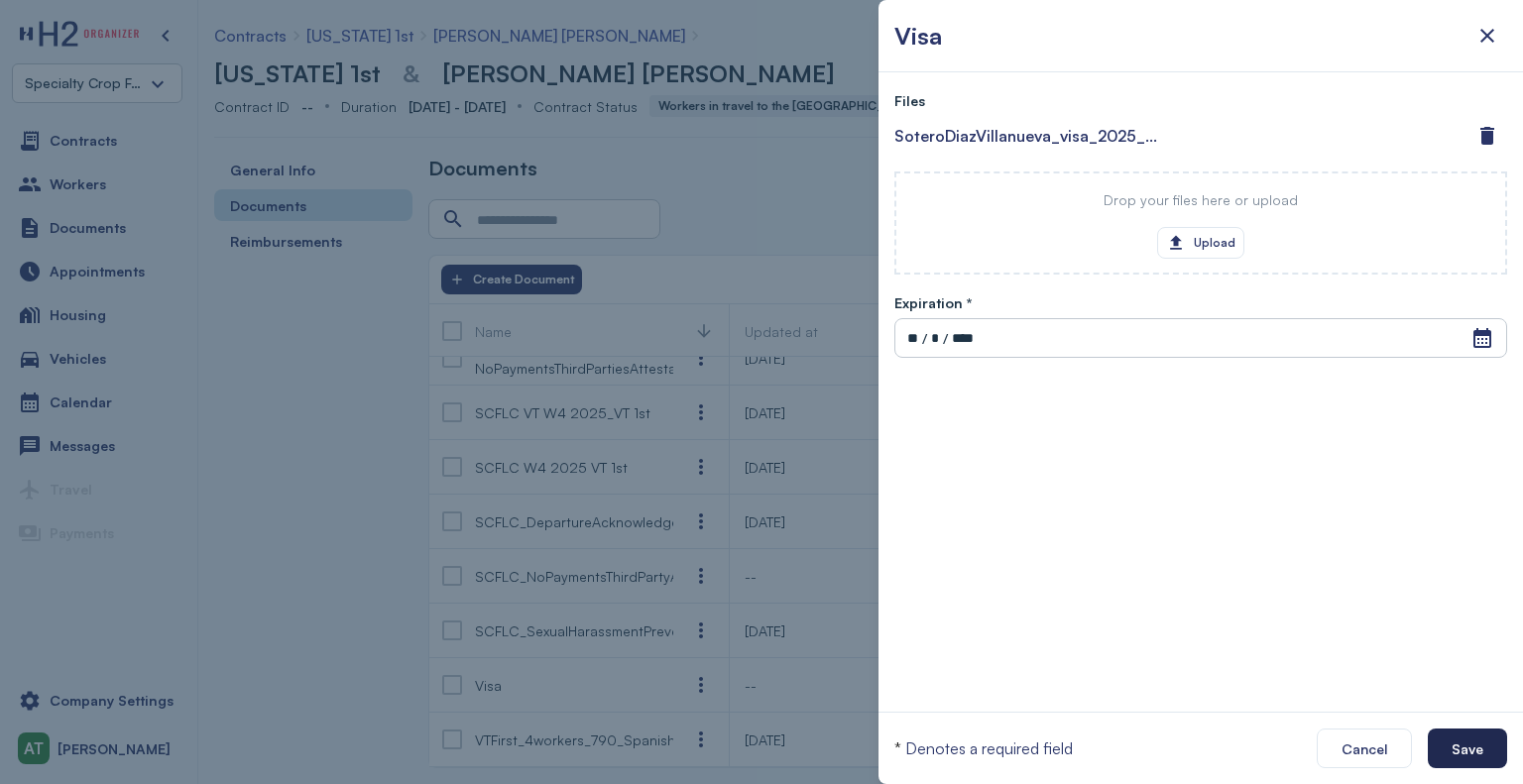 click on "Save" at bounding box center [1467, 748] 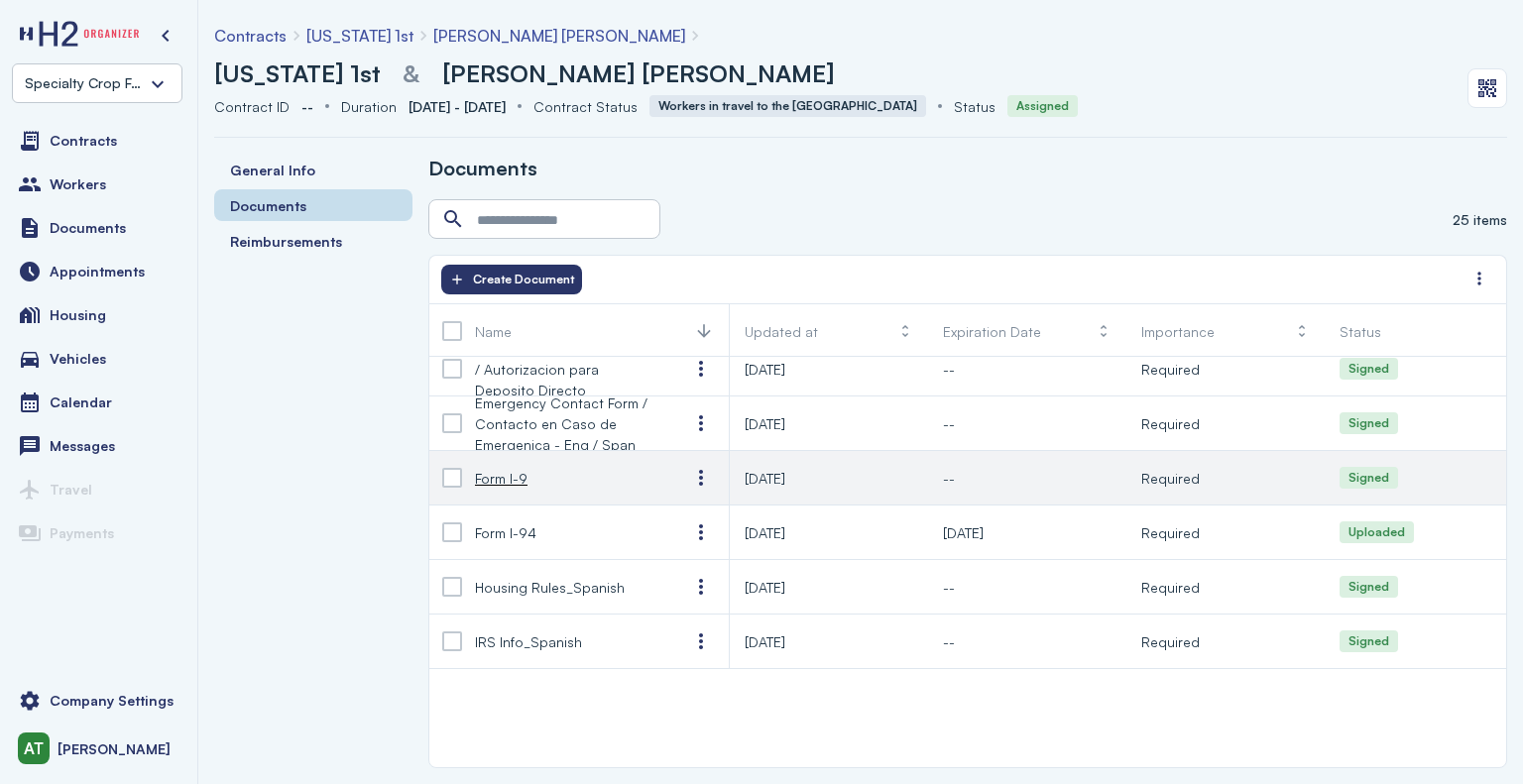 scroll, scrollTop: 0, scrollLeft: 0, axis: both 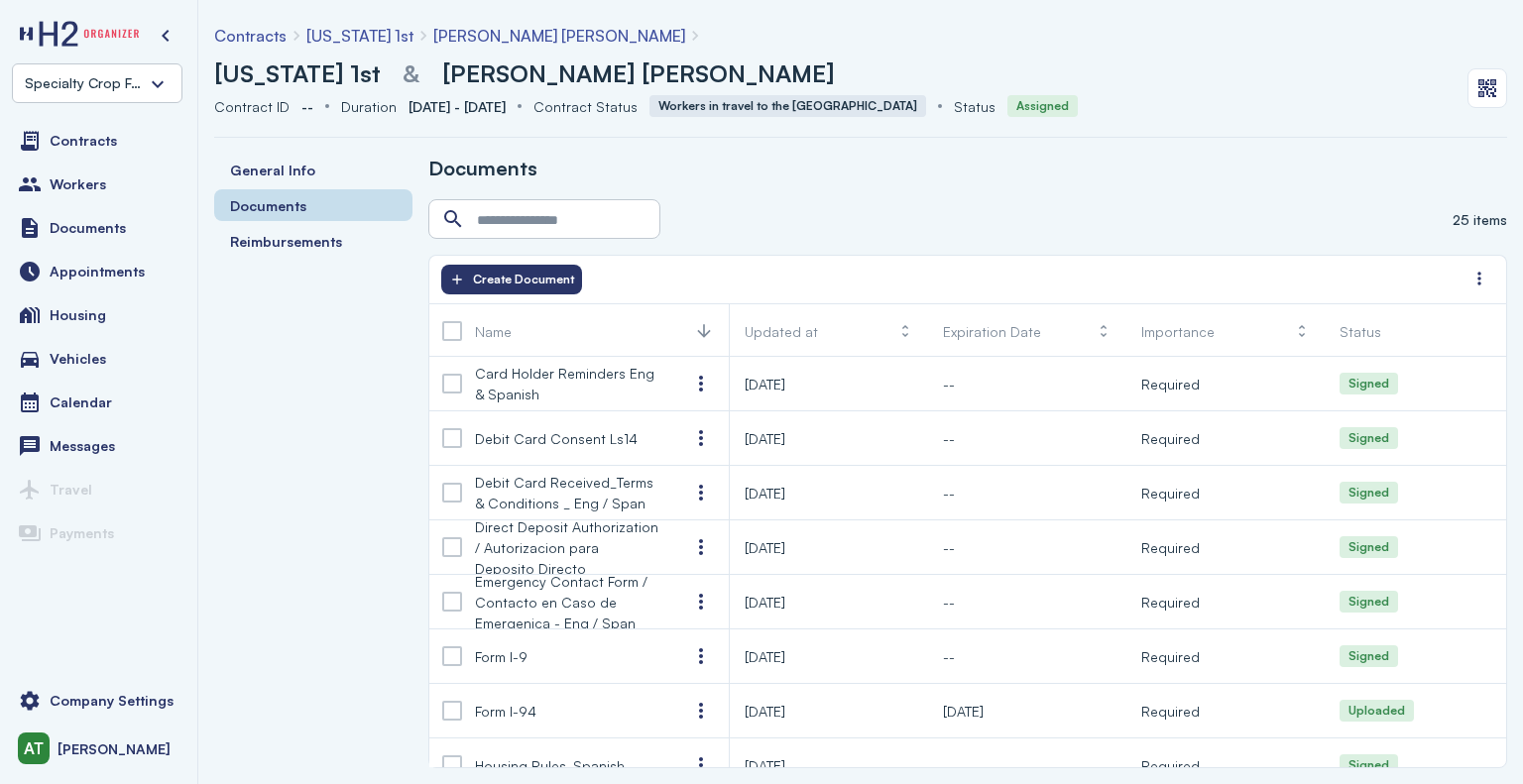 click on "[US_STATE] 1st" at bounding box center (360, 36) 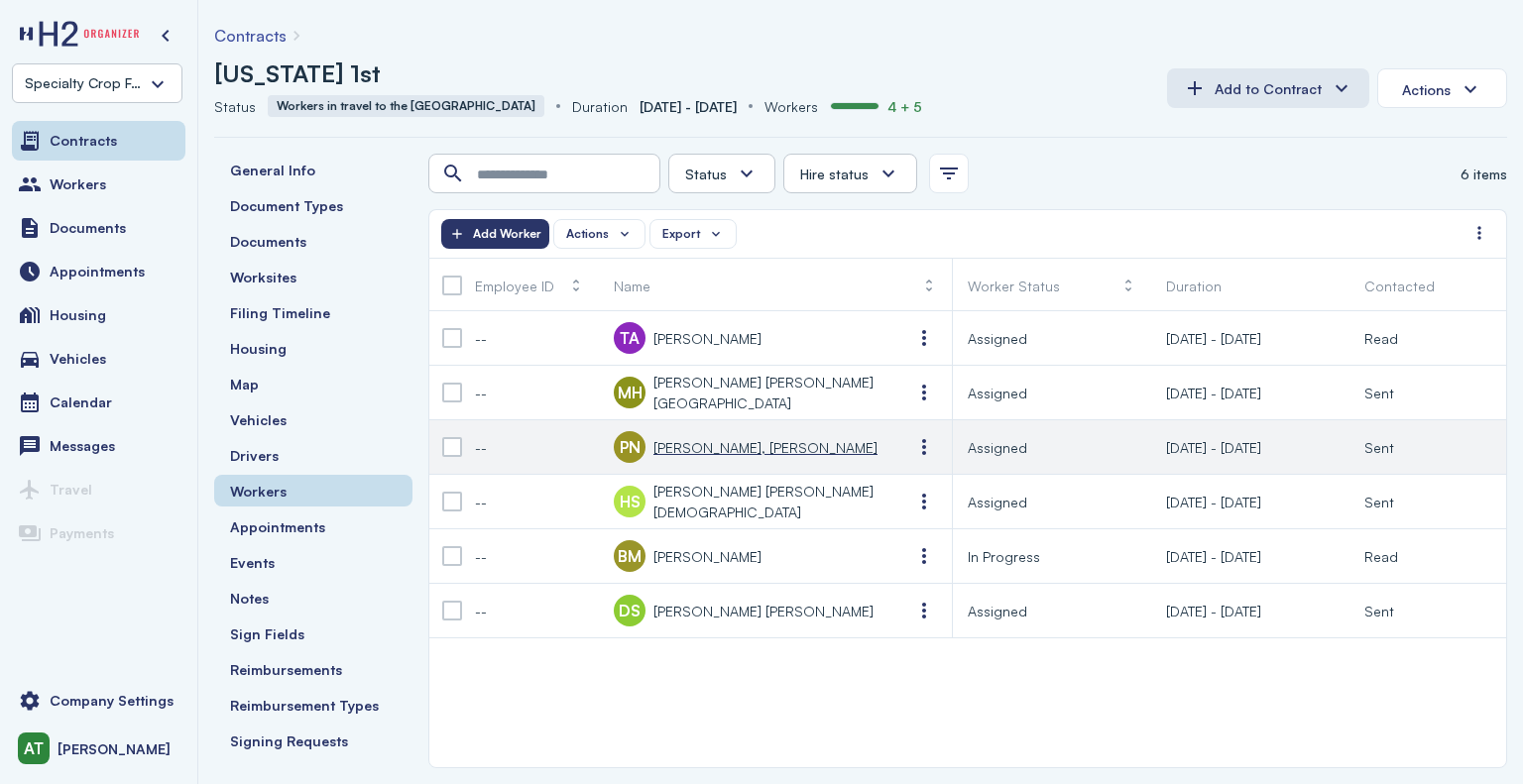 click on "[PERSON_NAME], [PERSON_NAME]" at bounding box center [765, 447] 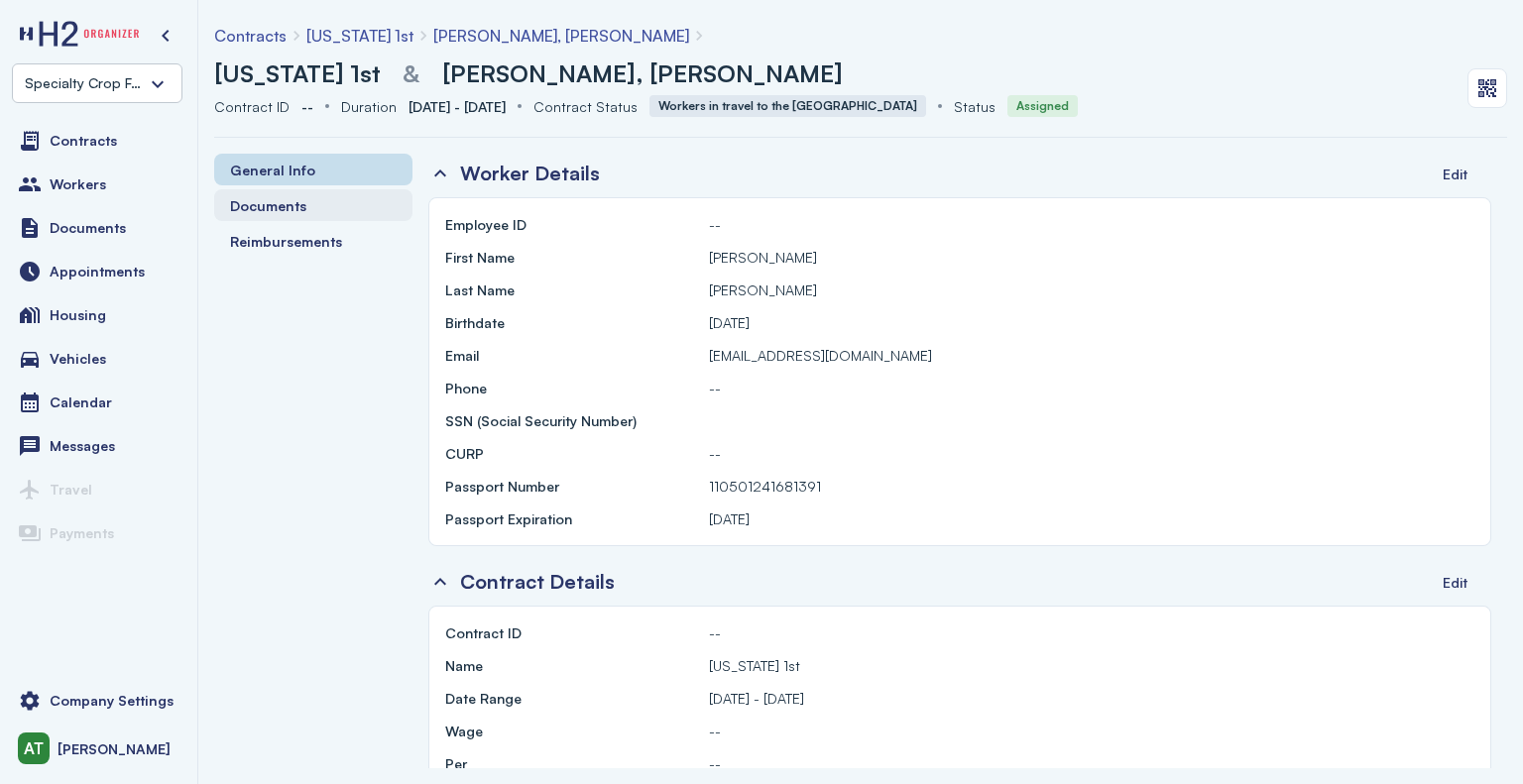 click on "Documents" at bounding box center (268, 205) 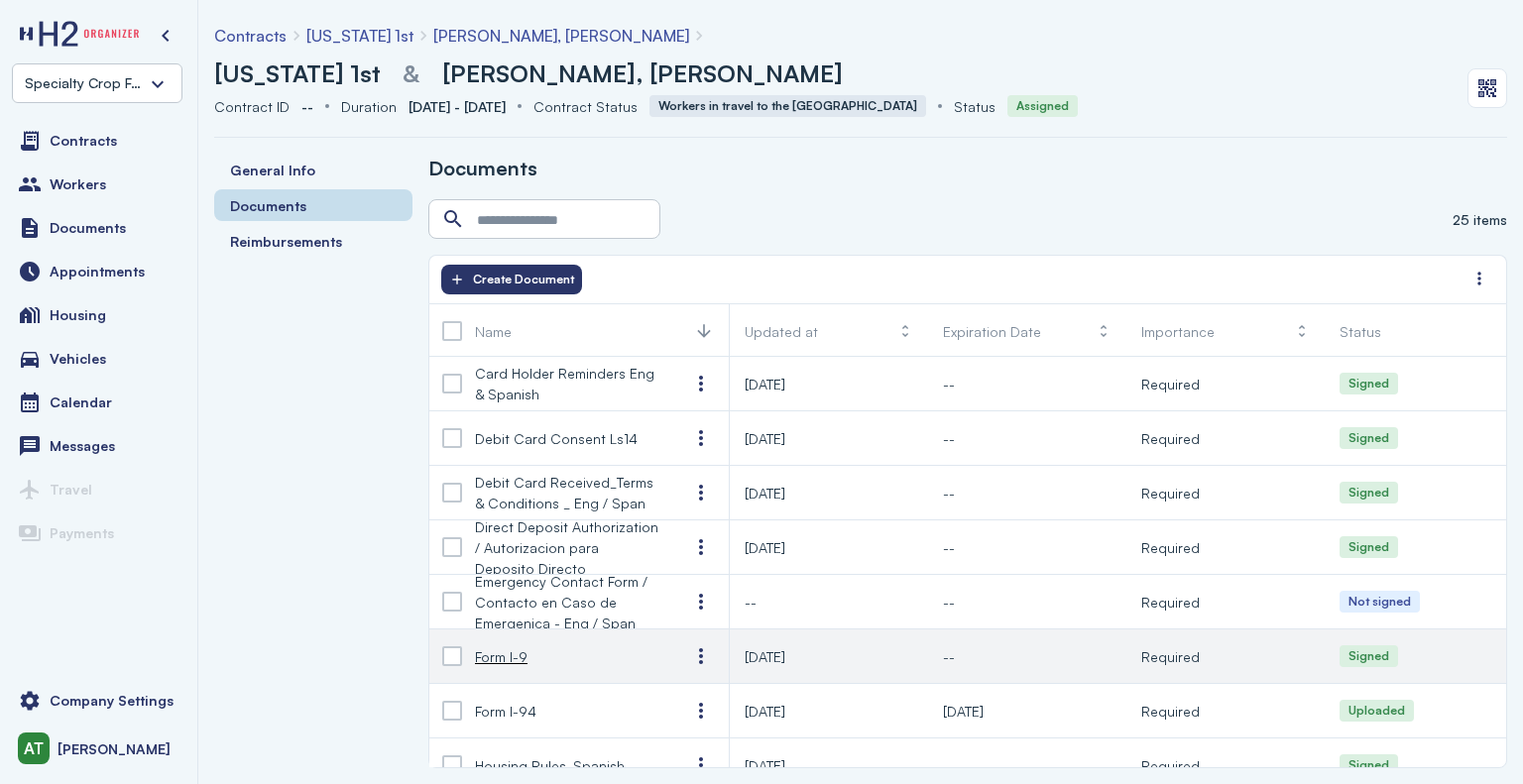 scroll, scrollTop: 99, scrollLeft: 0, axis: vertical 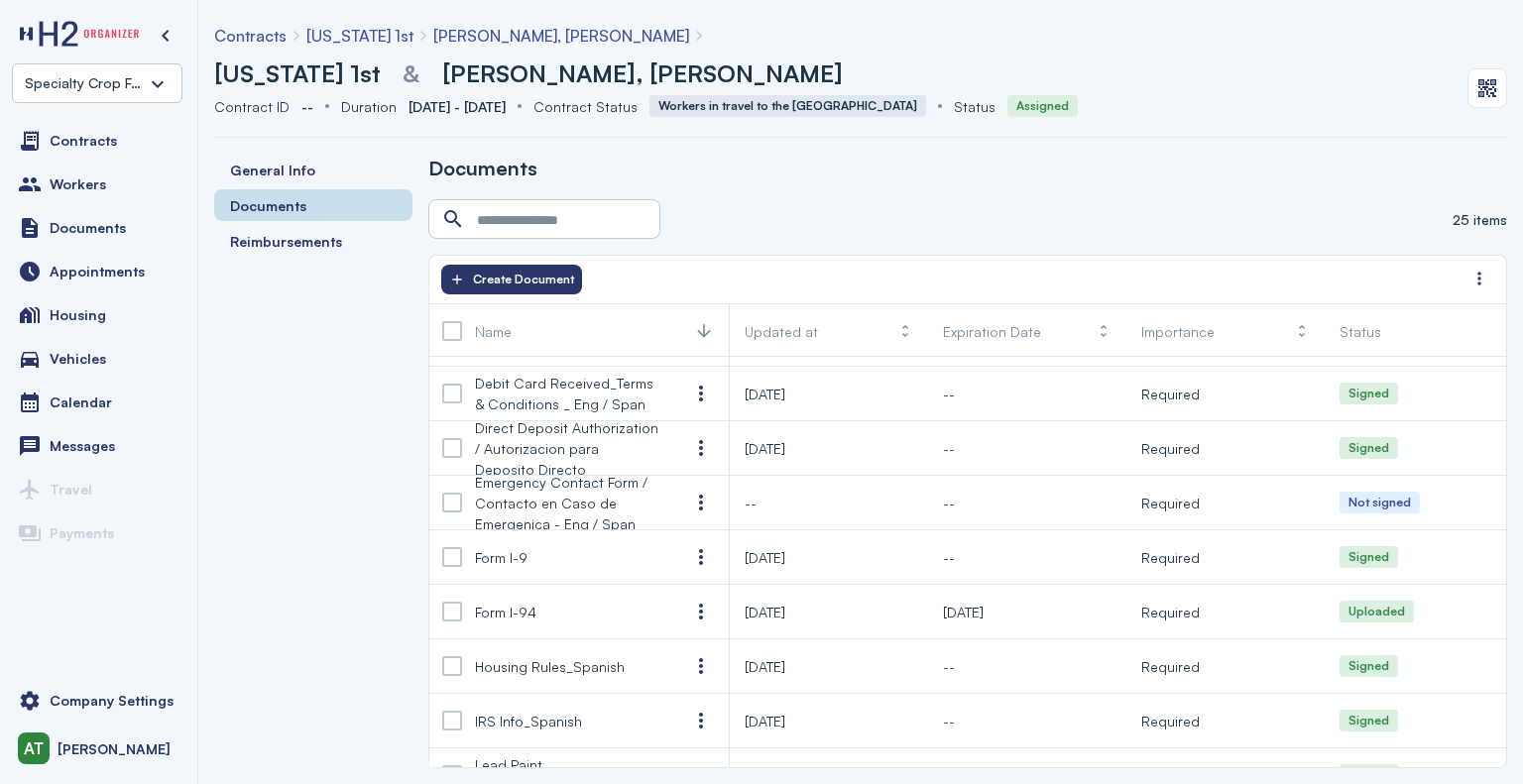 click on "[US_STATE] 1st" at bounding box center (360, 36) 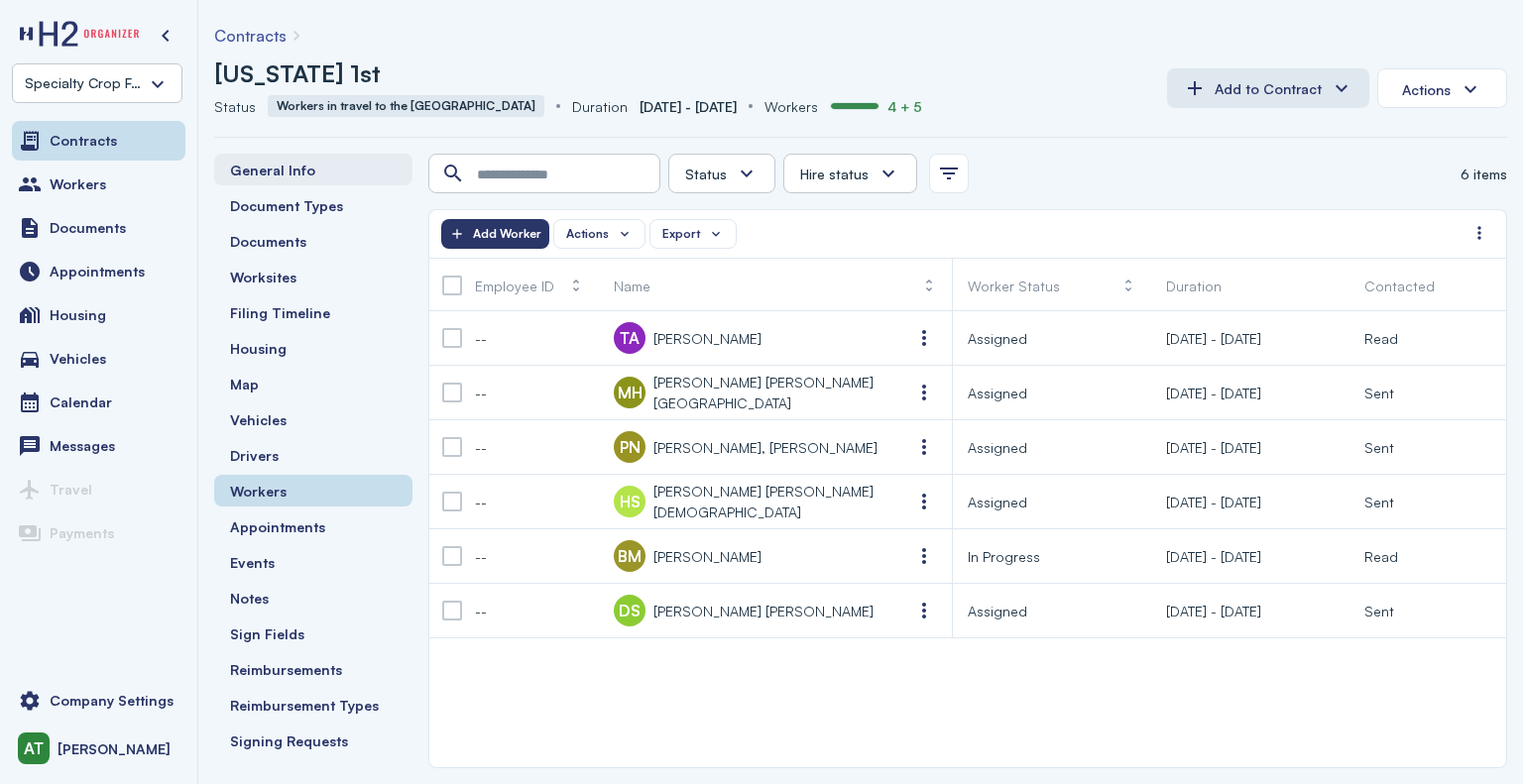 click on "General Info" at bounding box center (273, 169) 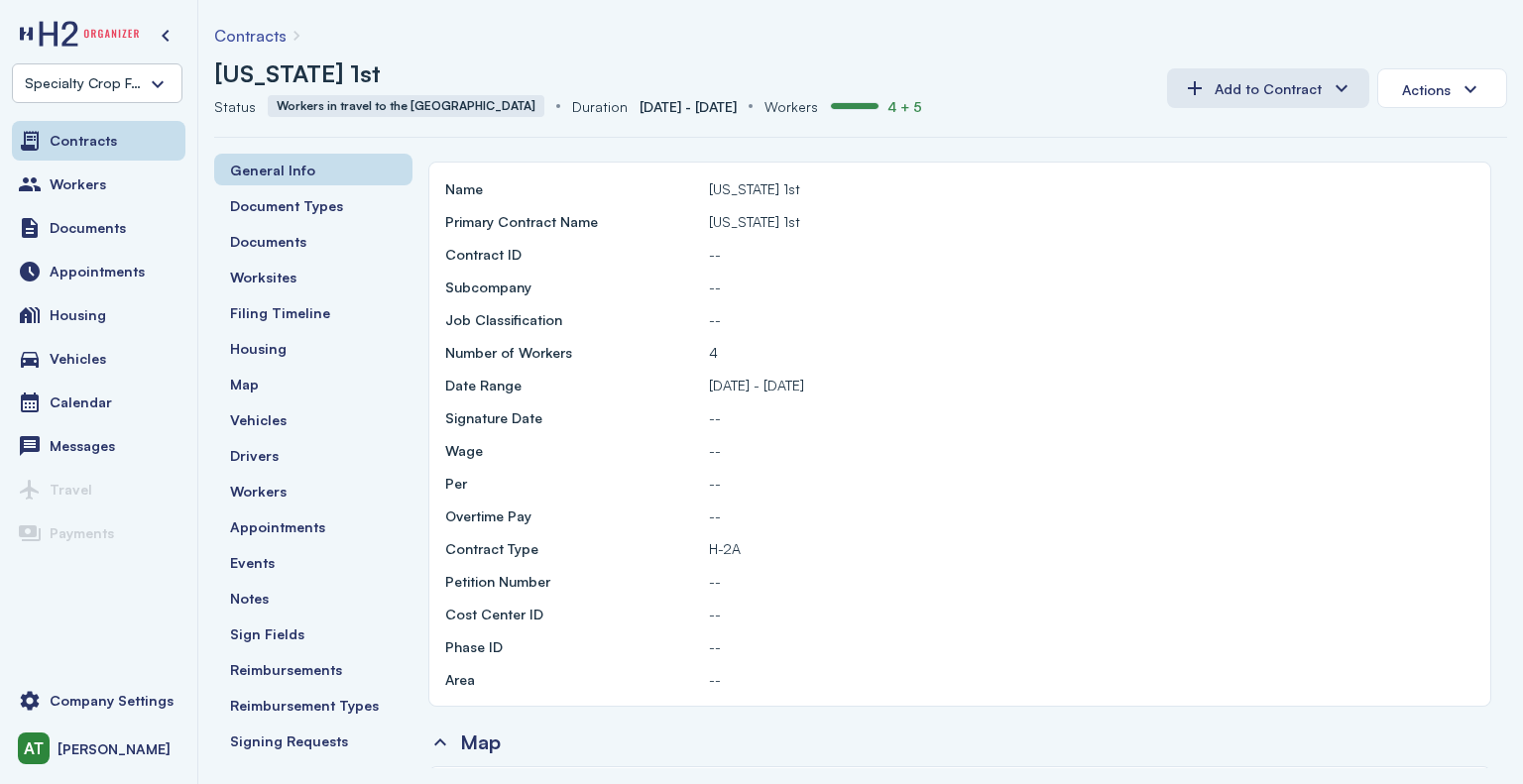 scroll, scrollTop: 0, scrollLeft: 0, axis: both 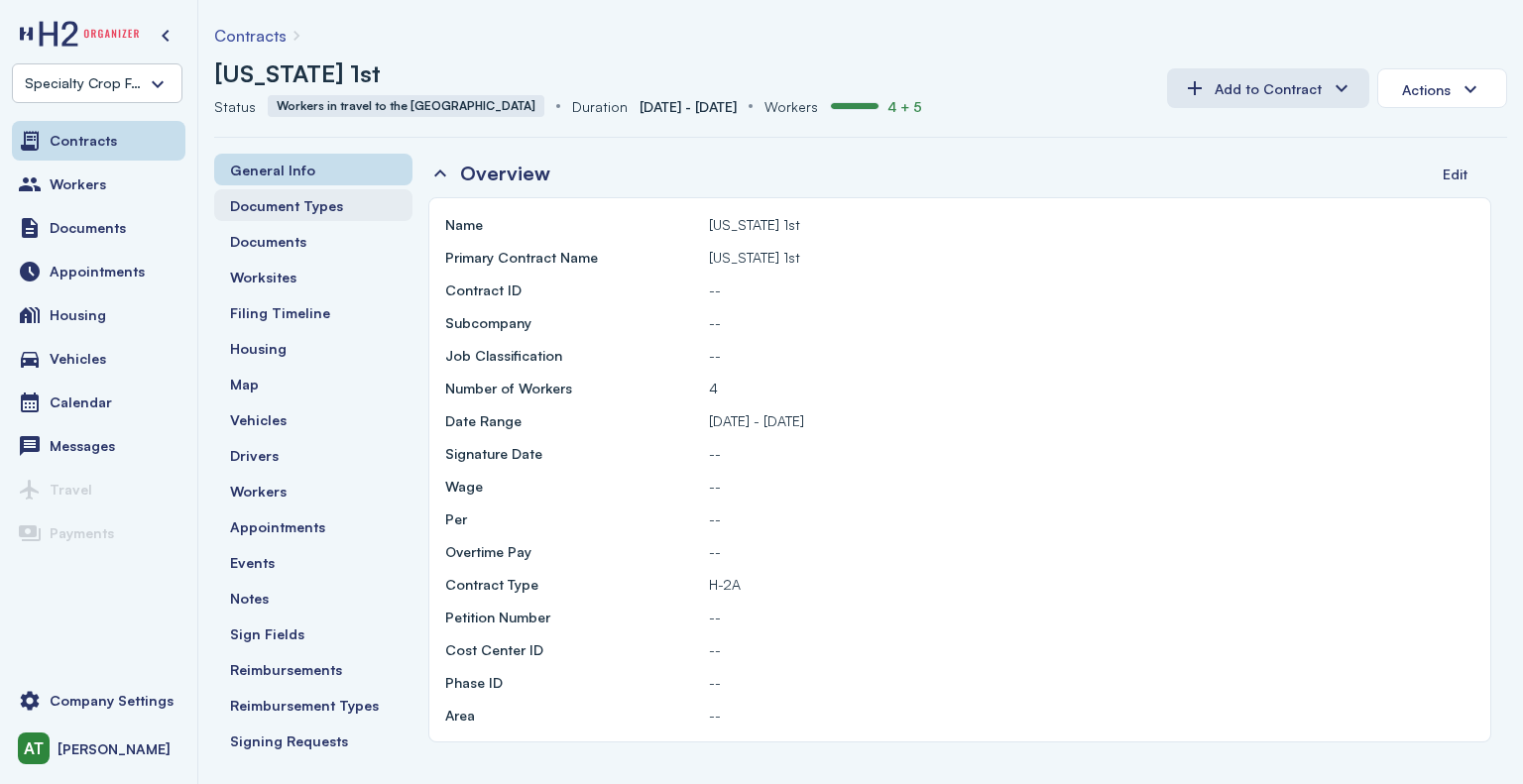 click on "Document Types" at bounding box center [287, 205] 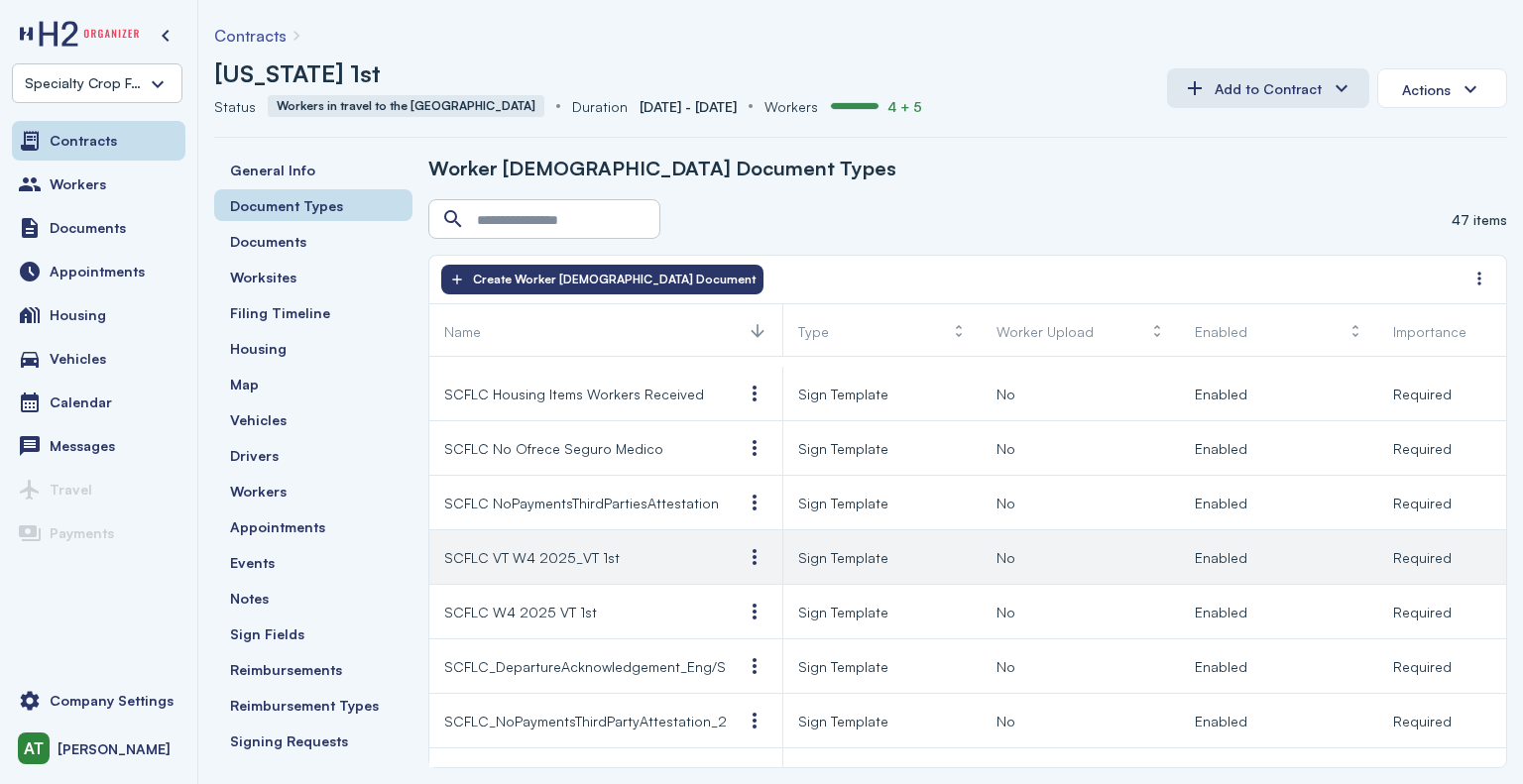 scroll, scrollTop: 1427, scrollLeft: 0, axis: vertical 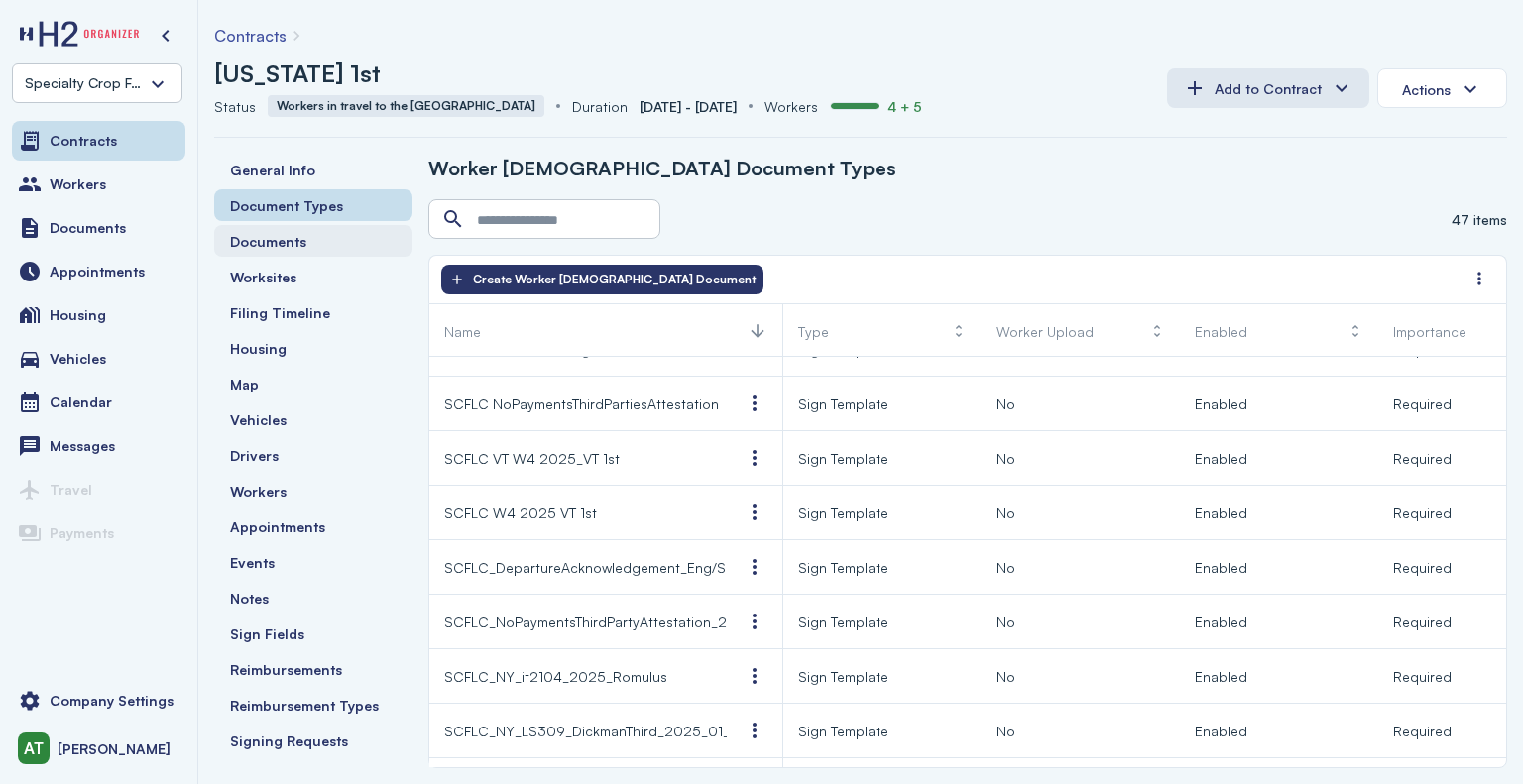 click on "Documents" at bounding box center [268, 241] 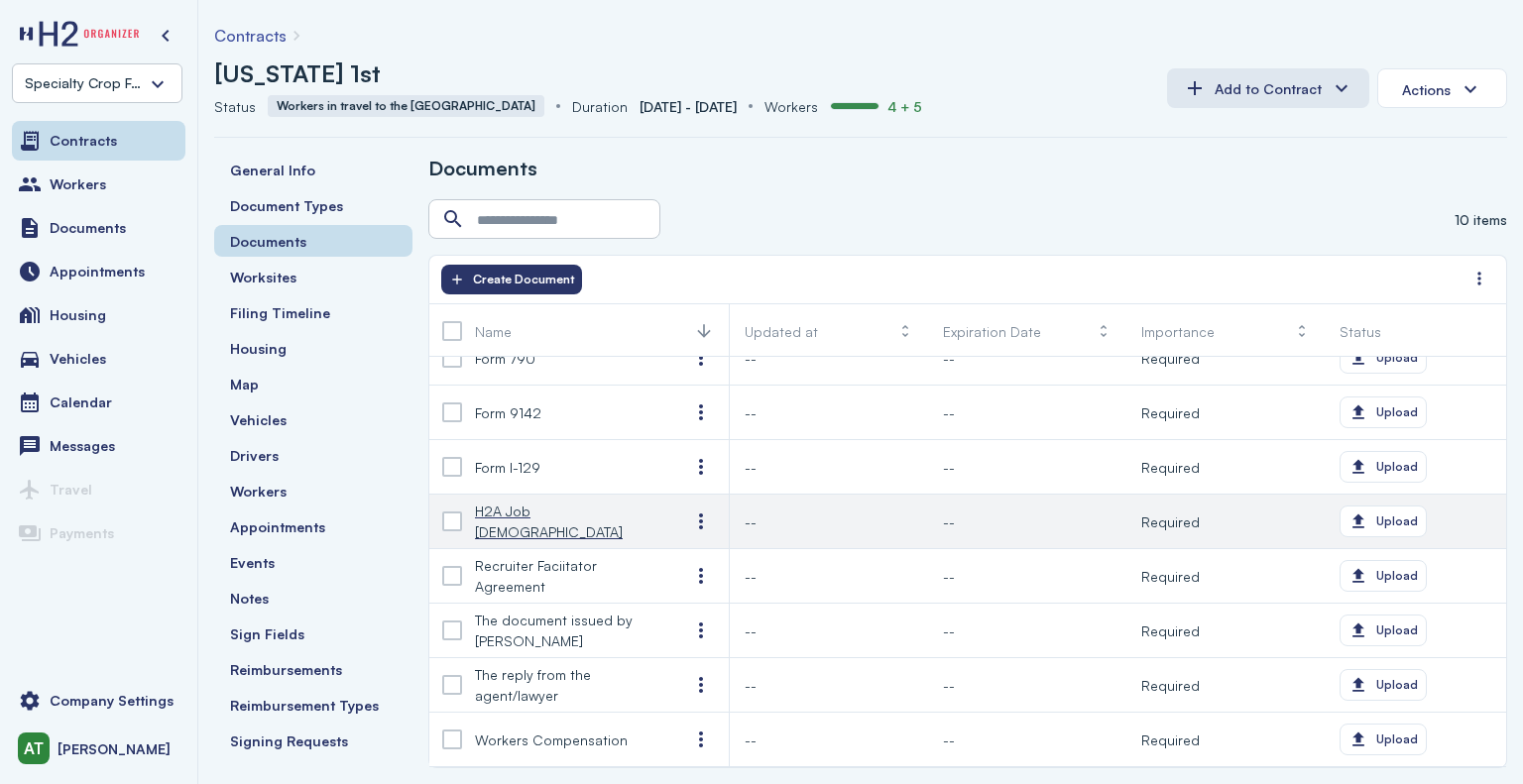 scroll, scrollTop: 0, scrollLeft: 0, axis: both 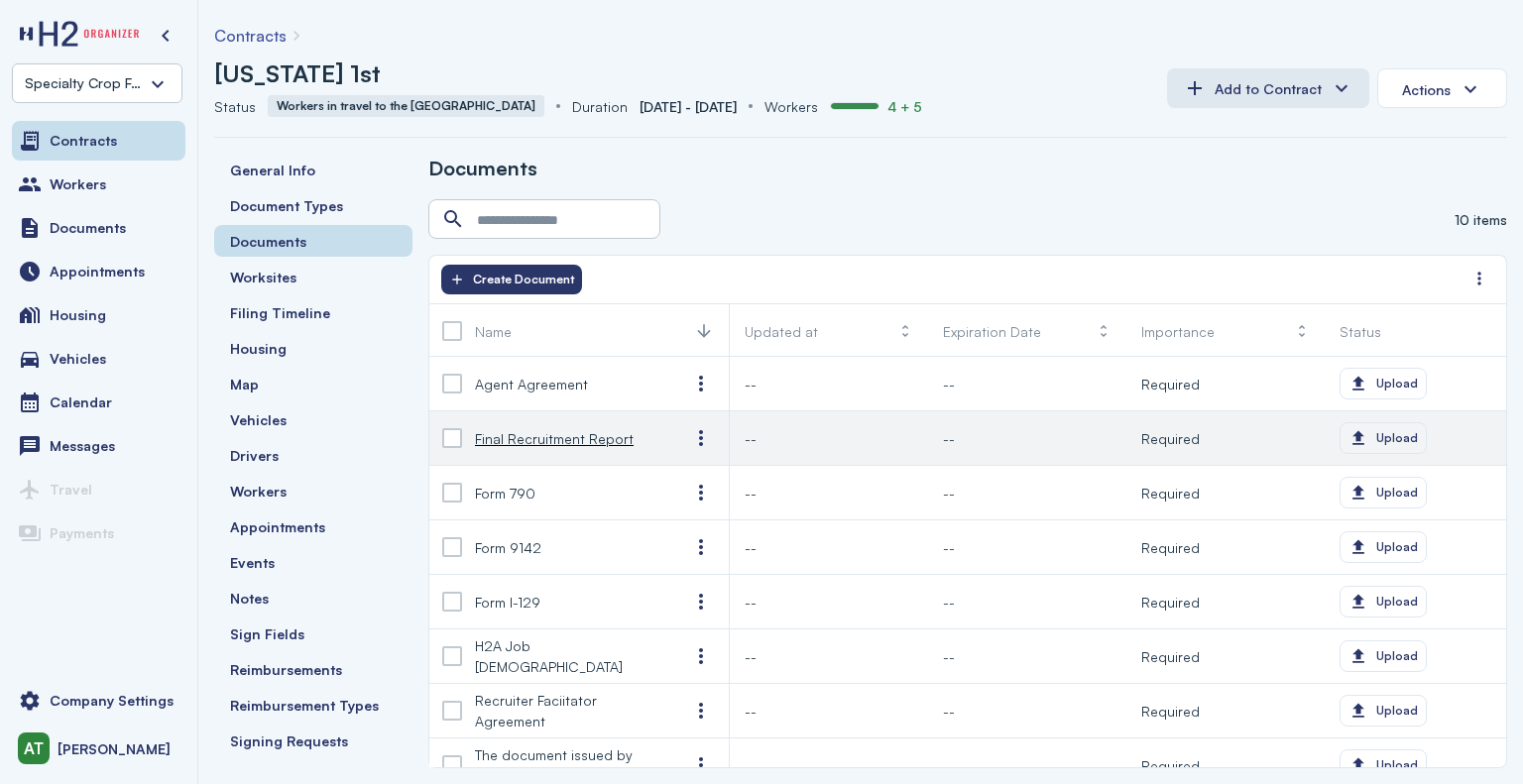 click on "Upload" 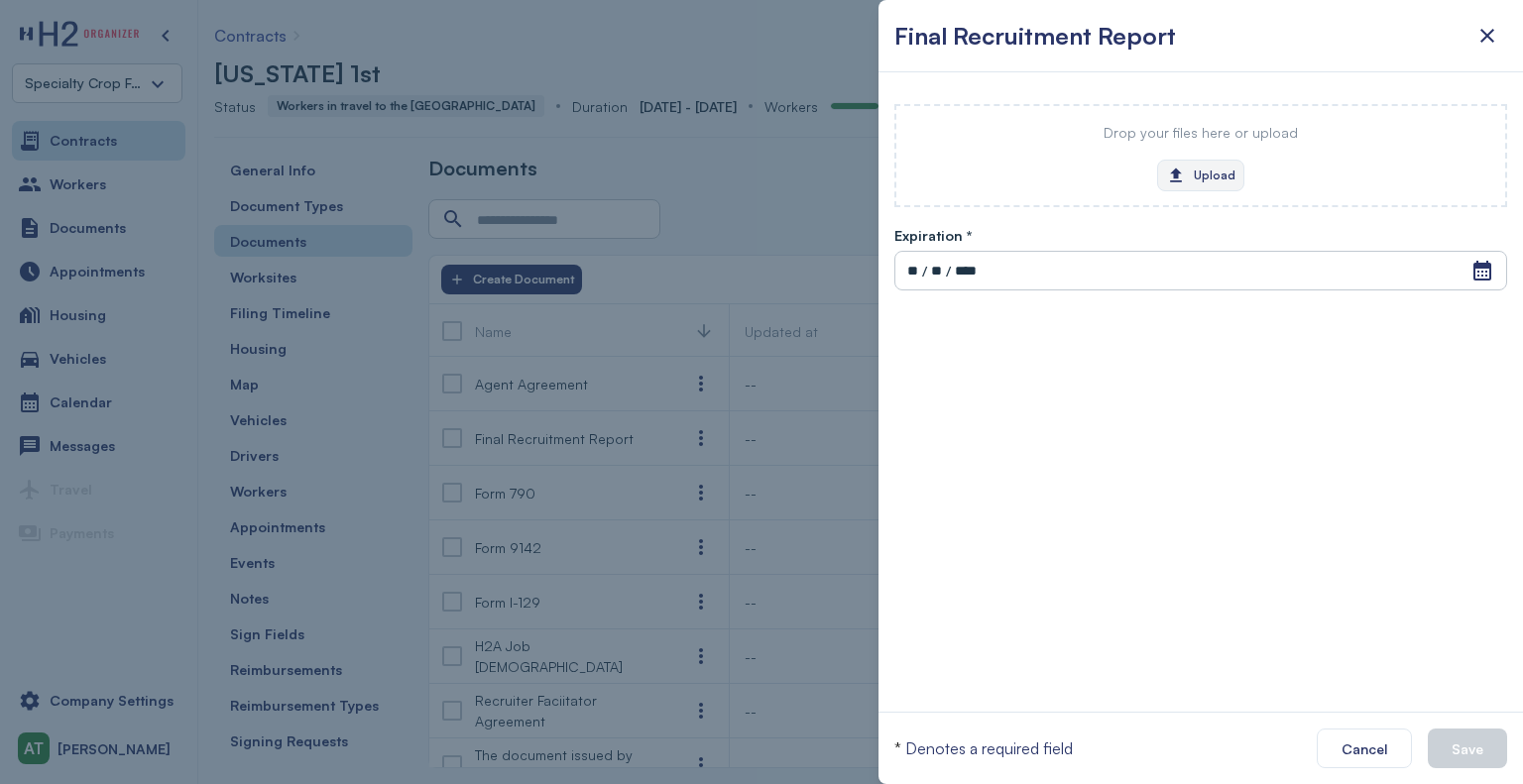 click on "Upload" 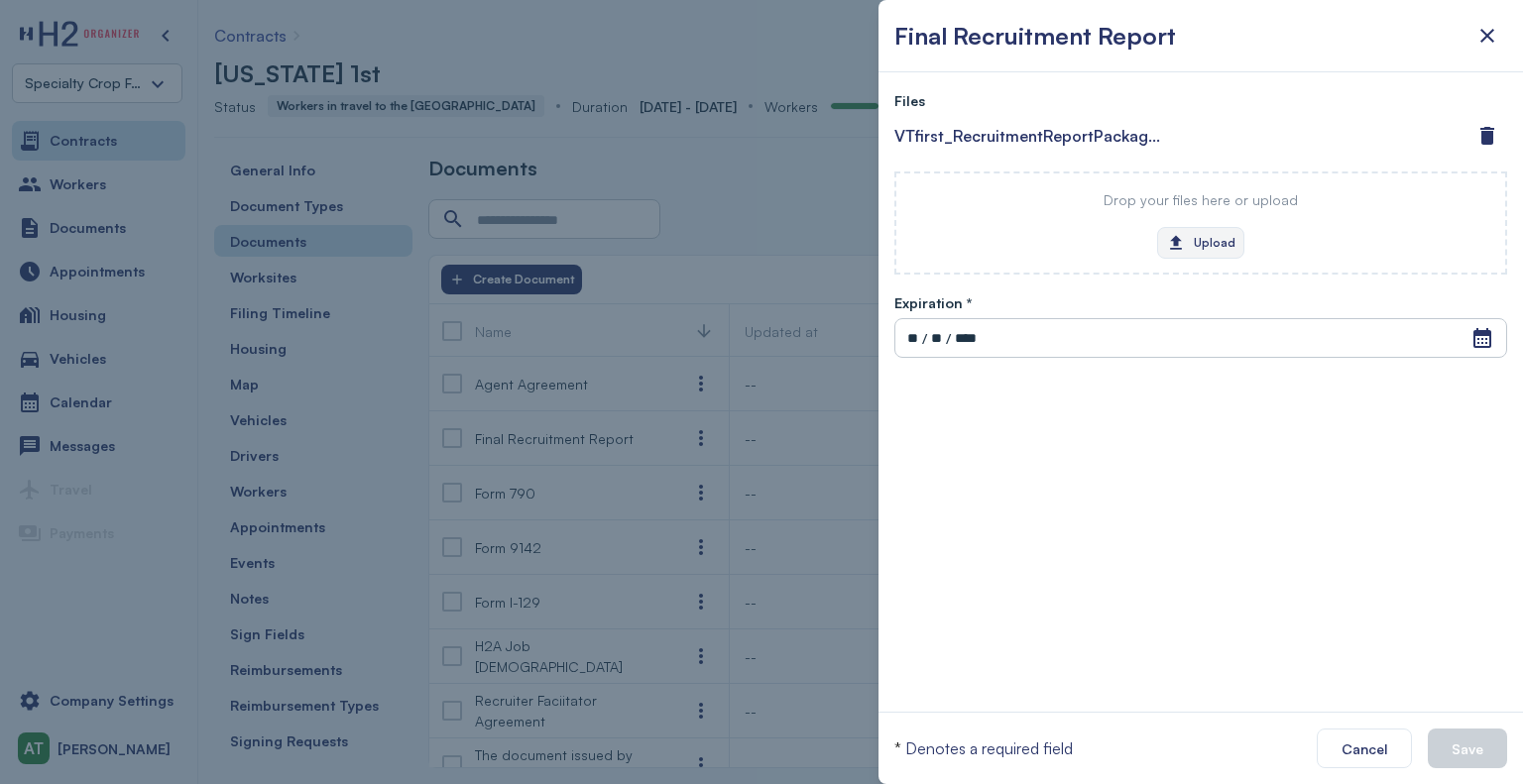 click 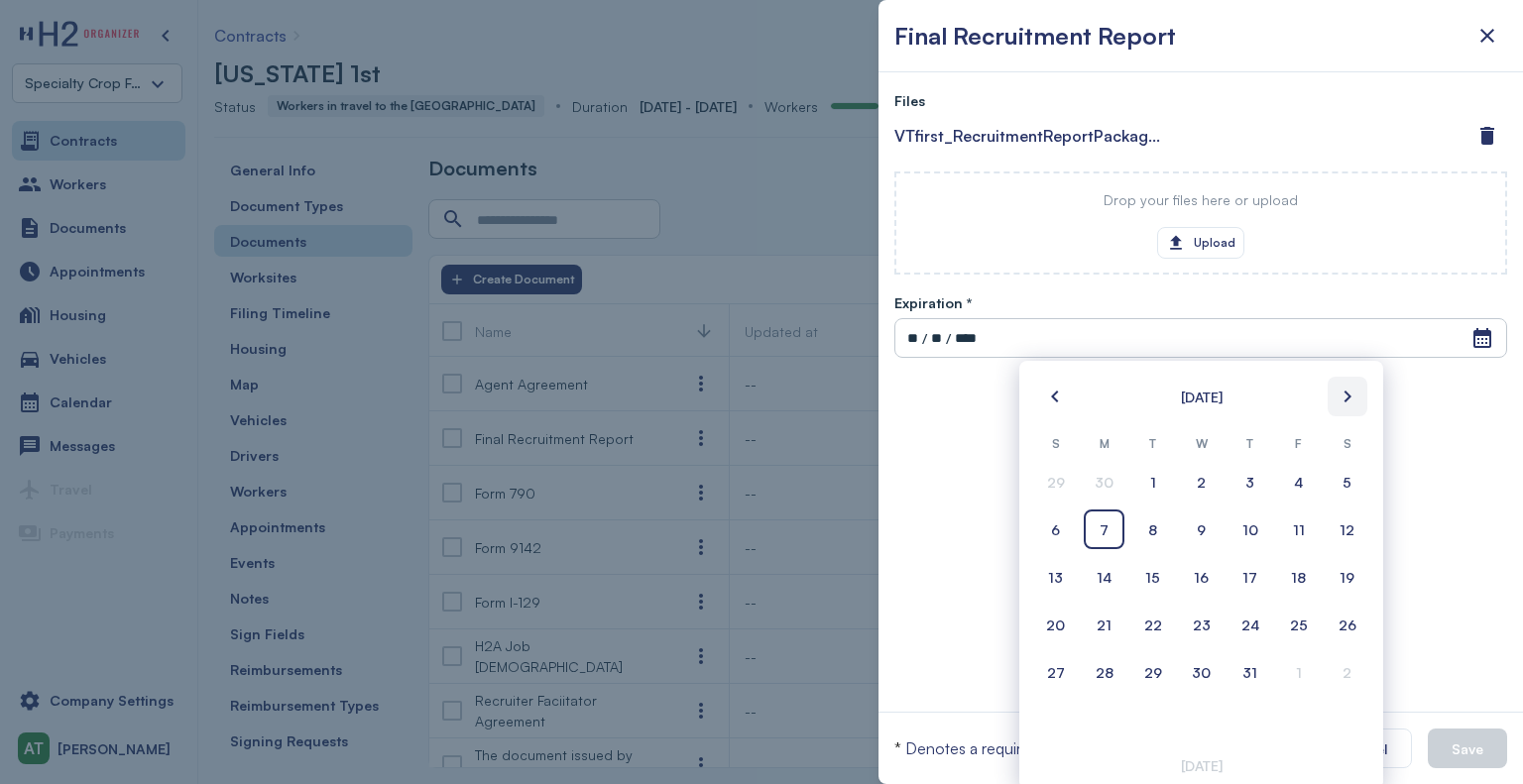 click at bounding box center [1347, 396] 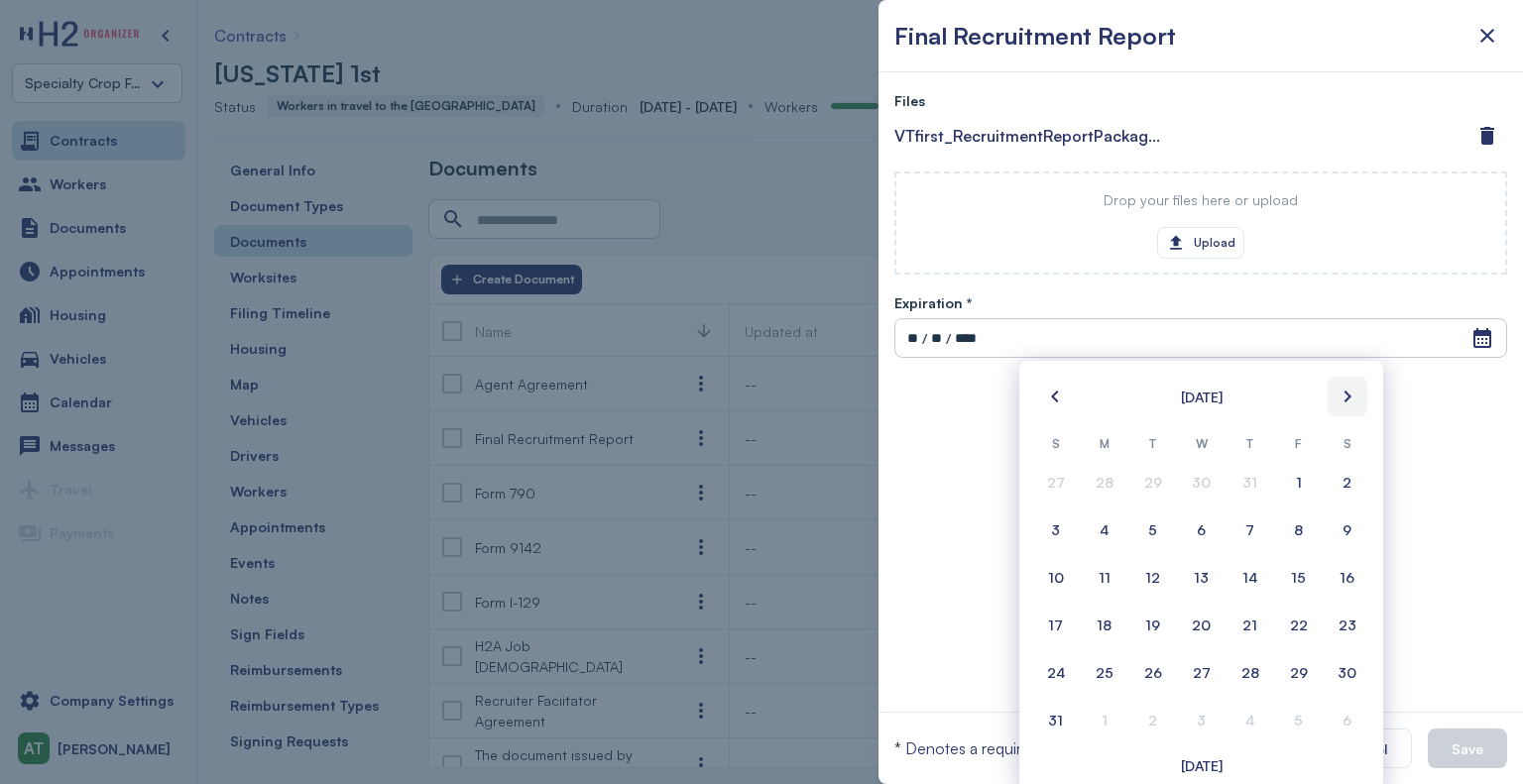 click at bounding box center [1347, 396] 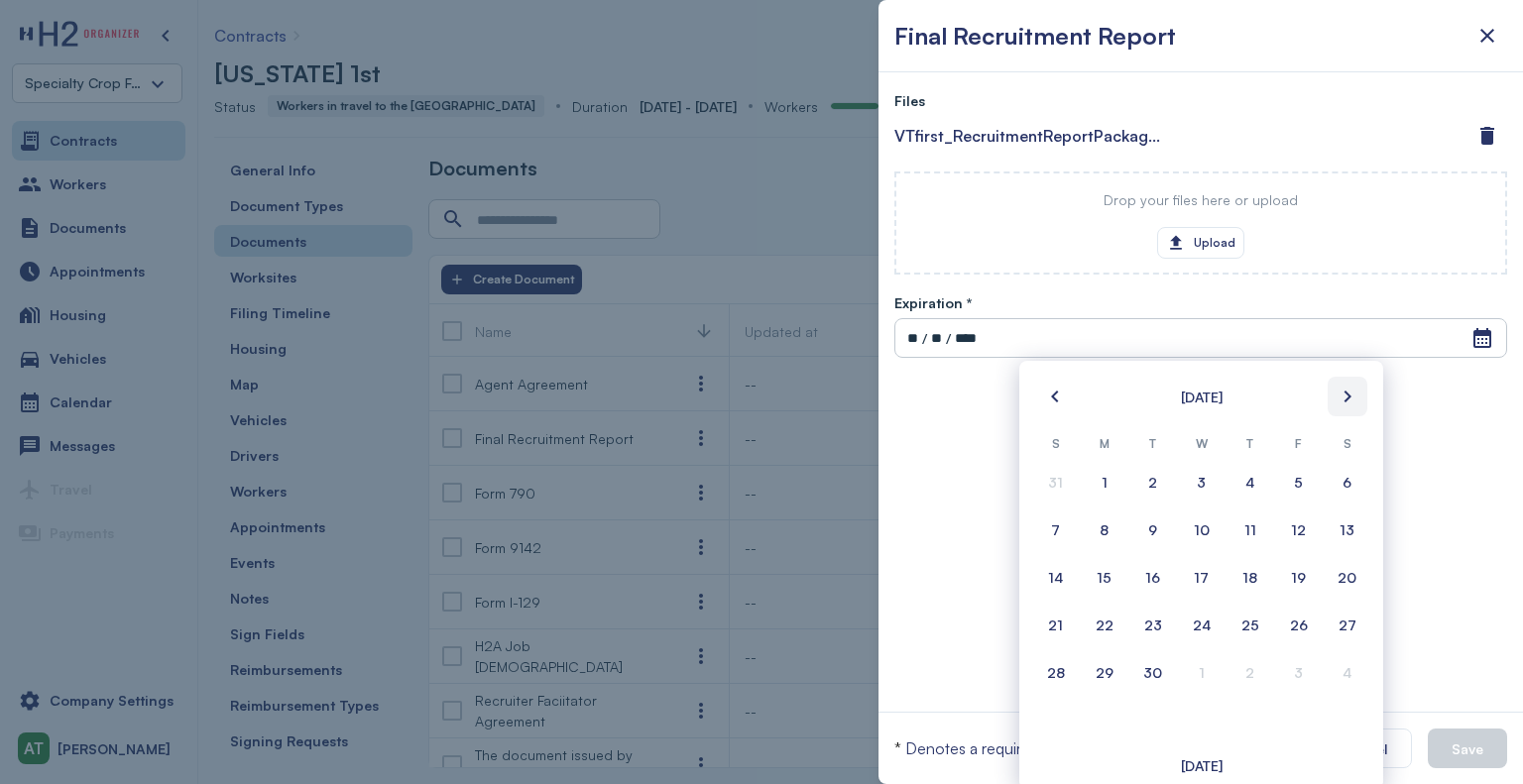 click at bounding box center [1347, 396] 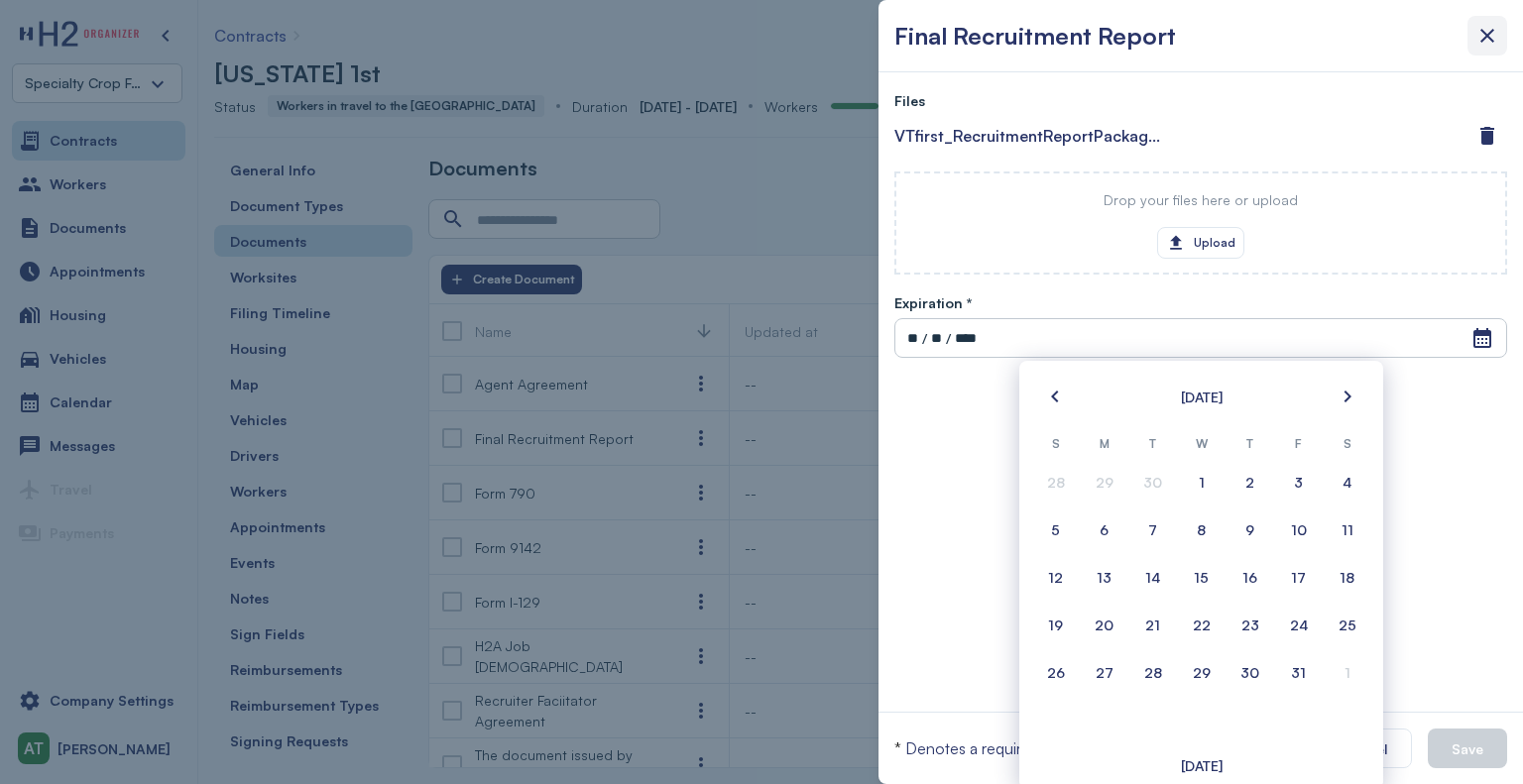 click at bounding box center [1487, 36] 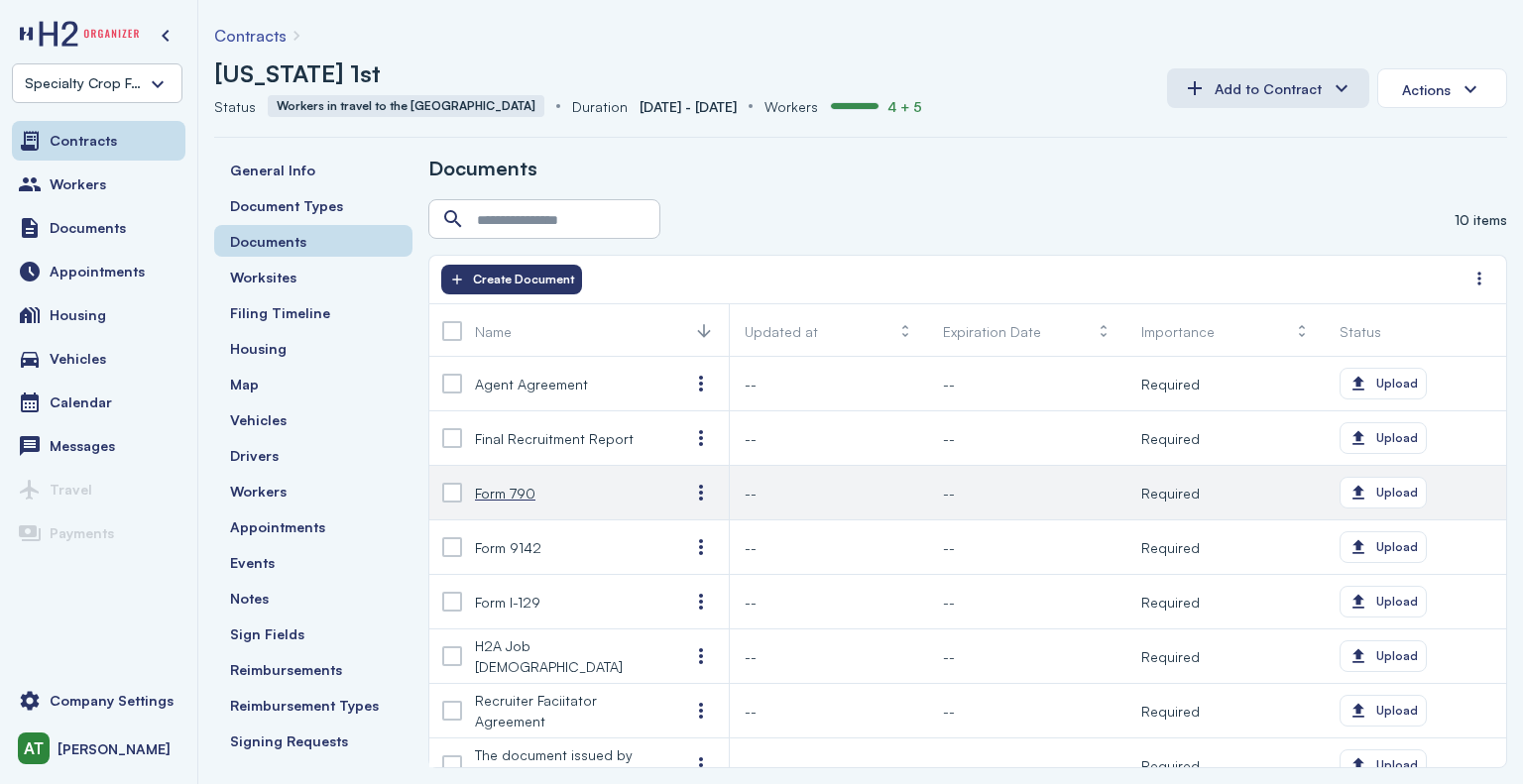 click on "Form 790" at bounding box center (505, 493) 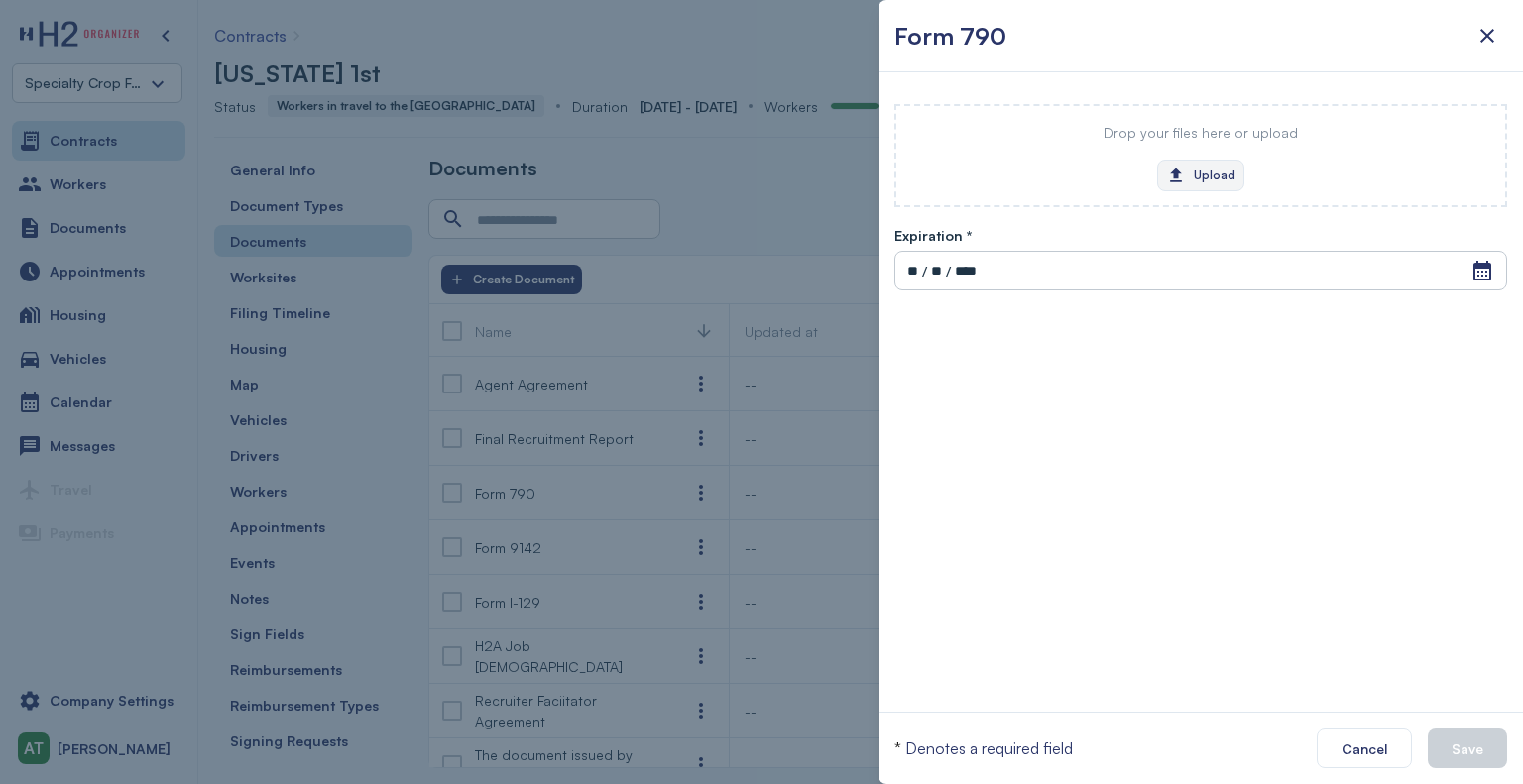 click on "Upload" 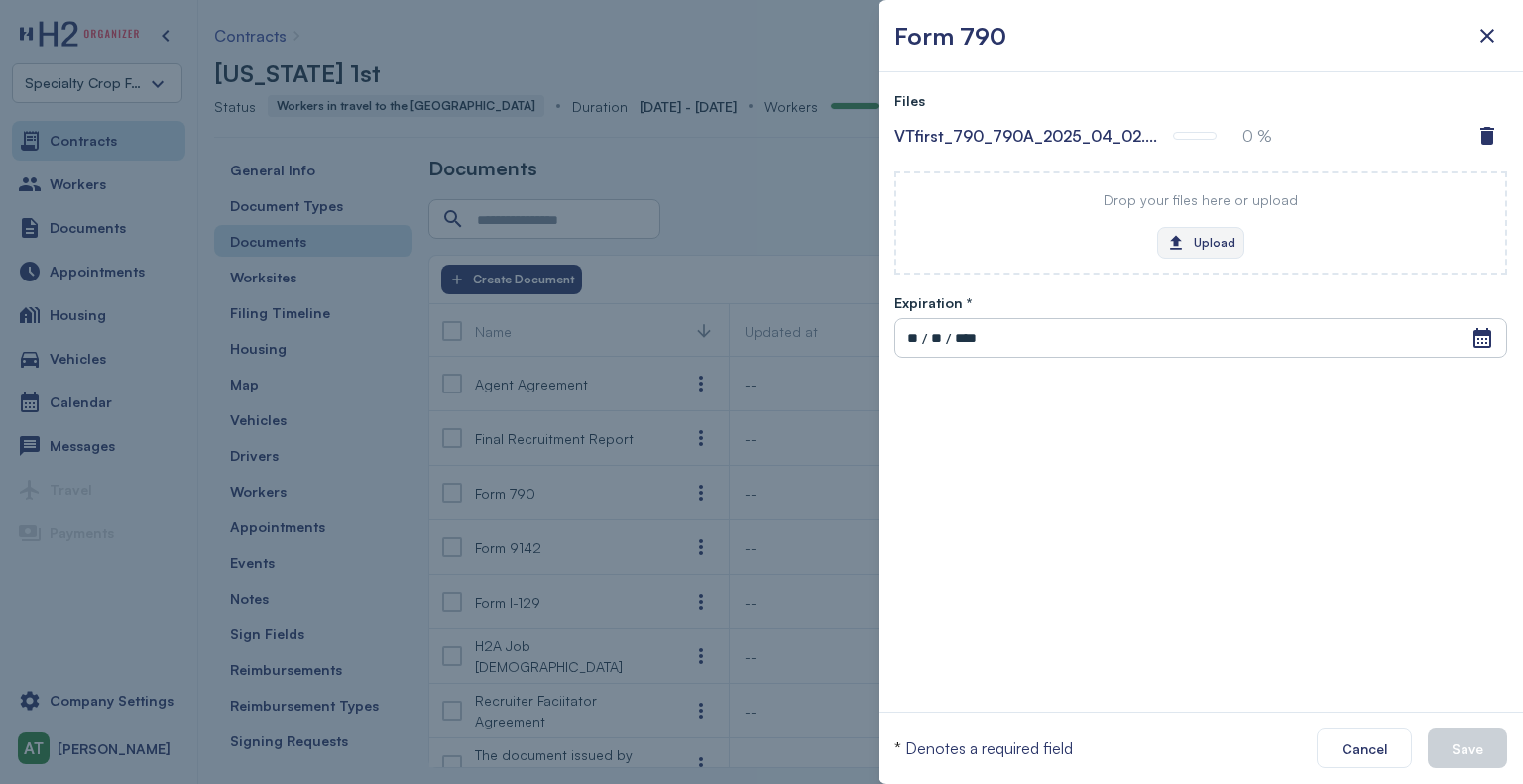 click 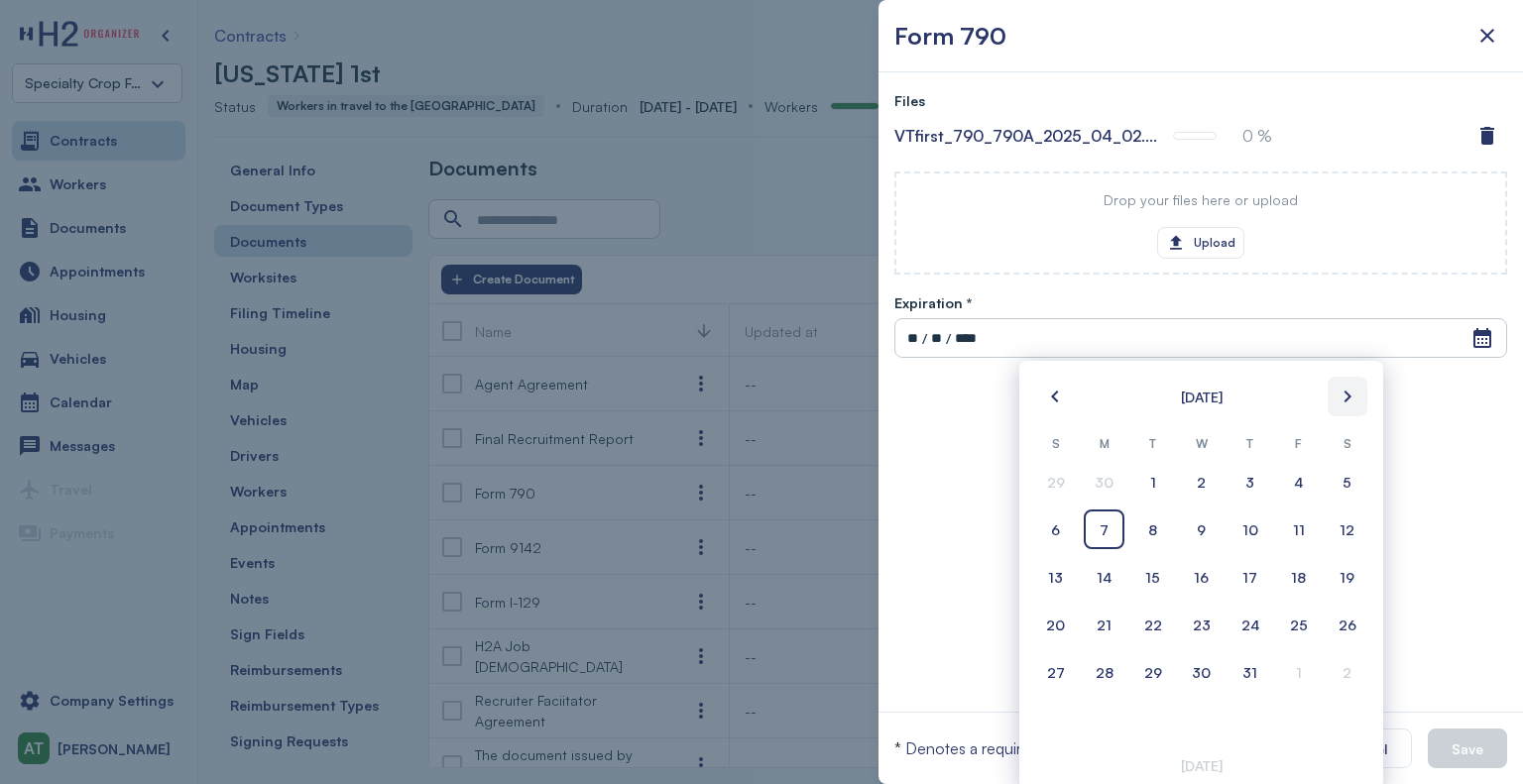 click at bounding box center (1347, 396) 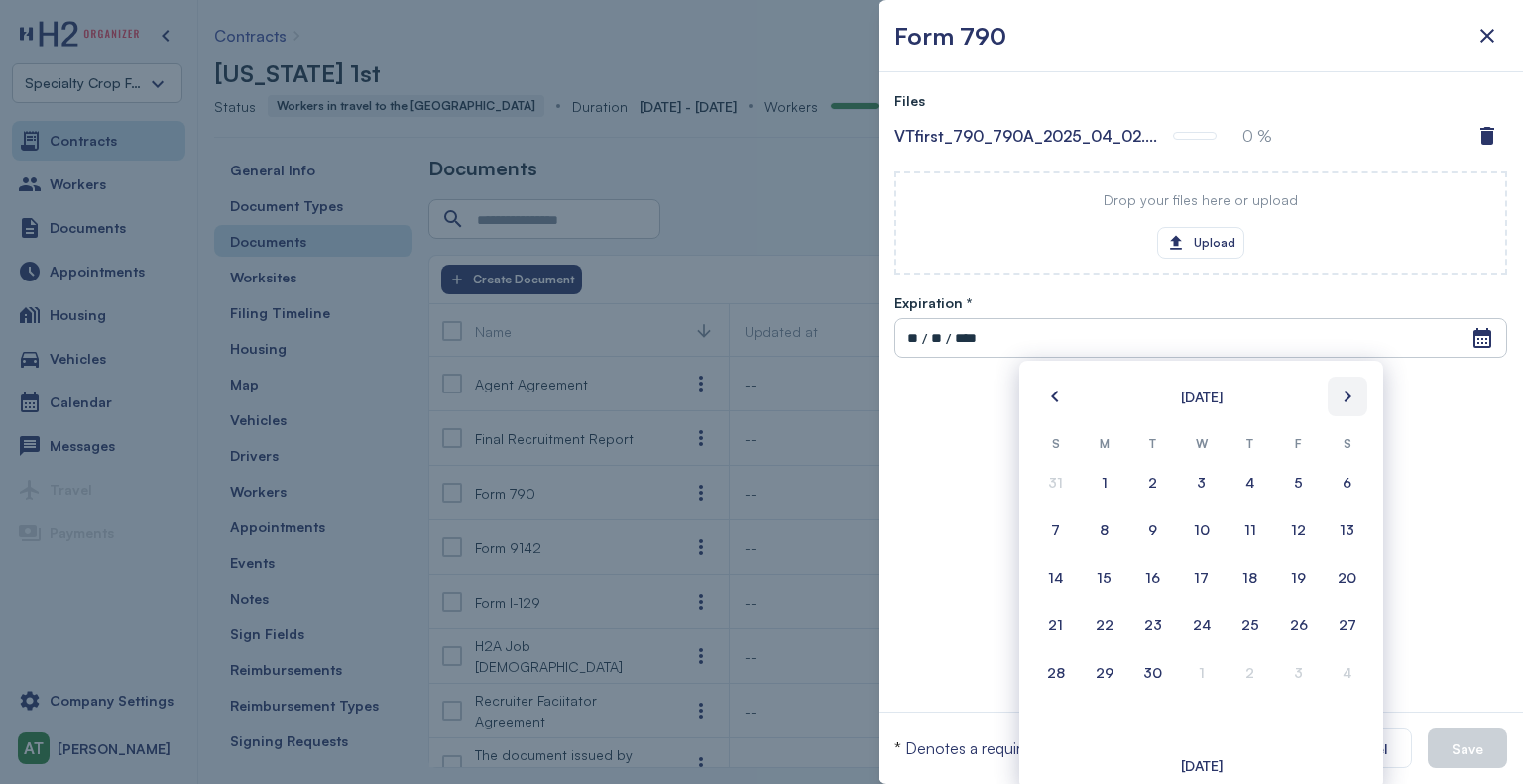 click at bounding box center (1347, 396) 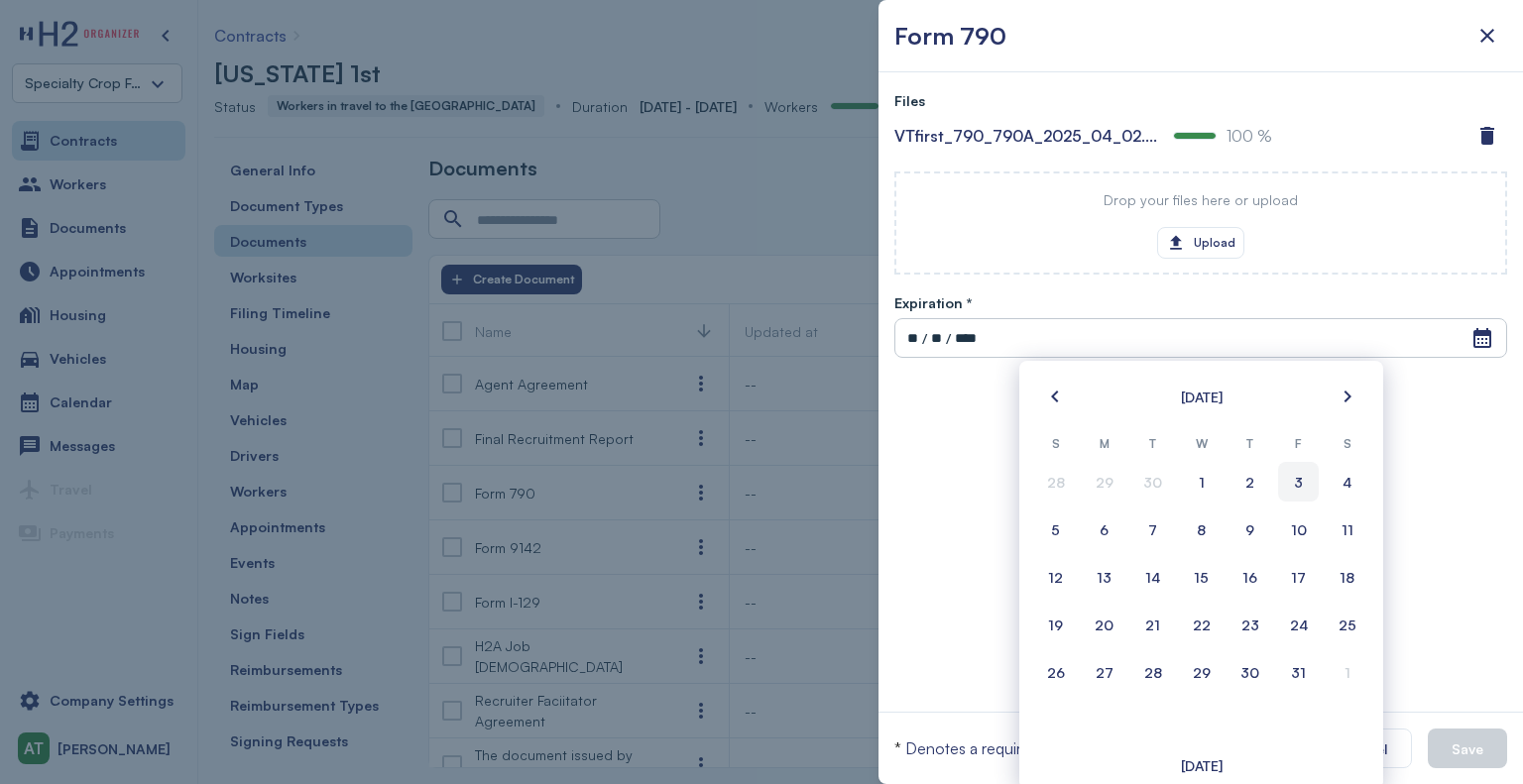 click on "3" at bounding box center (1298, 482) 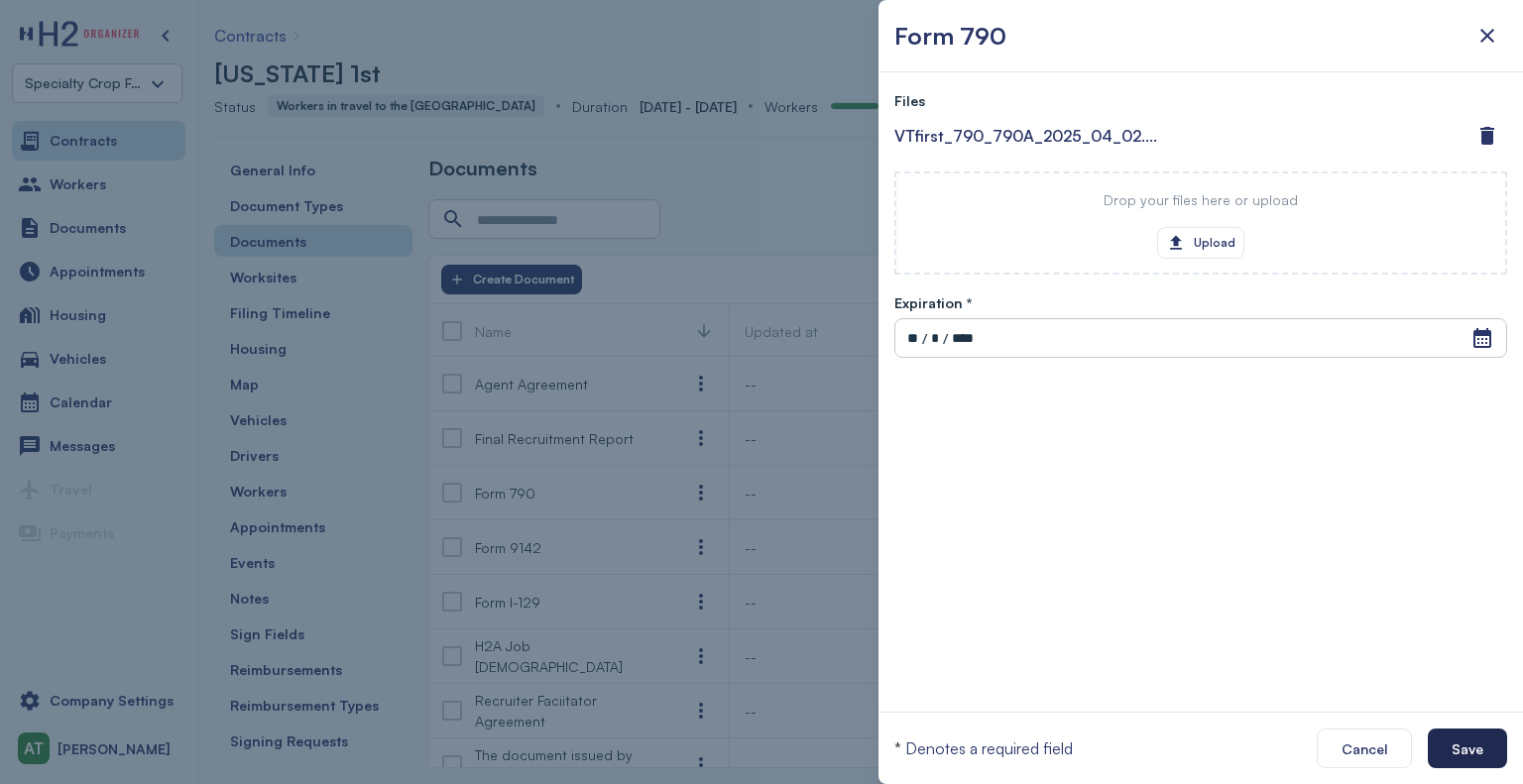 click on "Save" at bounding box center [1467, 748] 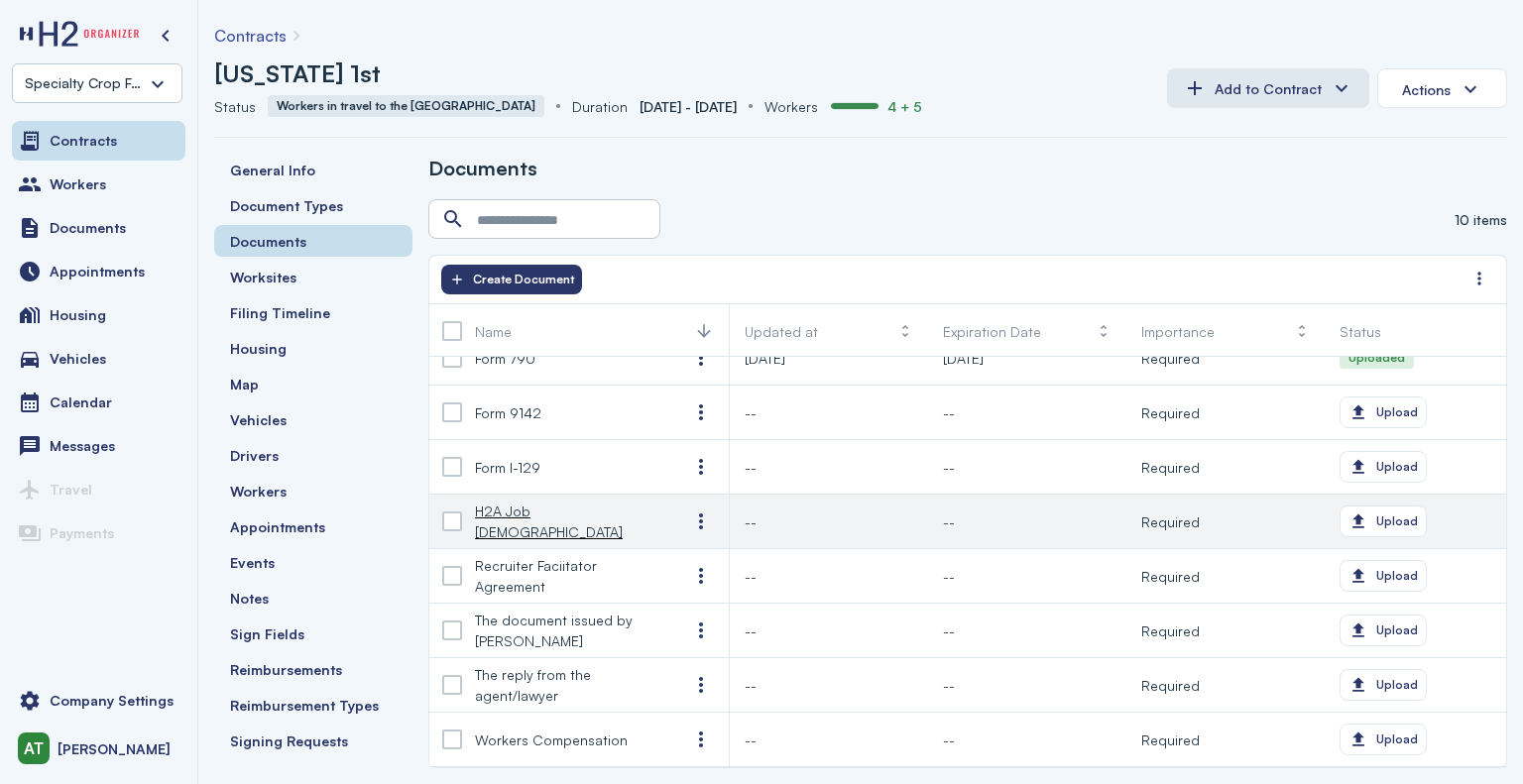 scroll, scrollTop: 141, scrollLeft: 0, axis: vertical 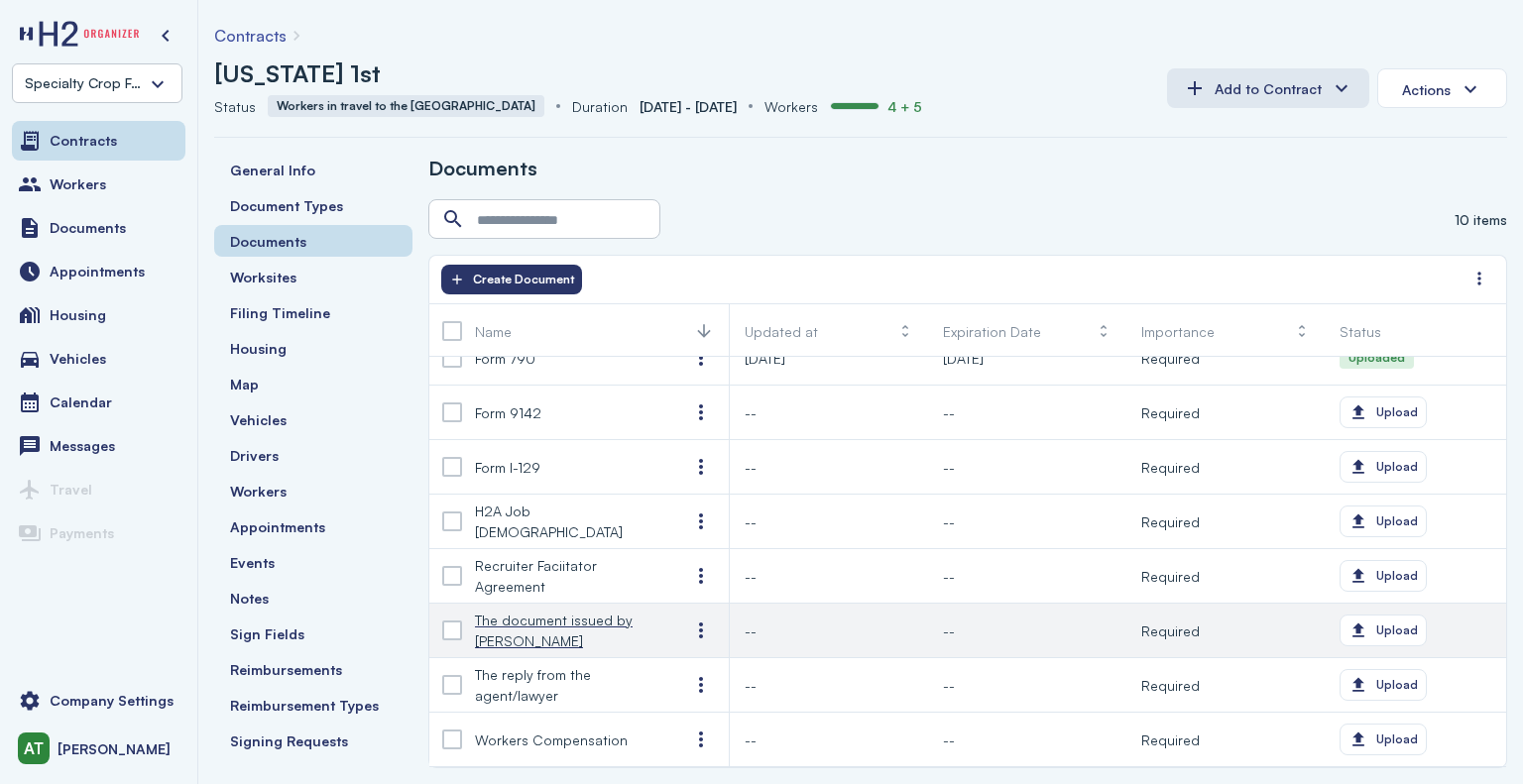click on "The document issued by [PERSON_NAME]" at bounding box center (566, 630) 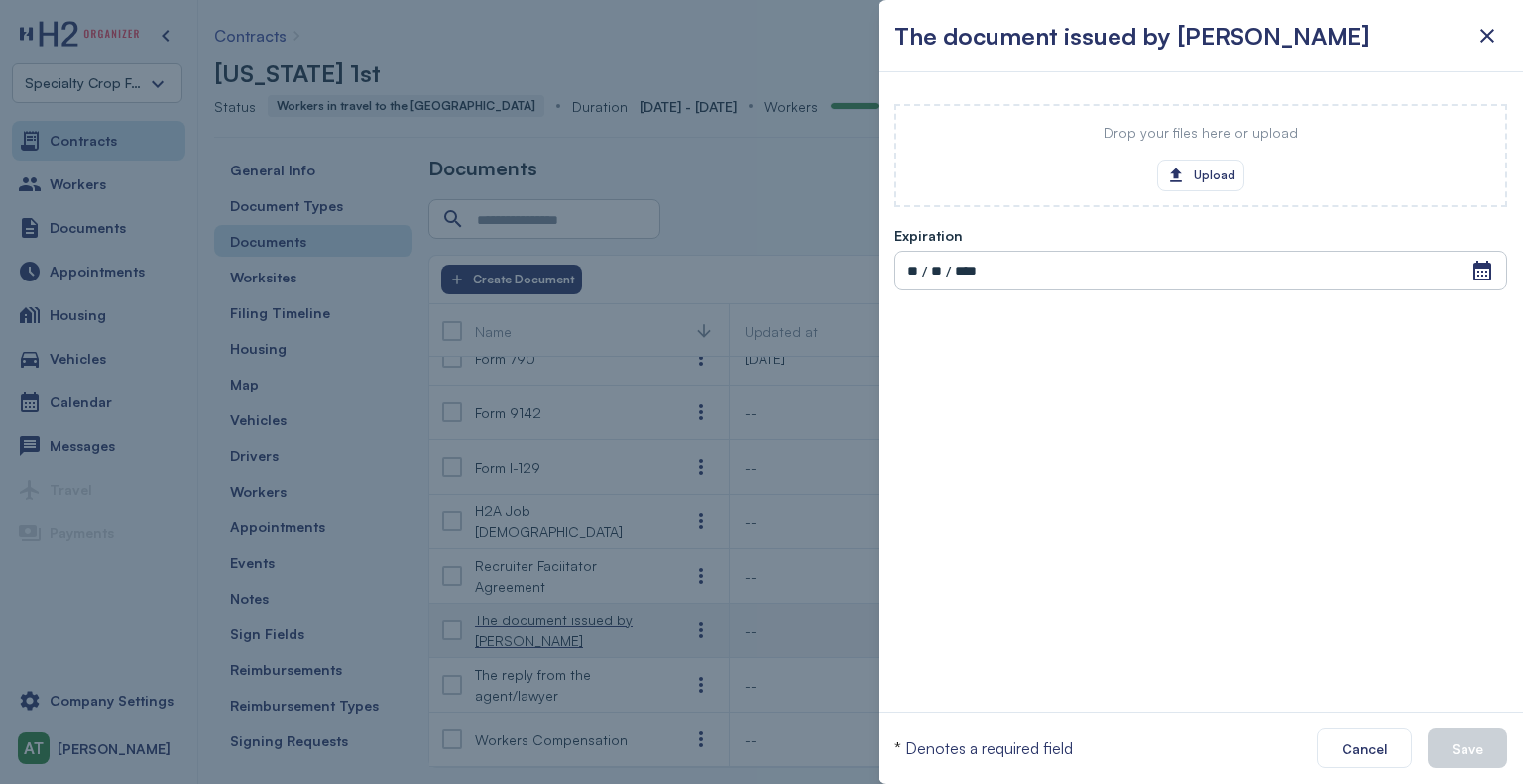 click at bounding box center (762, 392) 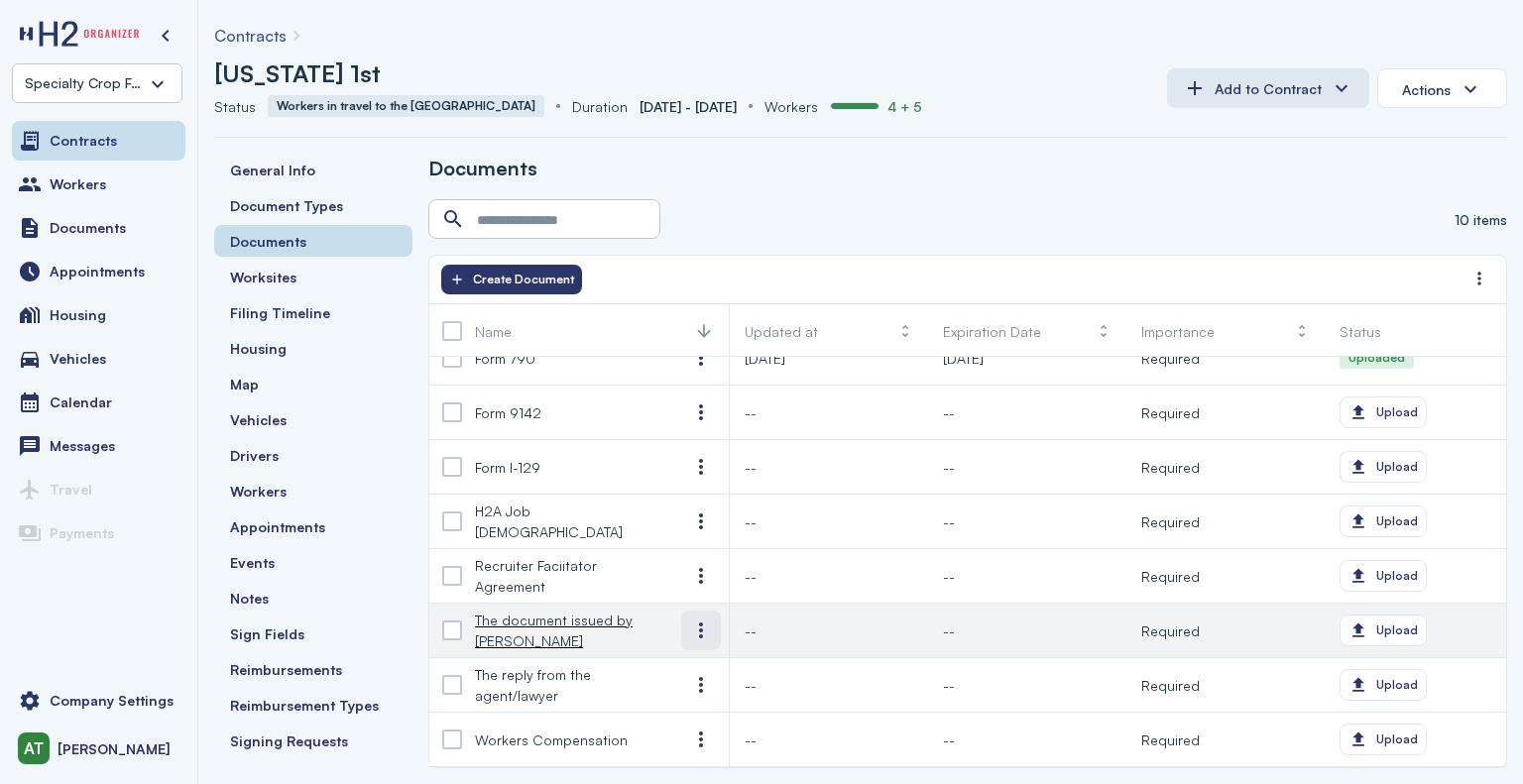 click at bounding box center (701, 630) 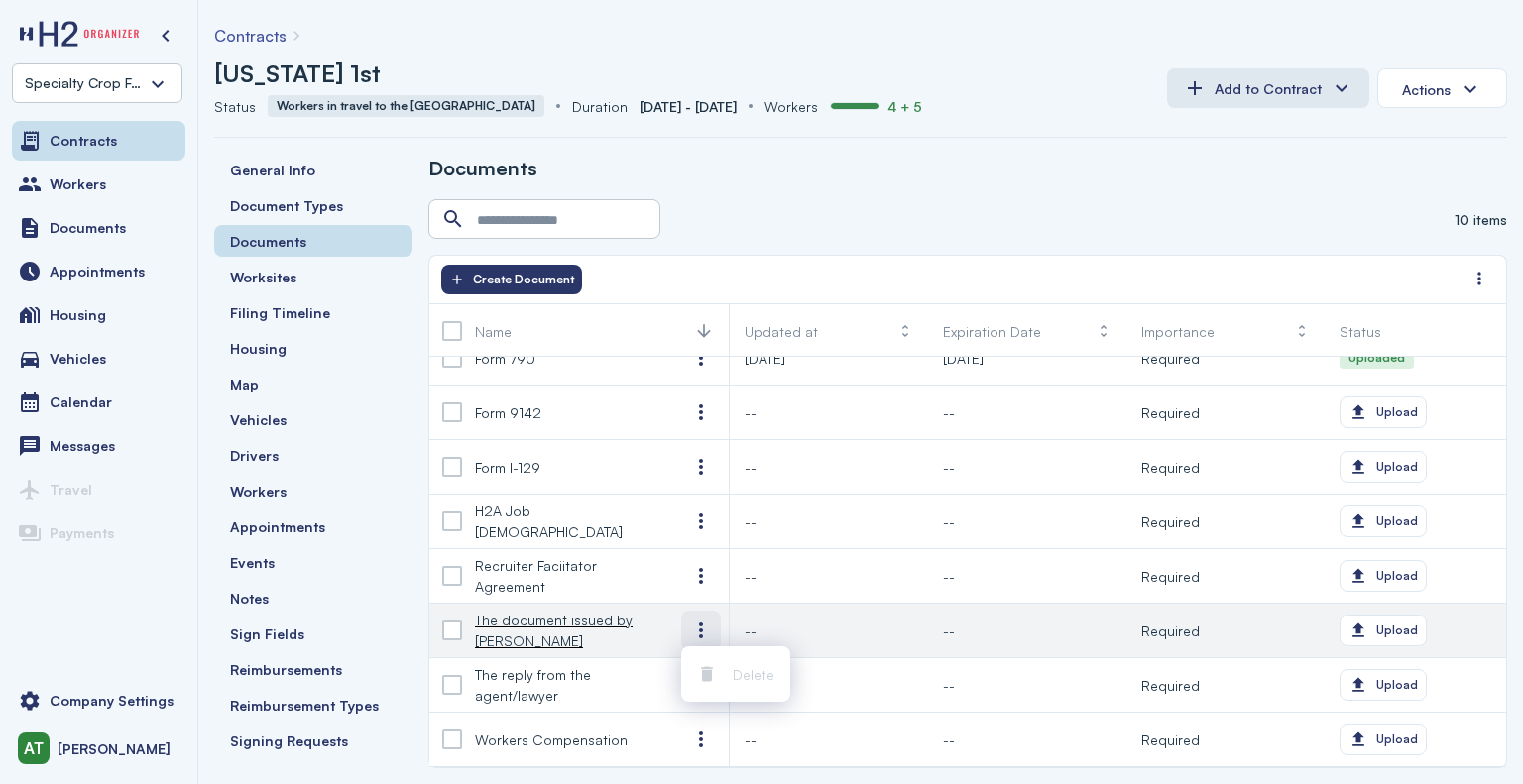 click at bounding box center (701, 630) 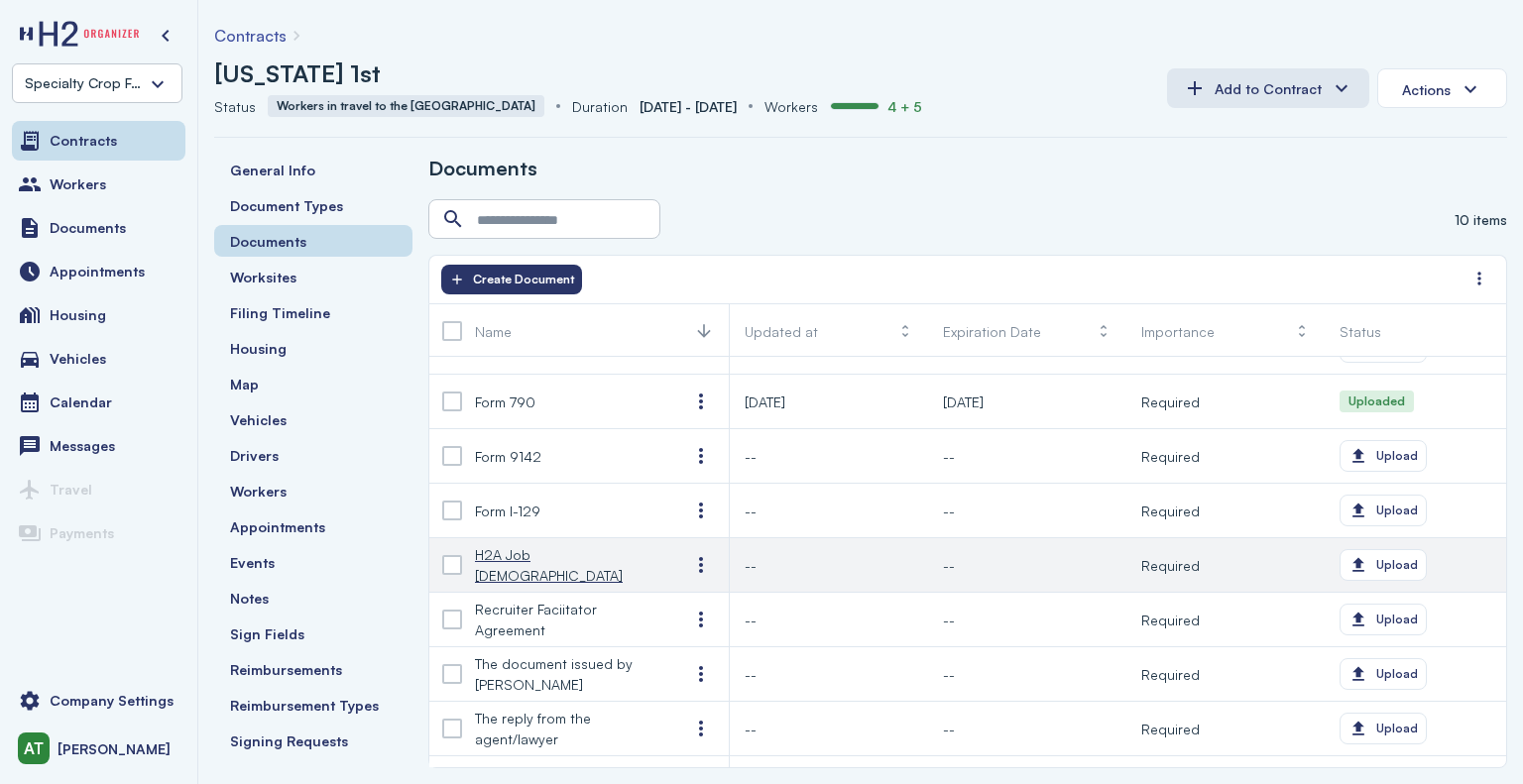 scroll, scrollTop: 141, scrollLeft: 0, axis: vertical 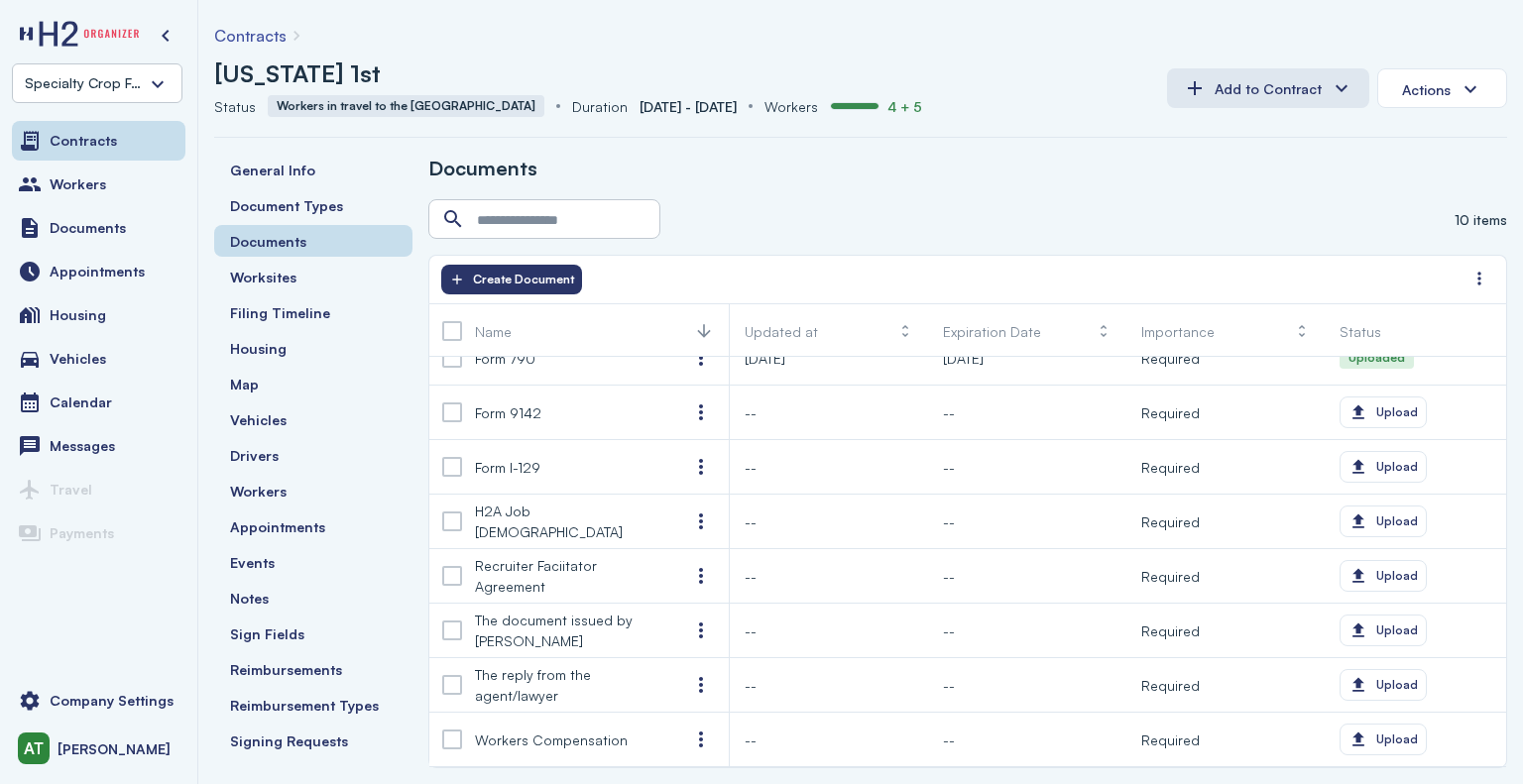 click on "[US_STATE] 1st" at bounding box center [297, 73] 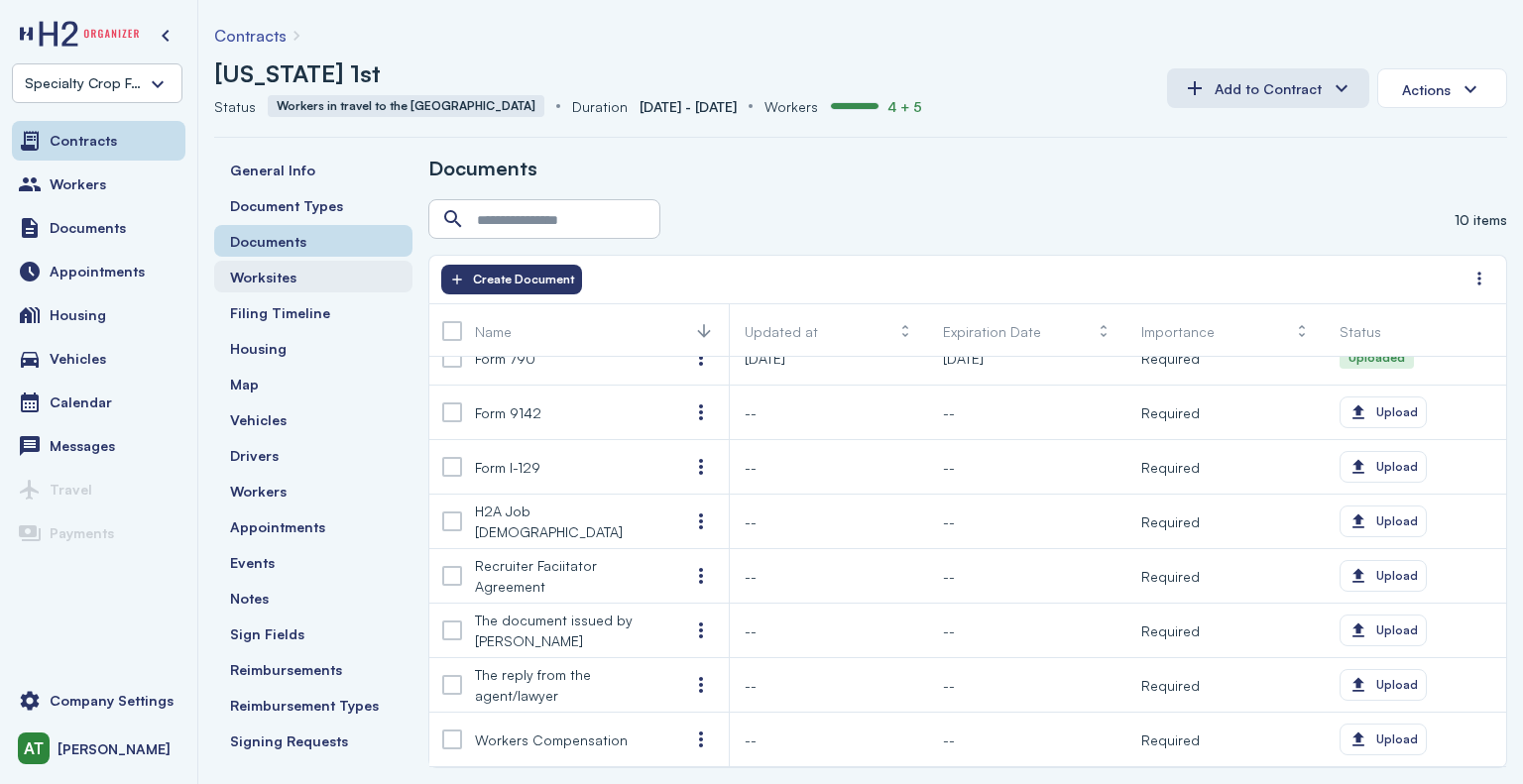 click on "Worksites" at bounding box center (263, 277) 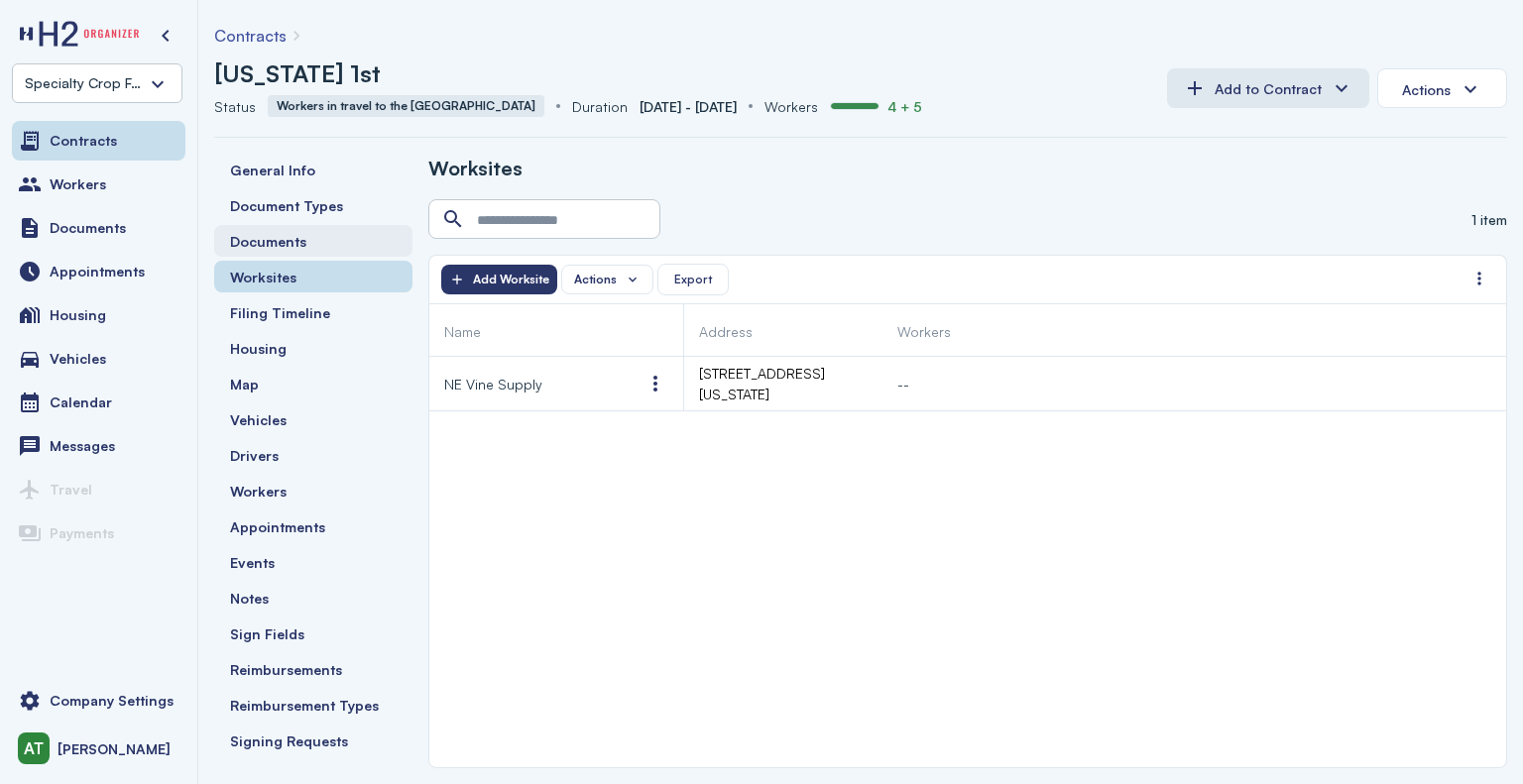 click on "Documents" at bounding box center [268, 241] 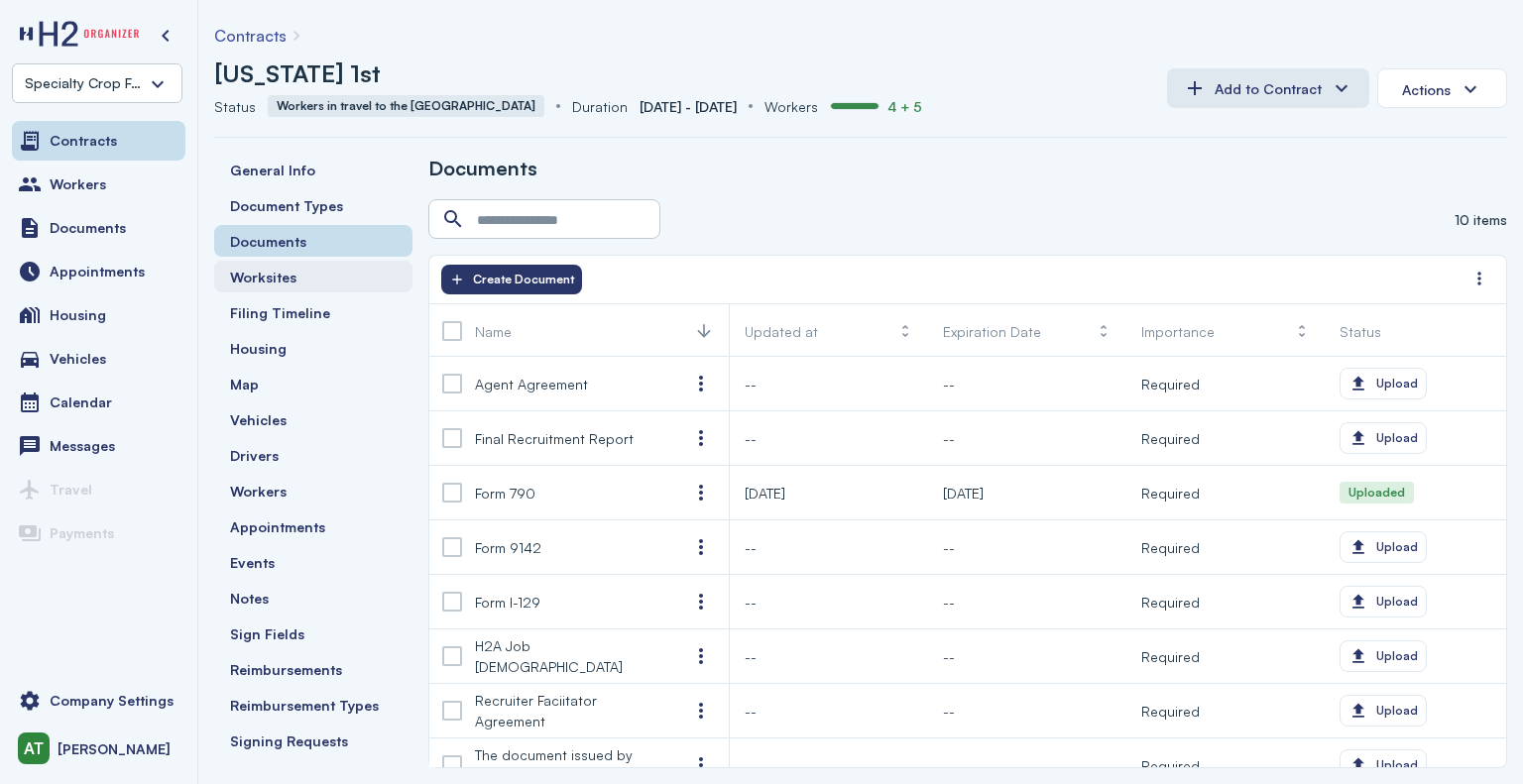 click on "Worksites" at bounding box center [263, 277] 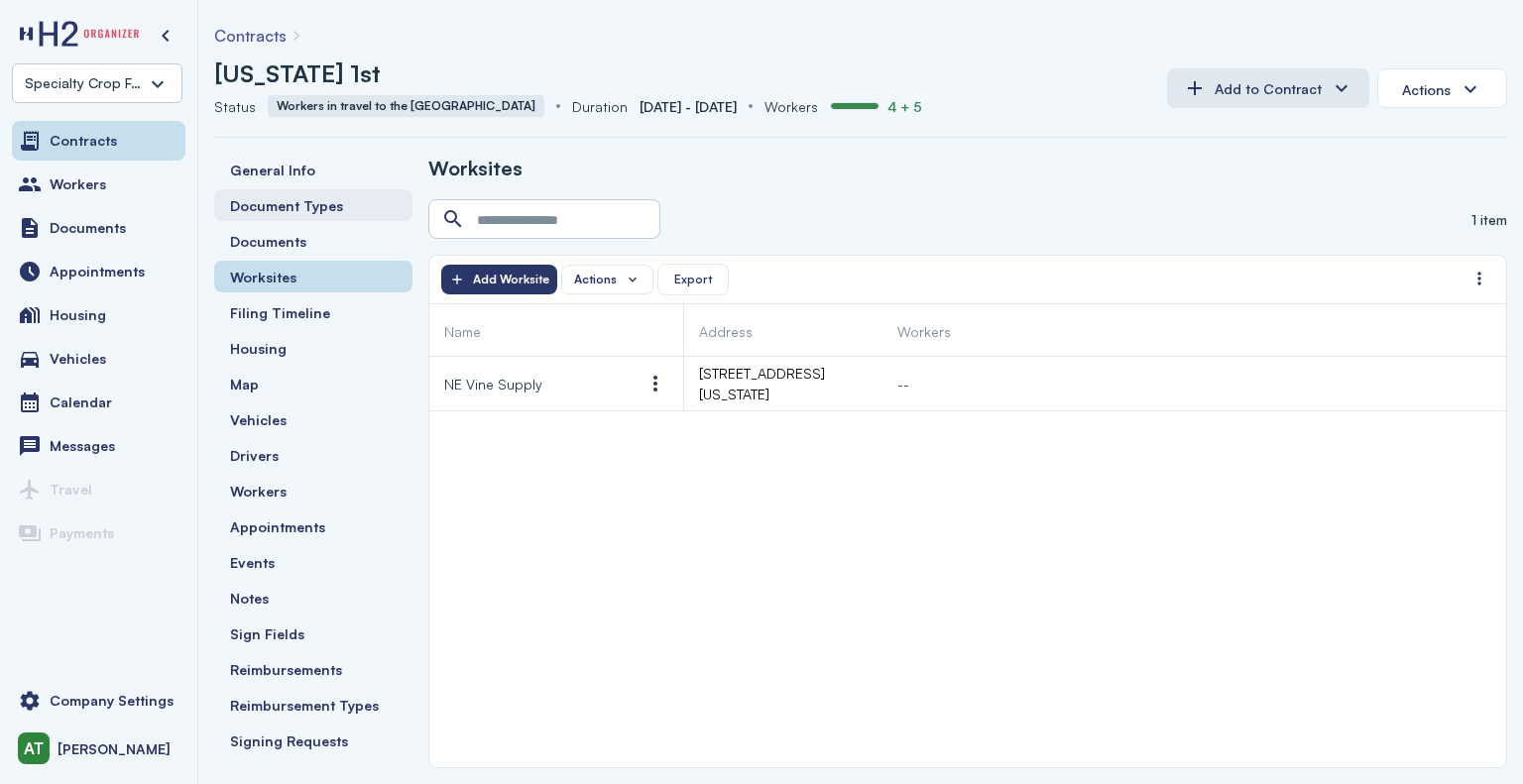click on "Document Types" at bounding box center [313, 205] 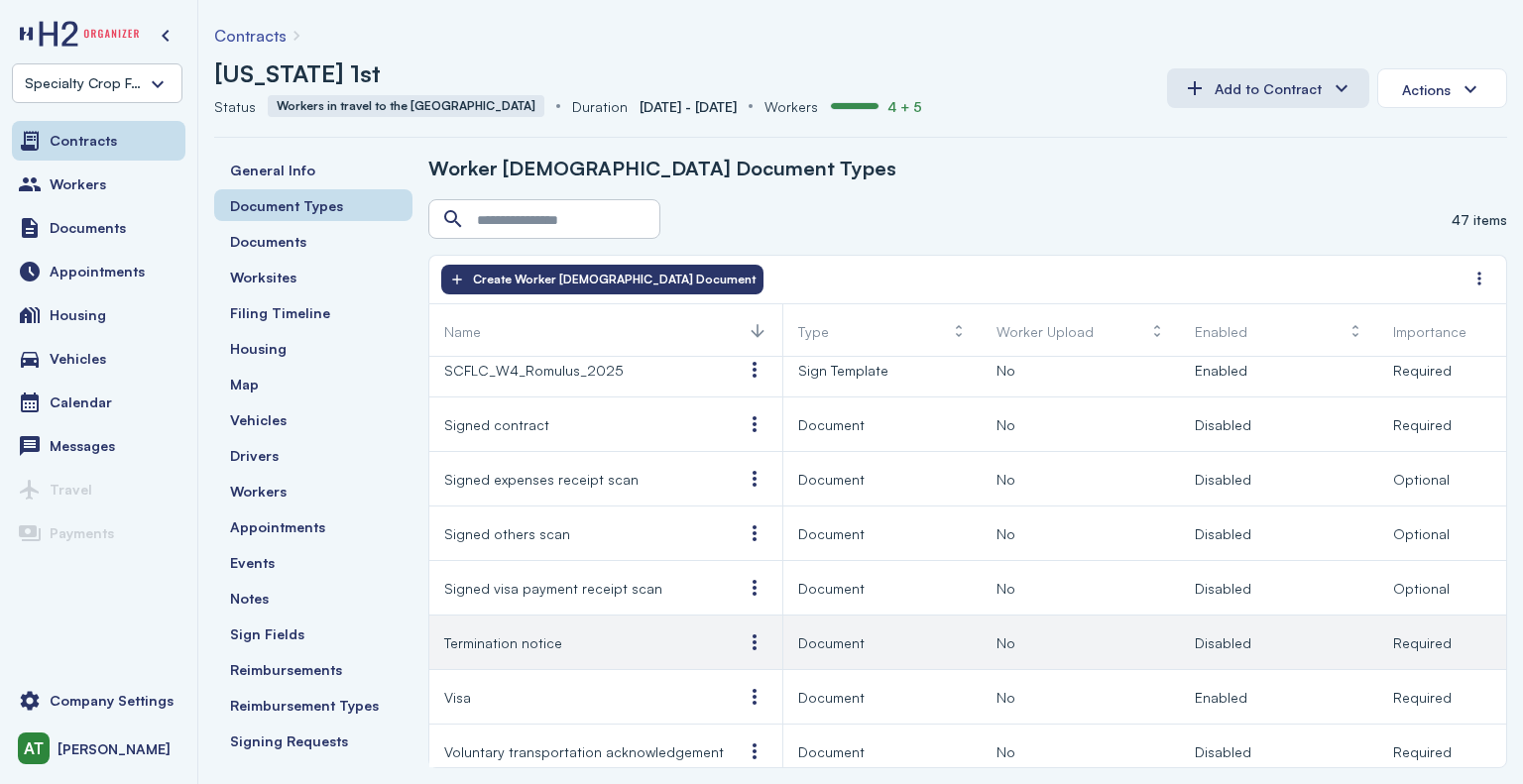 scroll, scrollTop: 2015, scrollLeft: 0, axis: vertical 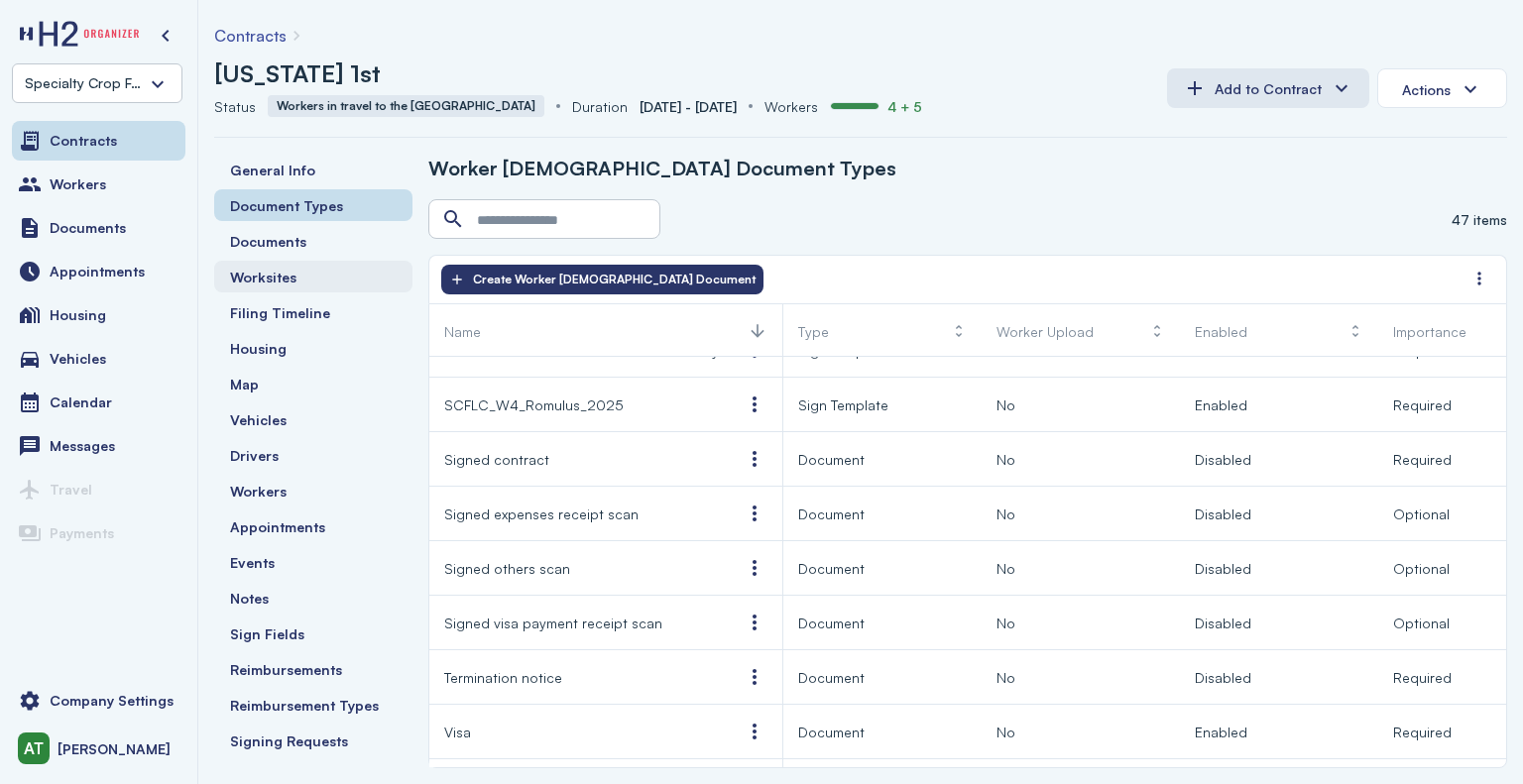 click on "Worksites" at bounding box center (263, 277) 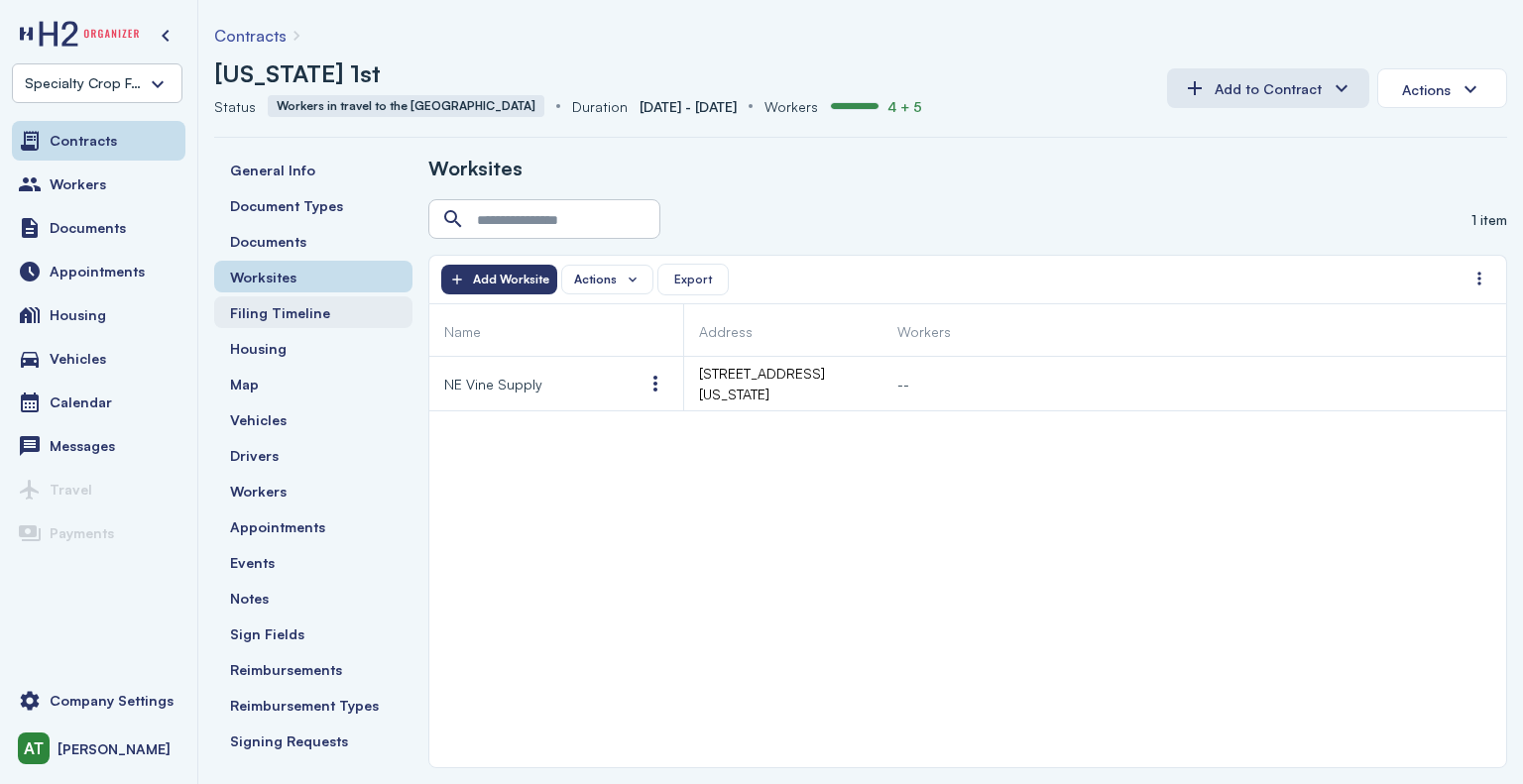 click on "Filing Timeline" at bounding box center [280, 312] 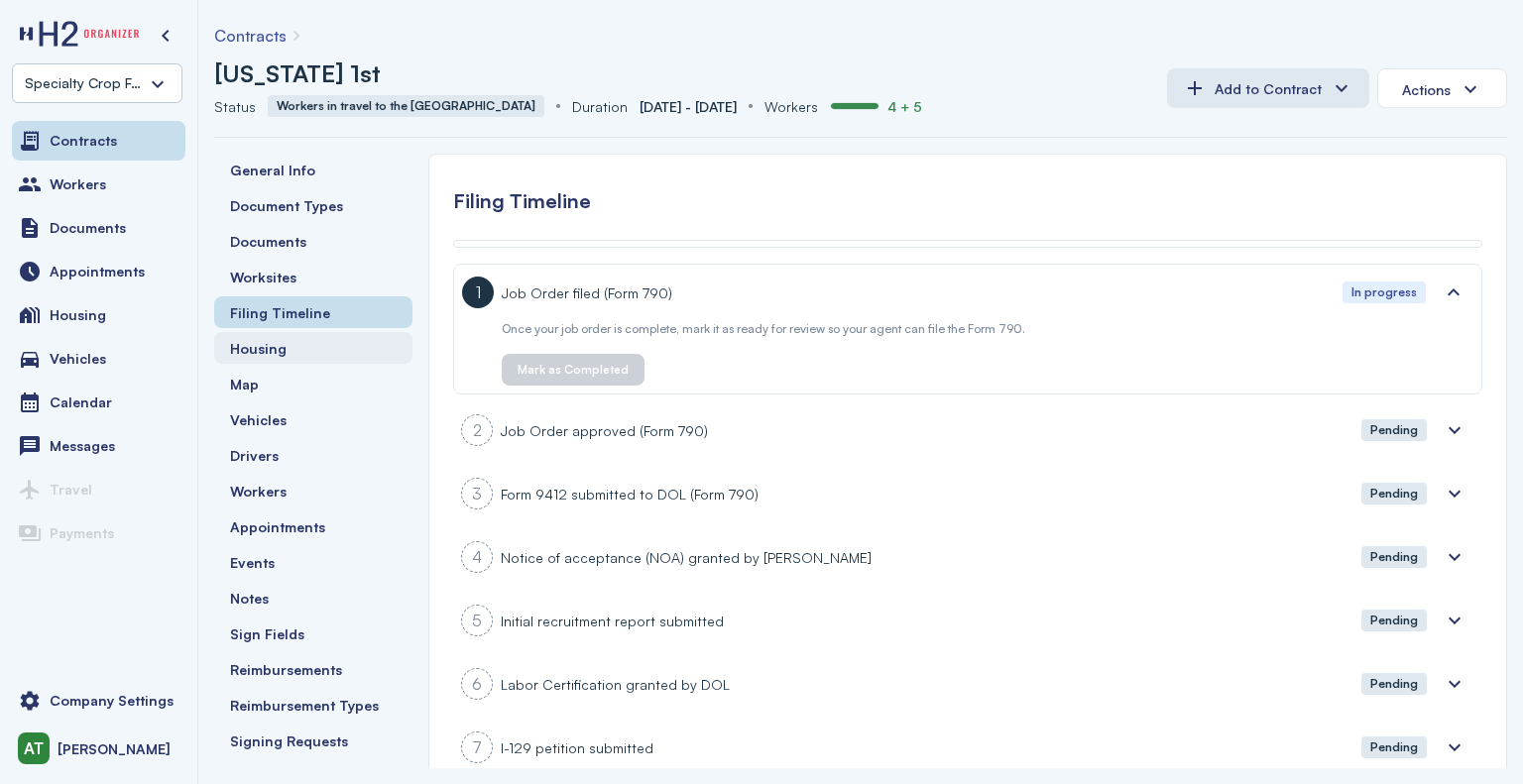 click on "Housing" at bounding box center [258, 348] 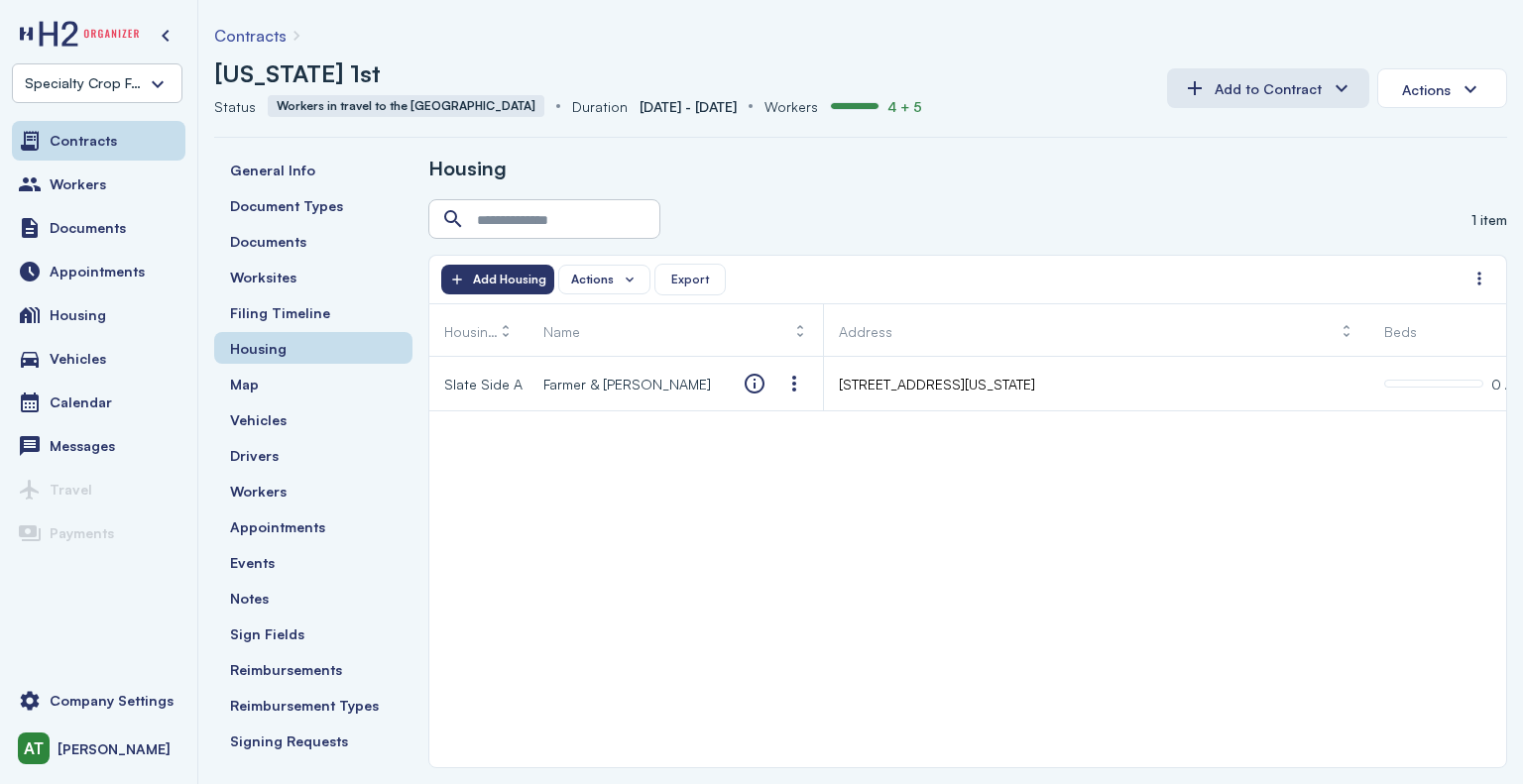 scroll, scrollTop: 0, scrollLeft: 95, axis: horizontal 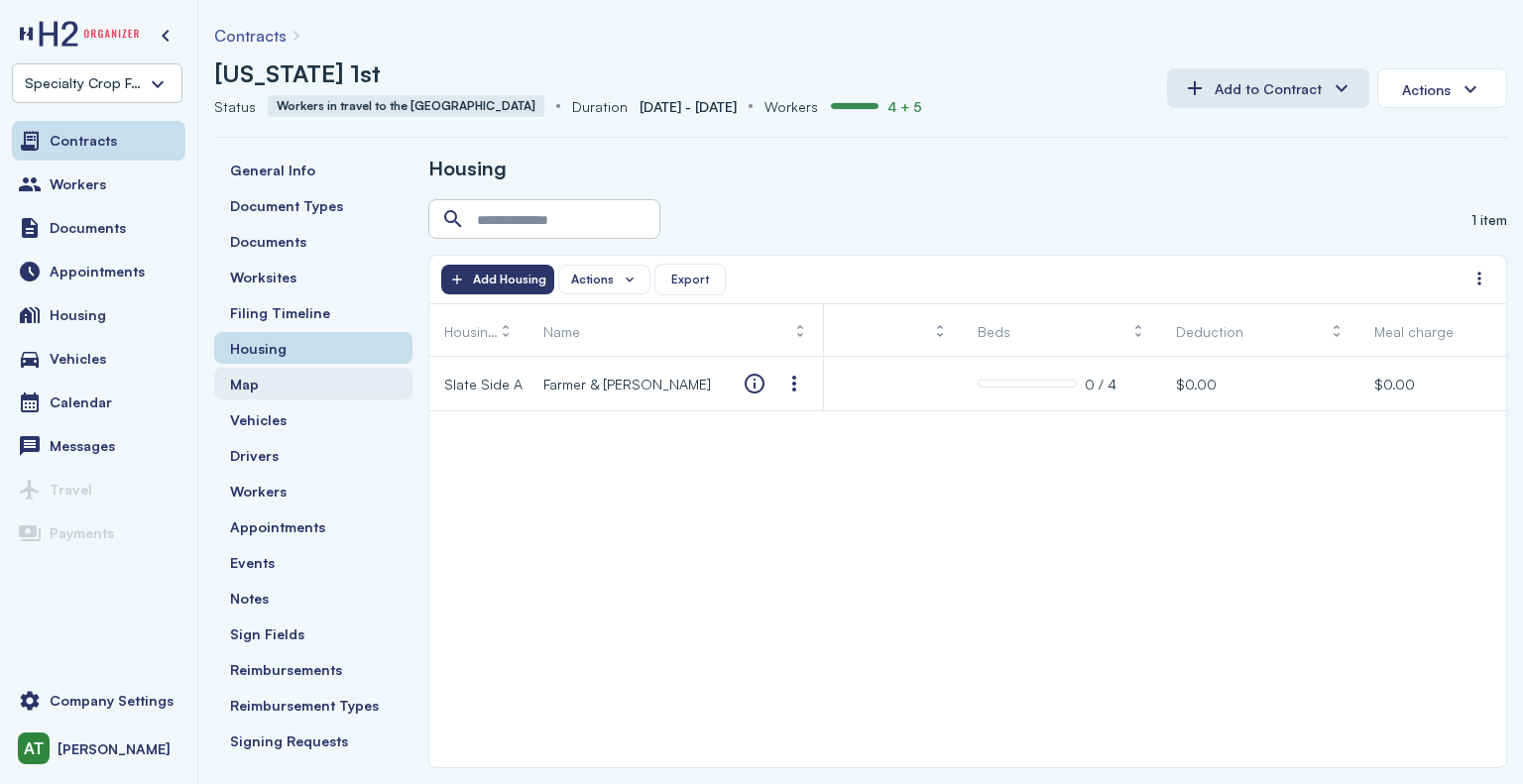 click on "Map" at bounding box center (244, 384) 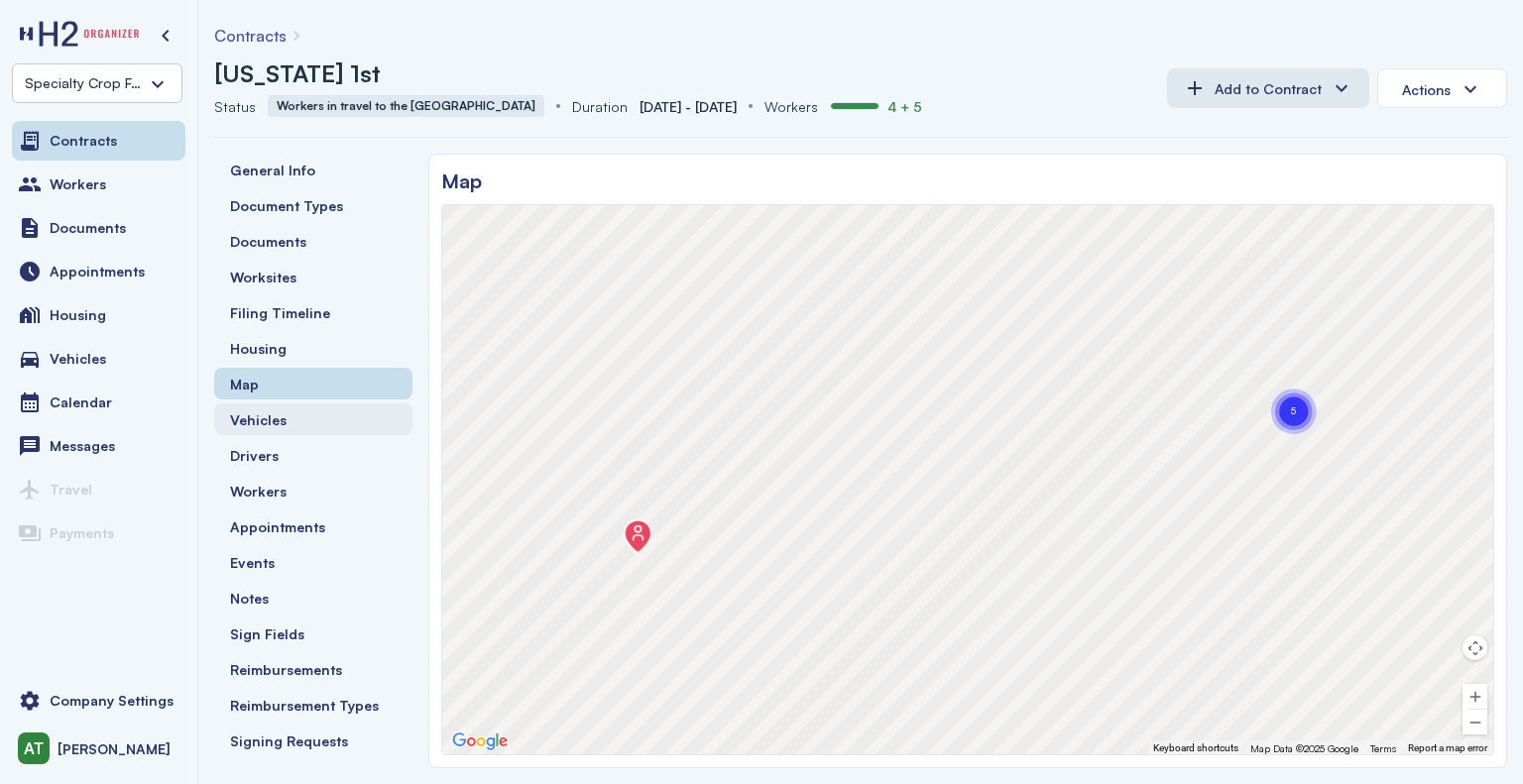 click on "Vehicles" at bounding box center (258, 419) 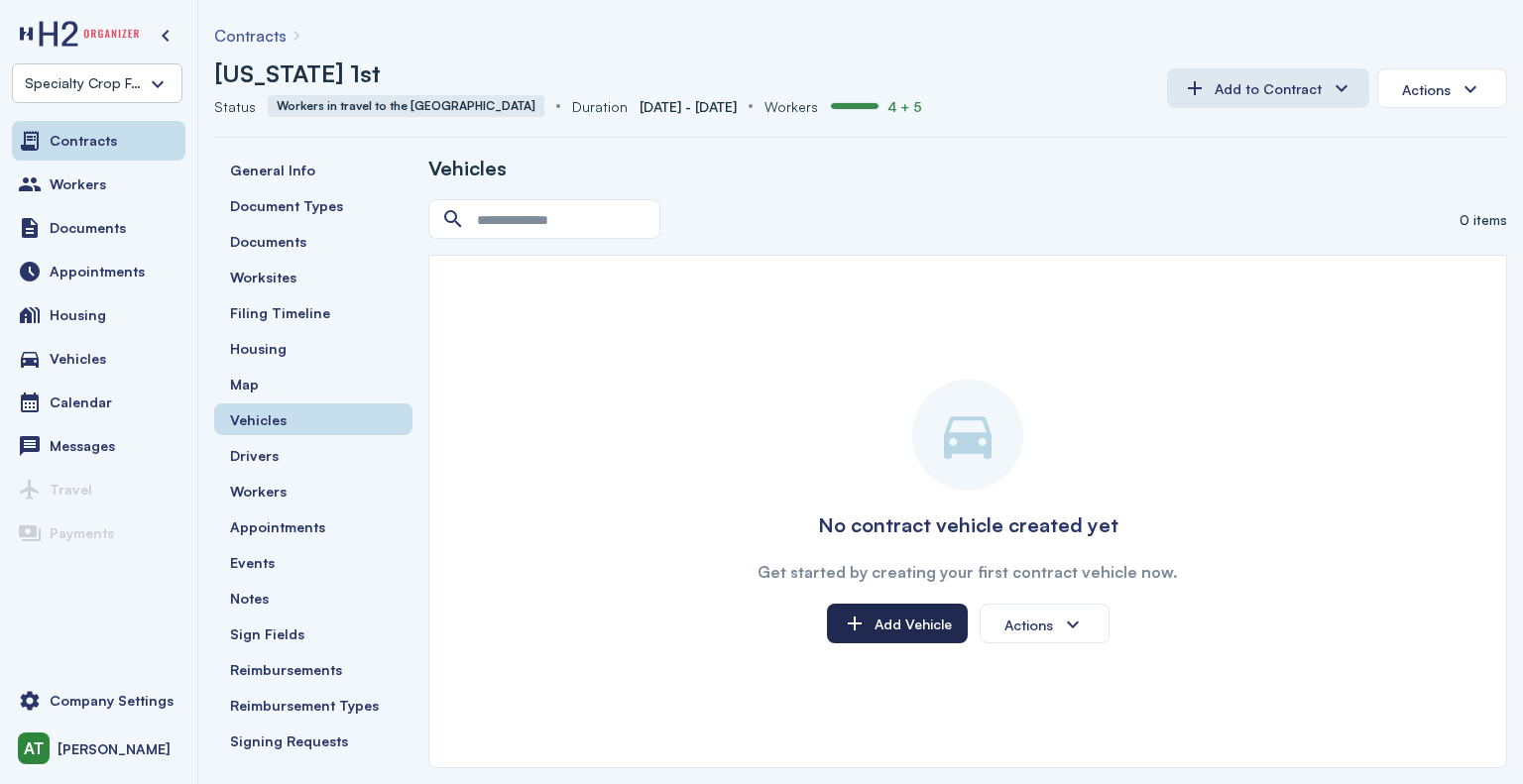 click on "Add Vehicle" 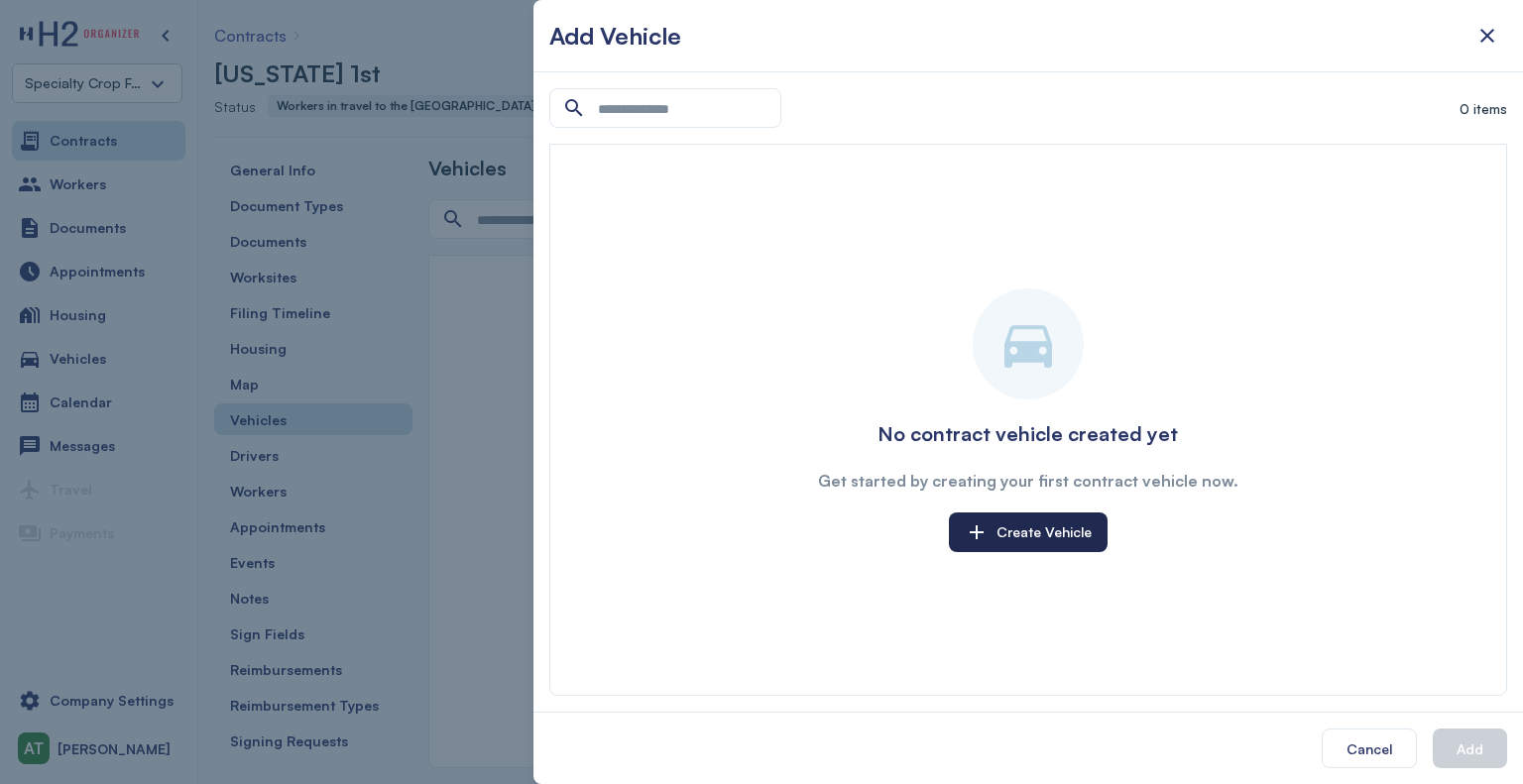 click on "Create Vehicle" 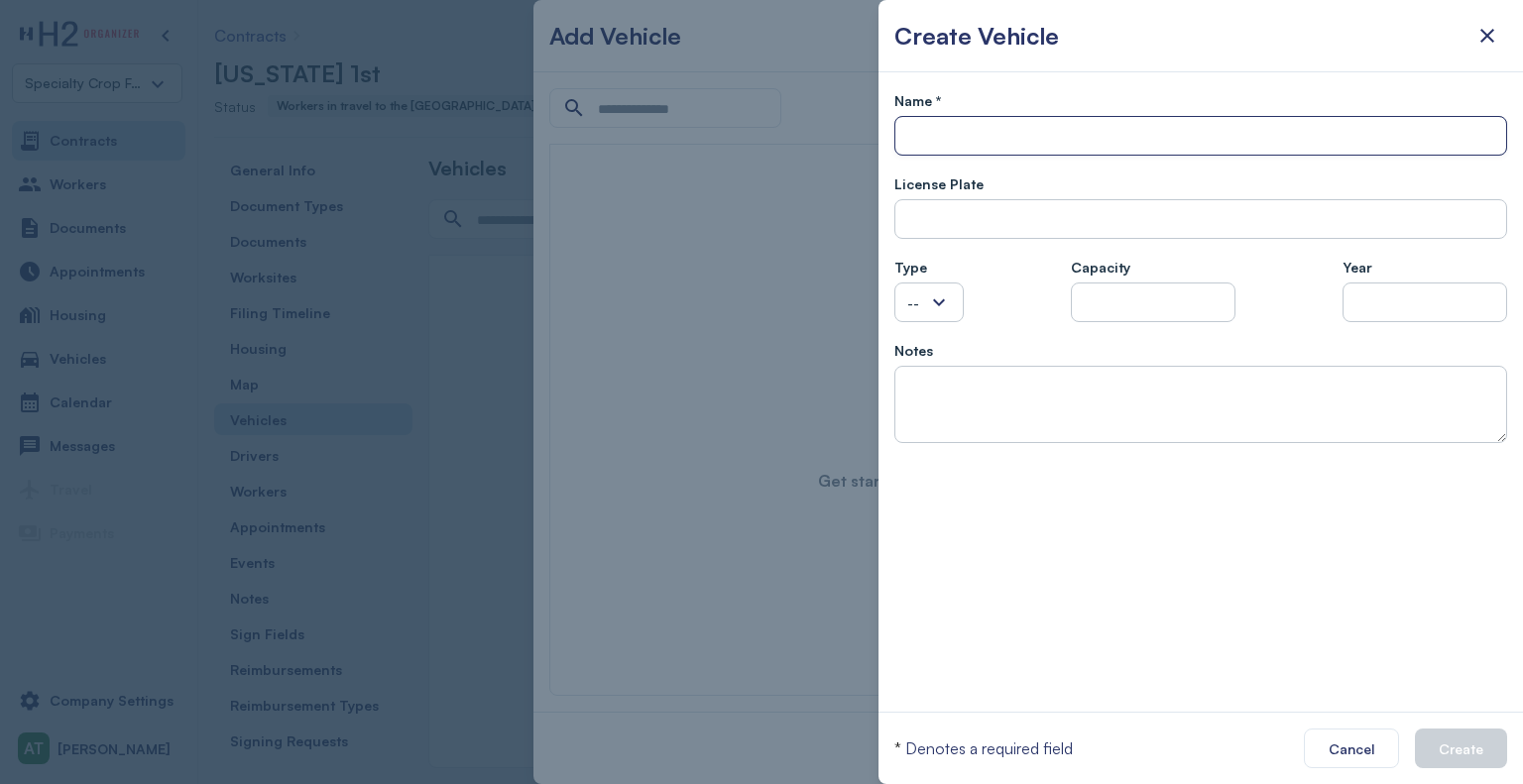 click at bounding box center [1201, 137] 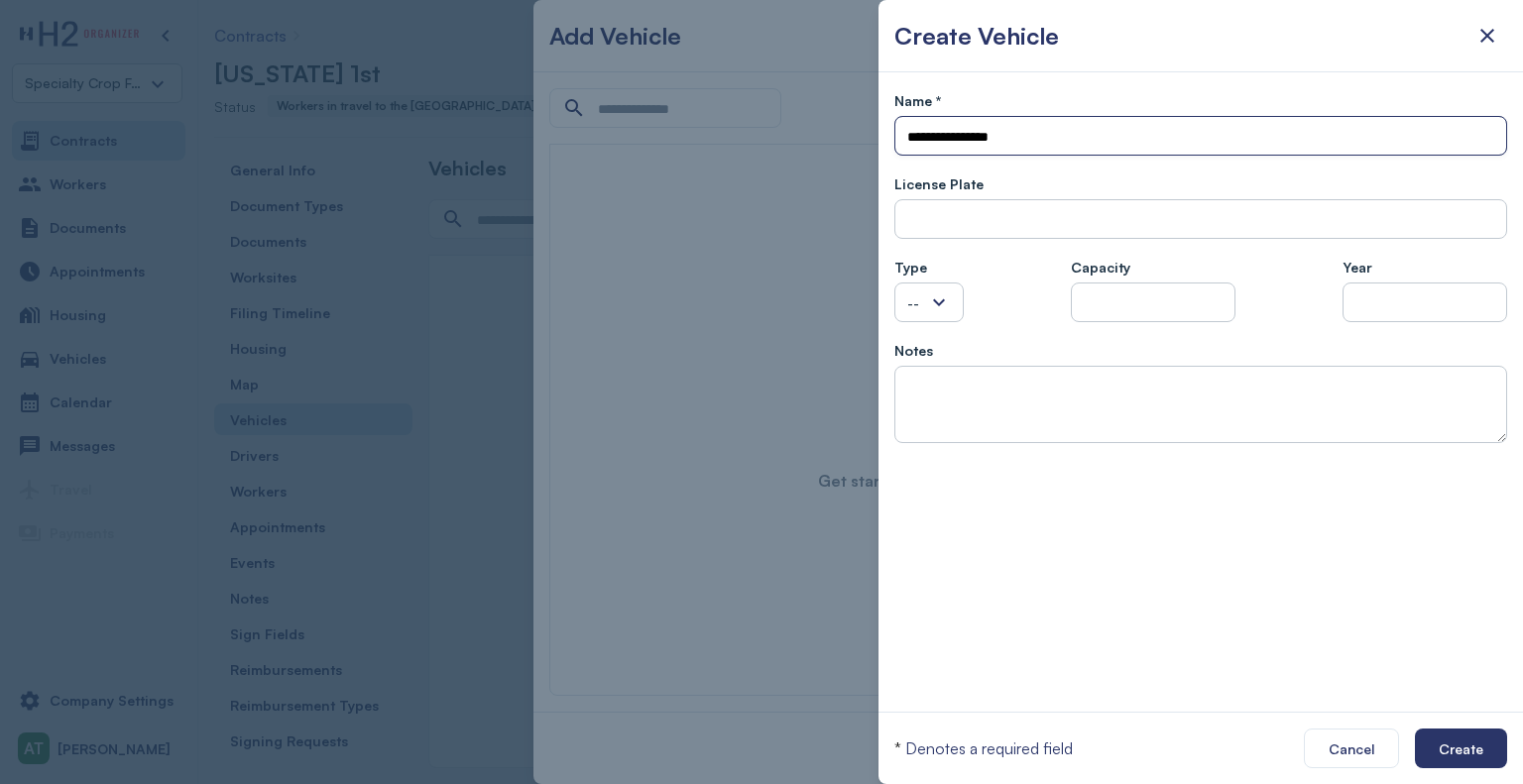 type on "**********" 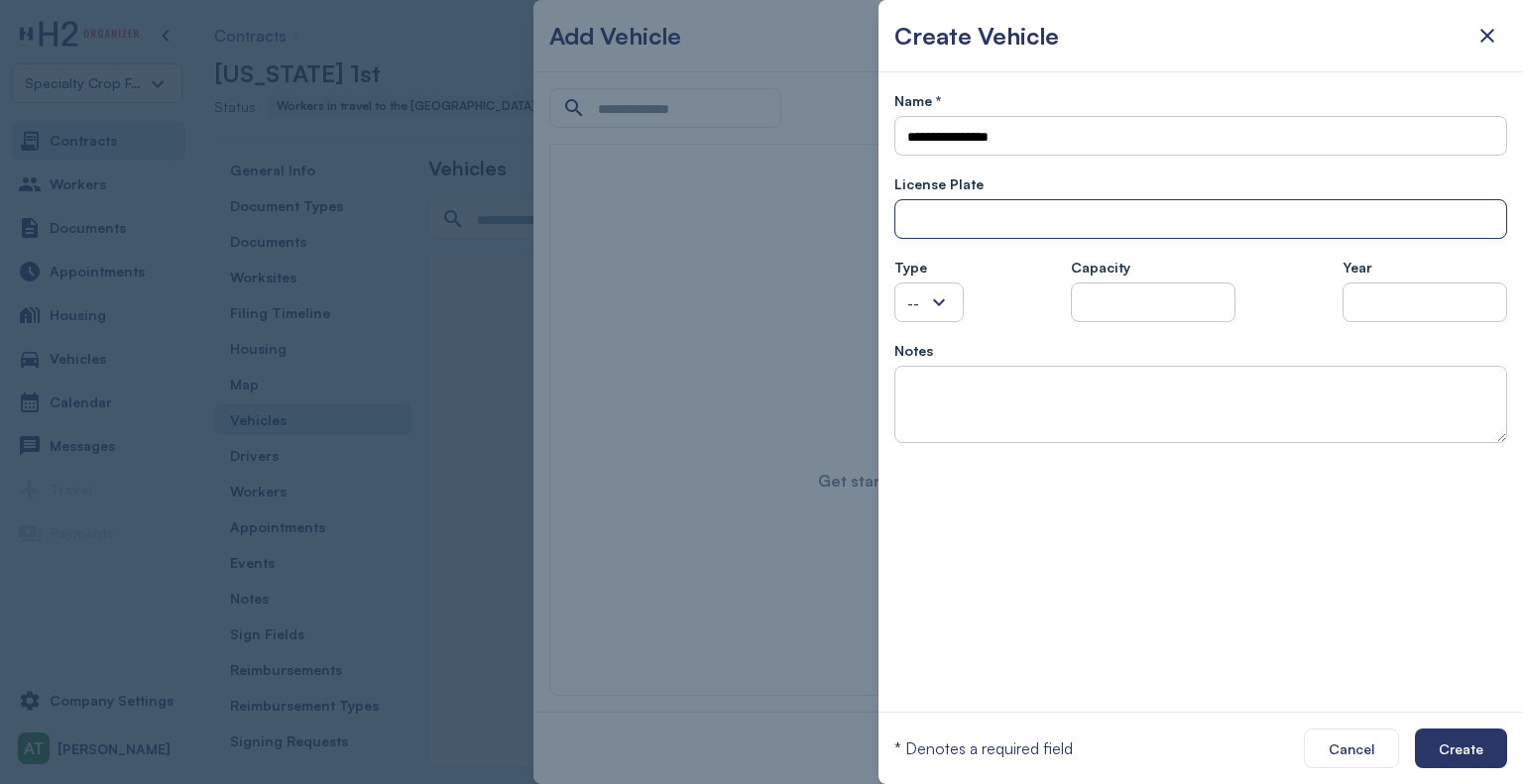 click at bounding box center [1201, 220] 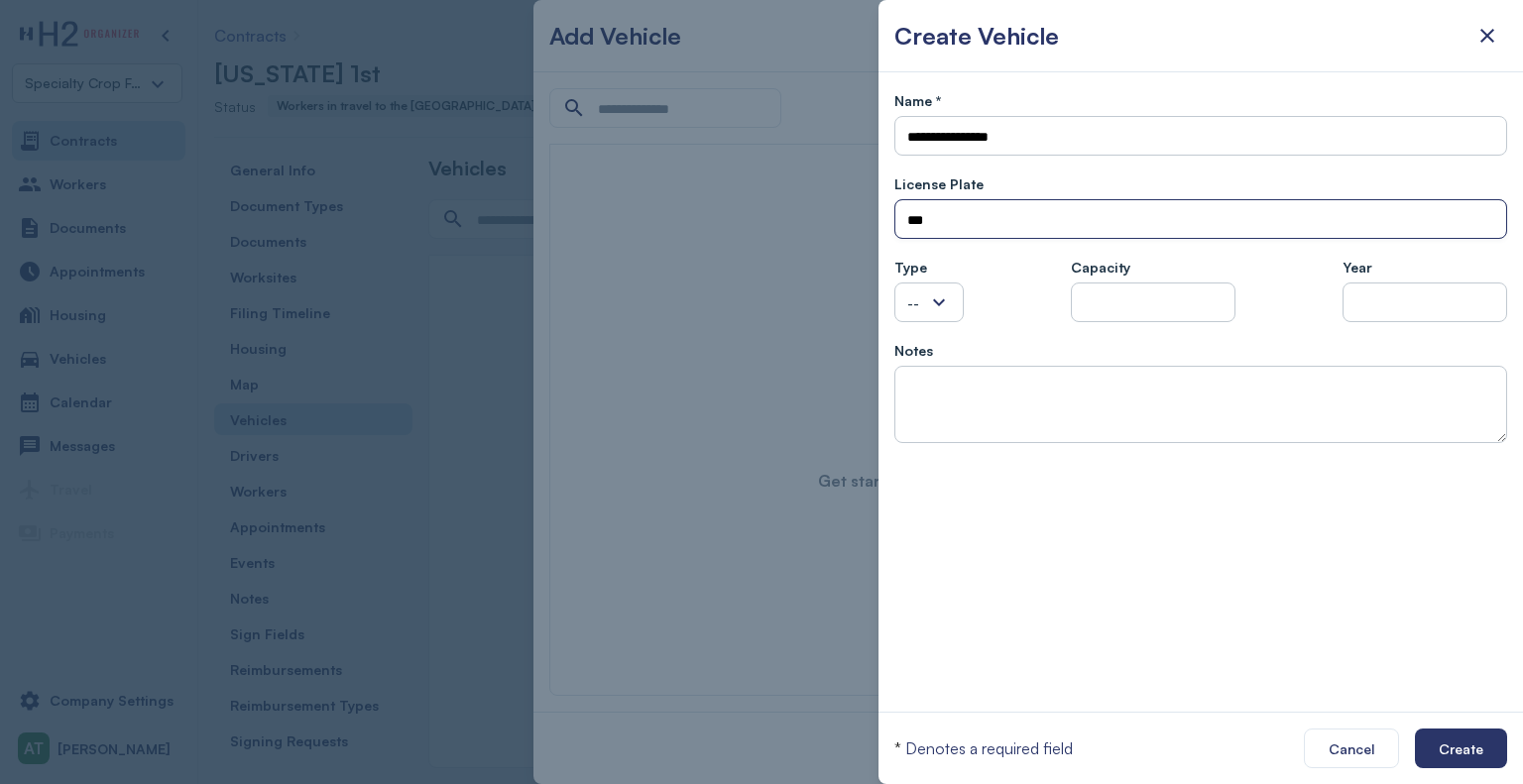 type on "**" 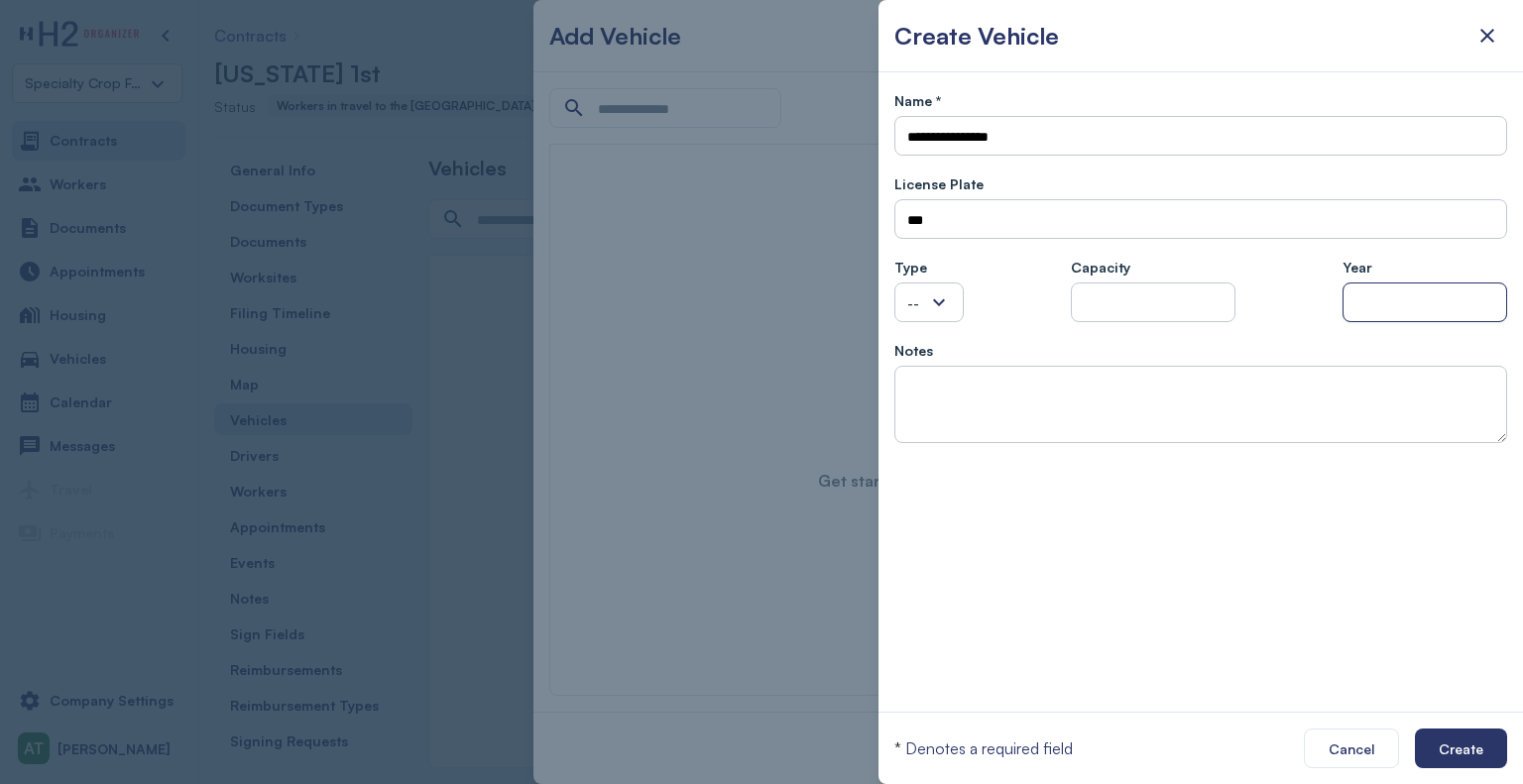 click at bounding box center (1425, 303) 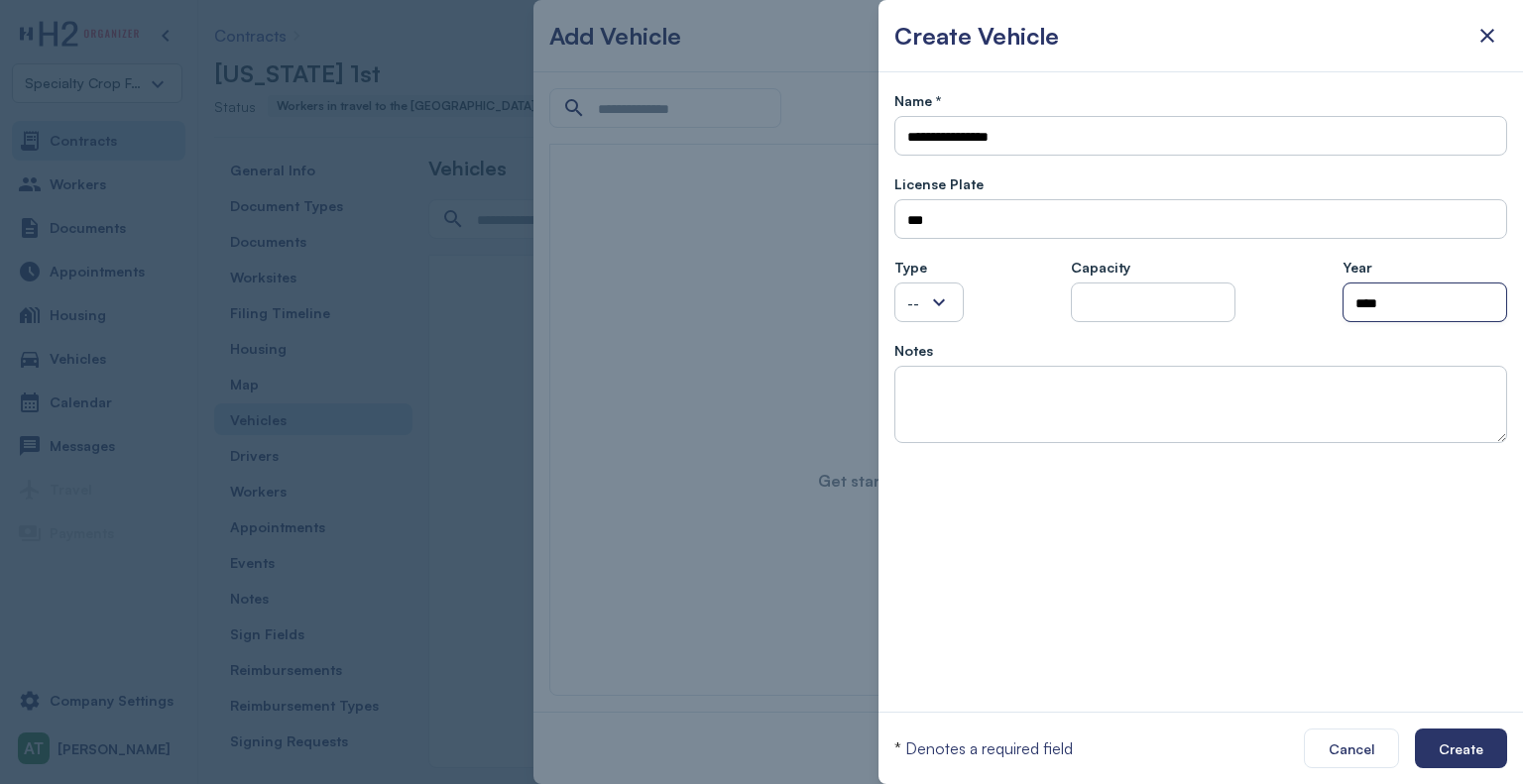 type on "****" 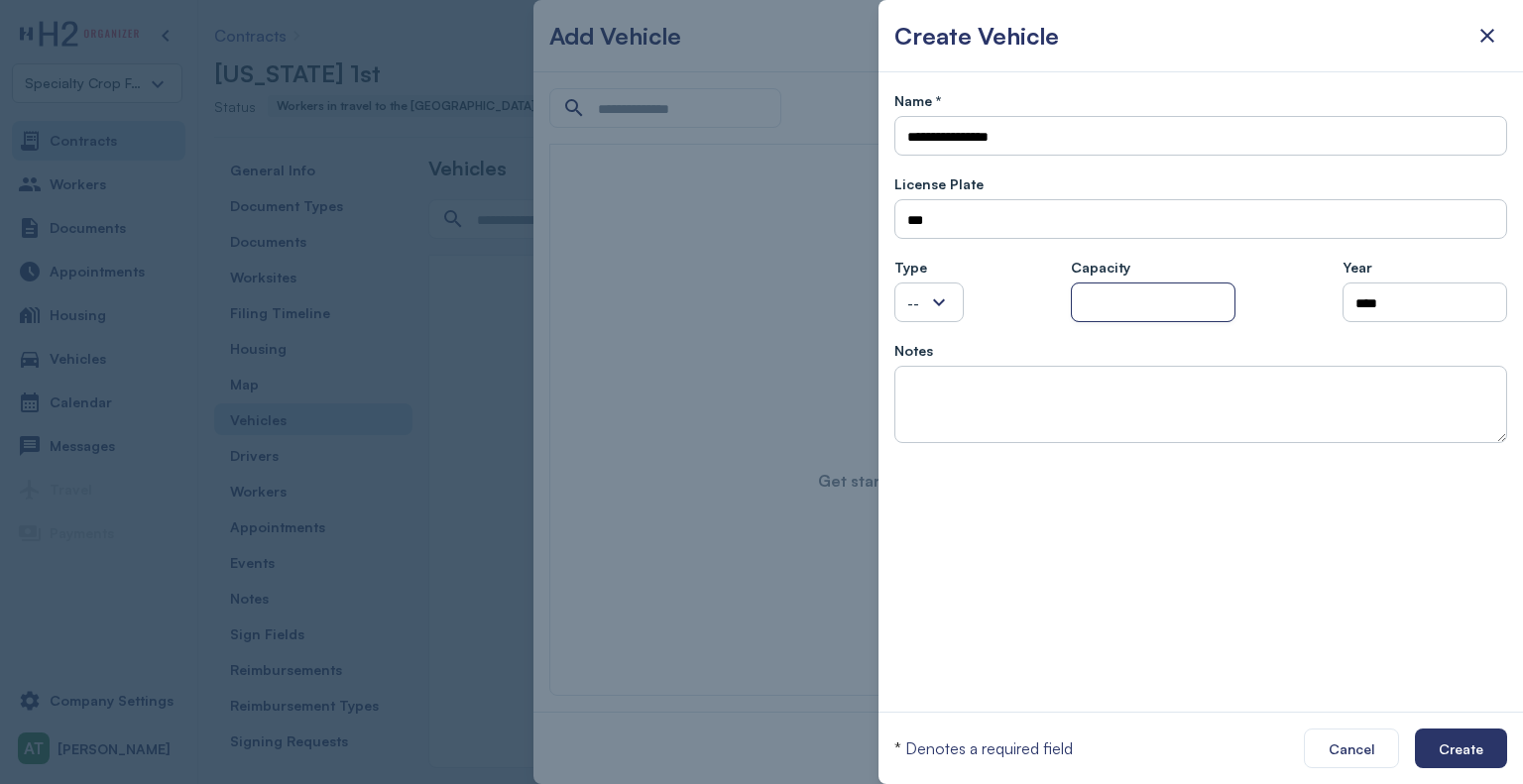 click at bounding box center [1153, 303] 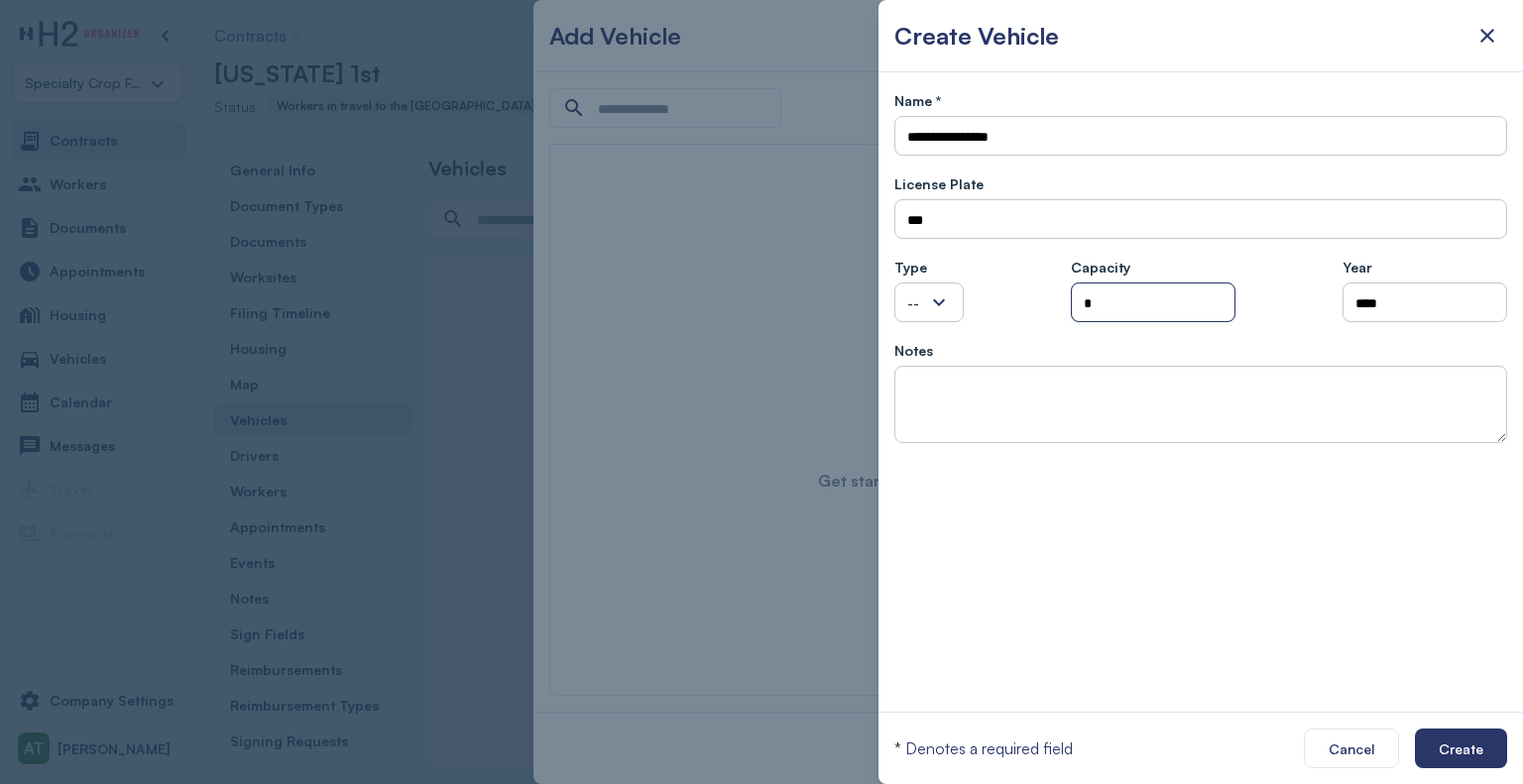 type on "*" 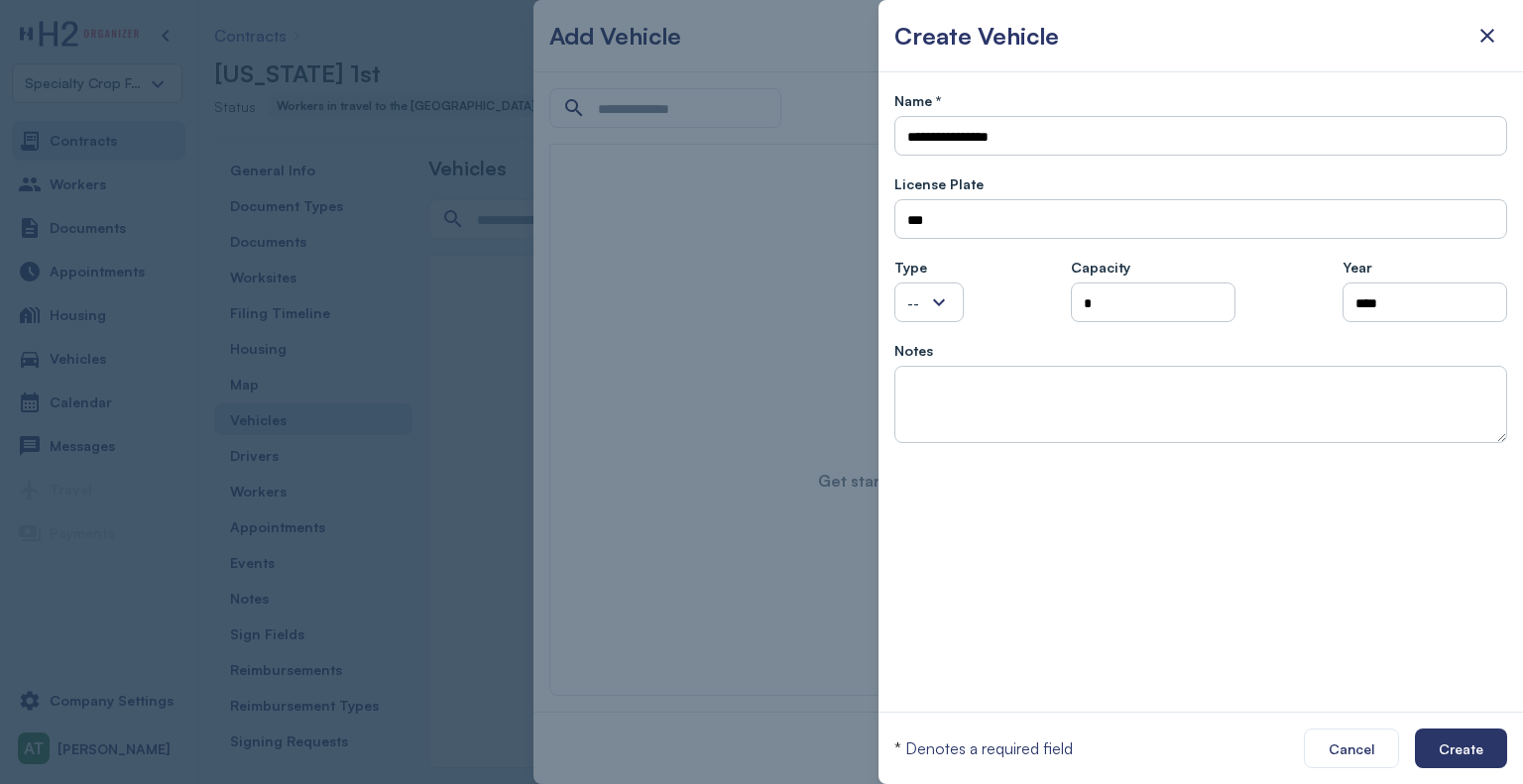 click at bounding box center [939, 302] 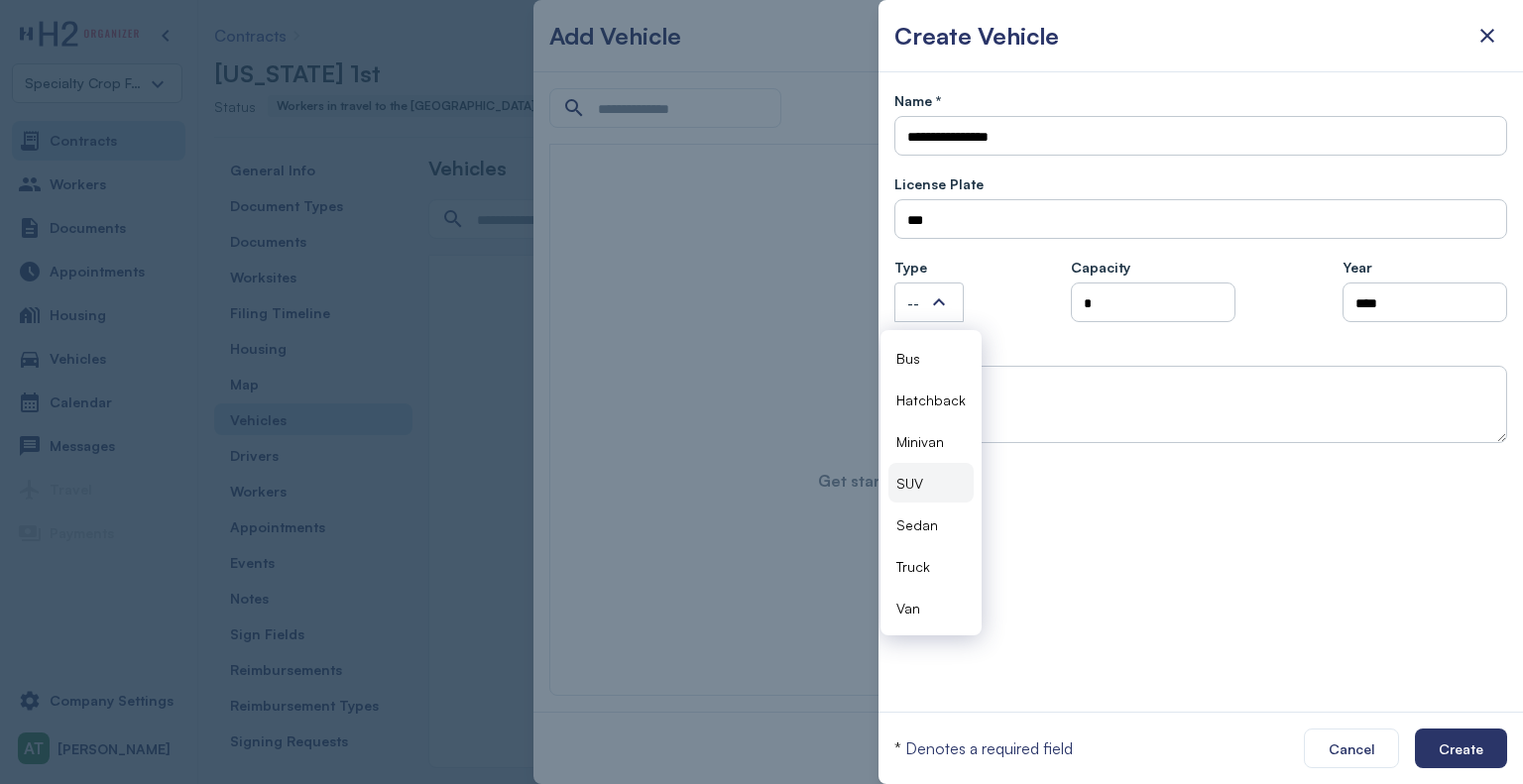 click on "SUV" at bounding box center [909, 483] 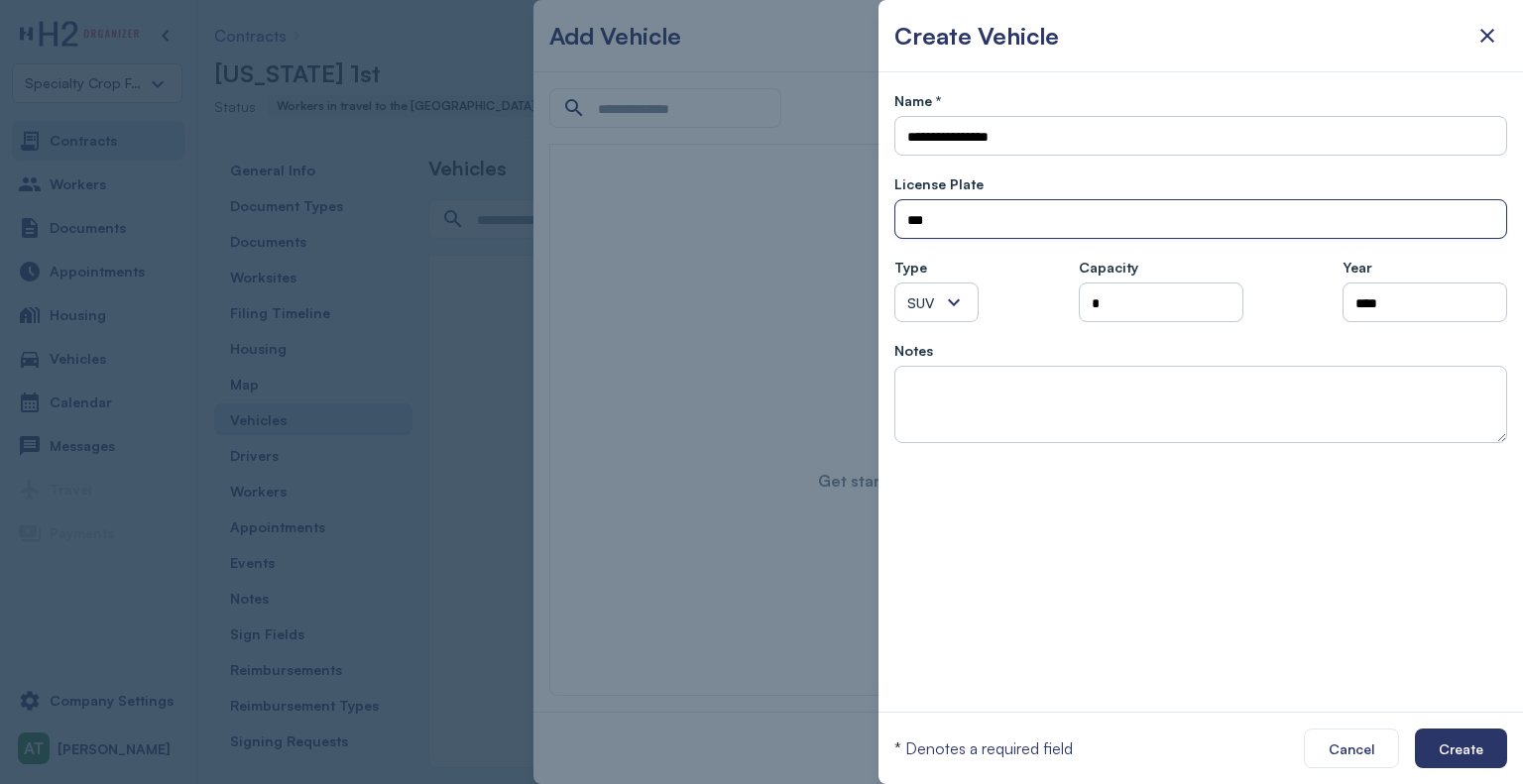 click on "**" at bounding box center [1201, 220] 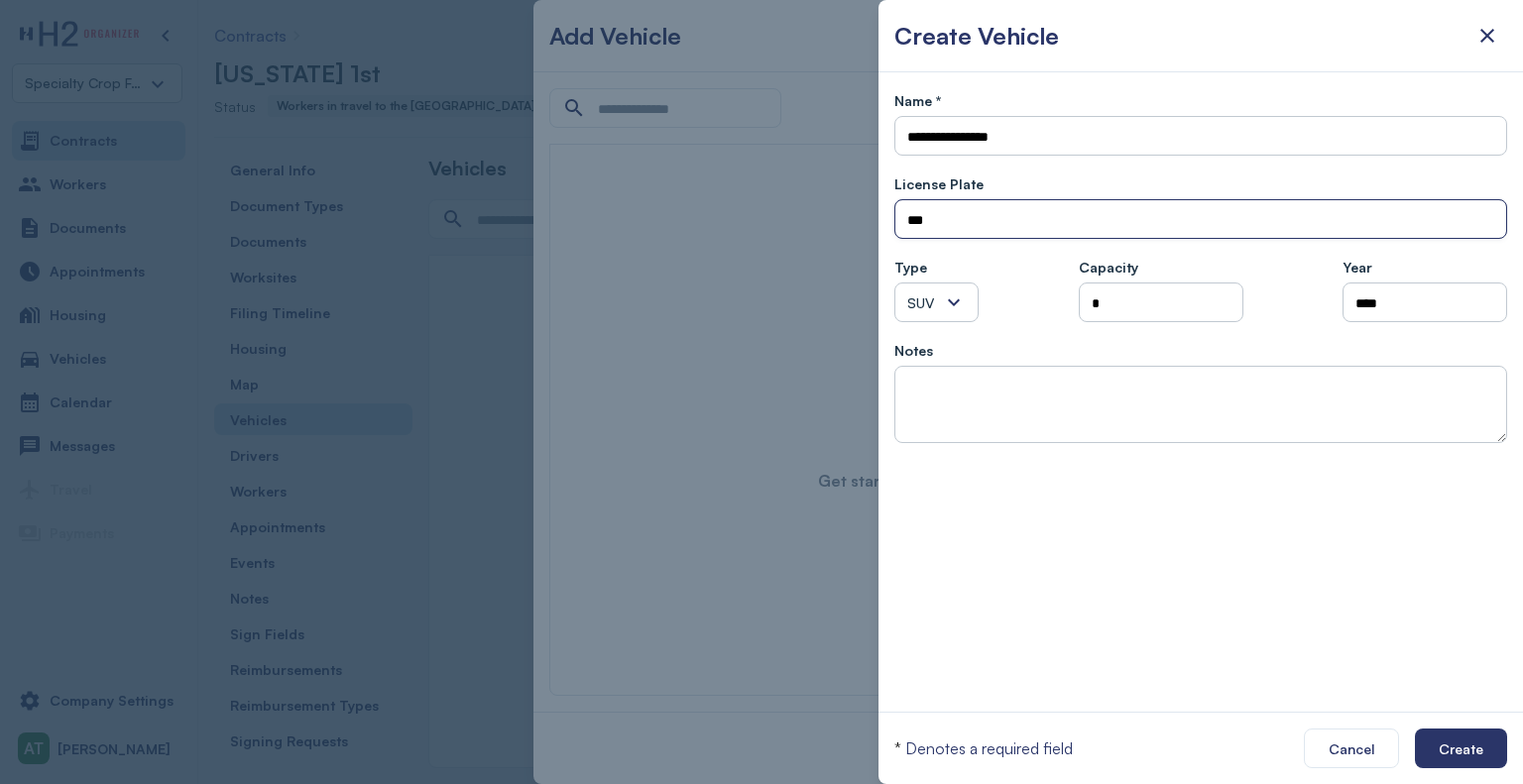 paste on "*********" 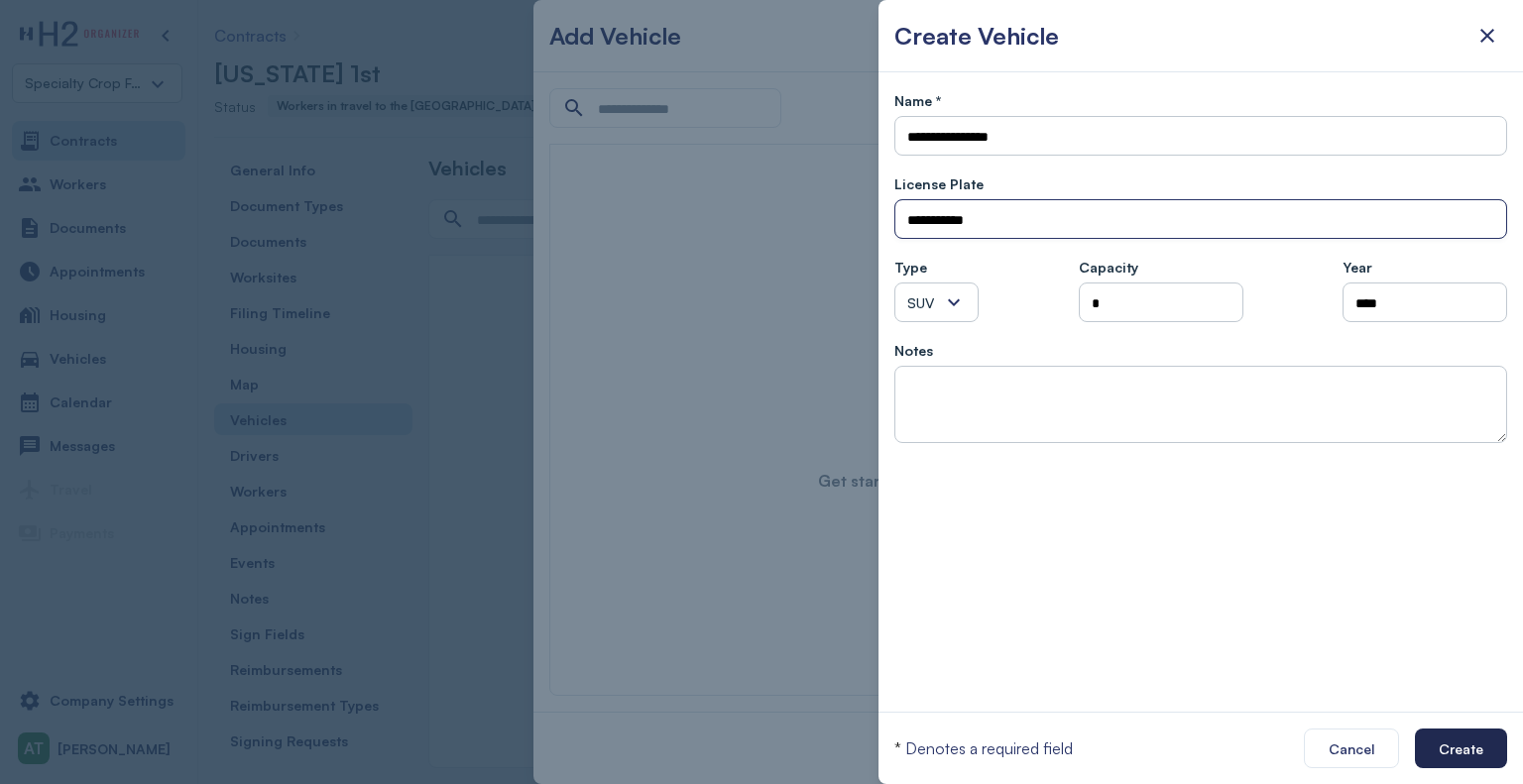 type on "**********" 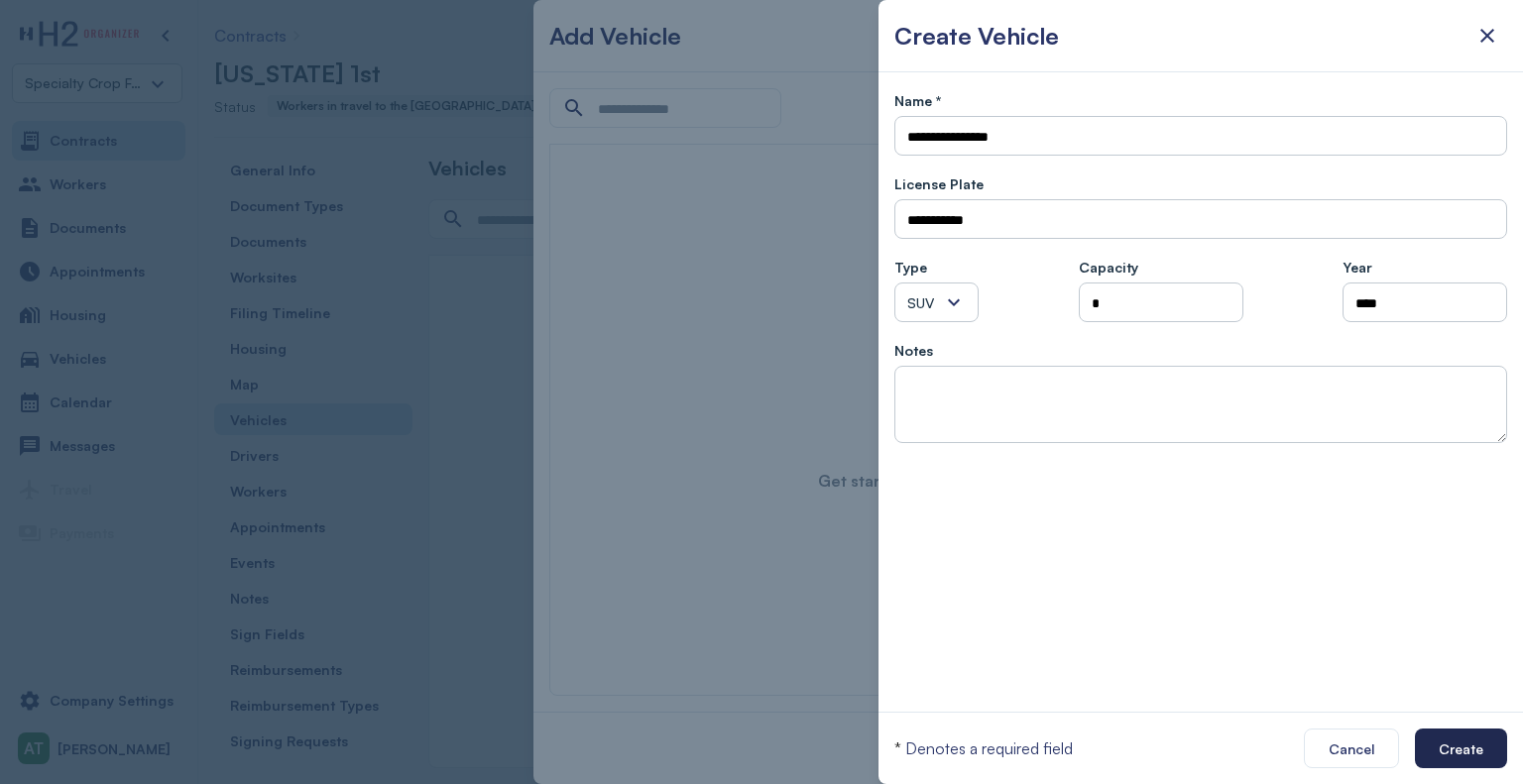 click on "Create" at bounding box center (1461, 748) 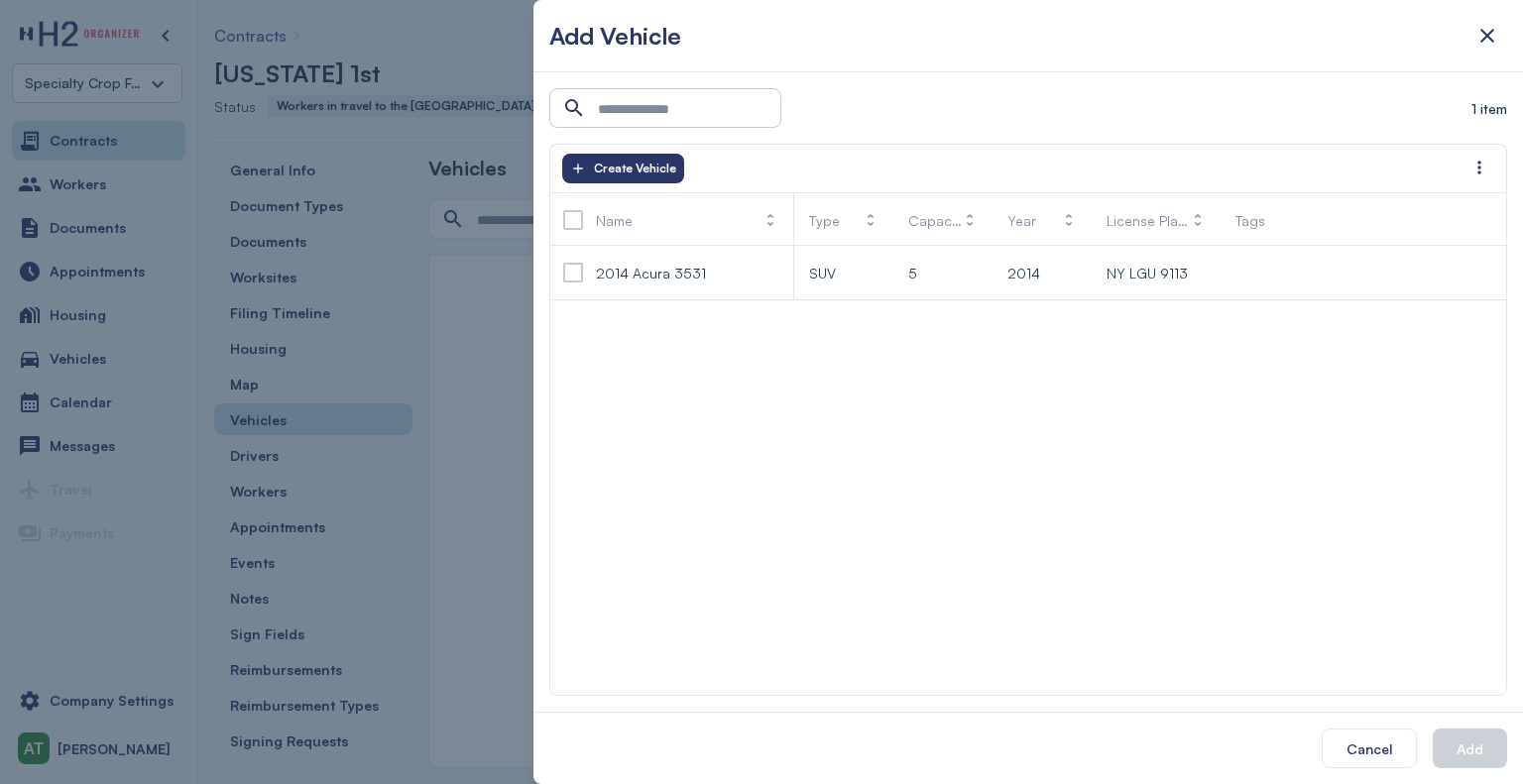 click at bounding box center [762, 392] 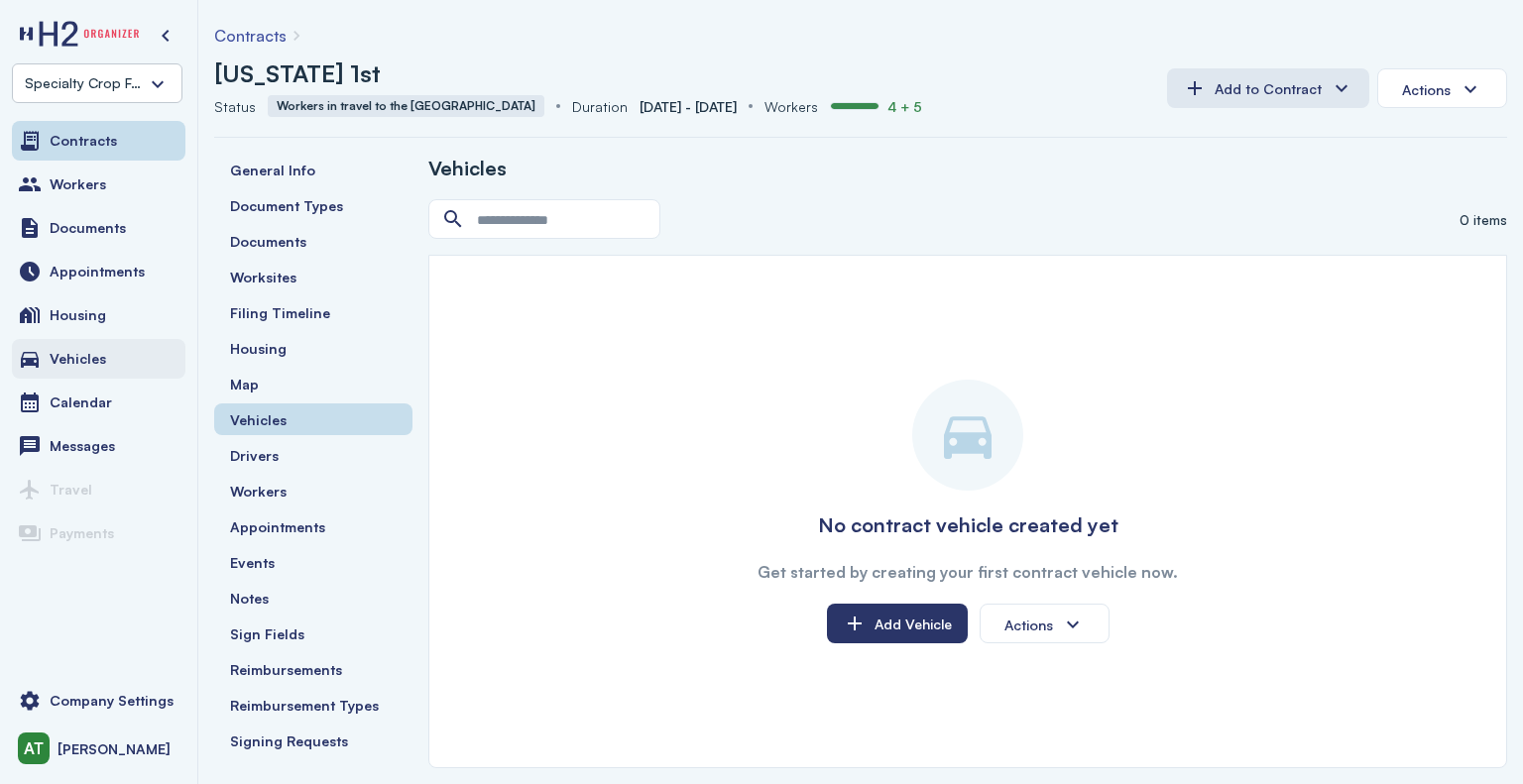 click on "Vehicles" at bounding box center [77, 359] 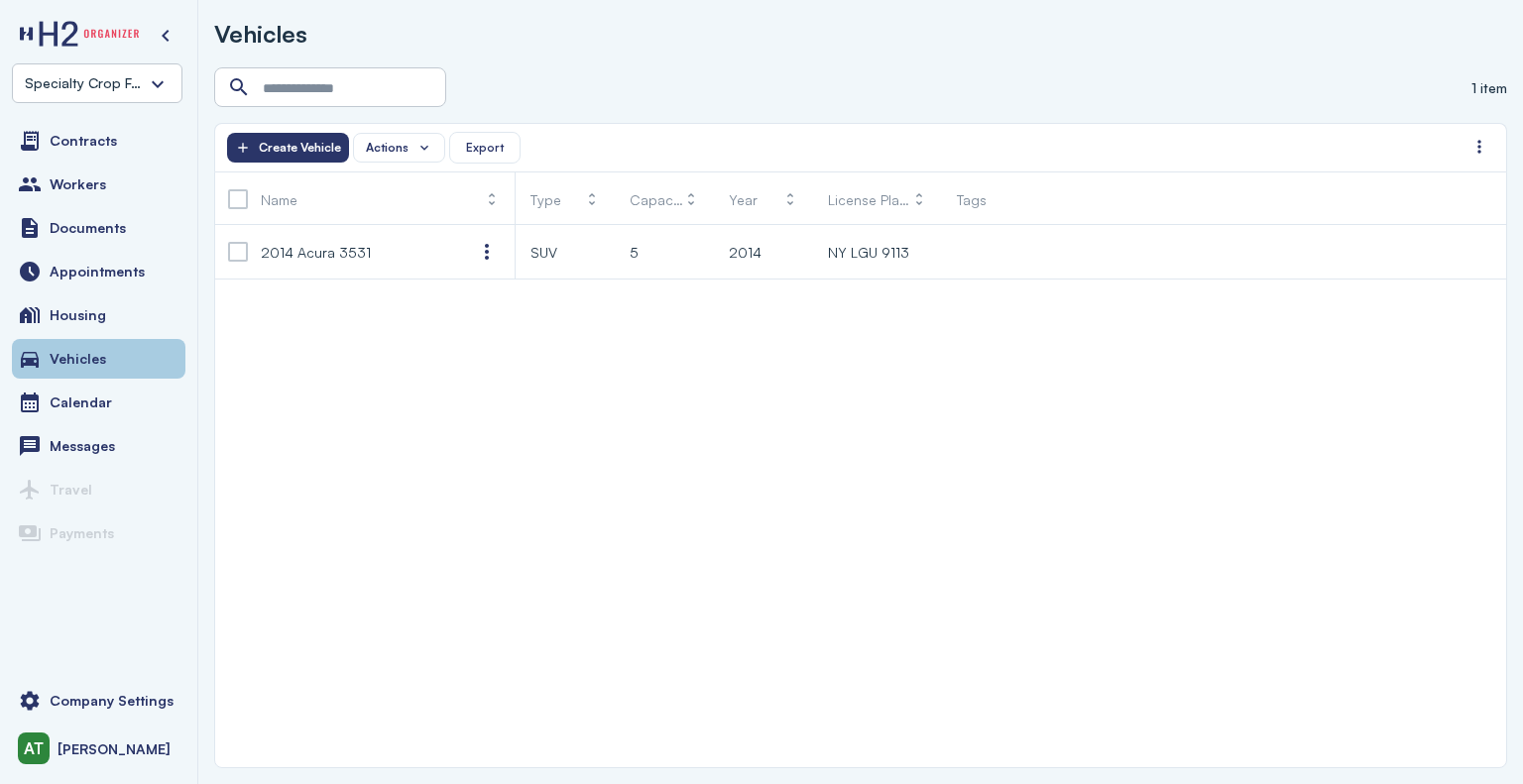 click at bounding box center [30, 359] 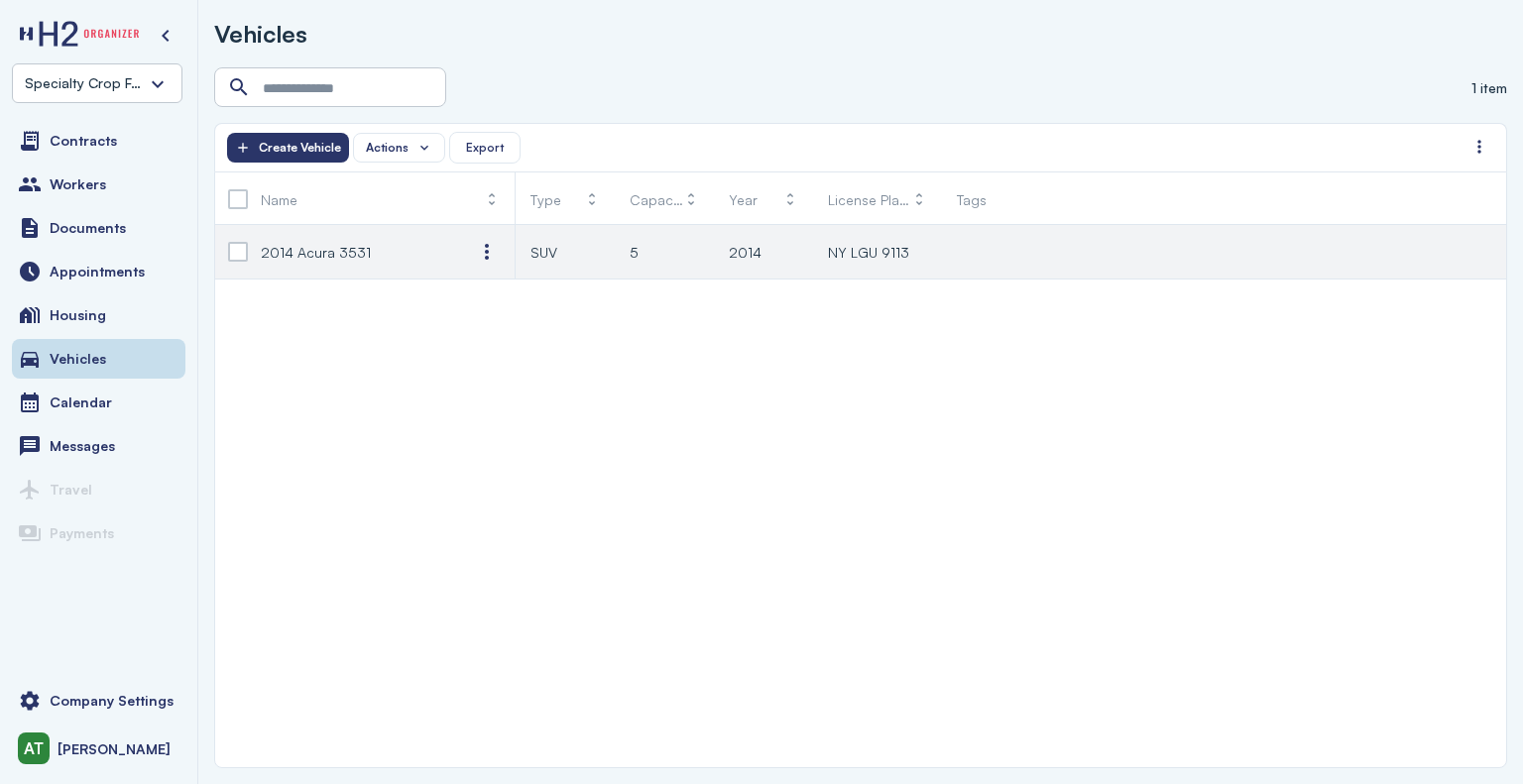 click on "2014 Acura  3531" at bounding box center (315, 252) 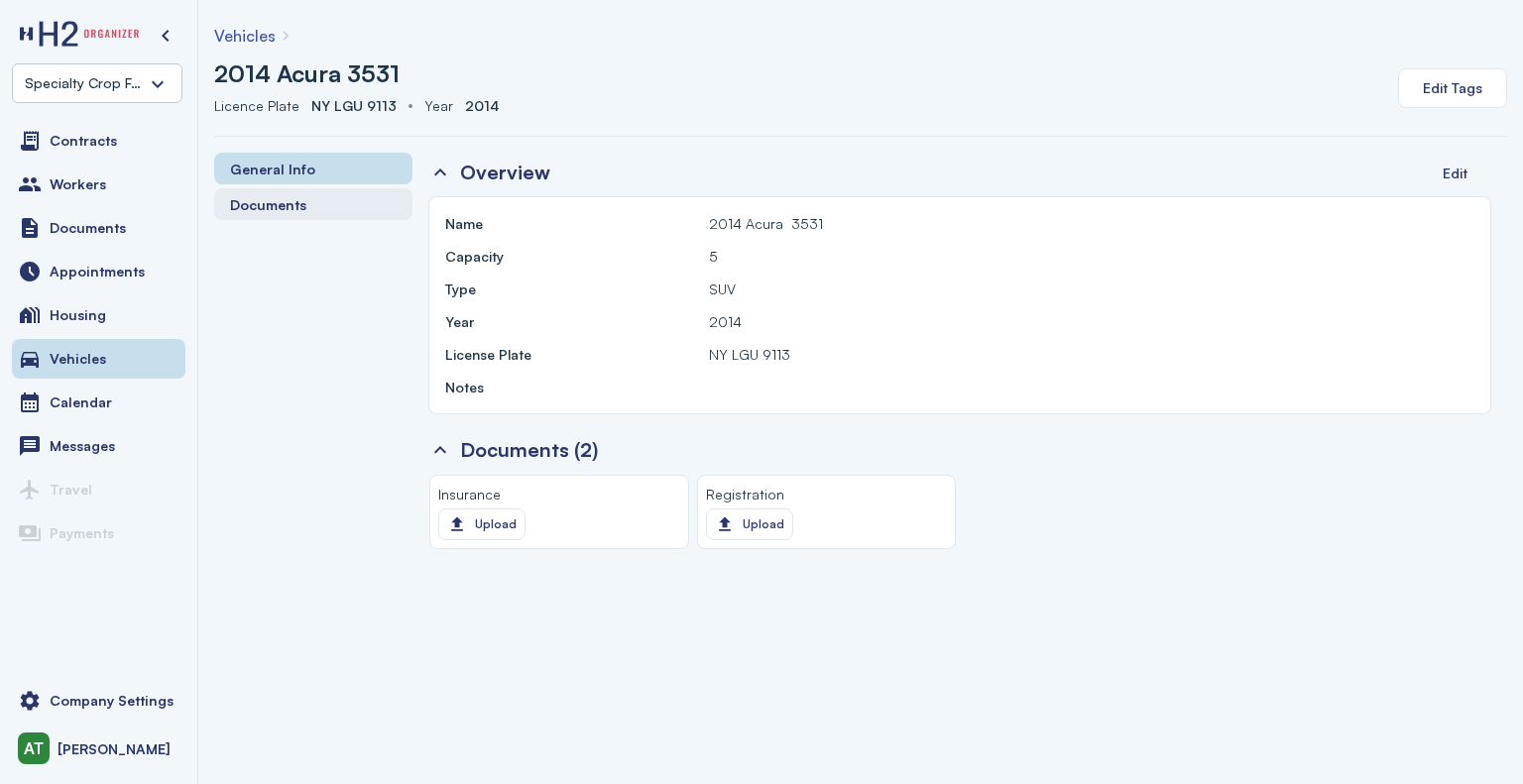 click on "Documents" at bounding box center (268, 204) 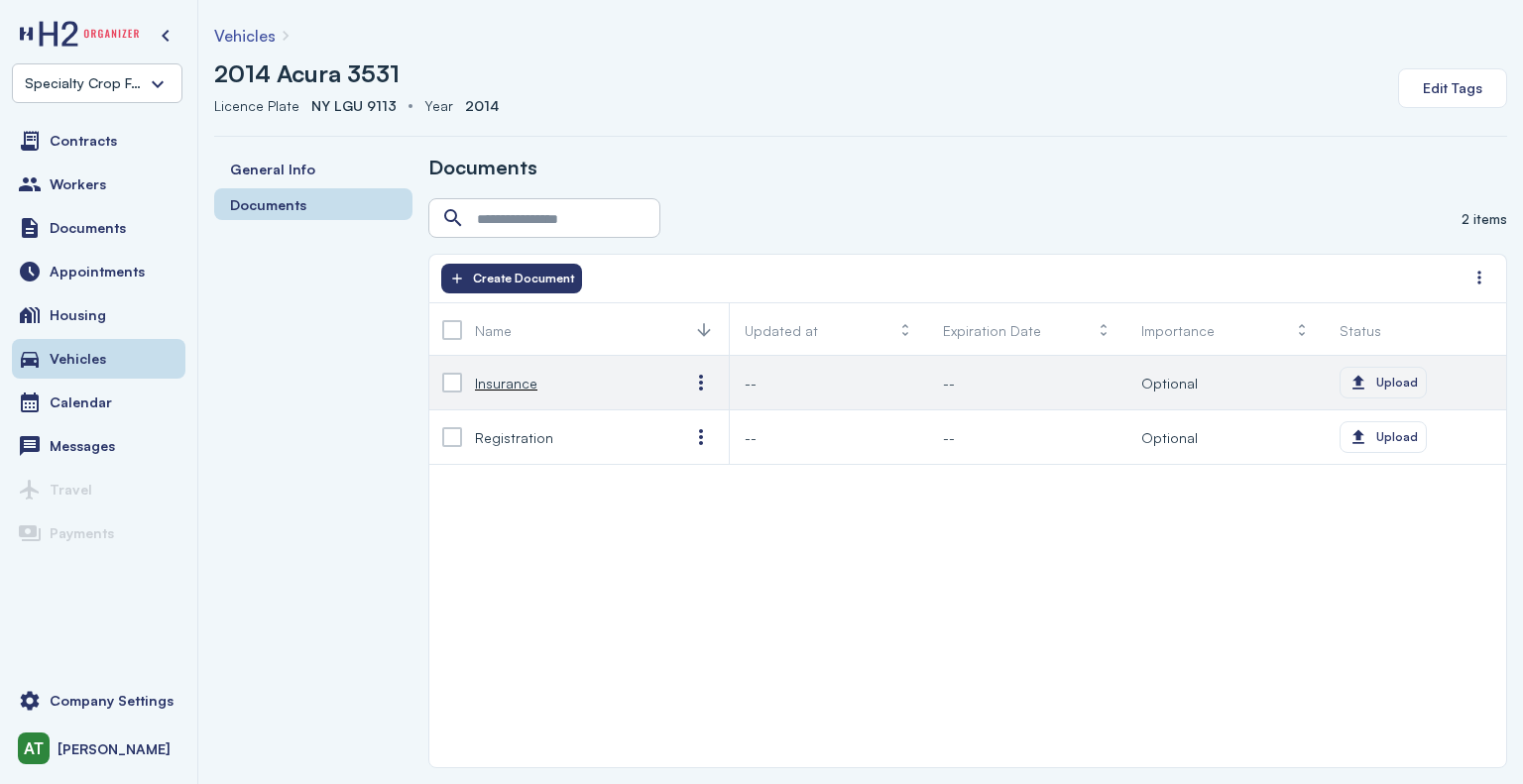 click on "Upload" 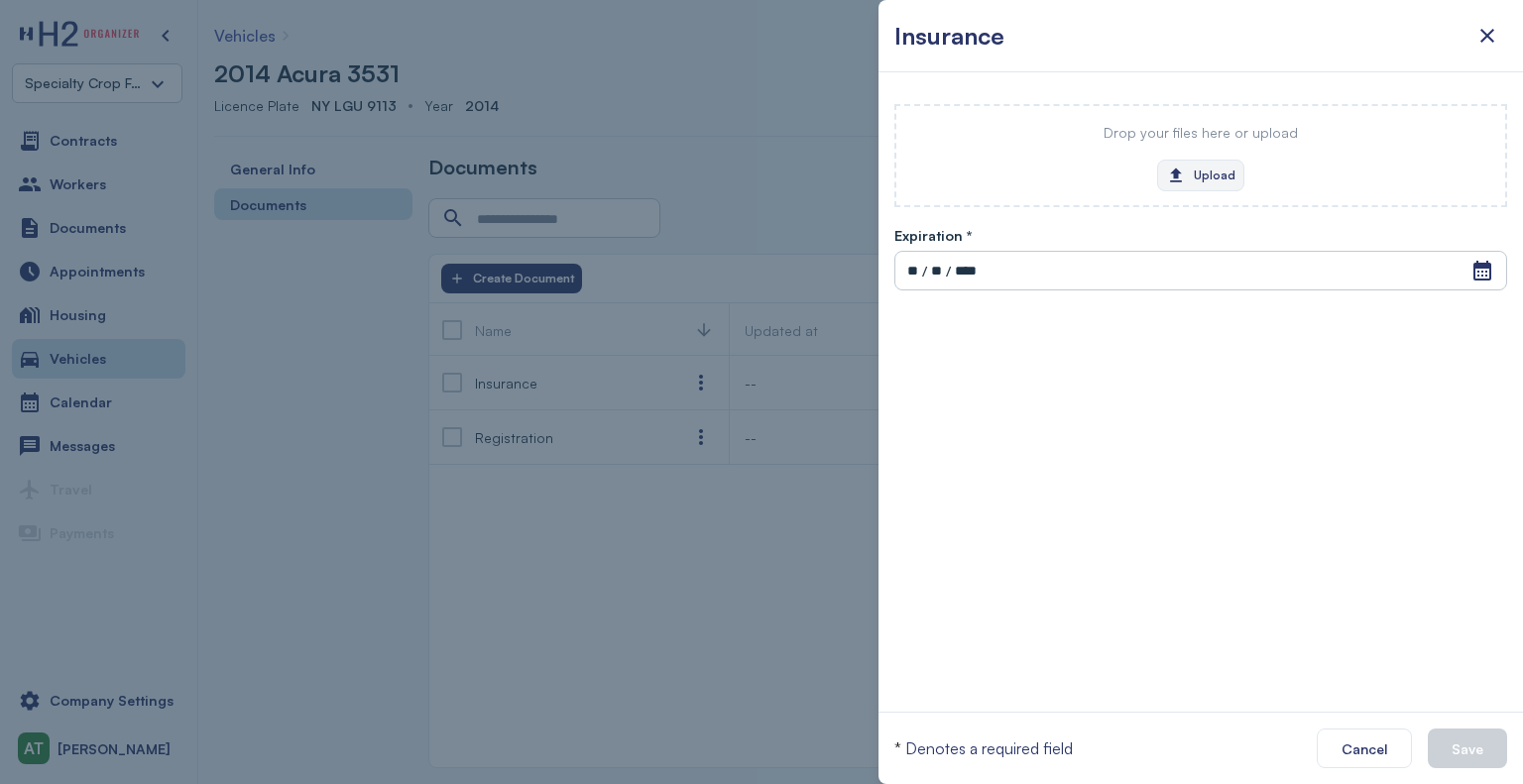 click on "Upload" at bounding box center [1201, 175] 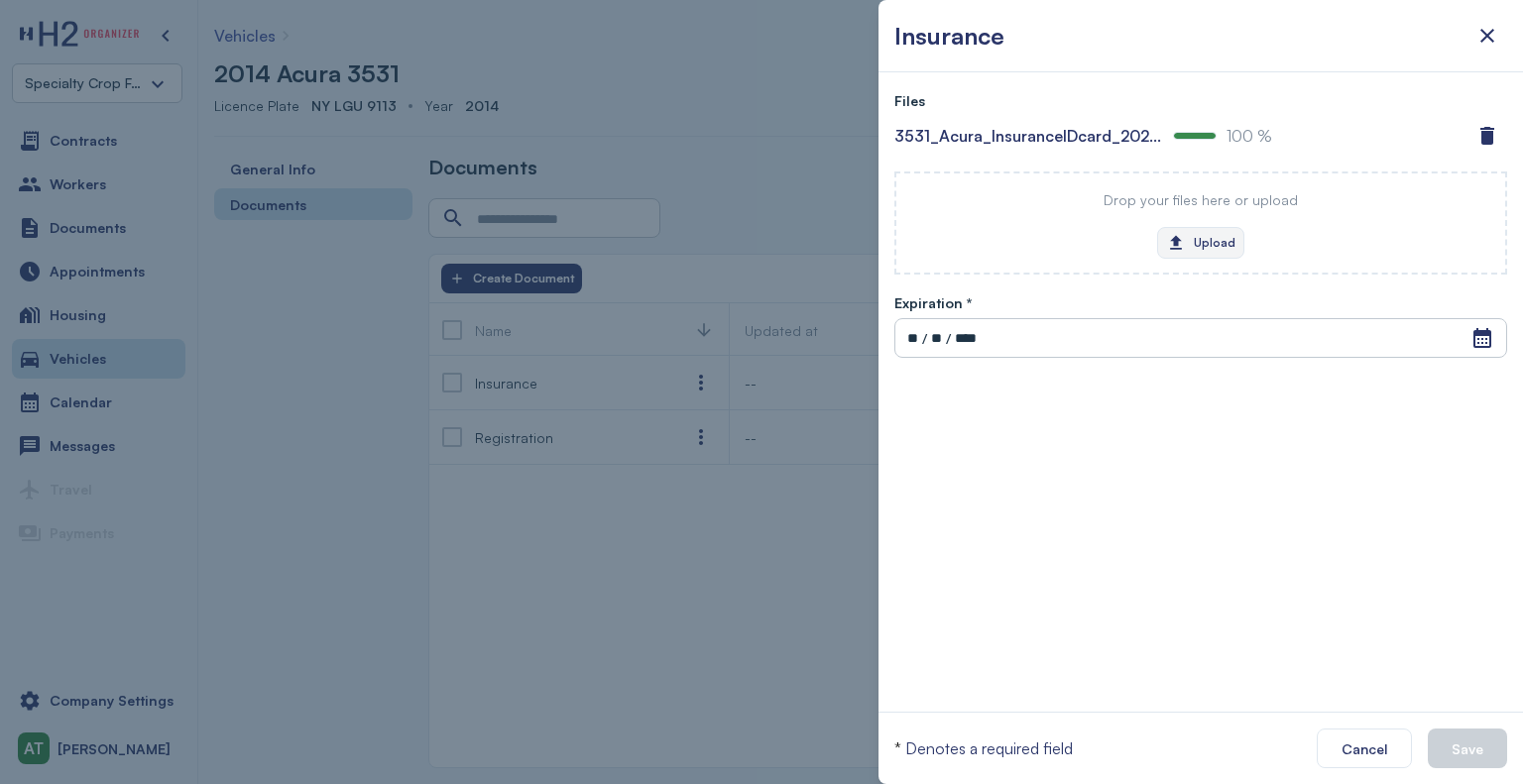 click 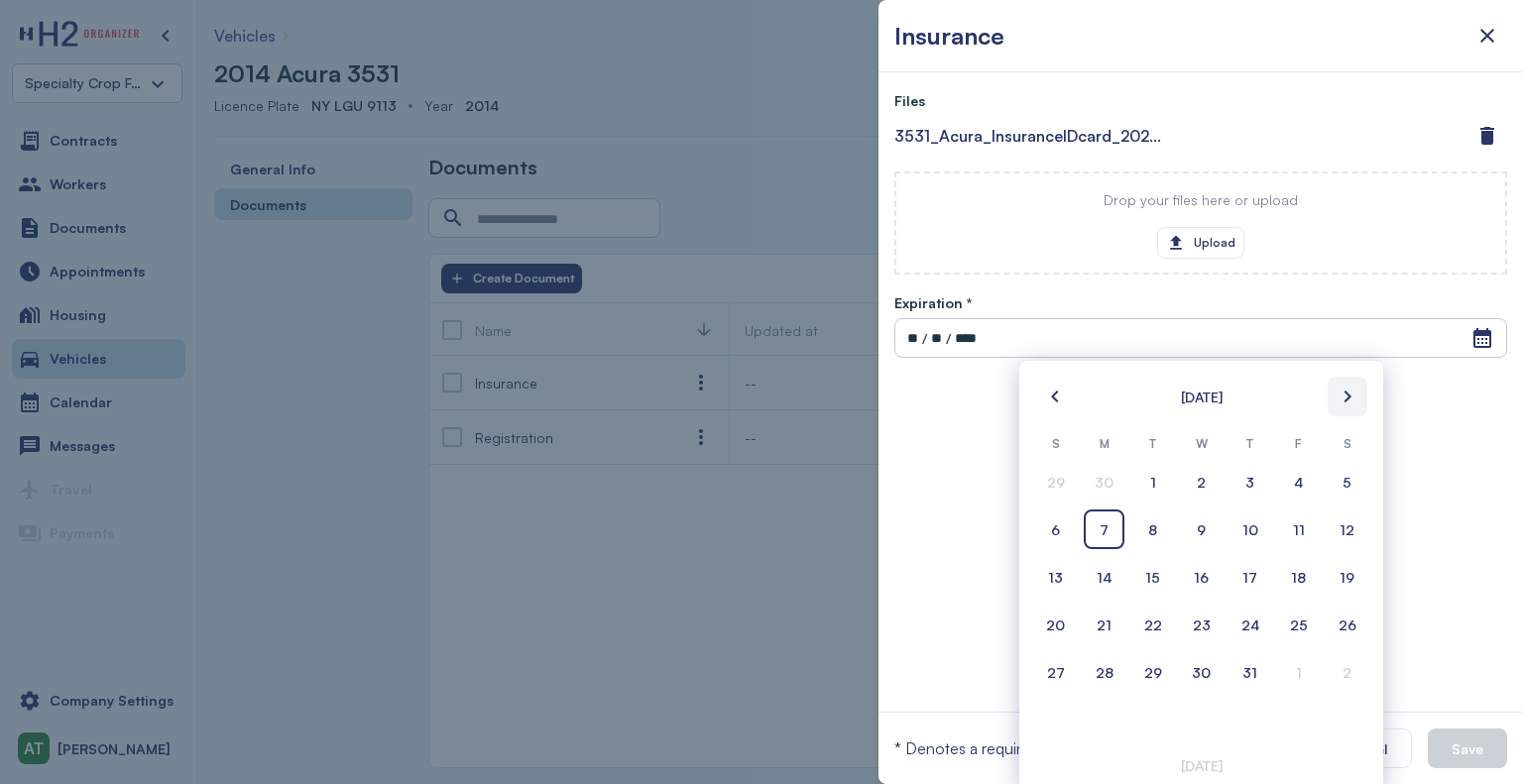 click at bounding box center [1347, 396] 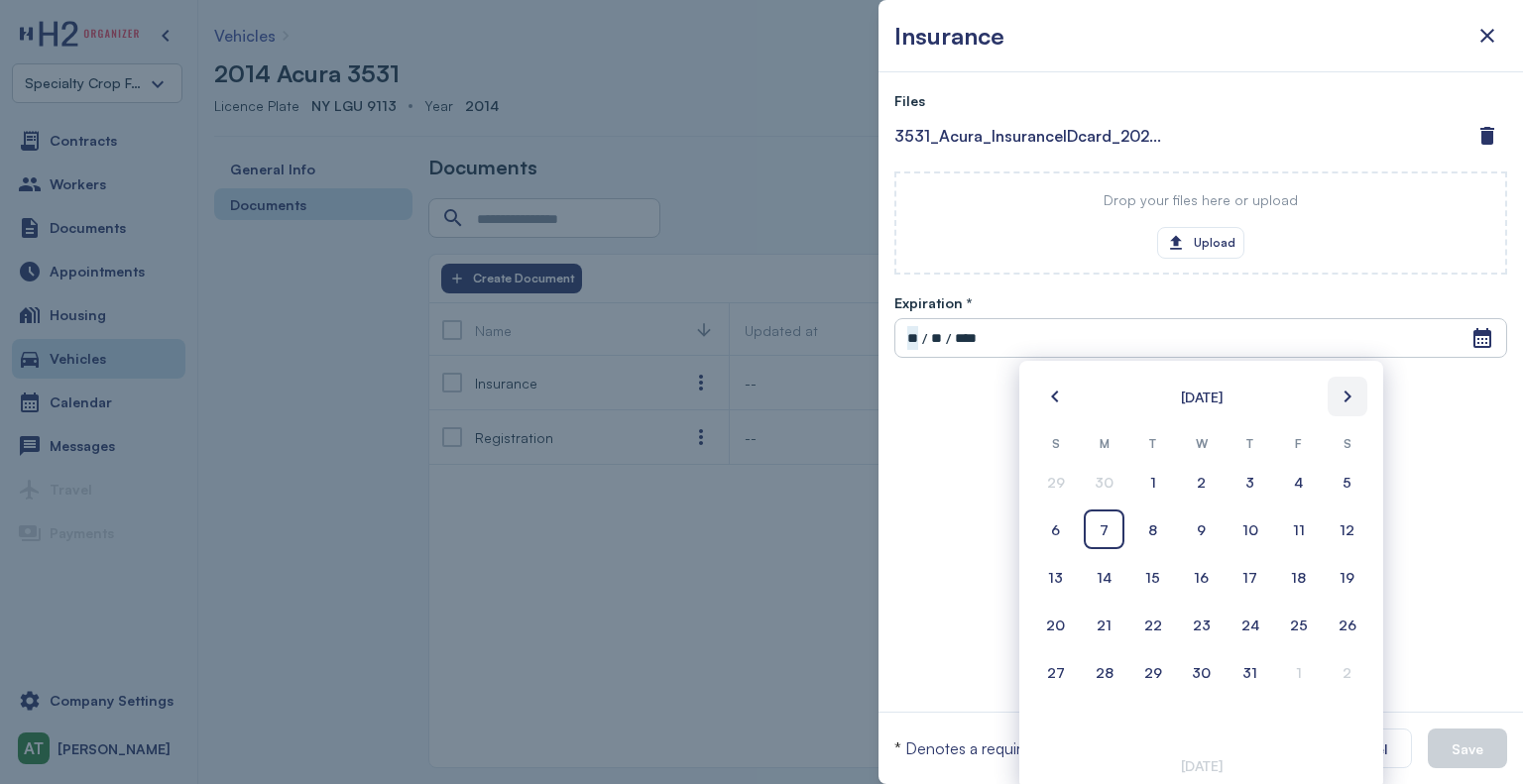 click at bounding box center (1347, 396) 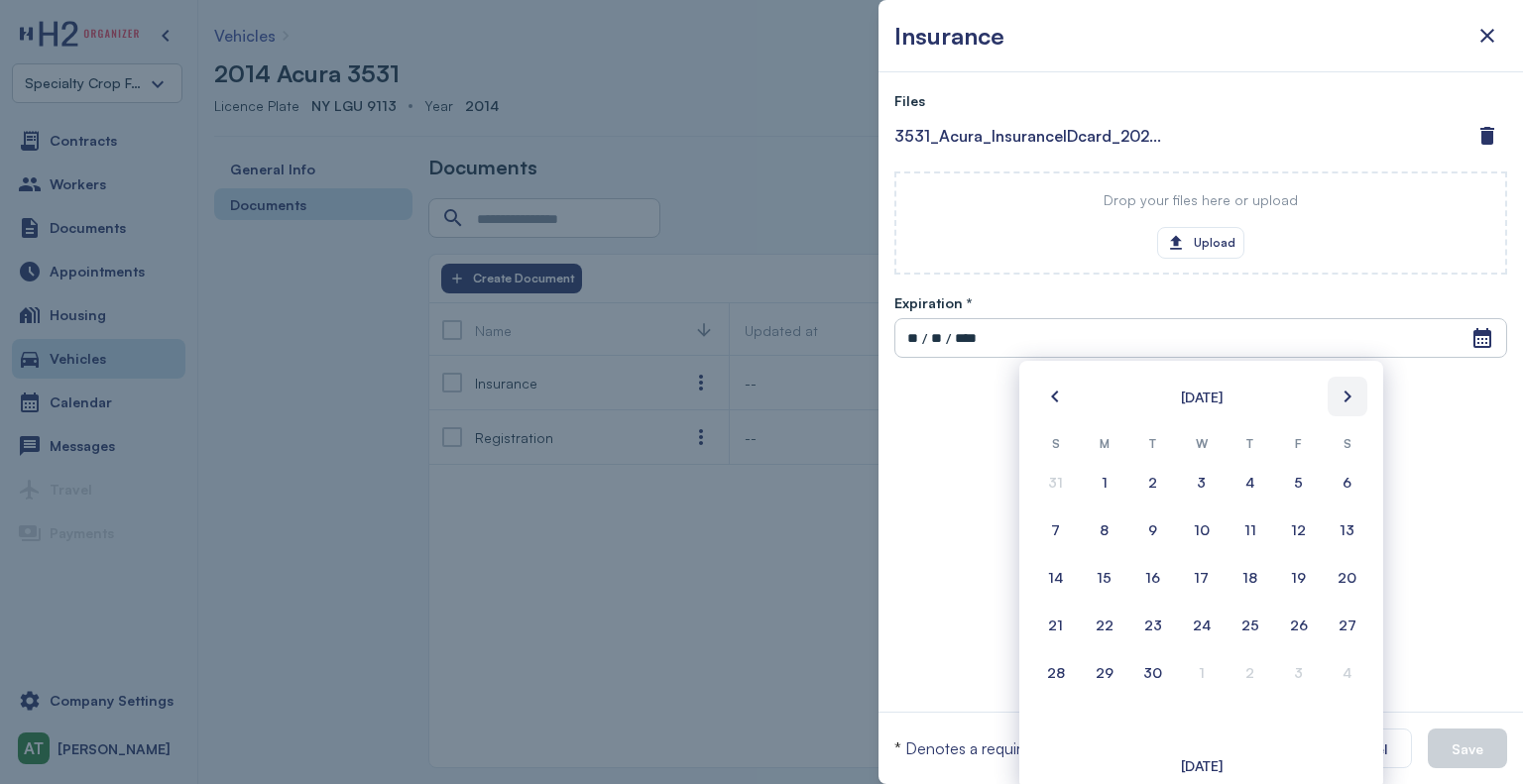 click at bounding box center [1347, 396] 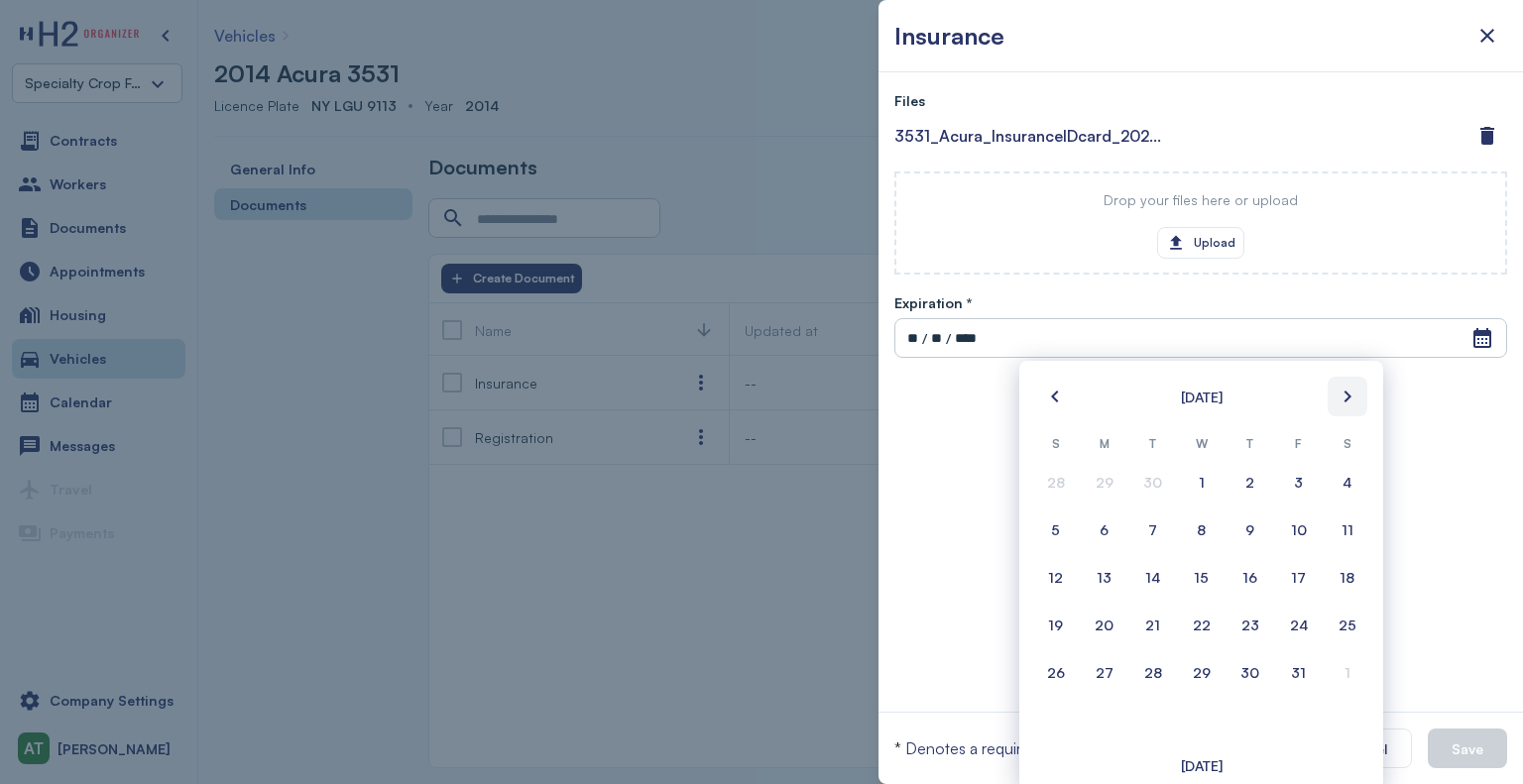click at bounding box center (1347, 396) 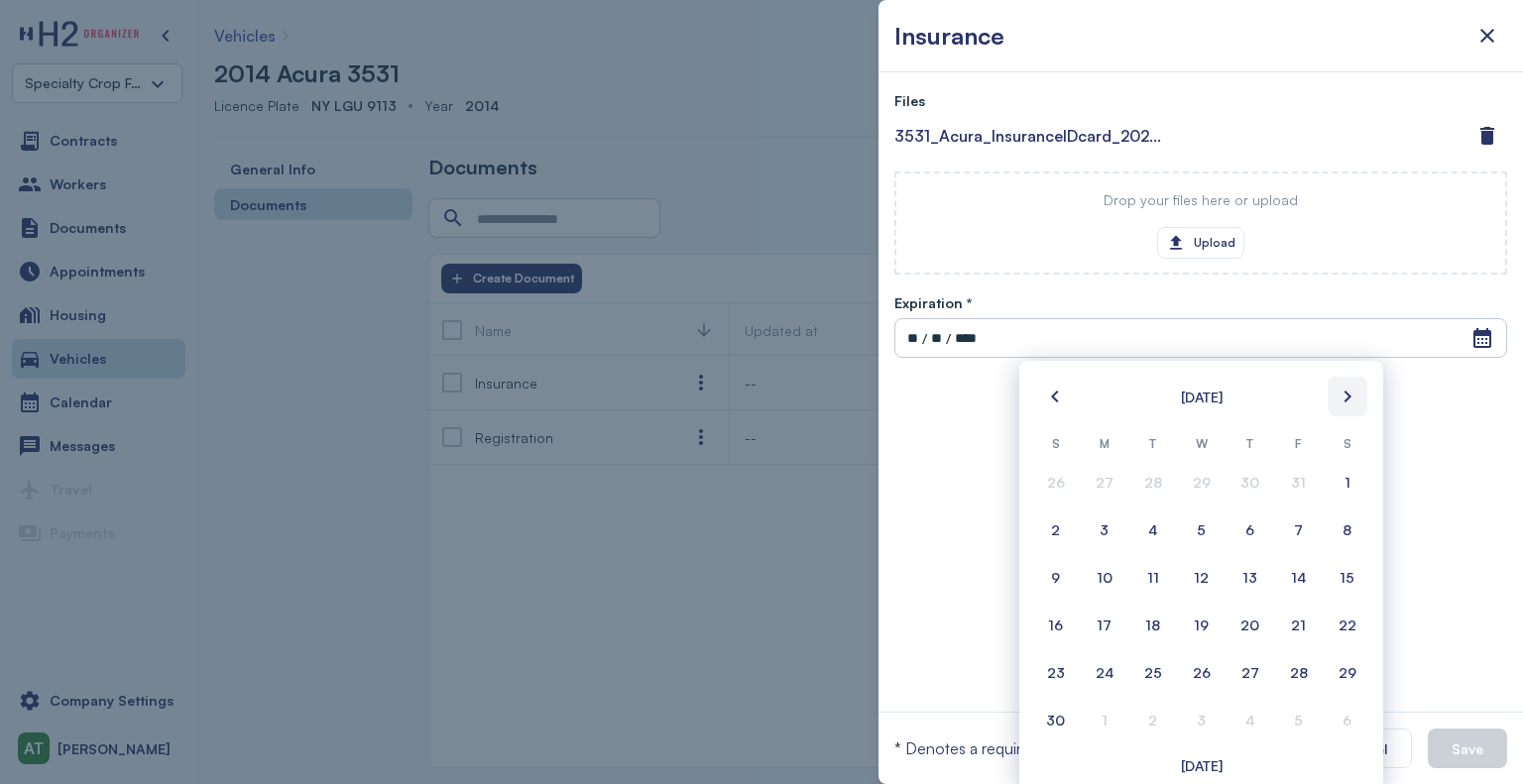 click at bounding box center (1347, 396) 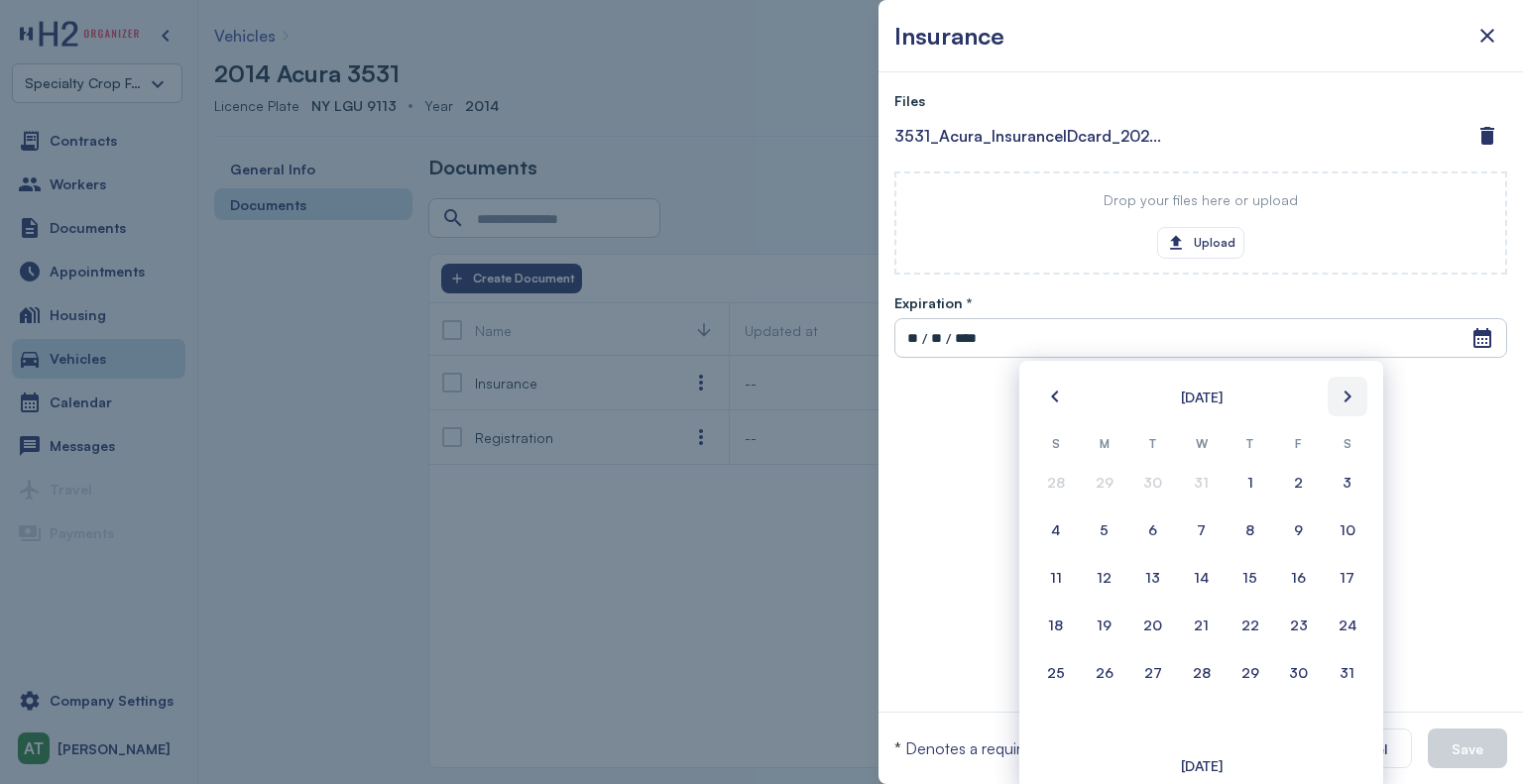 click at bounding box center [1347, 396] 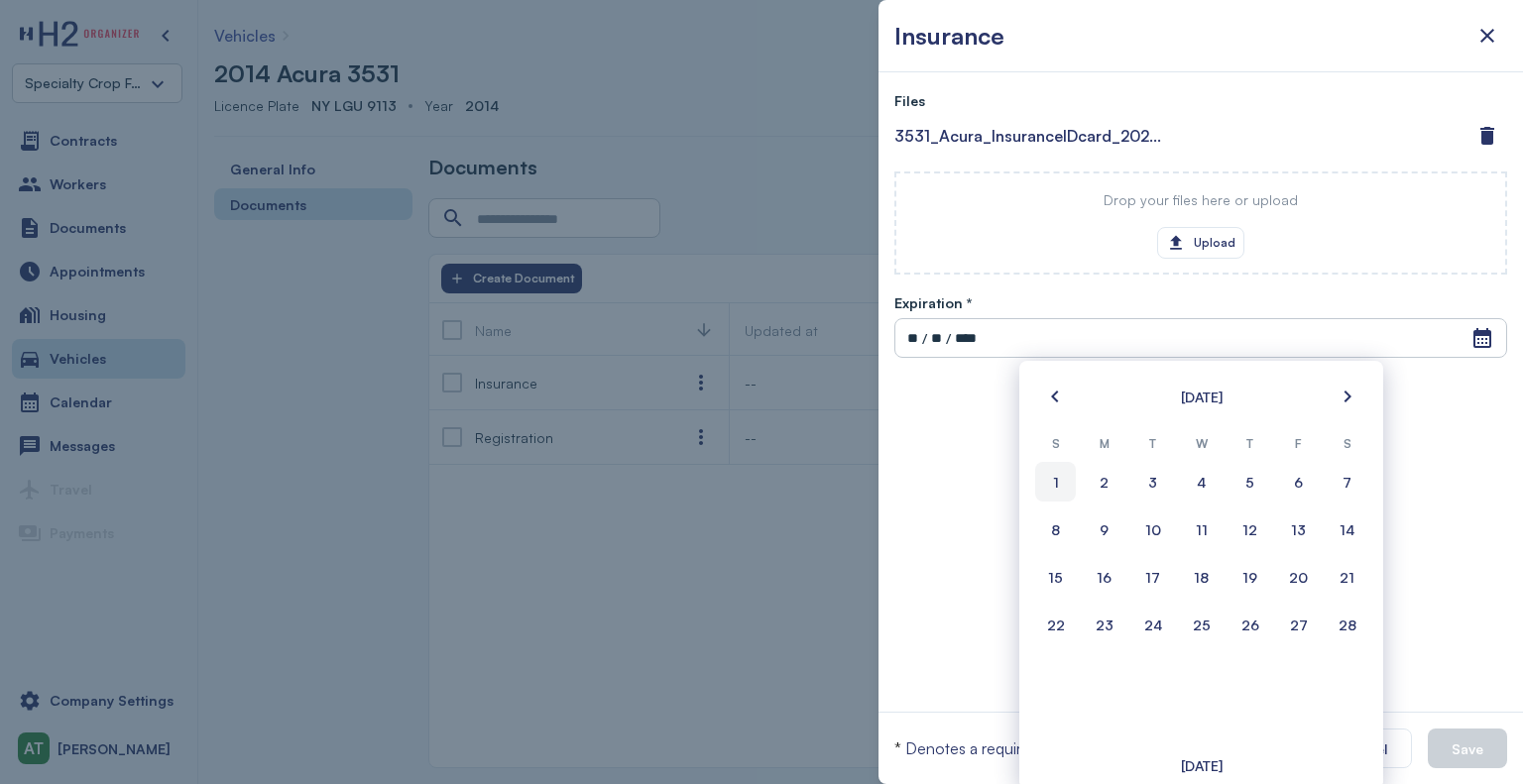 click on "1" at bounding box center (1056, 482) 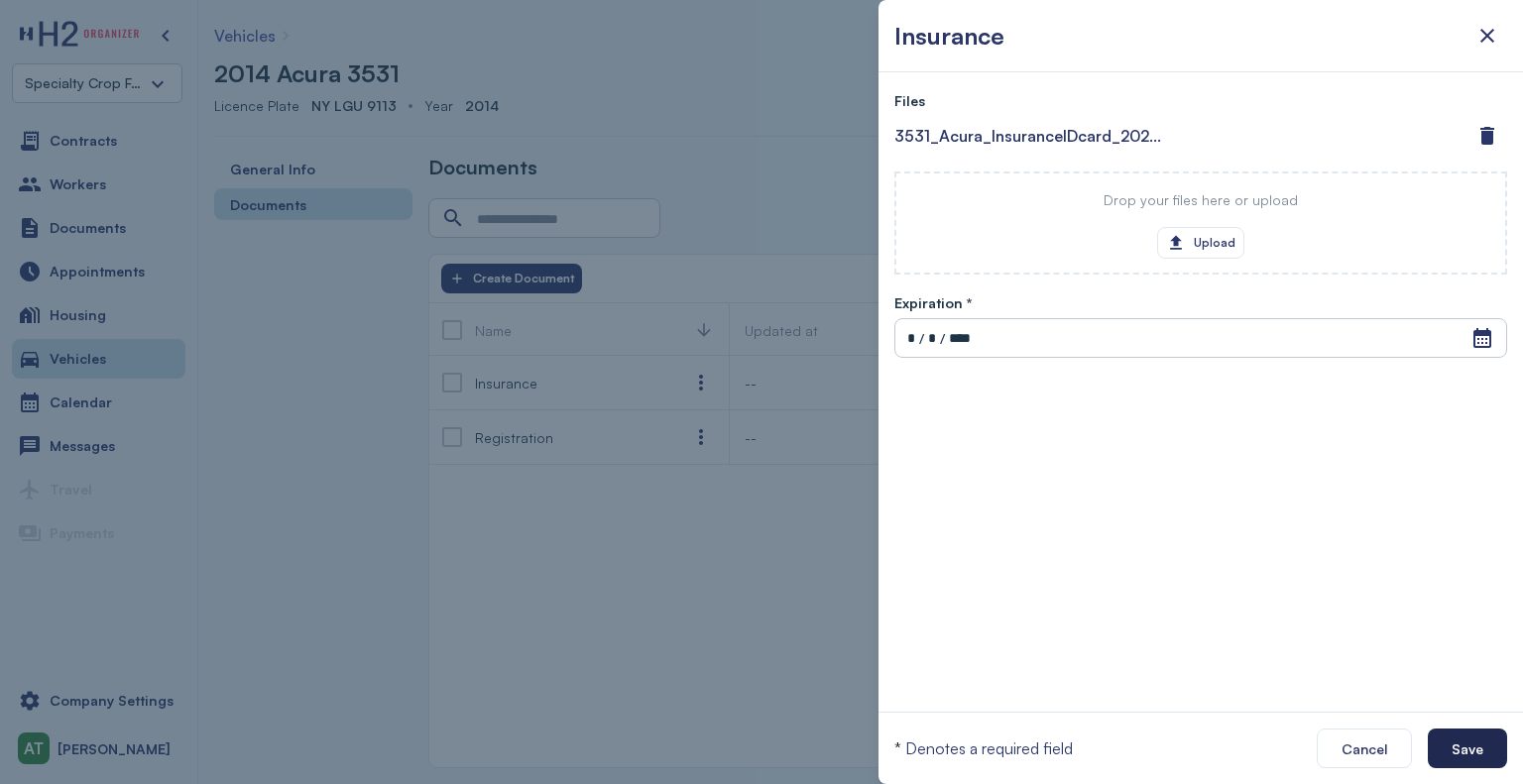 click on "Save" at bounding box center (1467, 748) 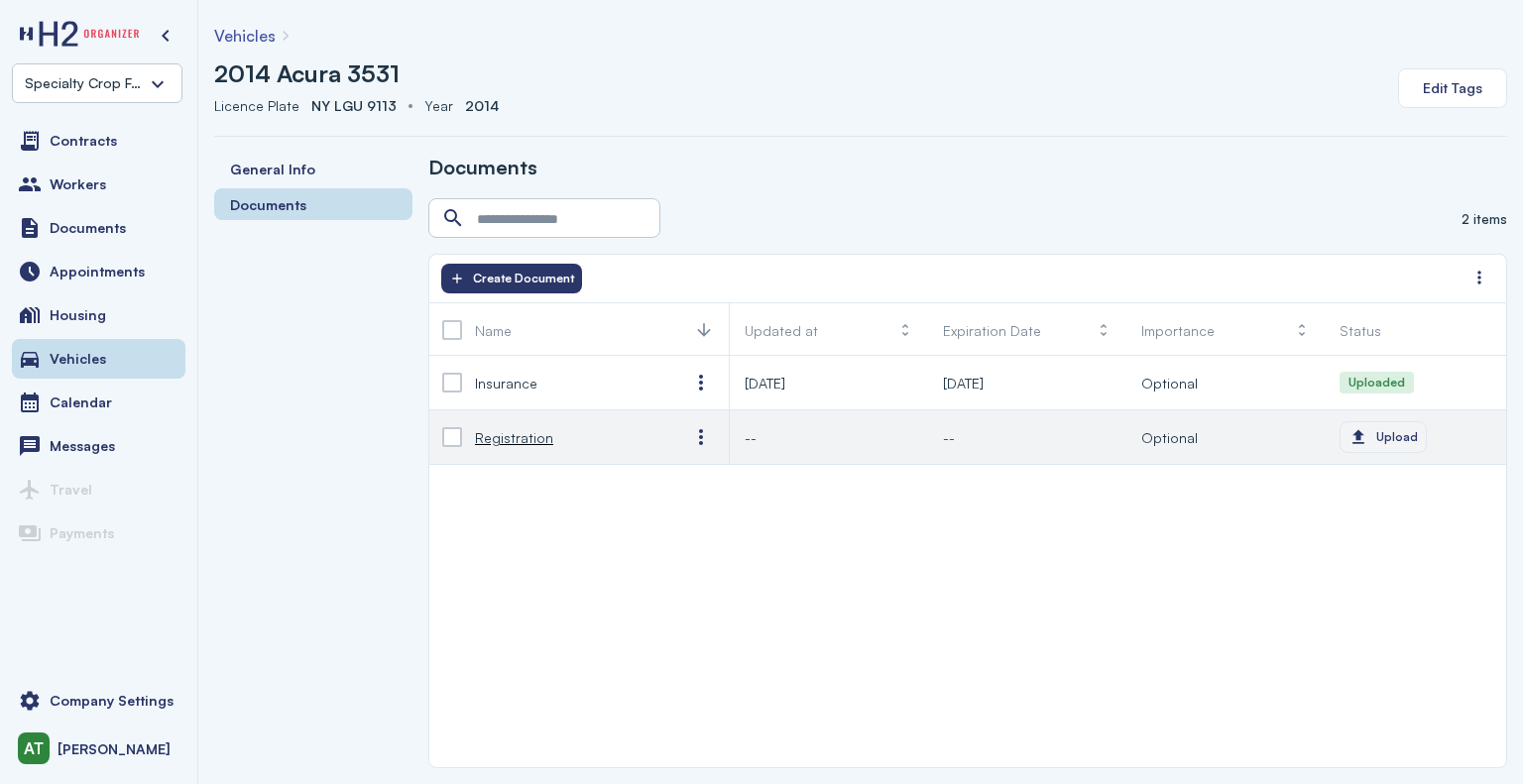 click on "Upload" 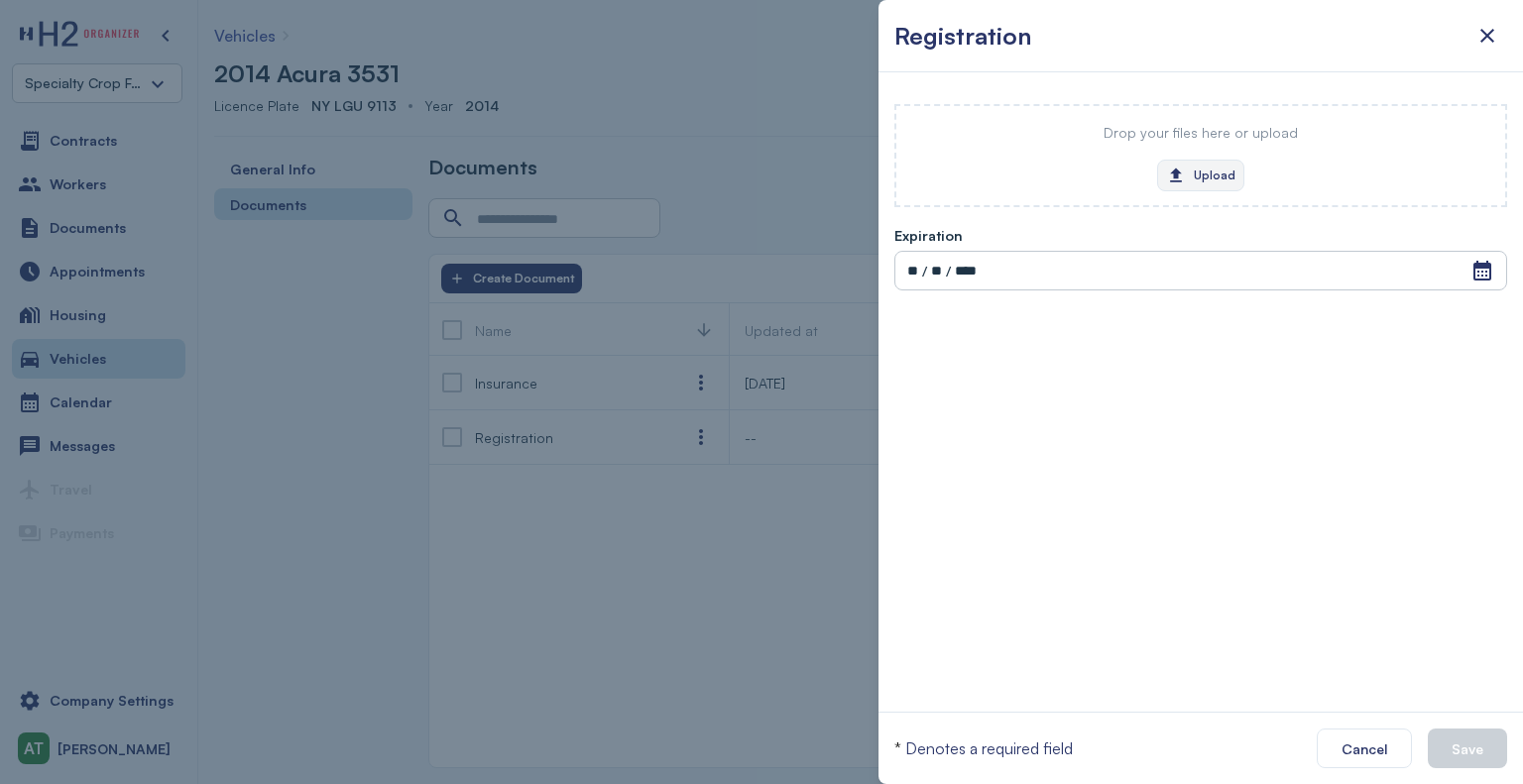 click on "Upload" 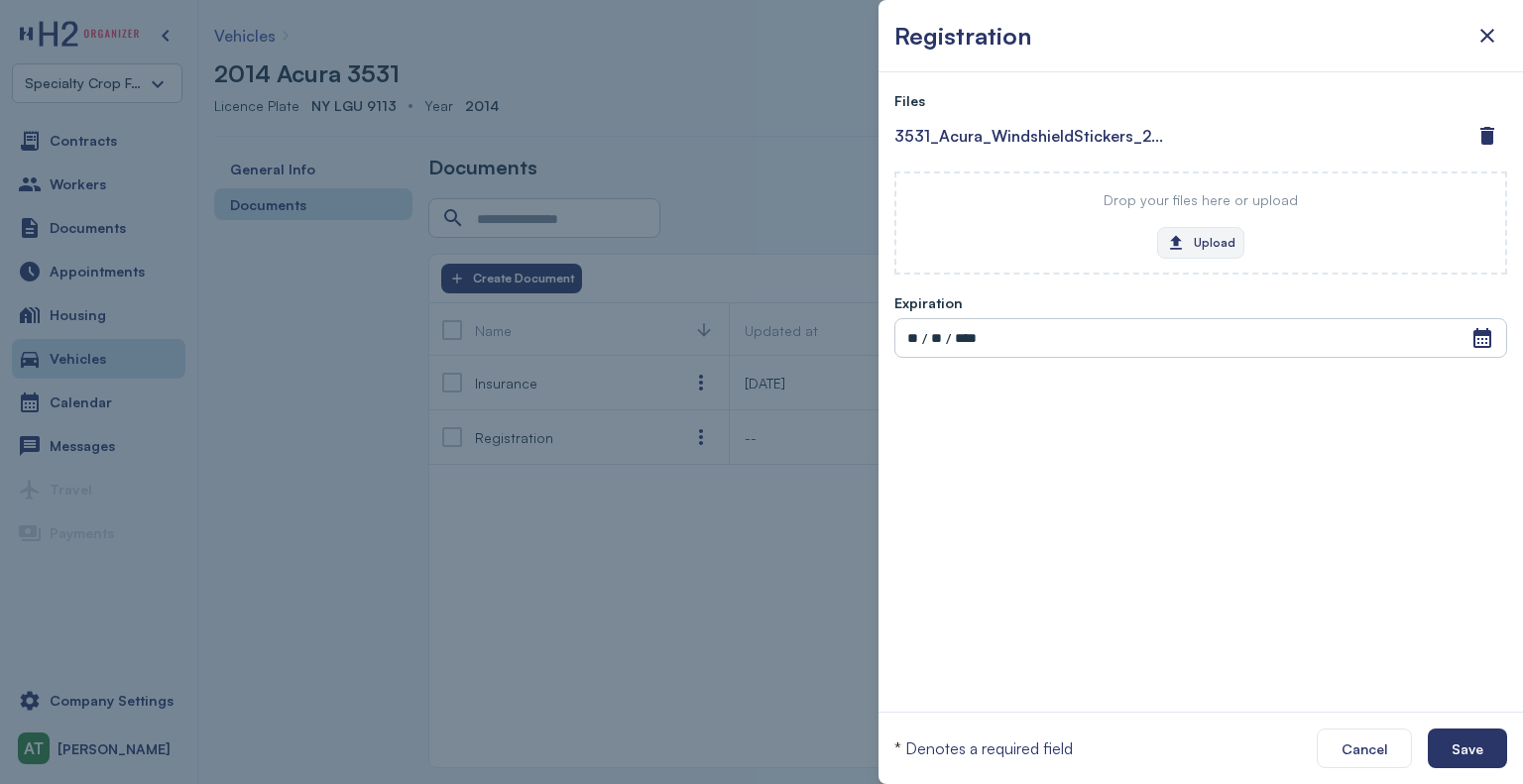 click 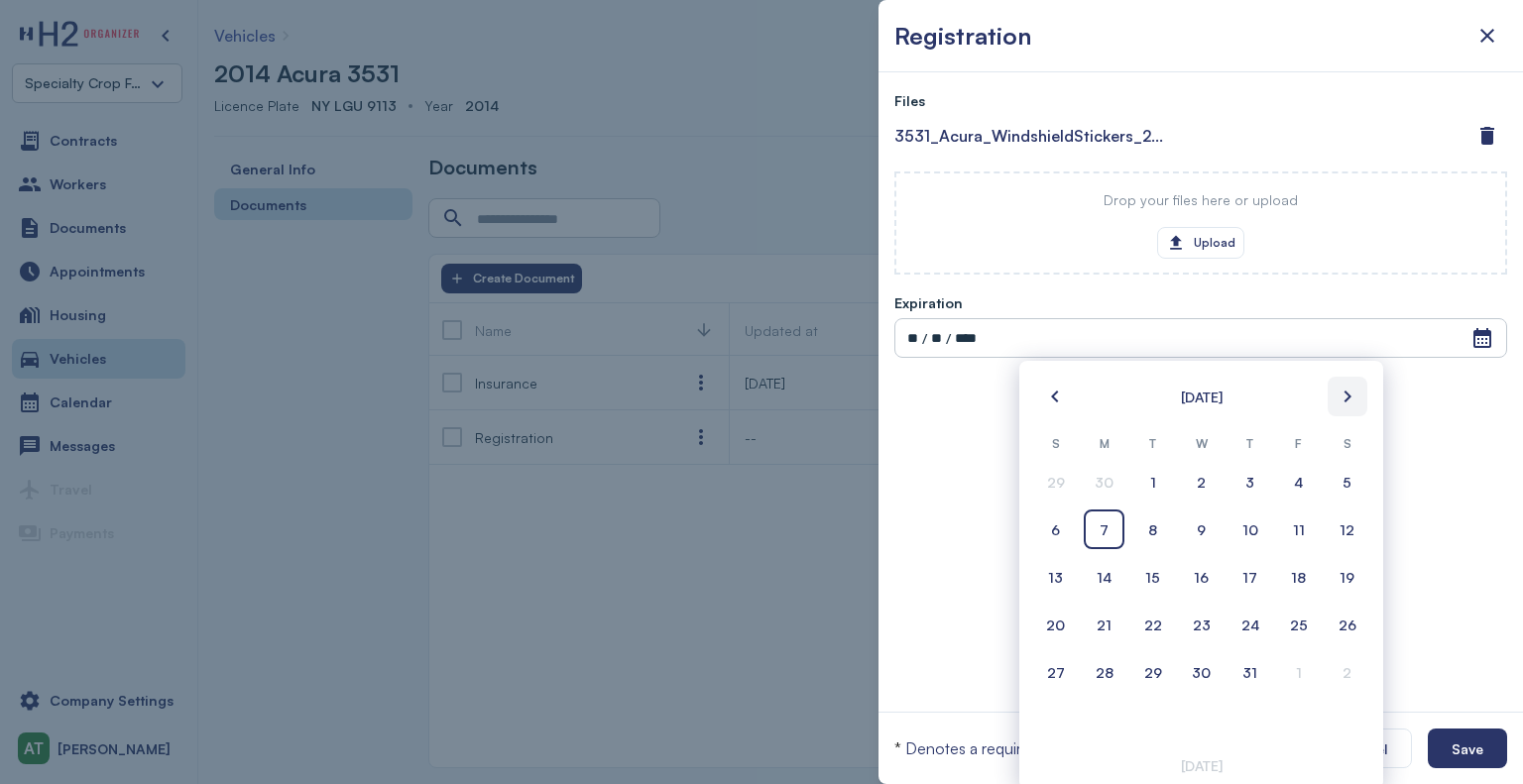 click at bounding box center [1347, 396] 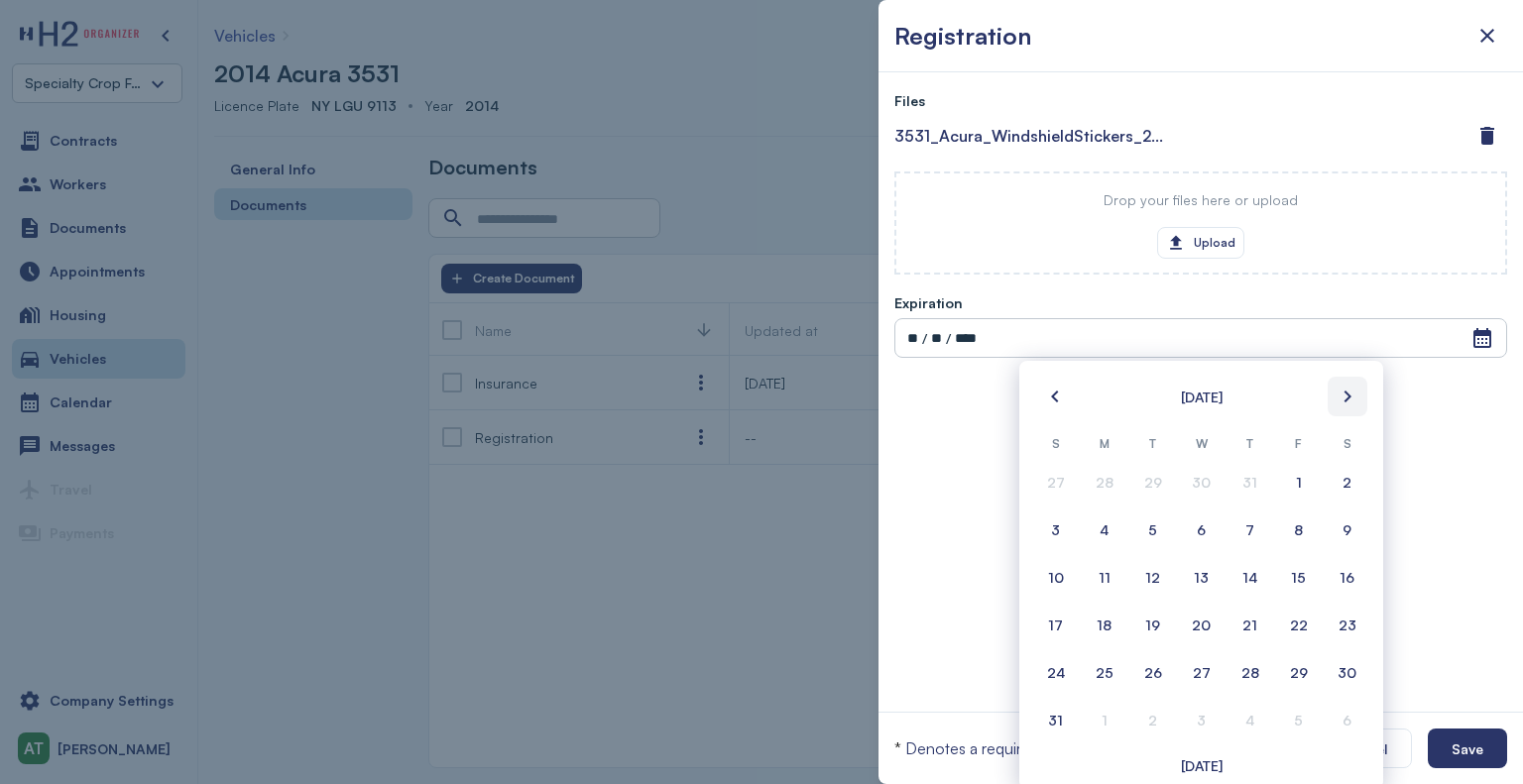 click at bounding box center [1347, 396] 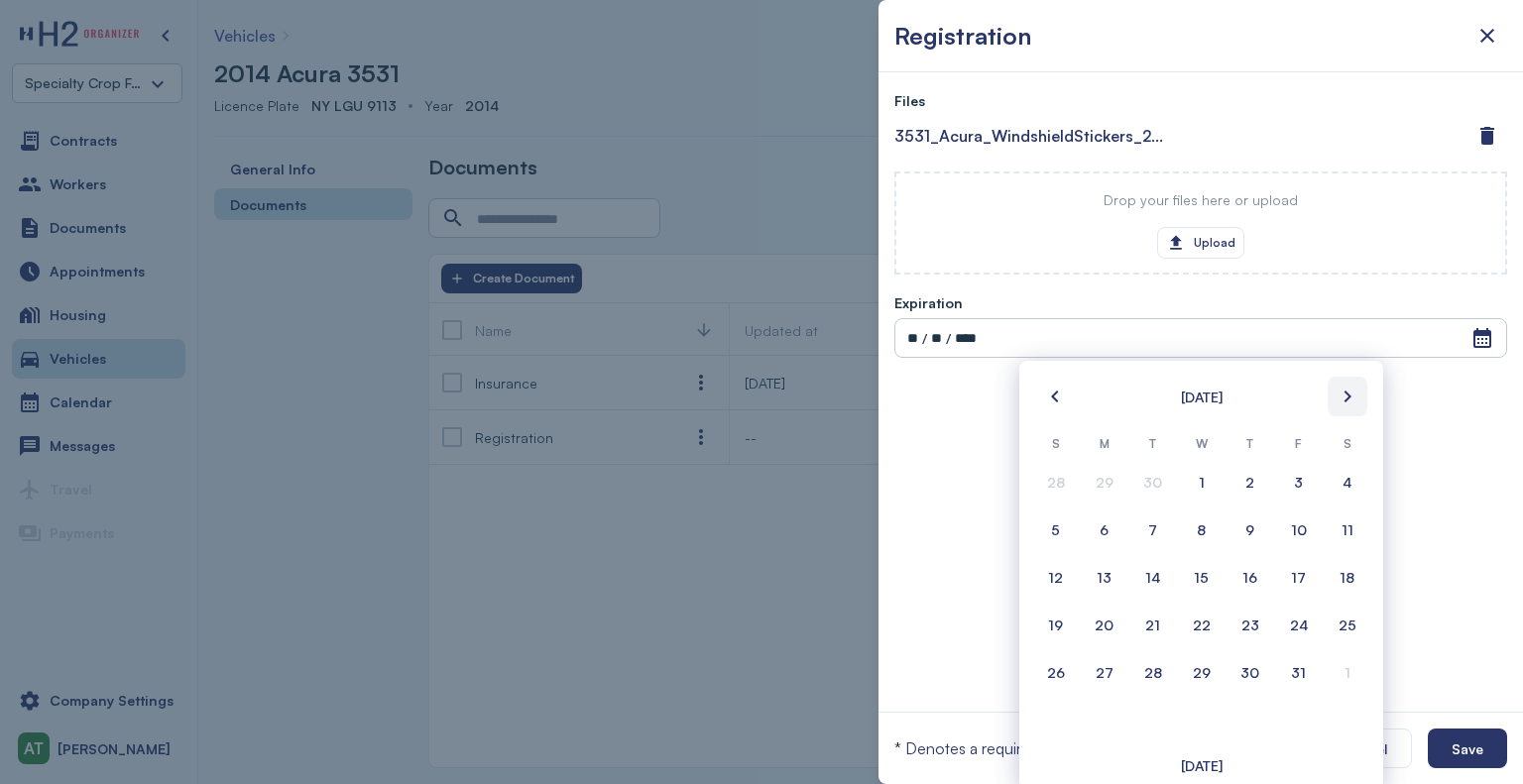 click at bounding box center [1347, 396] 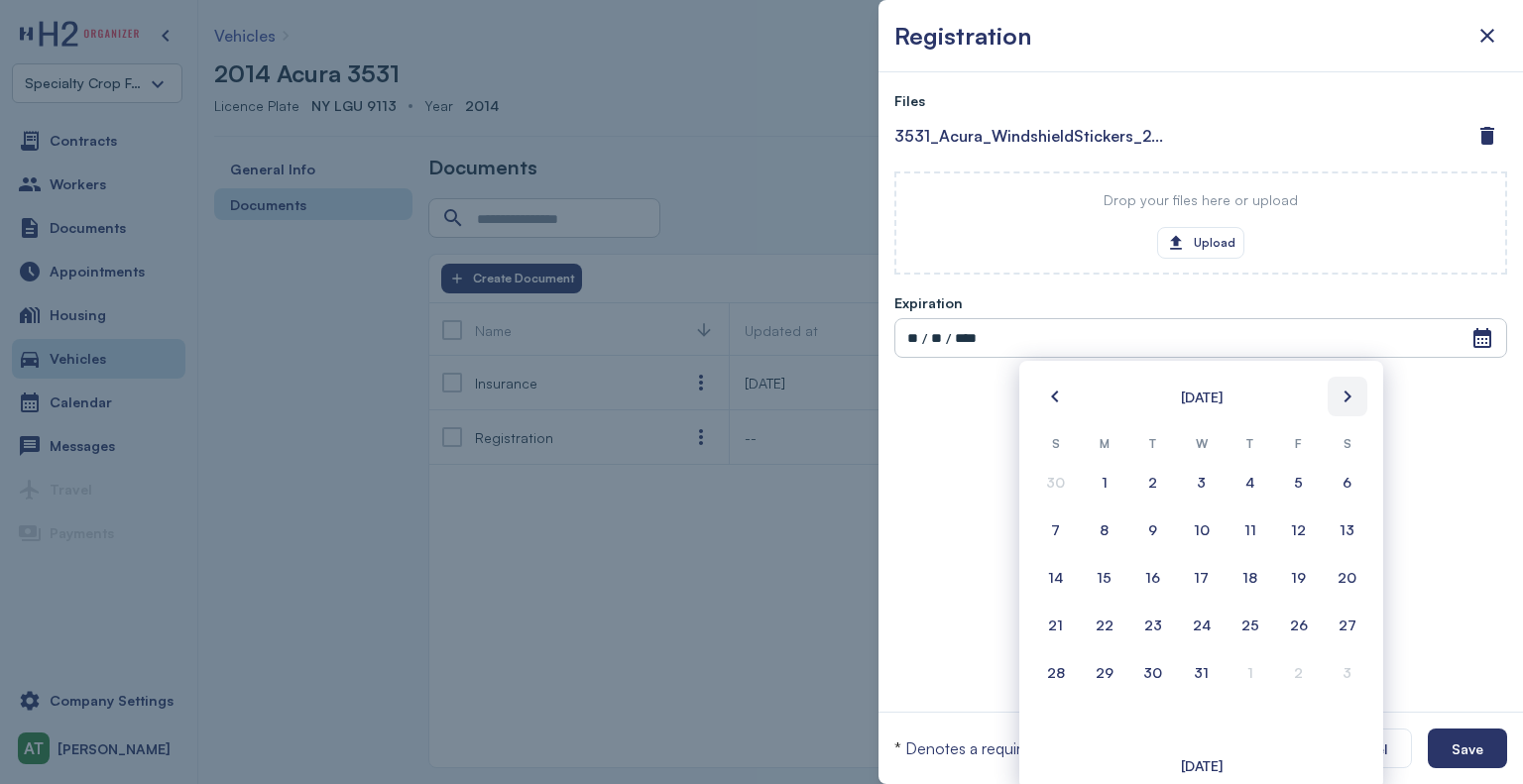 click at bounding box center (1347, 396) 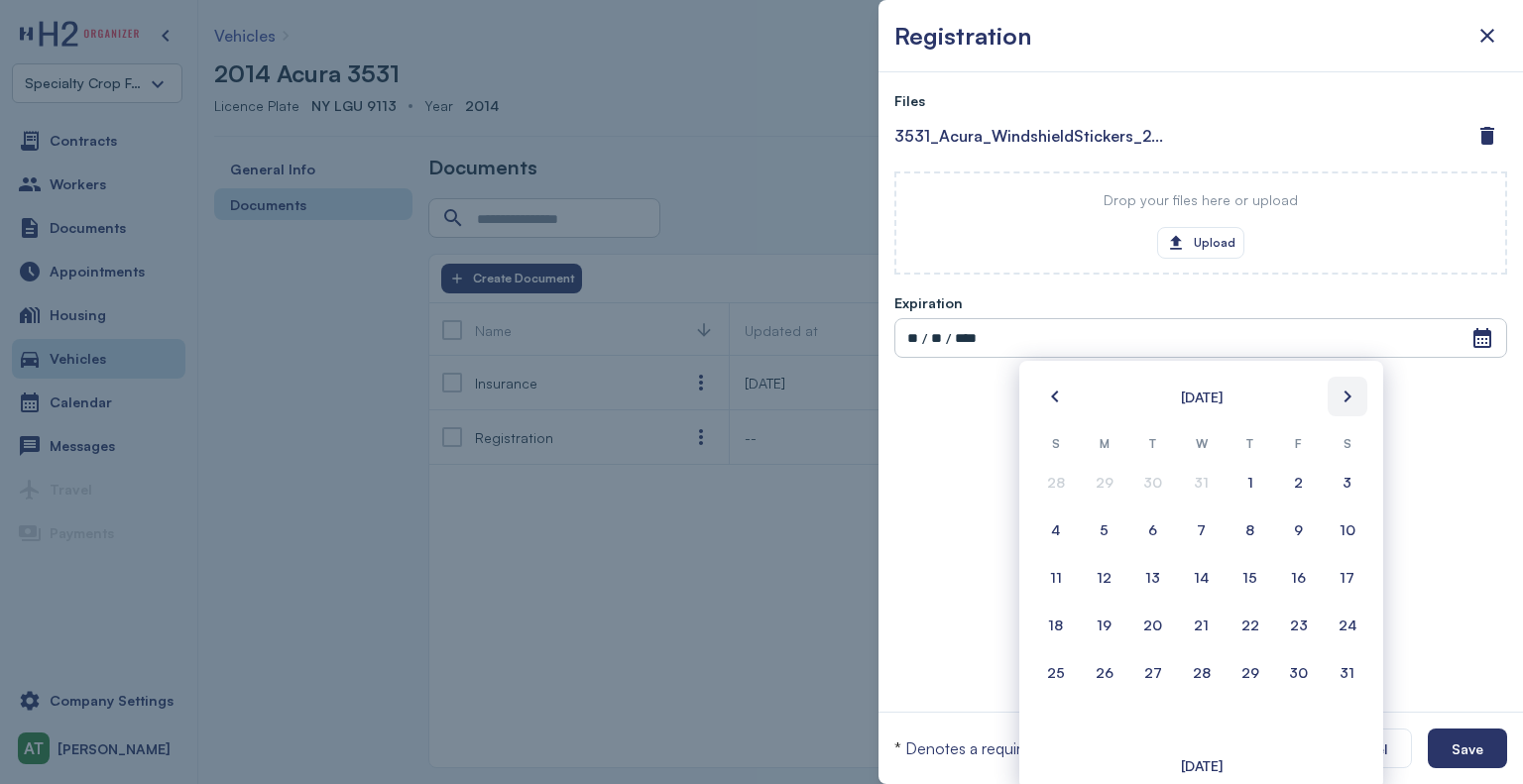 click at bounding box center (1347, 396) 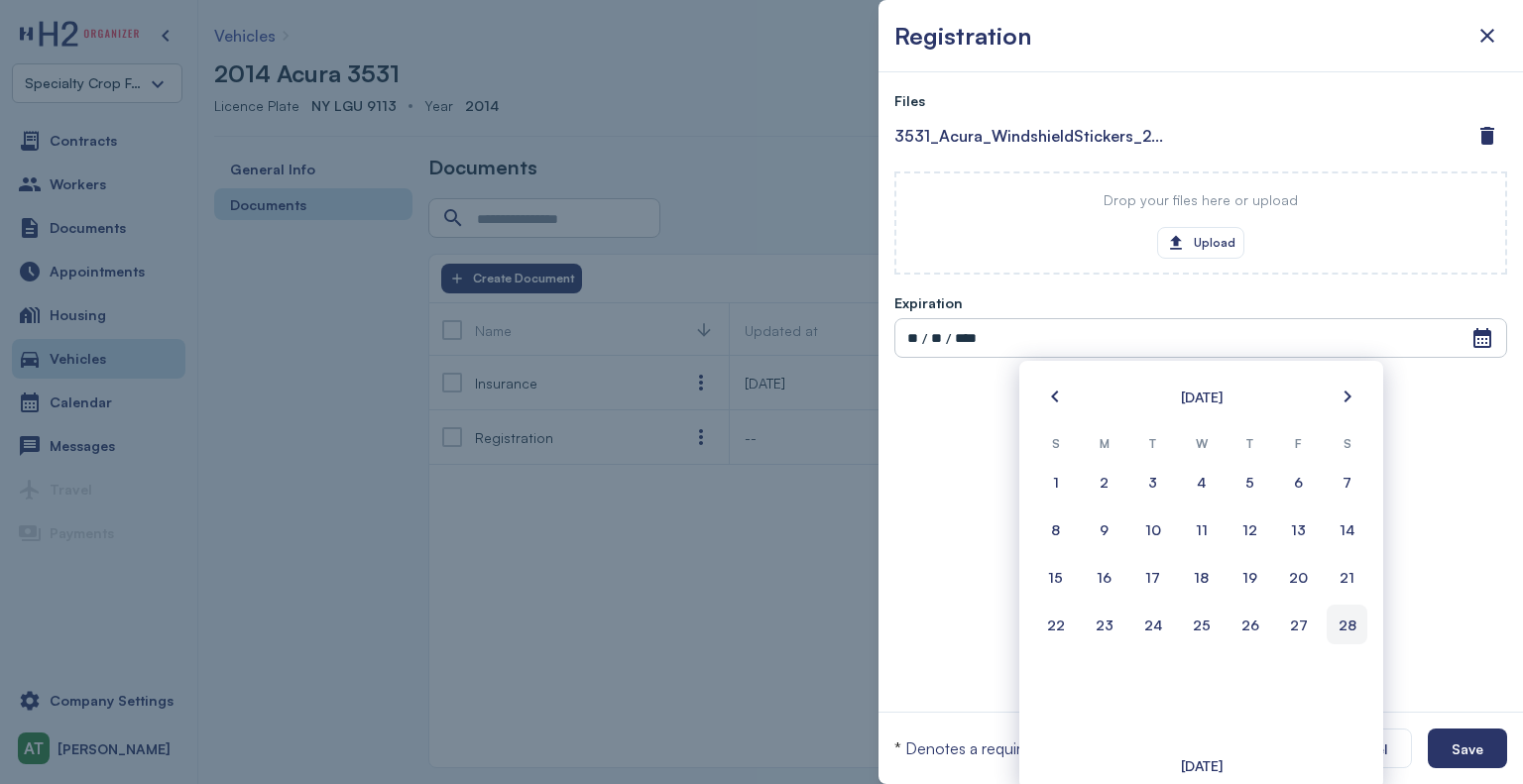 click on "28" at bounding box center [1347, 624] 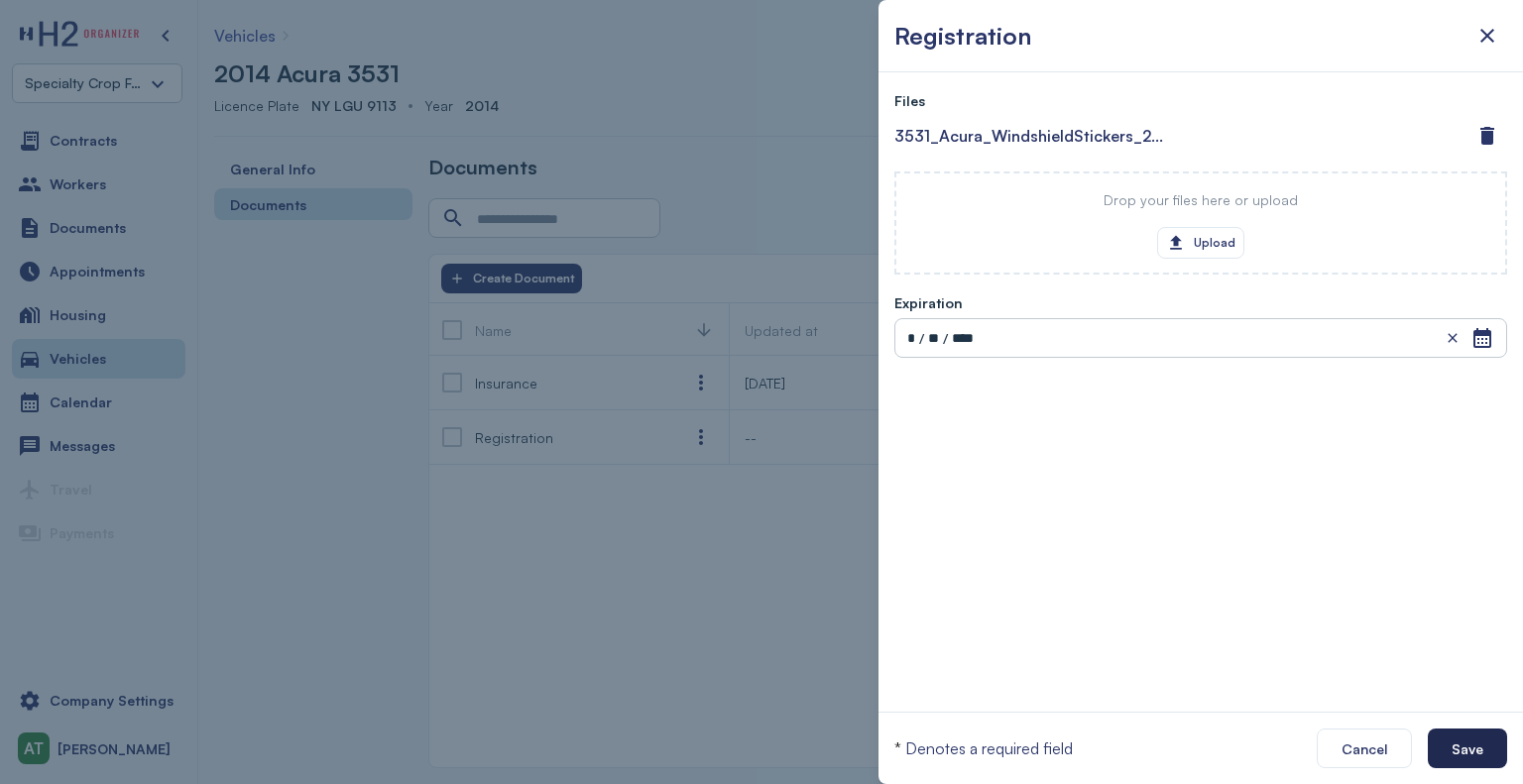 click on "Save" at bounding box center [1467, 748] 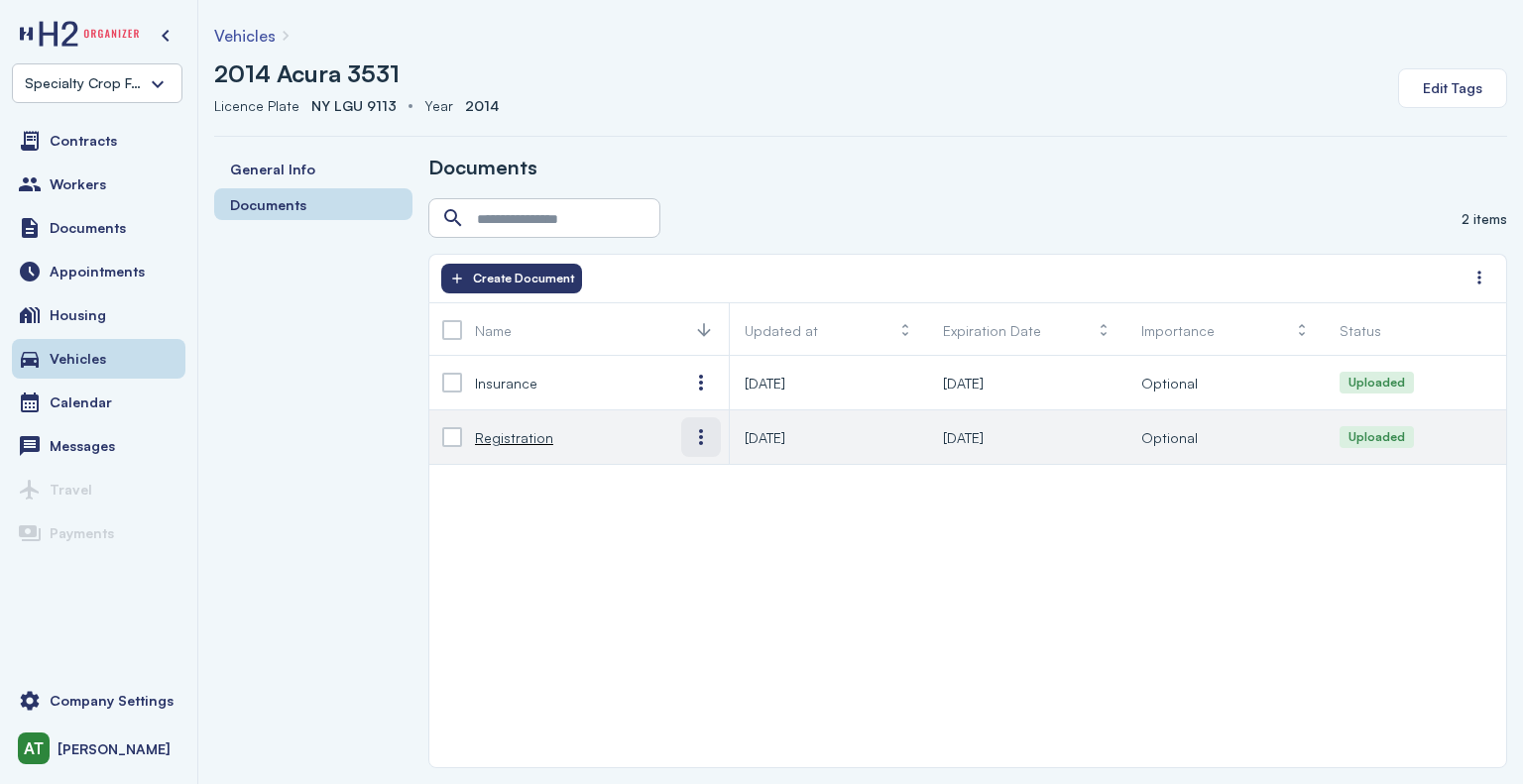 click at bounding box center (701, 437) 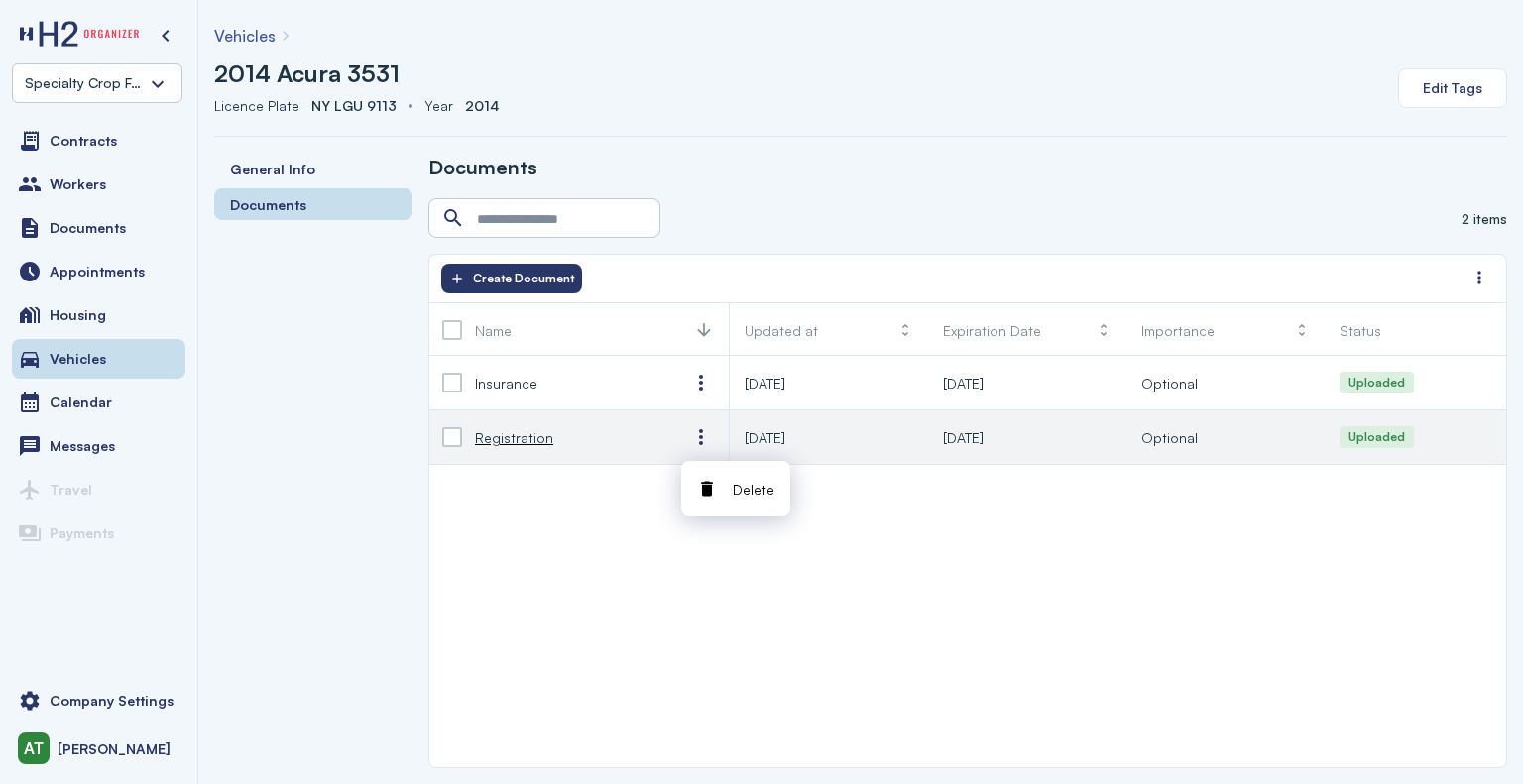 click on "[DATE]" at bounding box center (963, 437) 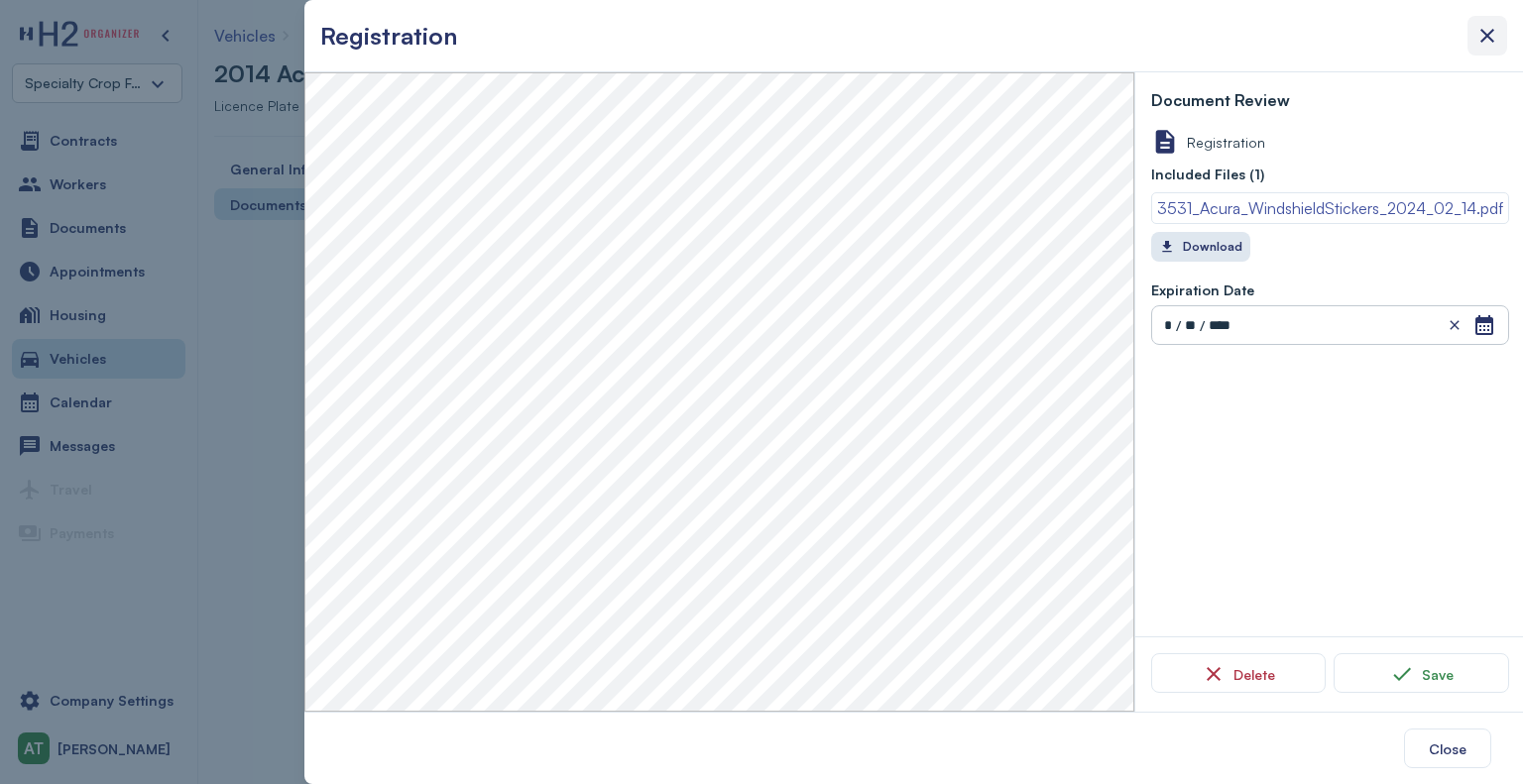 click at bounding box center [1487, 36] 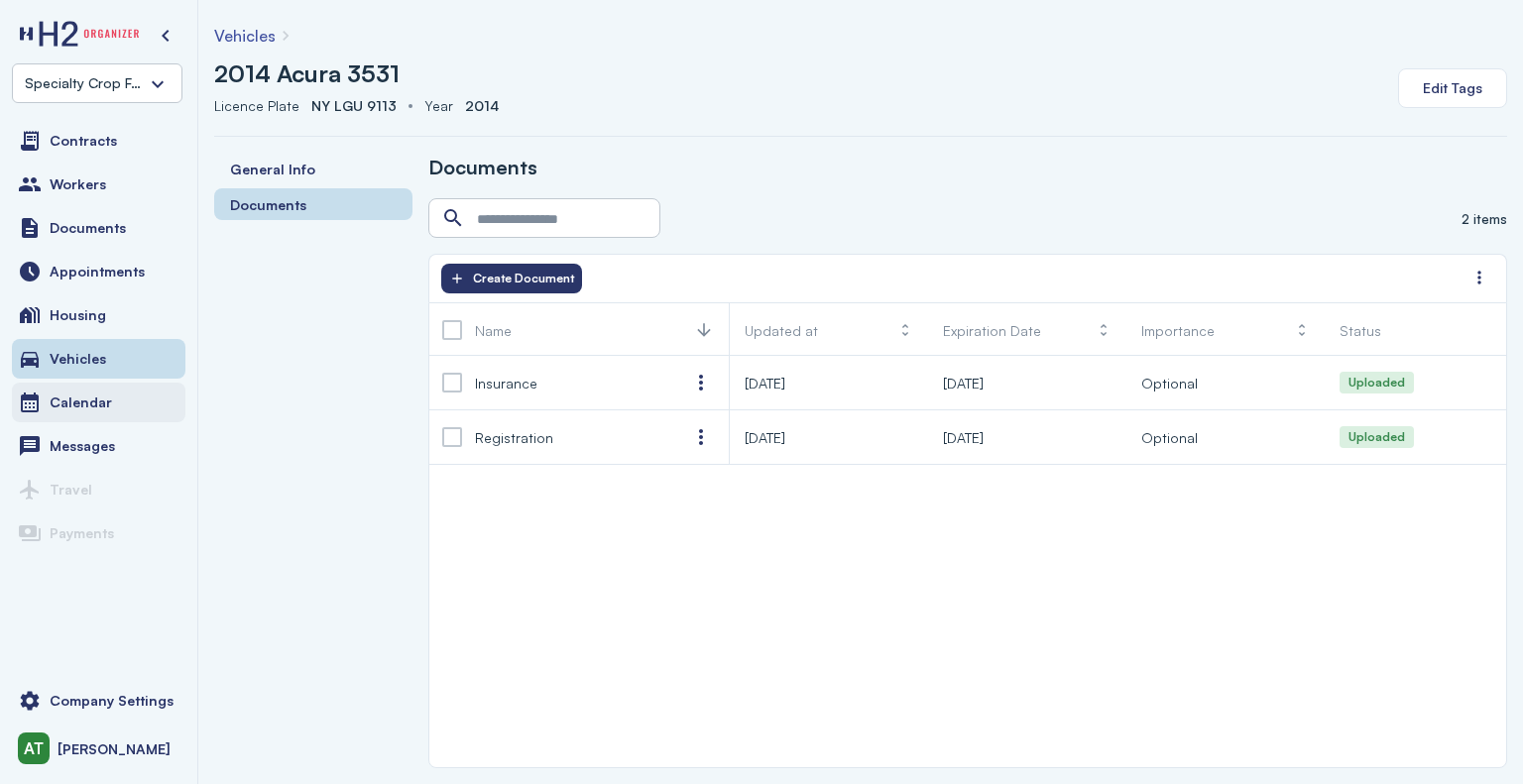 click on "Calendar" at bounding box center (98, 402) 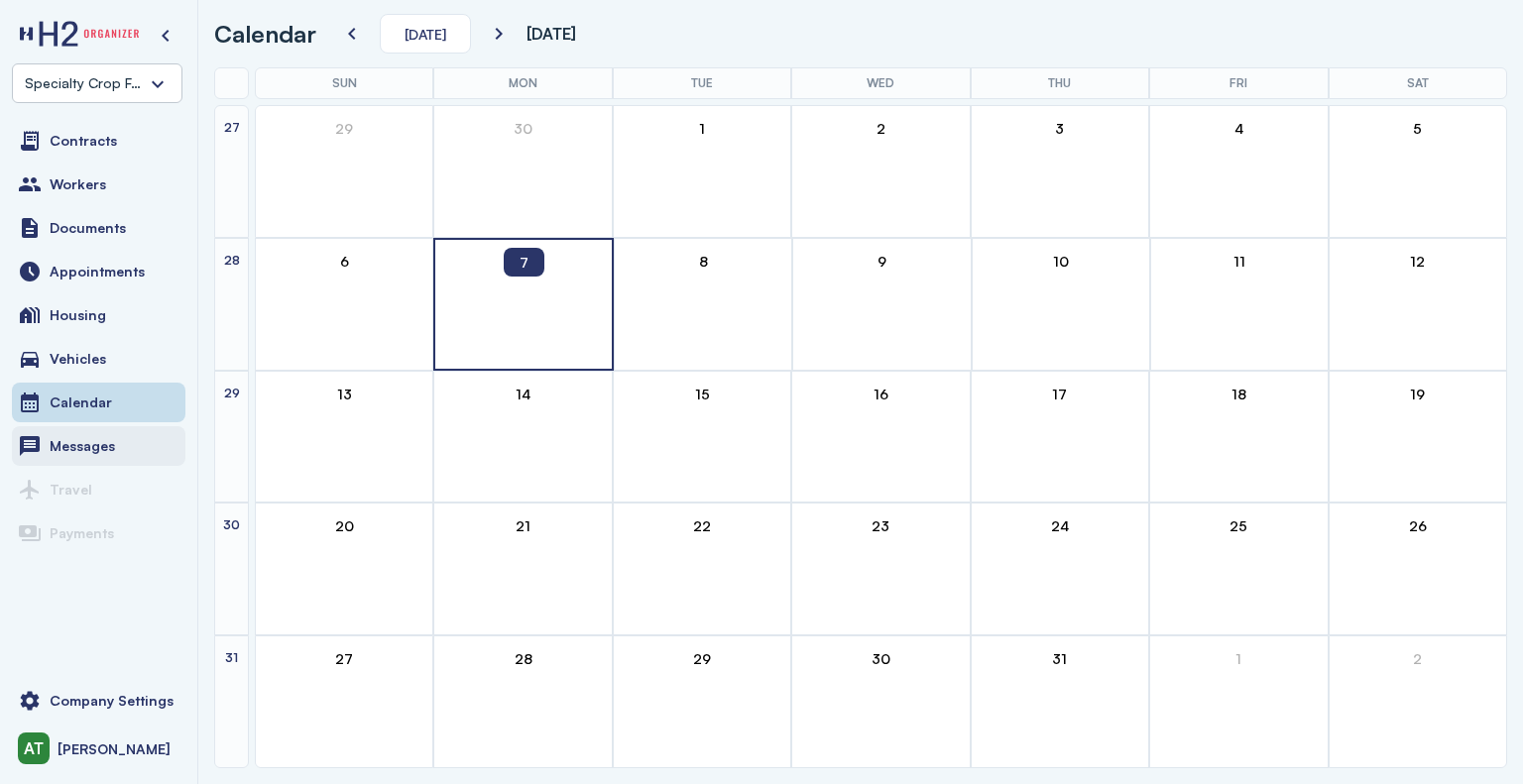 click on "Messages" at bounding box center [82, 446] 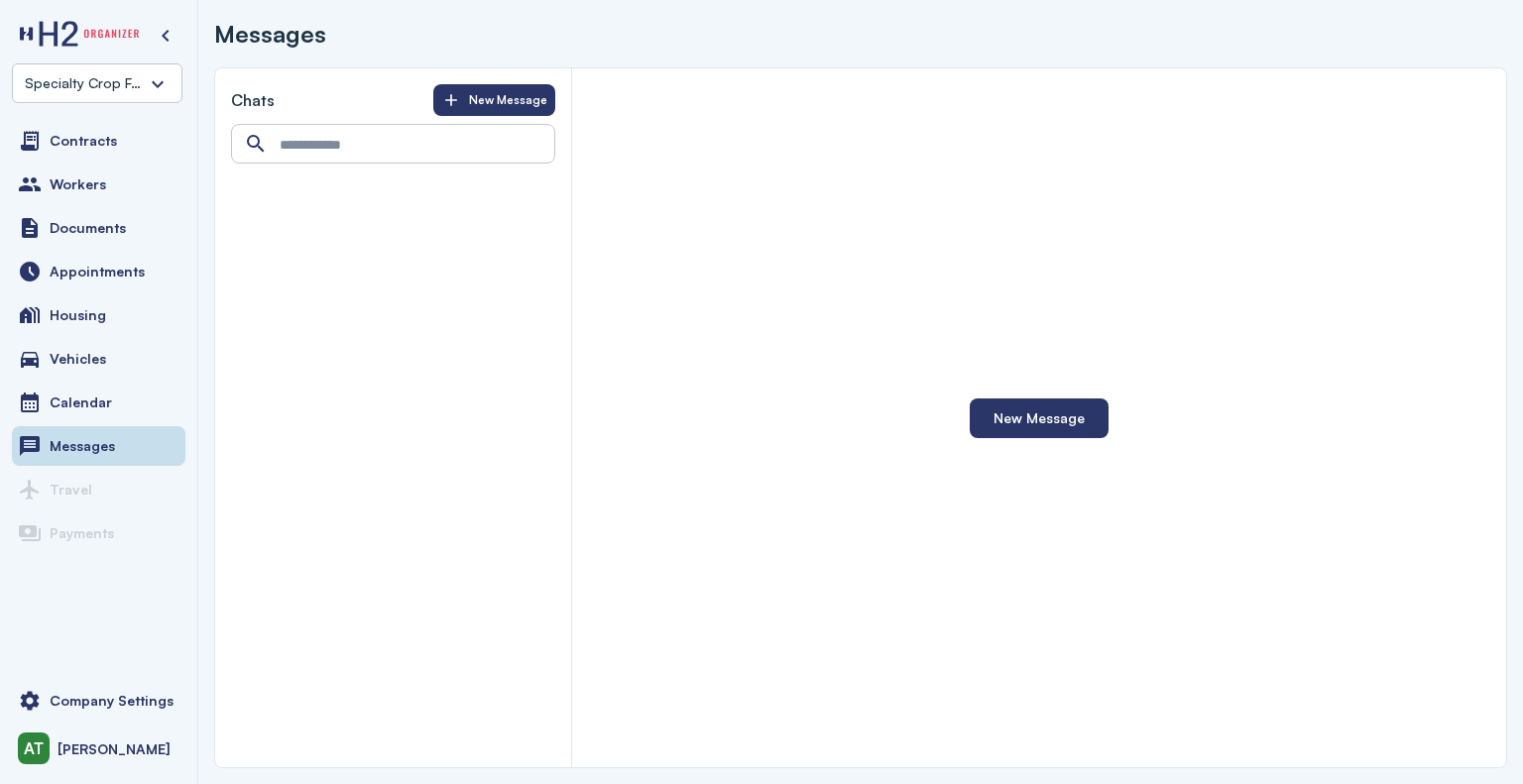click on "New Message" at bounding box center (1039, 417) 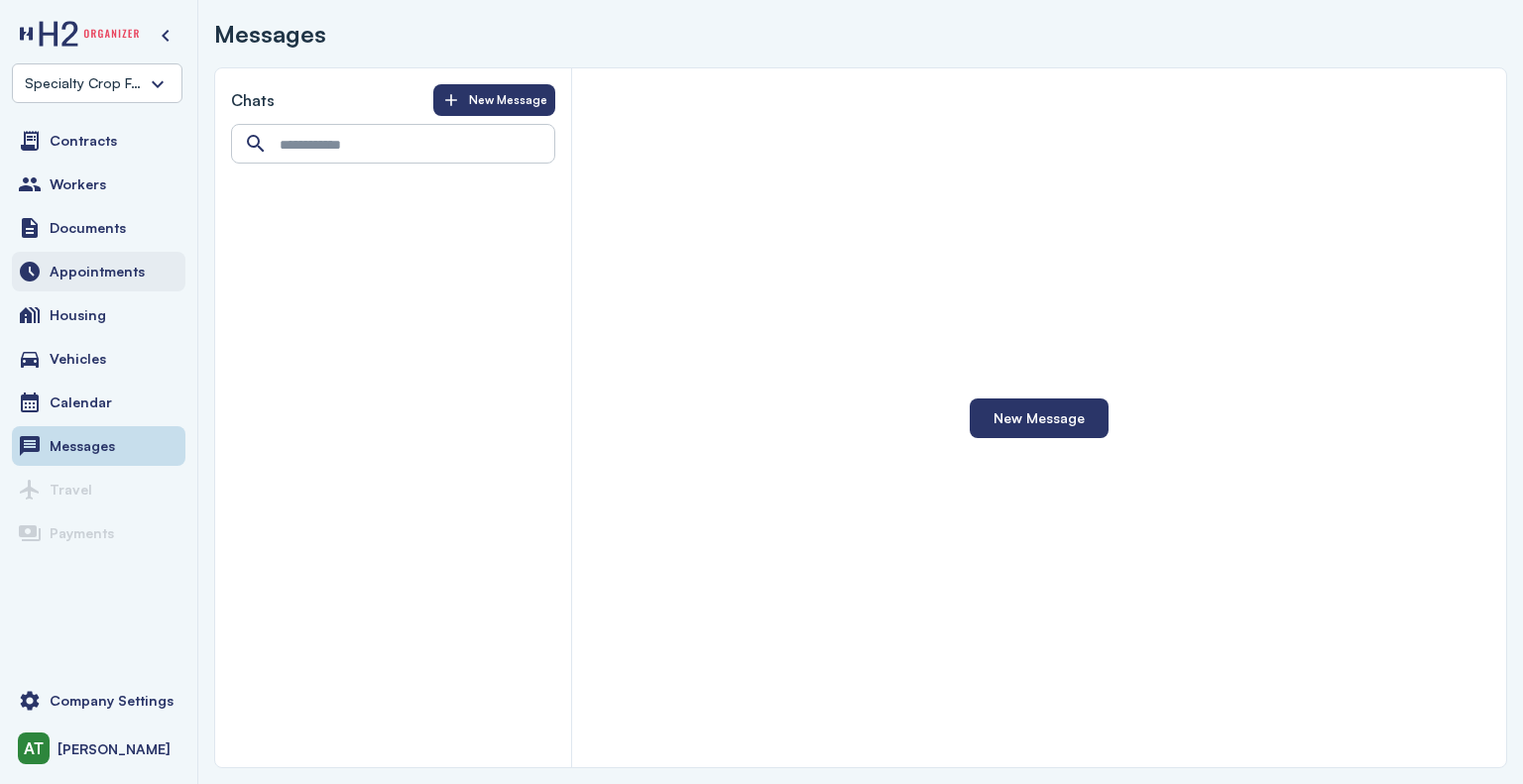 click on "Appointments" at bounding box center (97, 272) 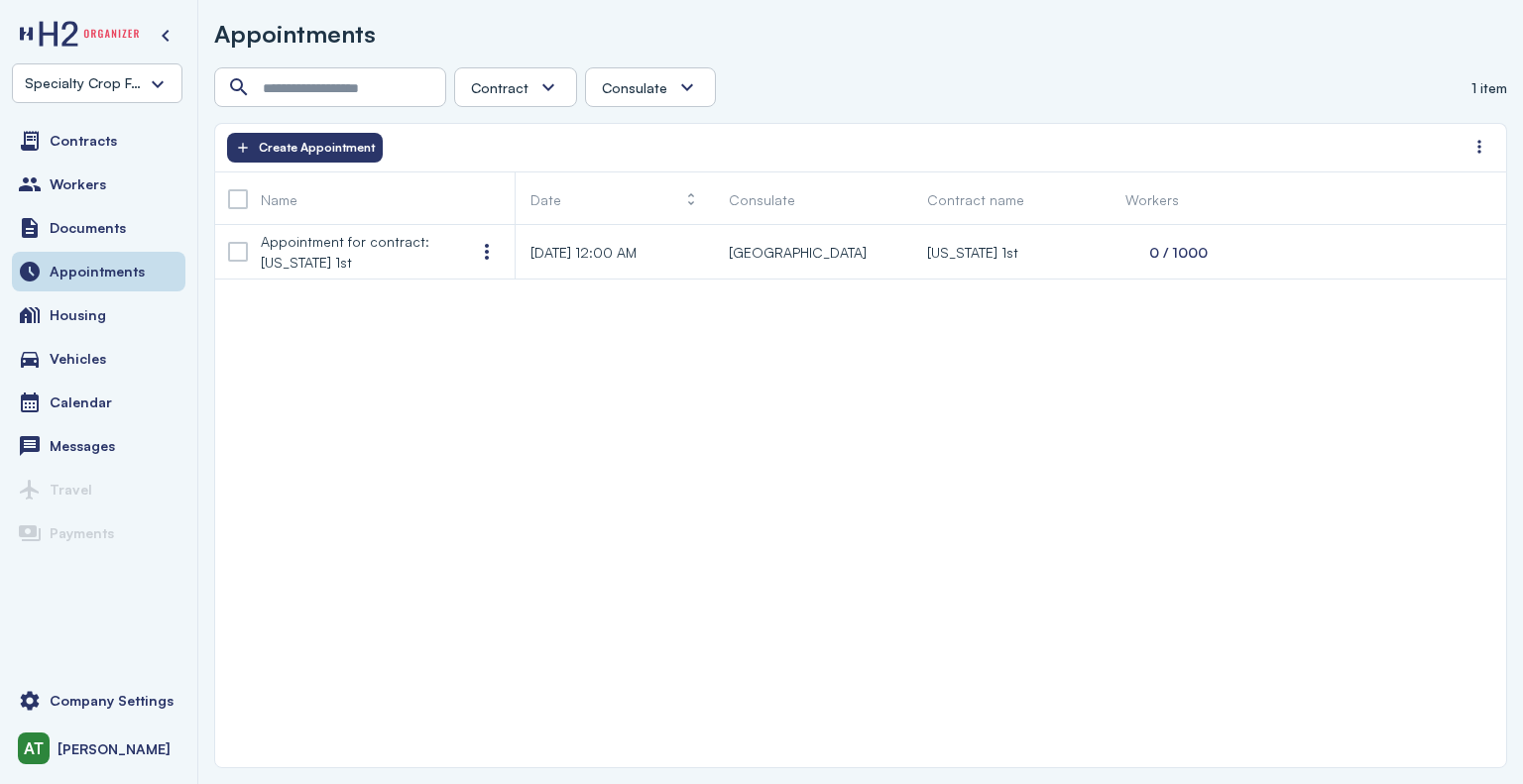 click on "Specialty Crop Farm Labor Contractors LLC" at bounding box center (97, 83) 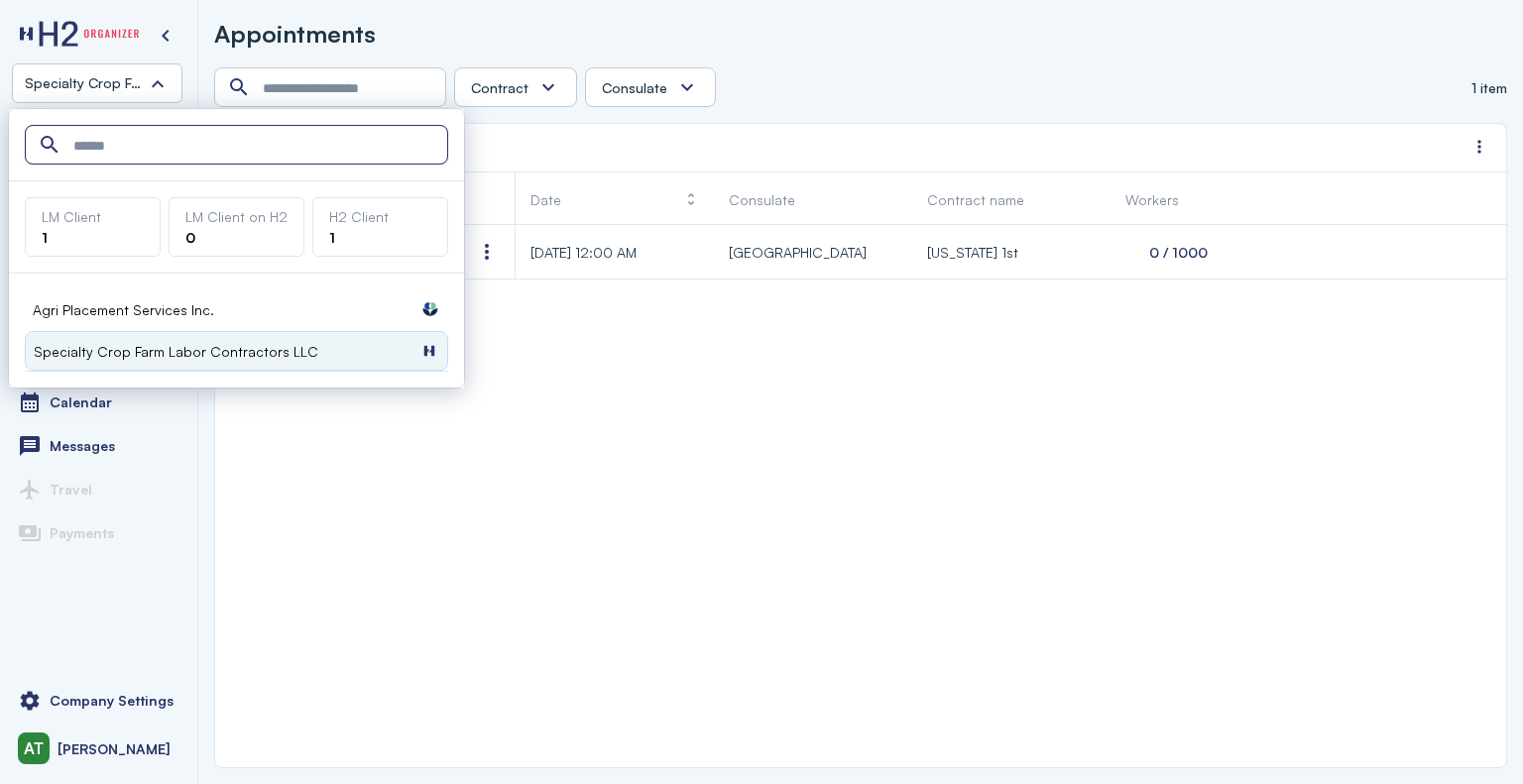 click on "Specialty Crop Farm Labor Contractors LLC" at bounding box center (97, 83) 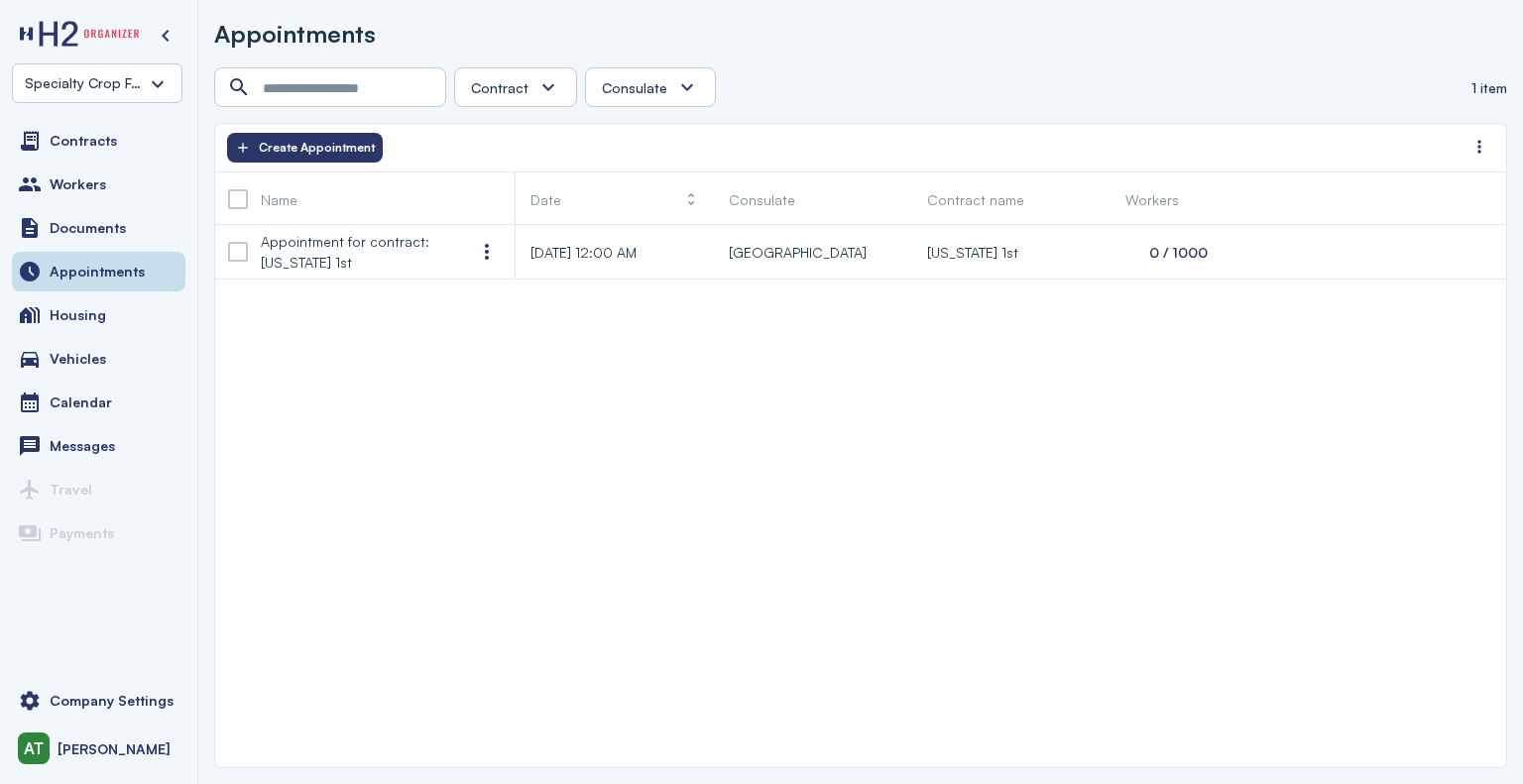 click on "Appointment for contract: [US_STATE] 1st           [DATE] 12:00 AM Monterrey [US_STATE] 1st   0 / 1000" at bounding box center (861, 496) 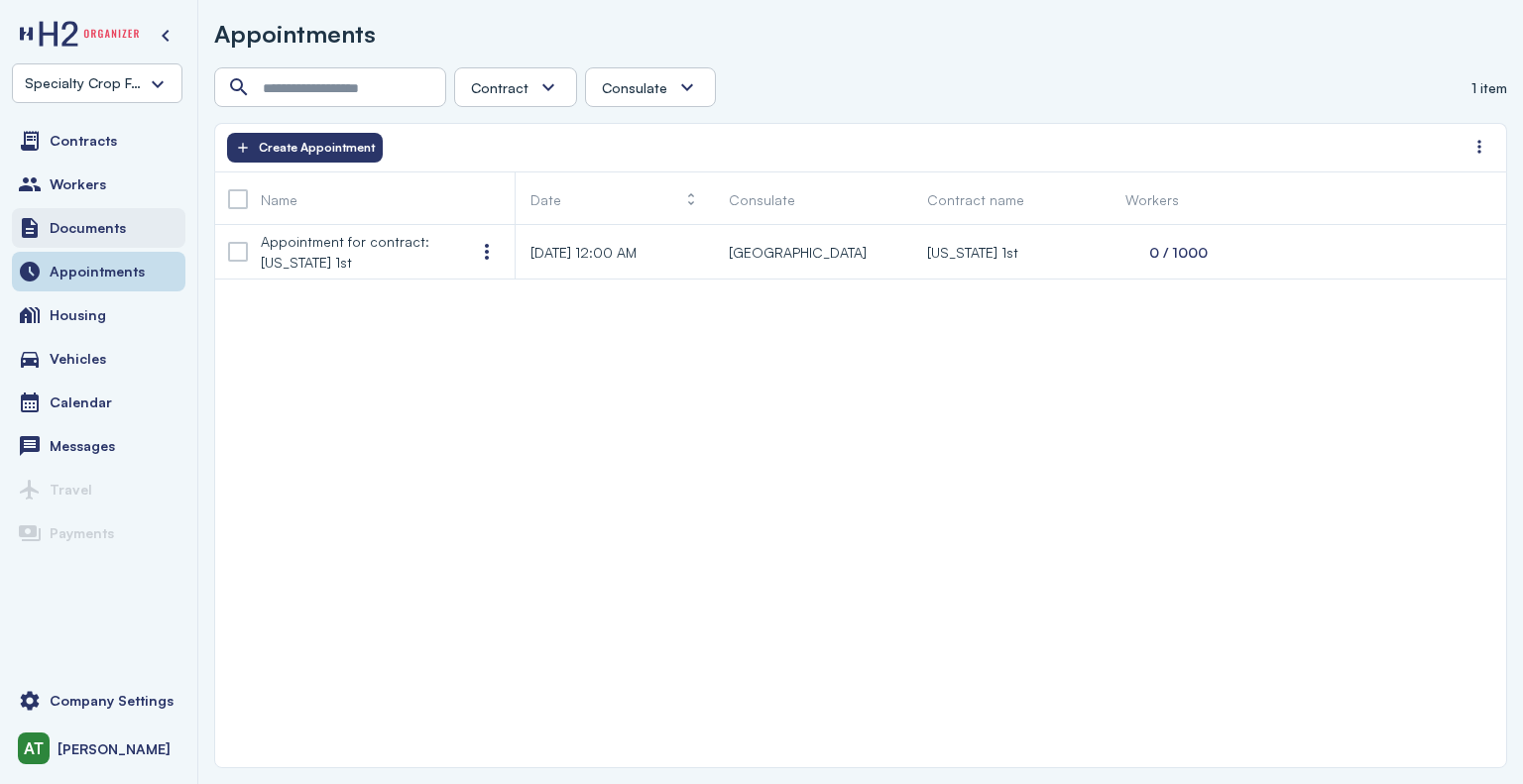 click on "Documents" at bounding box center (87, 228) 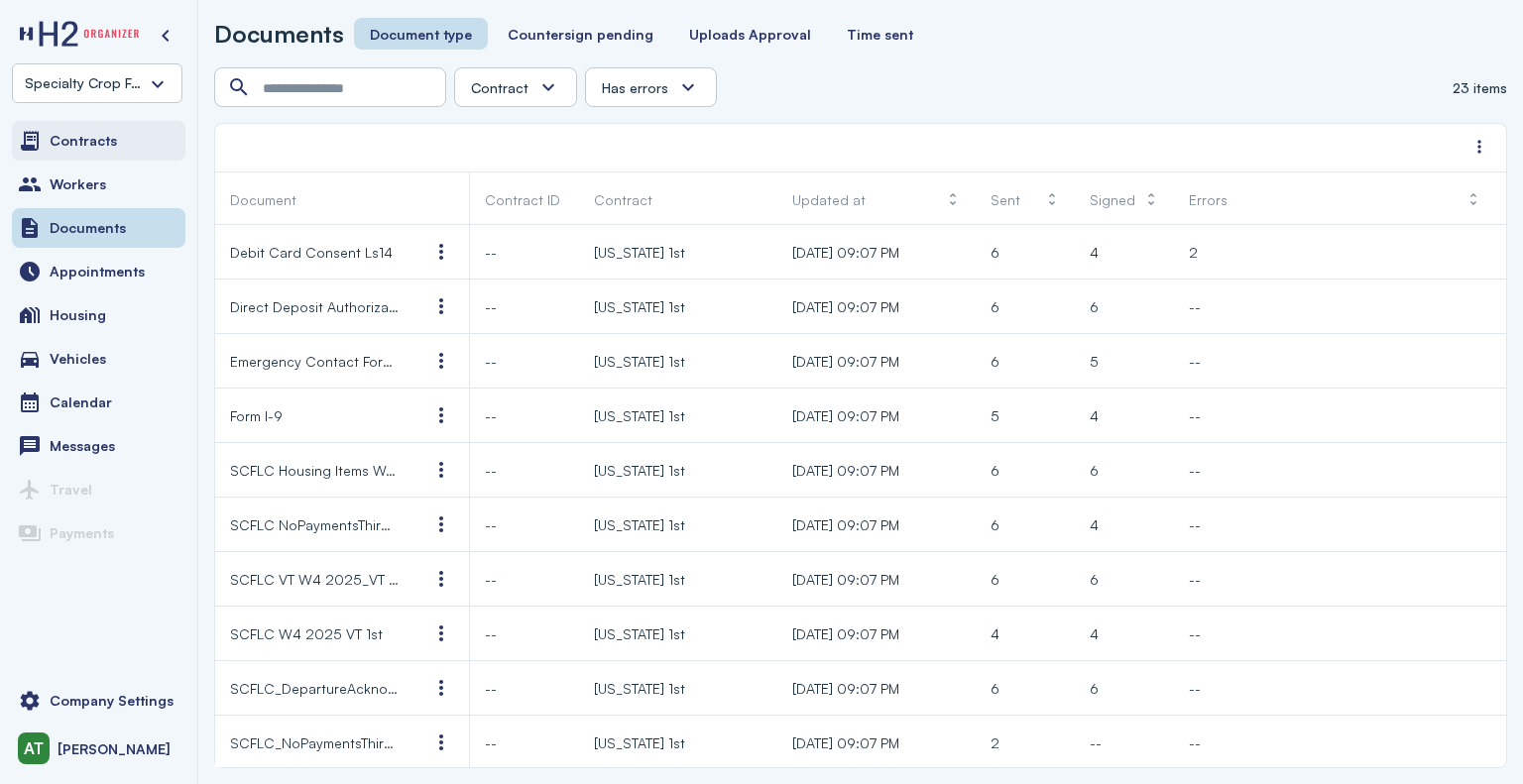 click on "Contracts" at bounding box center [83, 141] 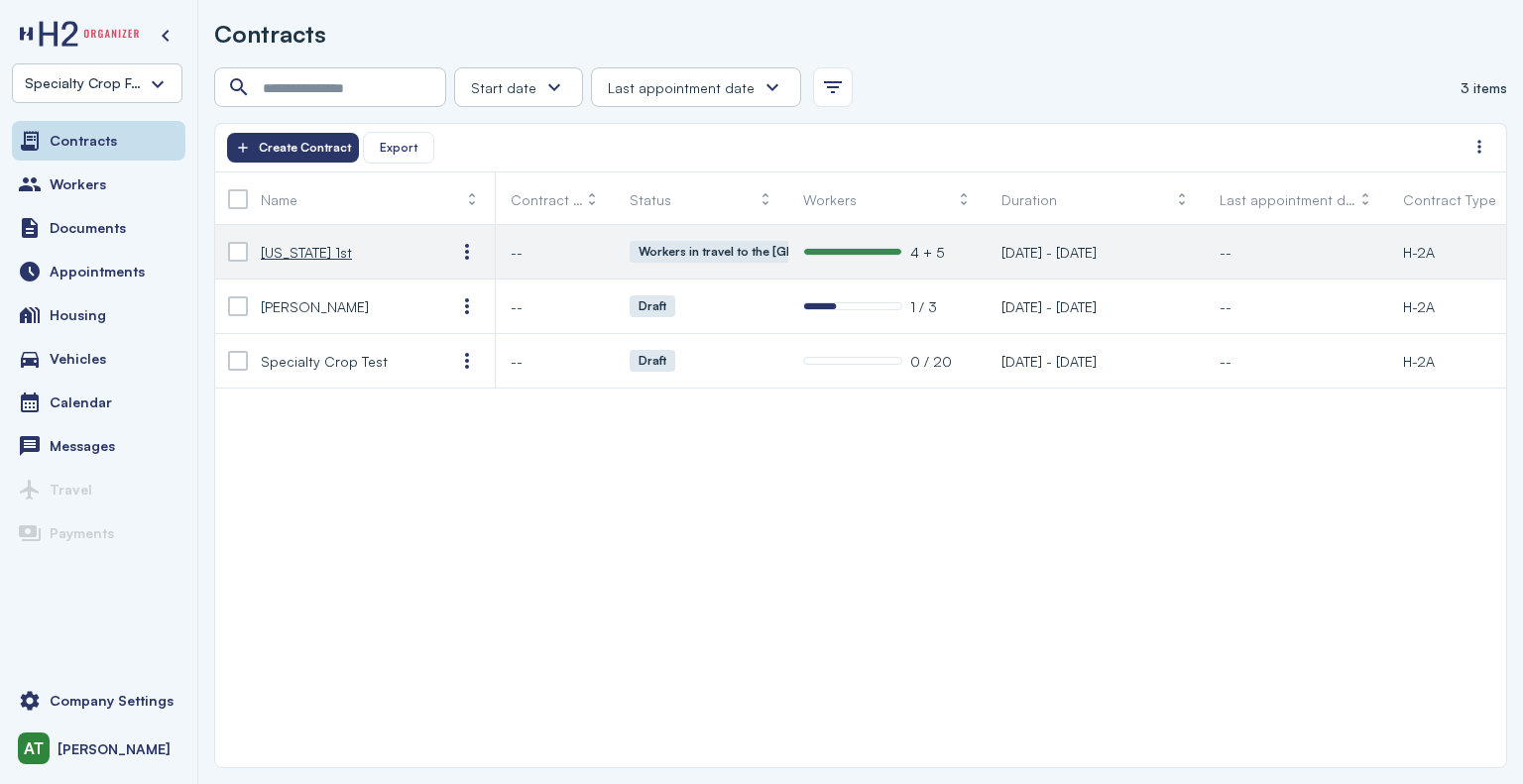 click on "[US_STATE] 1st" at bounding box center [306, 252] 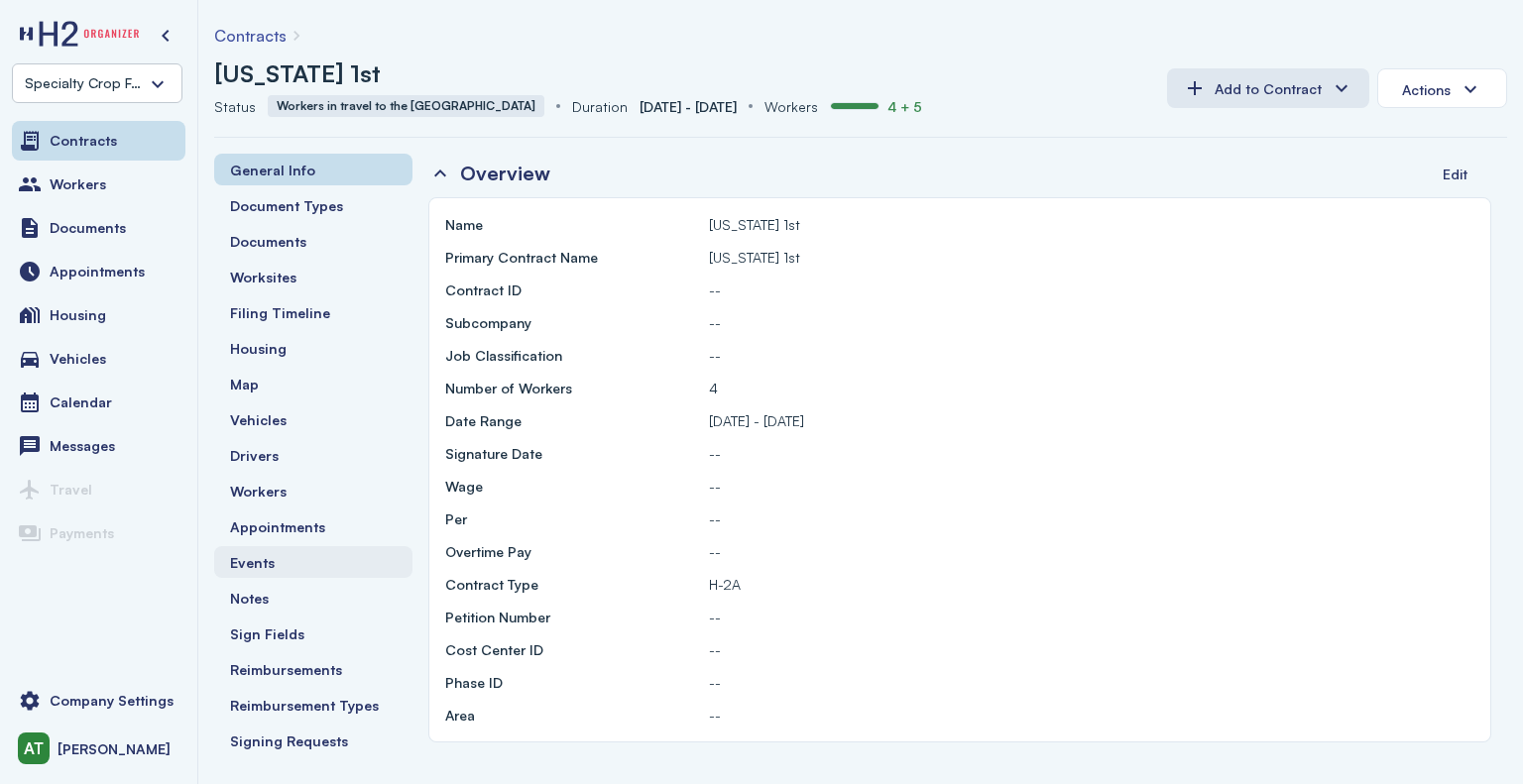click on "Events" at bounding box center [252, 562] 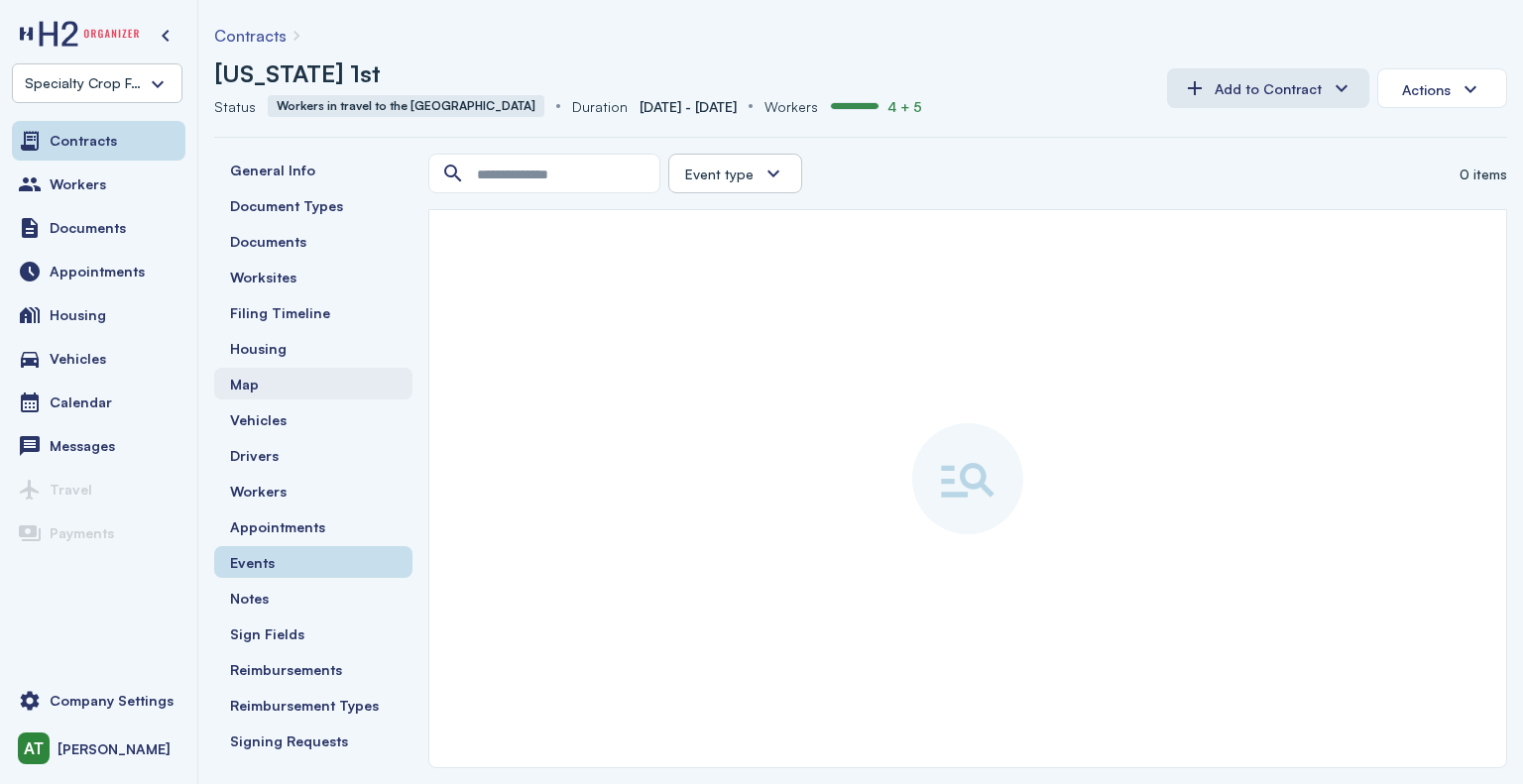 click on "Map" at bounding box center (313, 384) 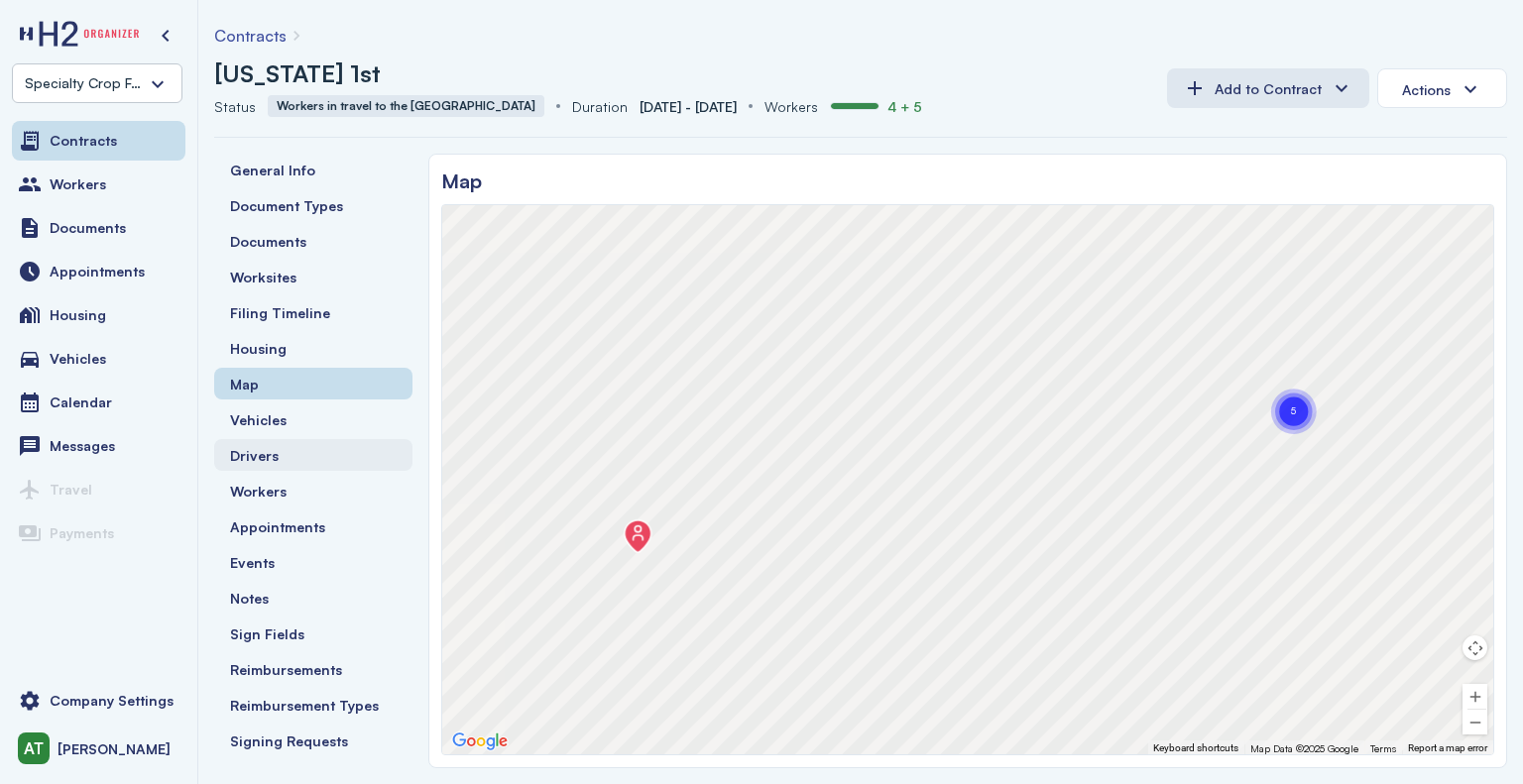 click on "Drivers" at bounding box center [254, 455] 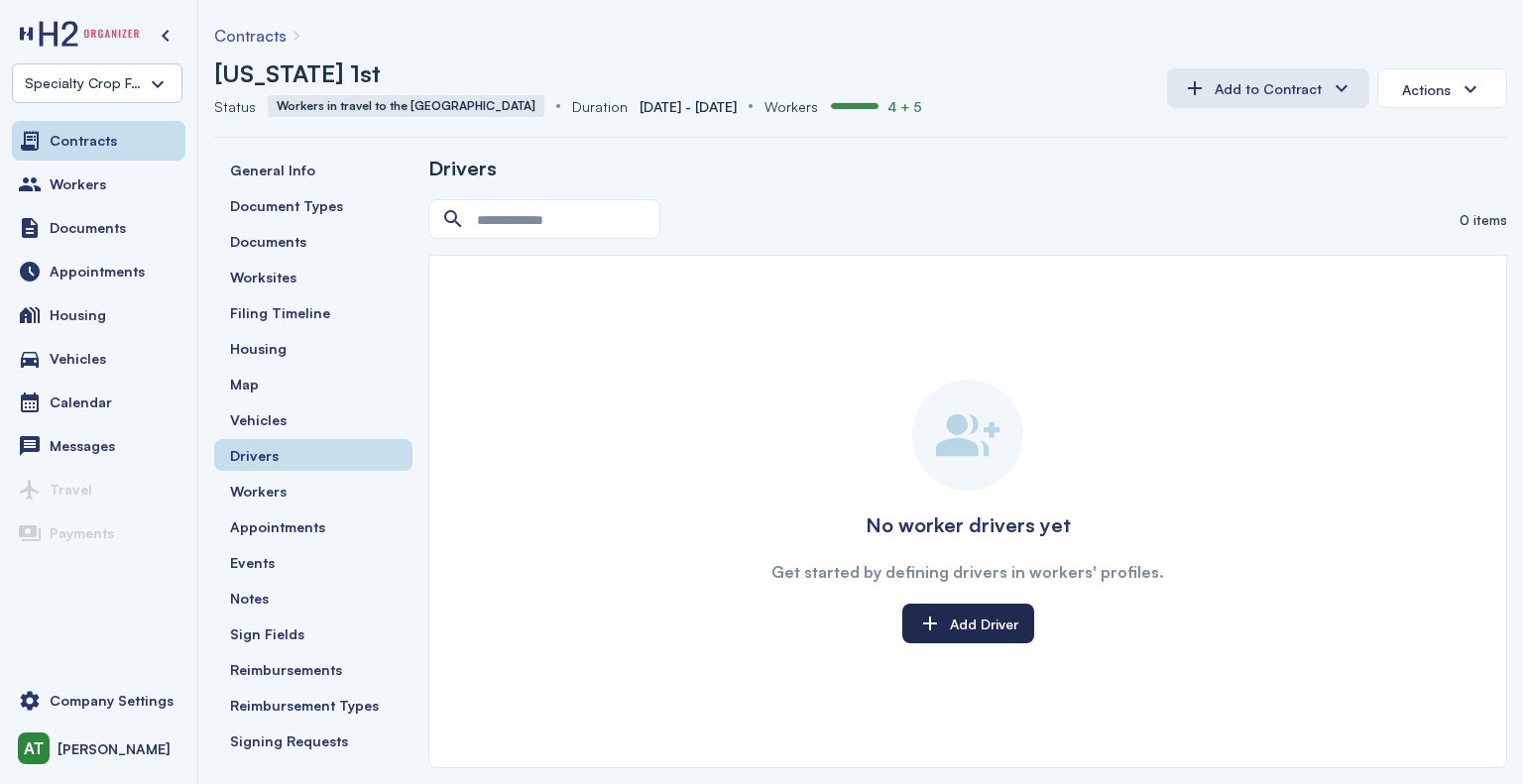 click on "Add Driver" 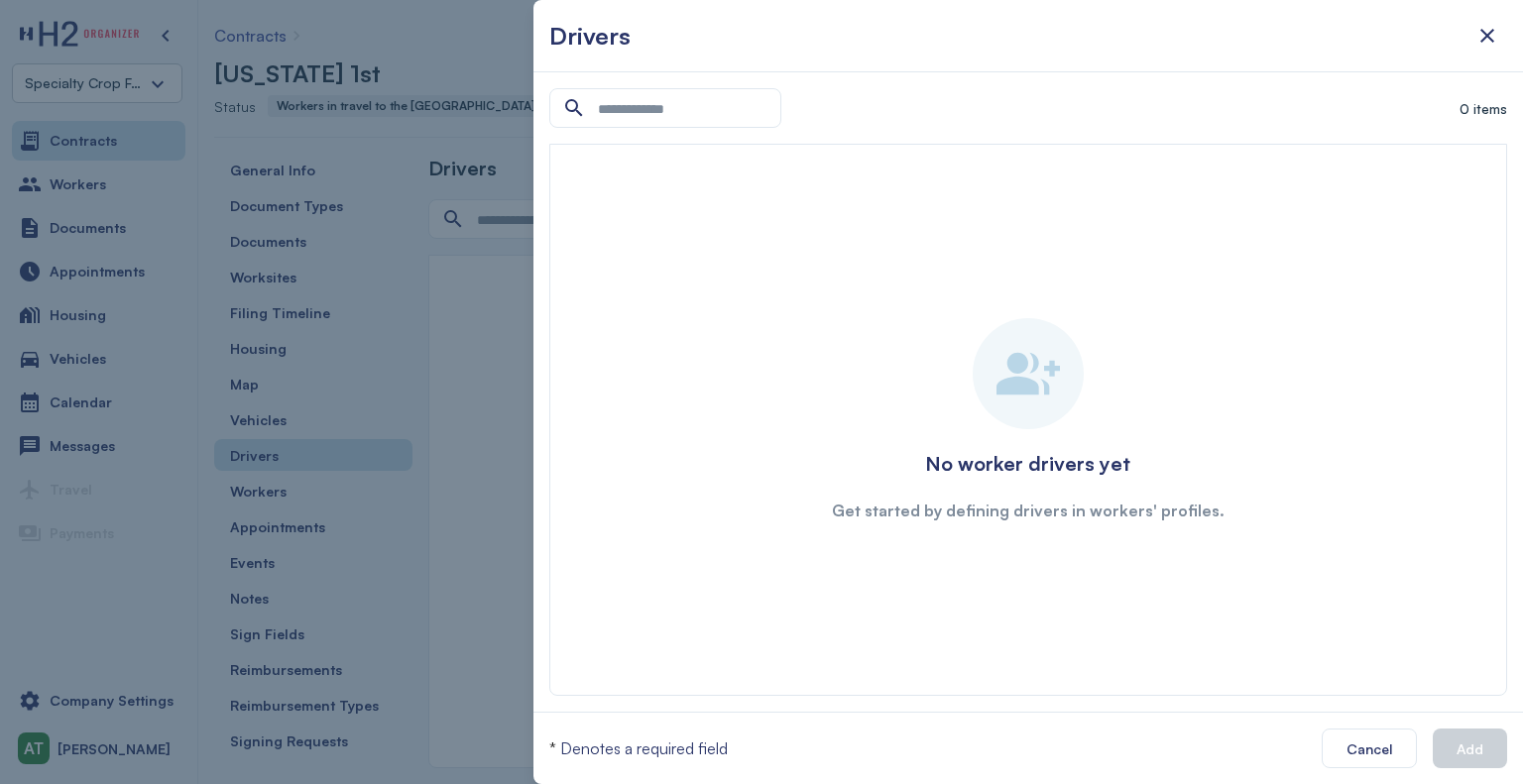 click at bounding box center (762, 392) 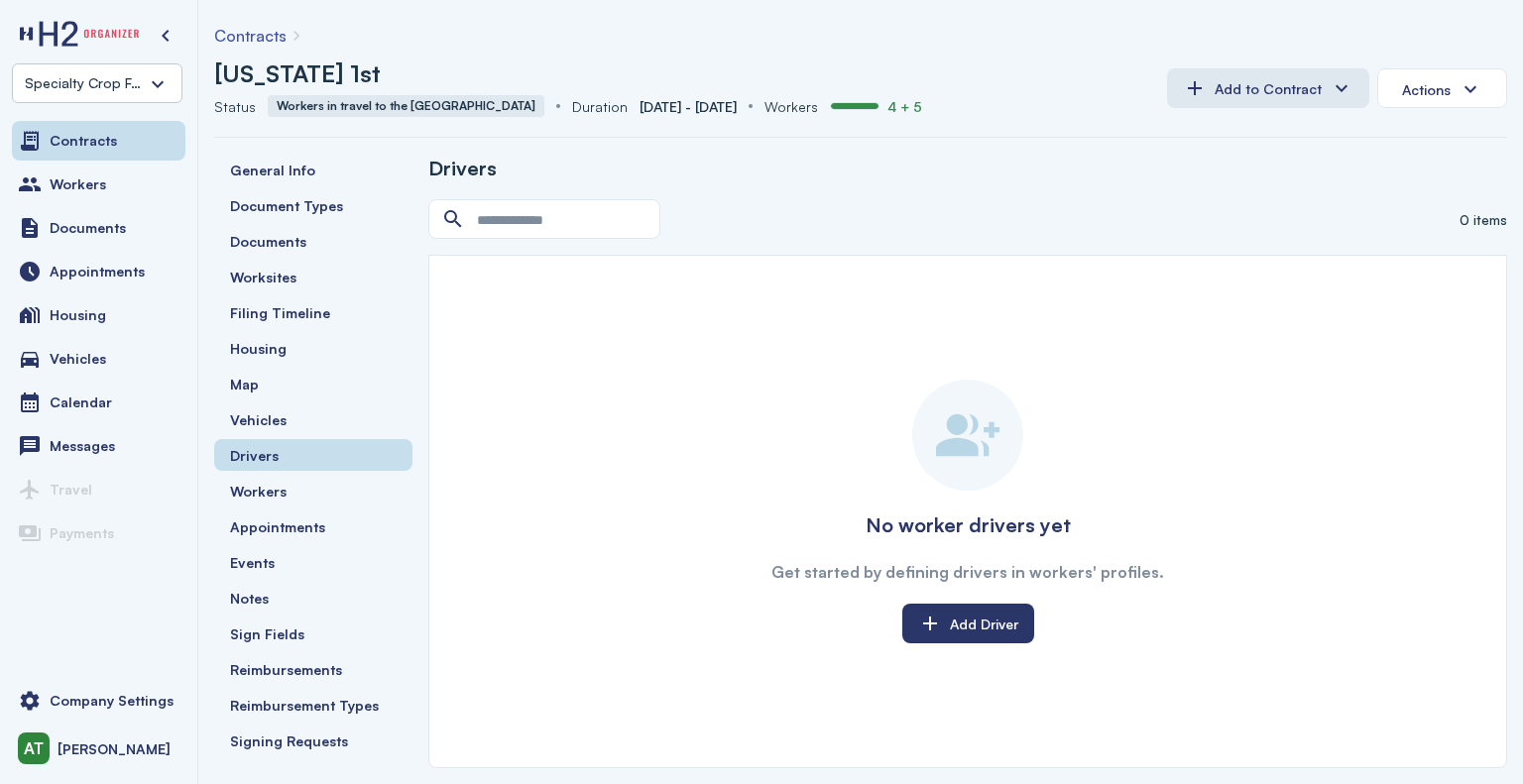 click on "Workers" at bounding box center [77, 184] 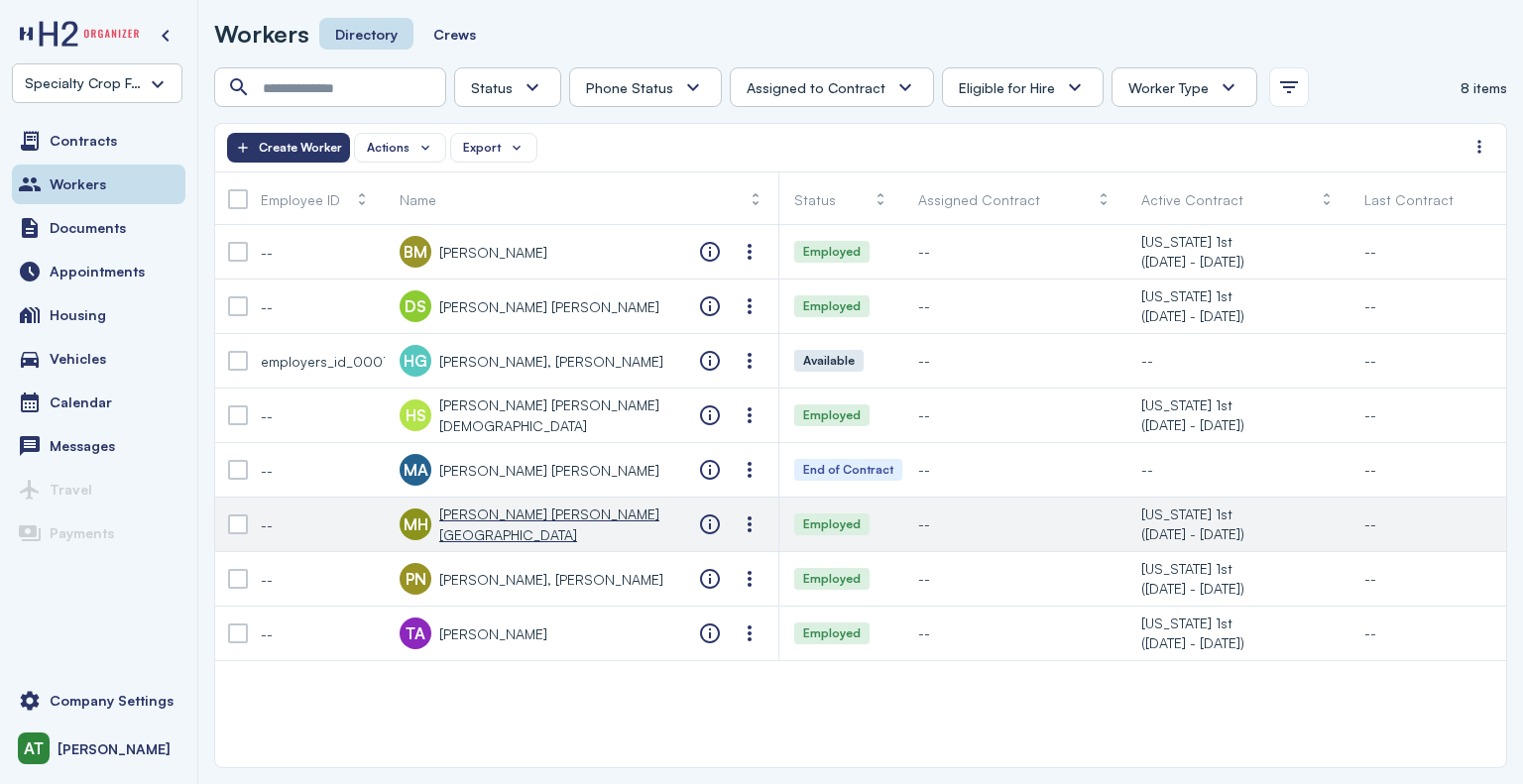 click on "[PERSON_NAME] [PERSON_NAME][GEOGRAPHIC_DATA]" at bounding box center (553, 524) 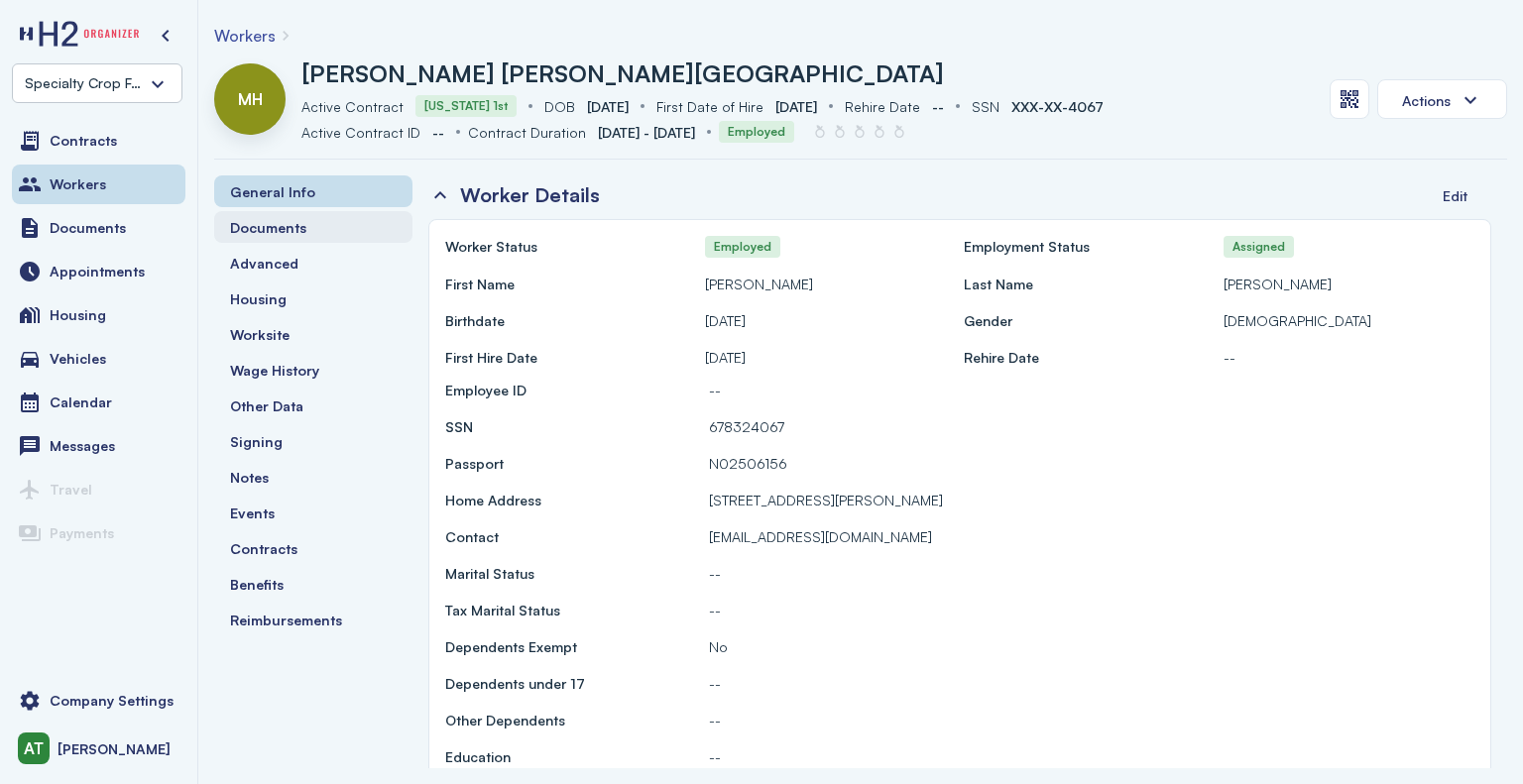 click on "Documents" at bounding box center [268, 227] 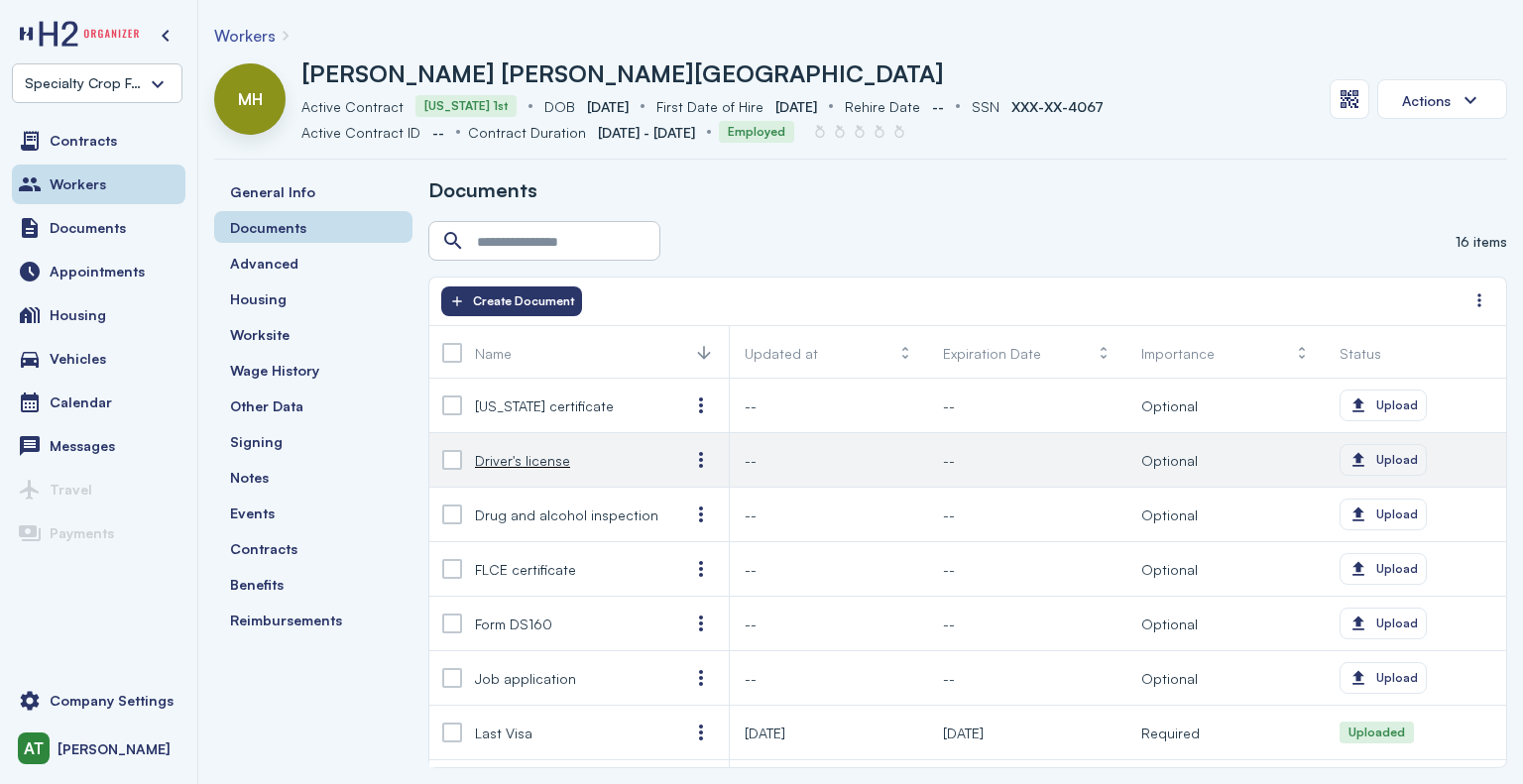 click on "Upload" 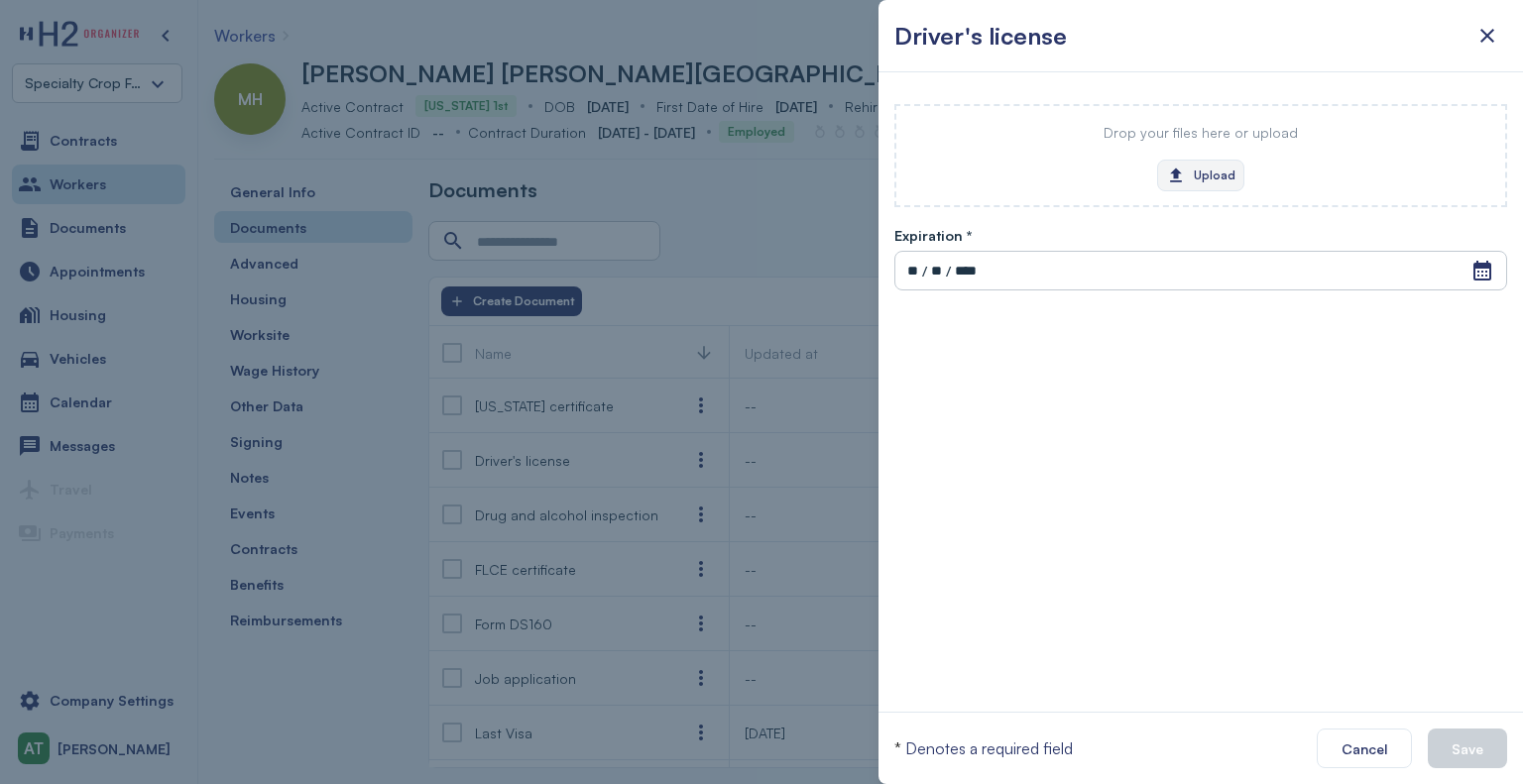 click on "Upload" 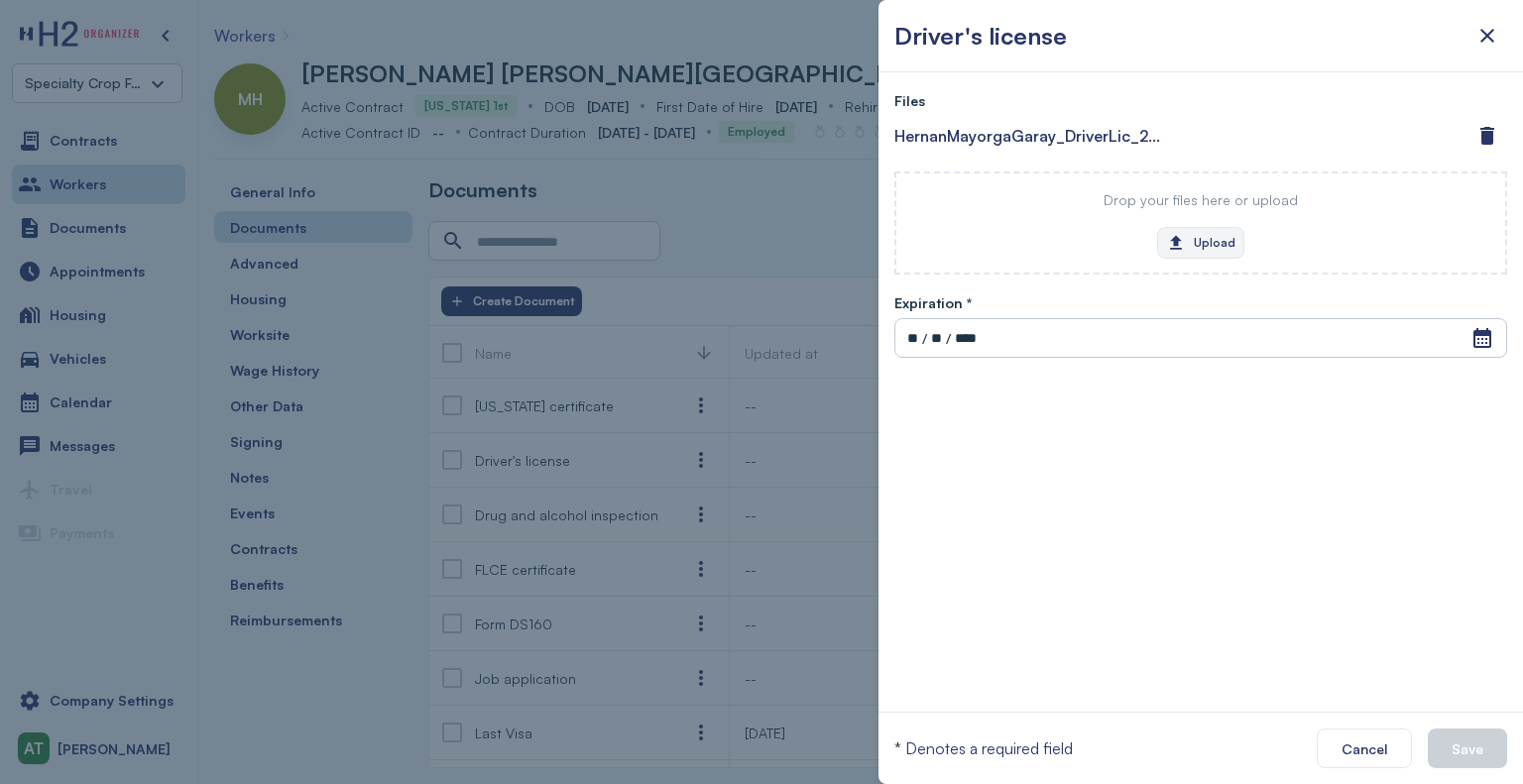 click 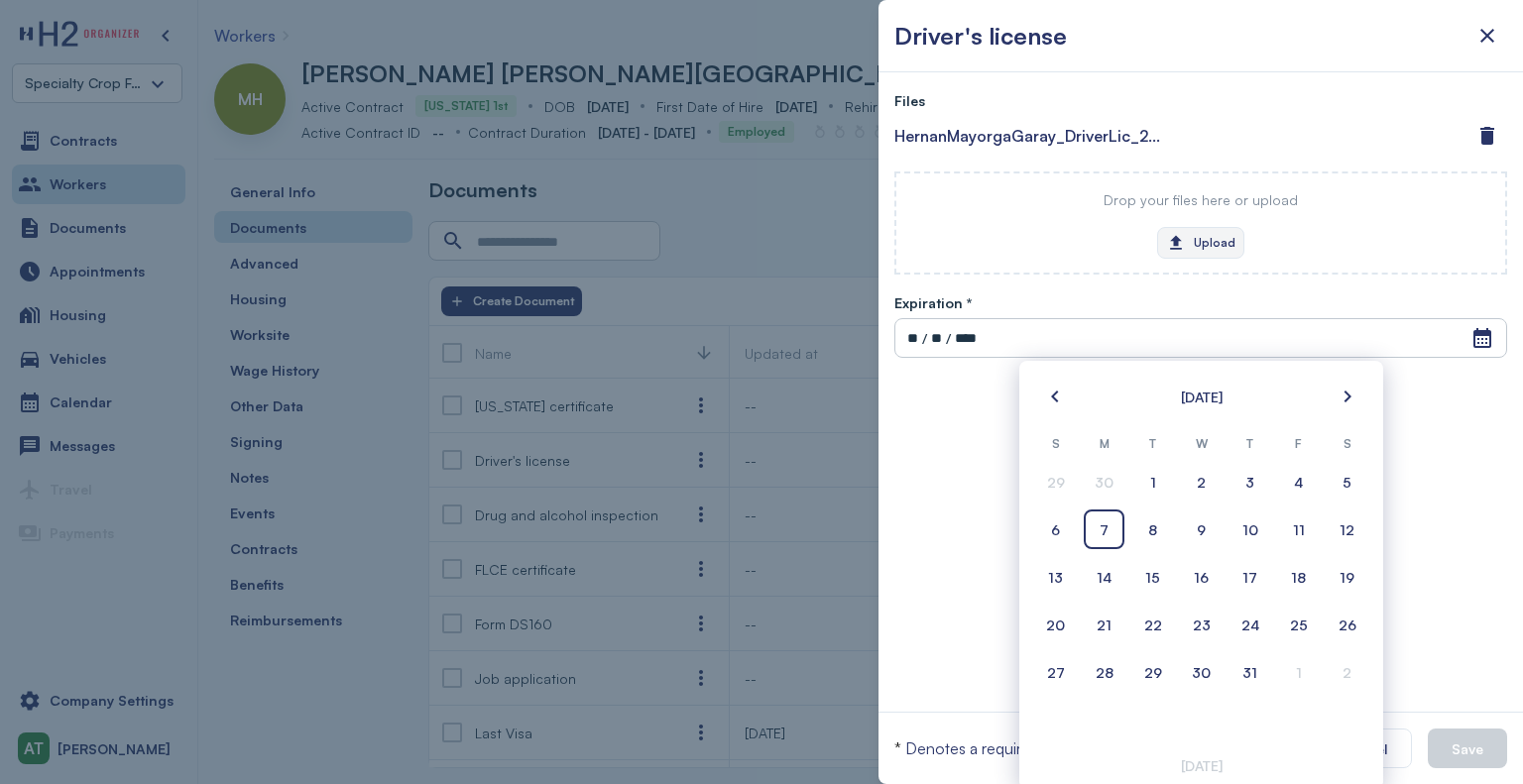 click on "**" at bounding box center [936, 338] 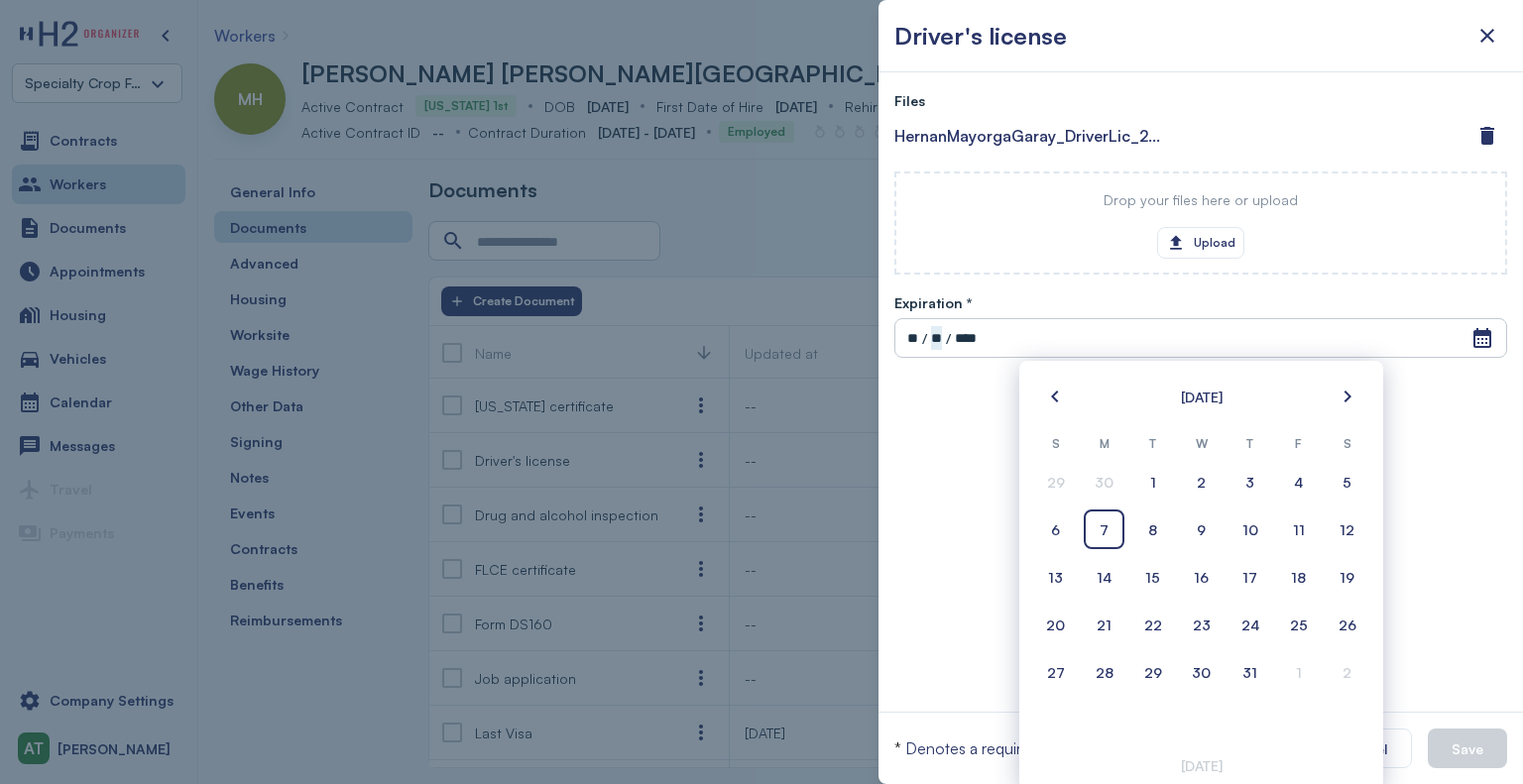 click on "**" at bounding box center [912, 338] 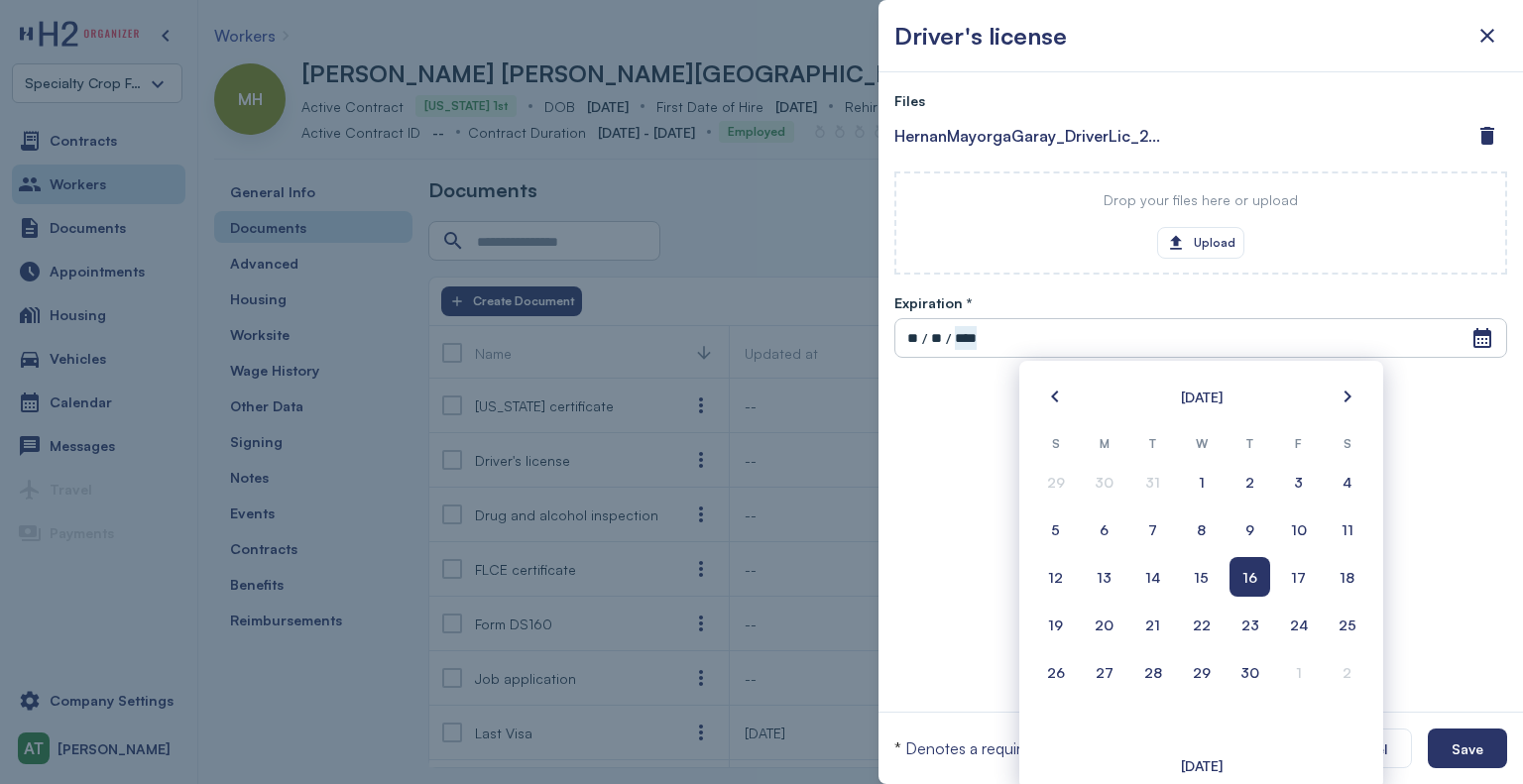 click on "Files           HernanMayorgaGaray_DriverLic_2025_05.pdf         Drop your files here or upload     Upload           Expiration *     Open Calendar   **   /   **   /   ****           Invalid date   Event Date, [DATE]       [DATE]           S M T W T F S 29   30   31   1   2   3   4   5   6   7   8   9   10   11   12   13   14   15   16   17   18   19   20   21   22   23   24   25   26   27   28   29   30   1   2       [DATE]" at bounding box center (1201, 392) 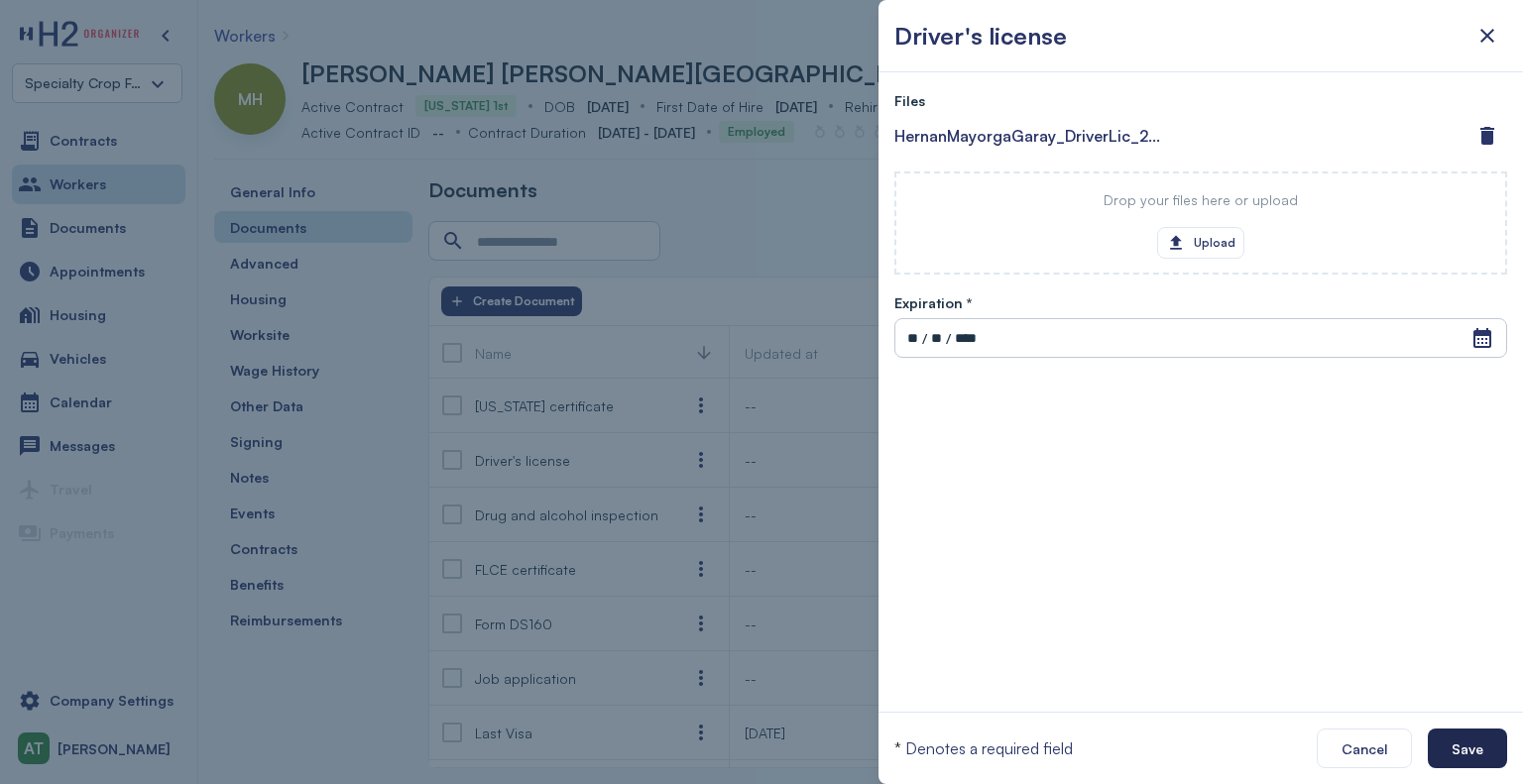 click on "Save" at bounding box center [1467, 748] 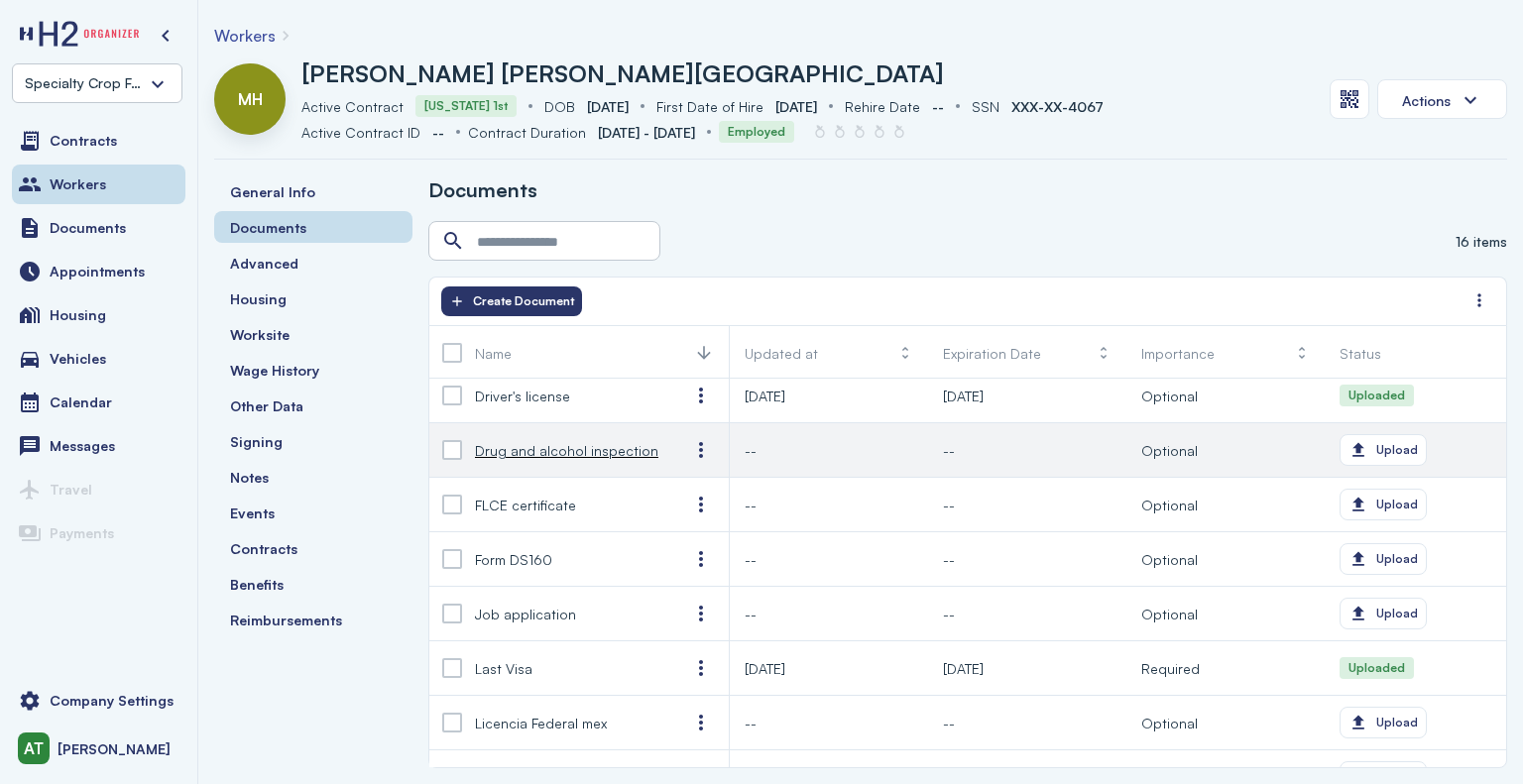 scroll, scrollTop: 99, scrollLeft: 0, axis: vertical 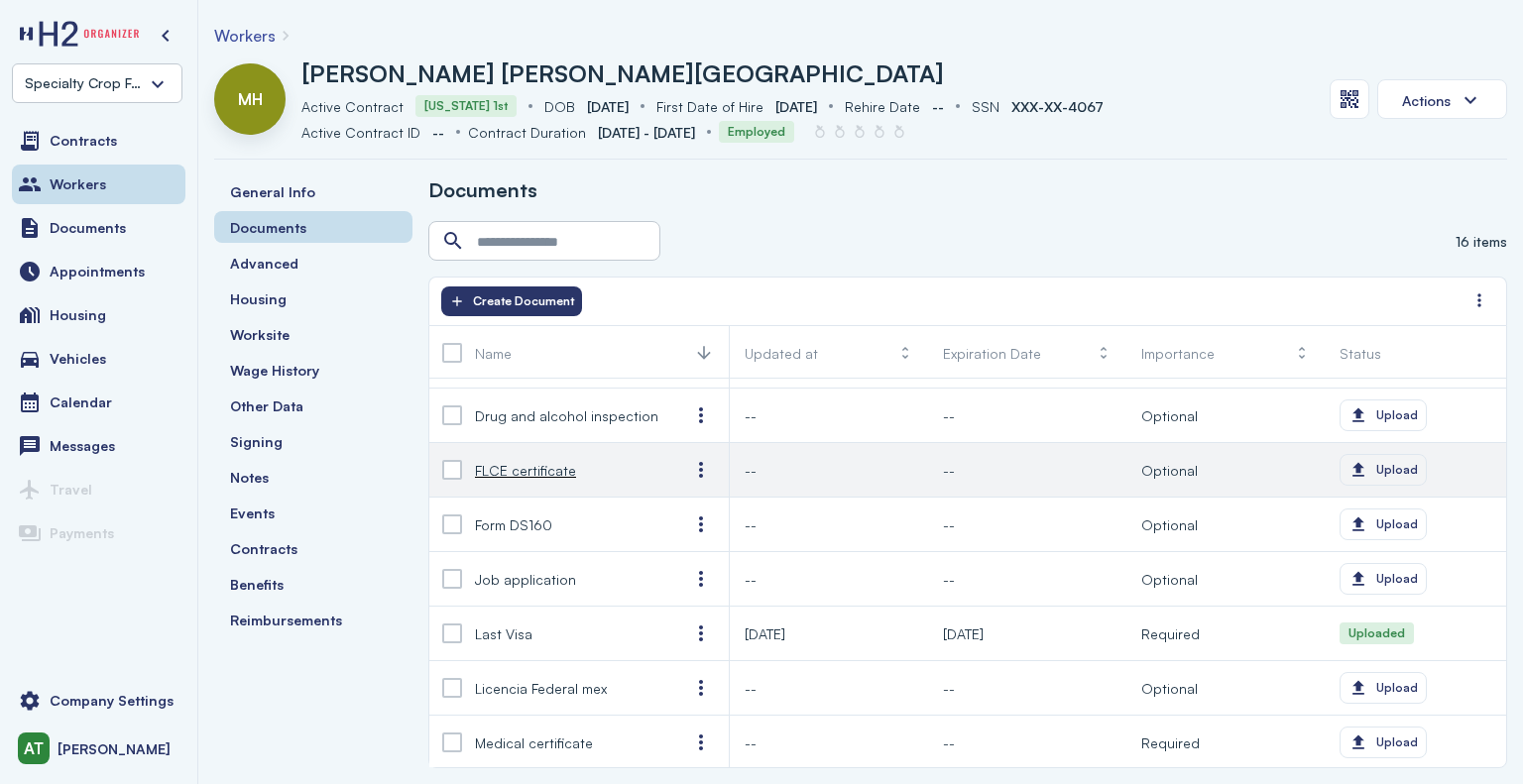 click on "Upload" 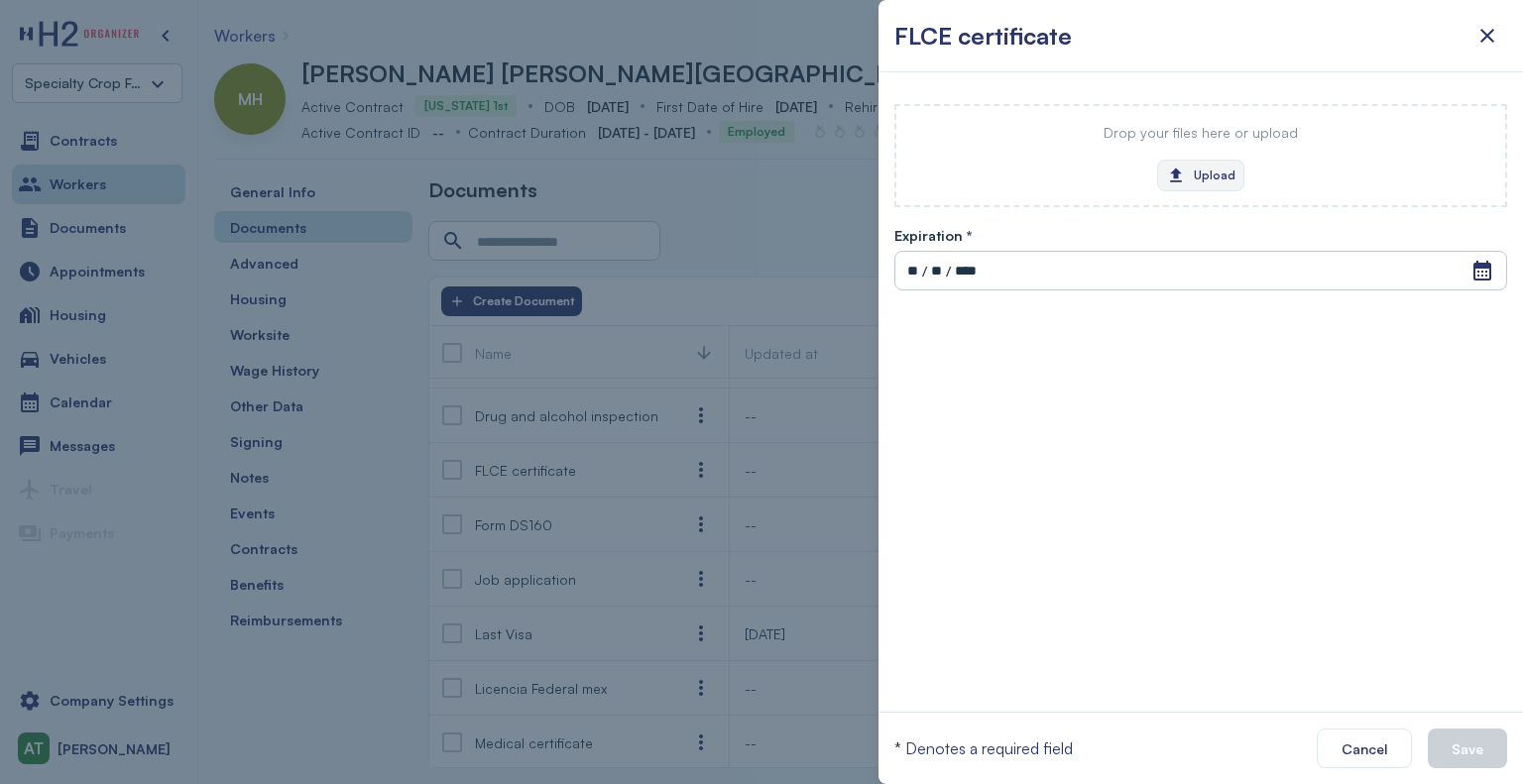 click on "Upload" 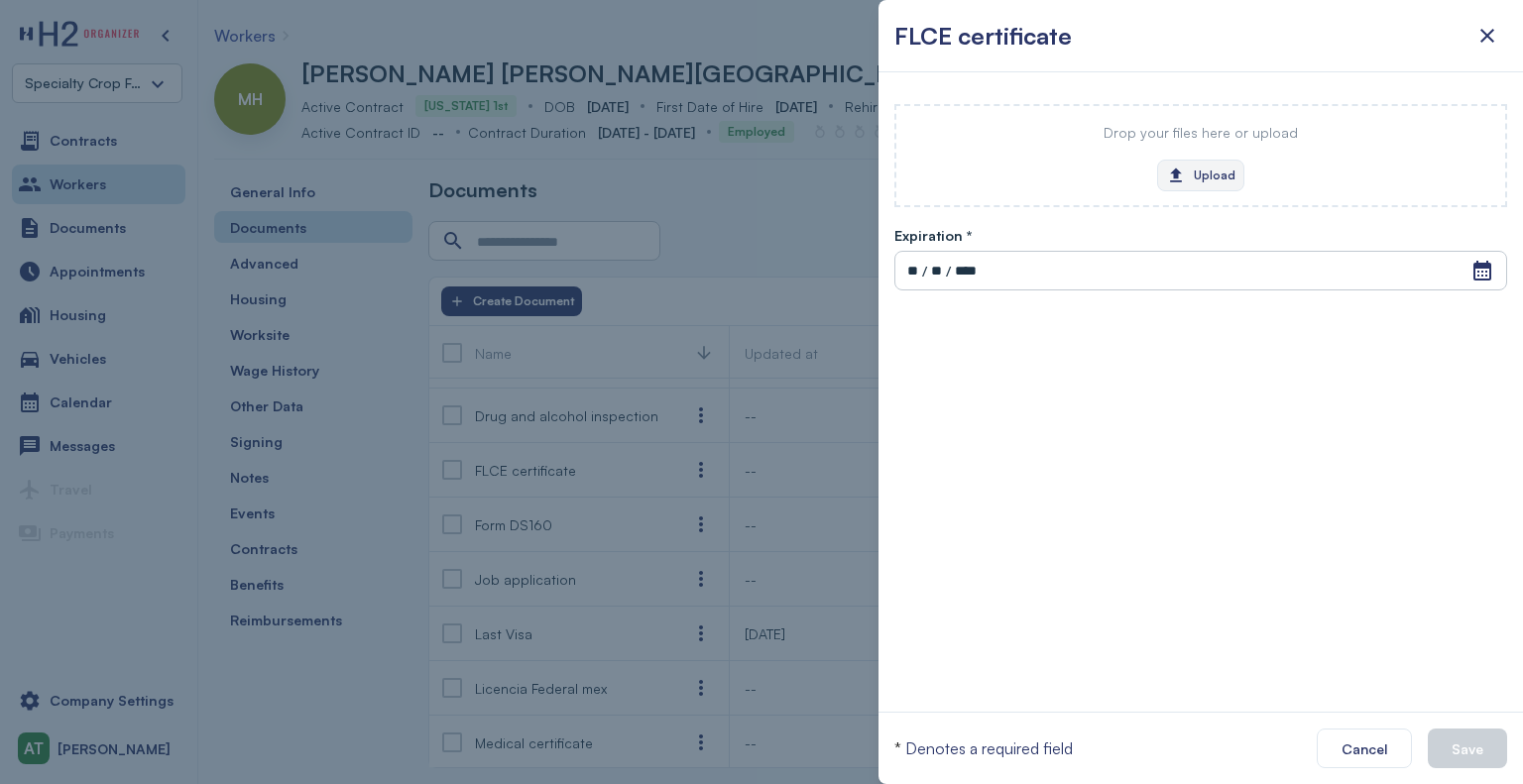 click at bounding box center (762, 392) 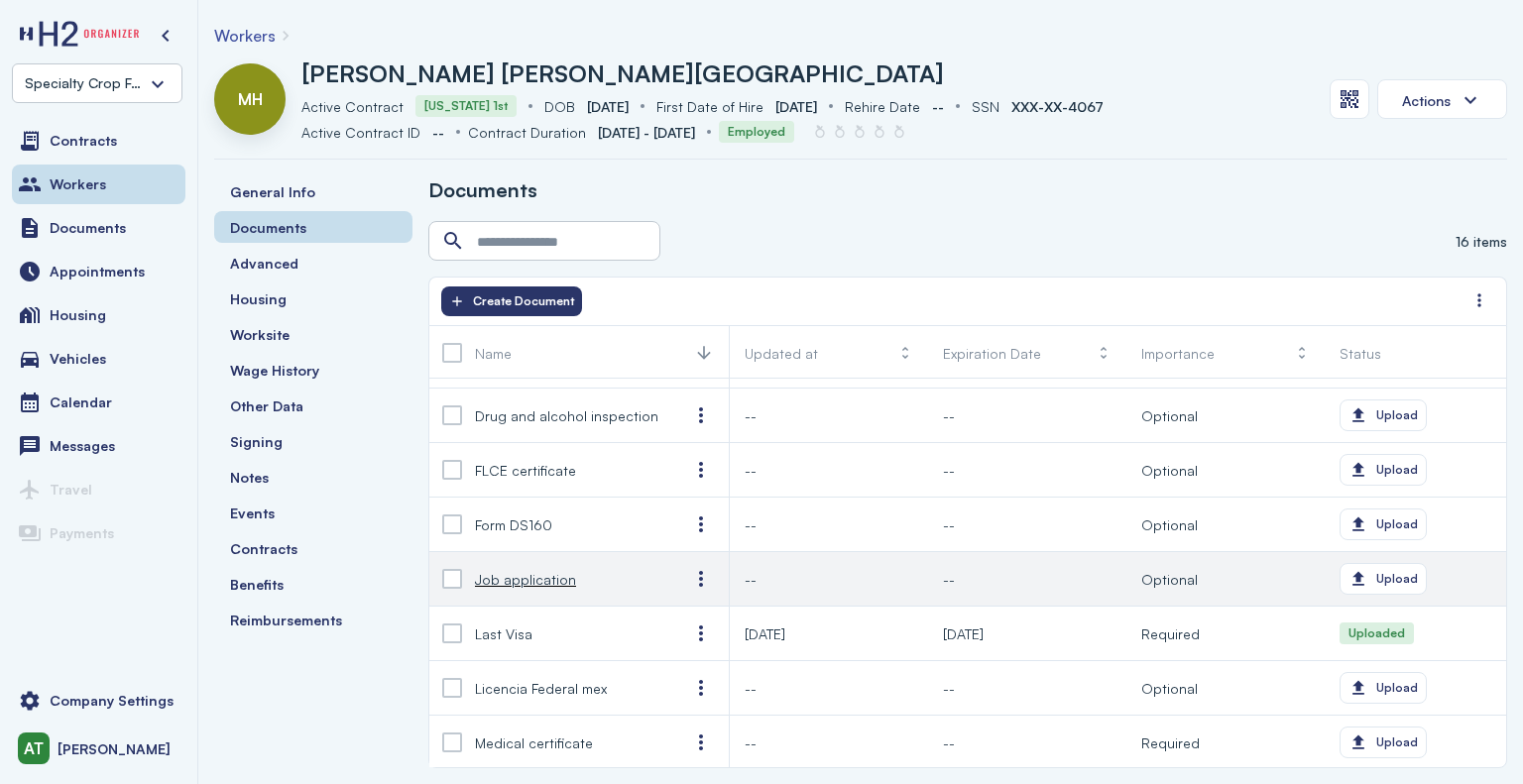 scroll, scrollTop: 0, scrollLeft: 0, axis: both 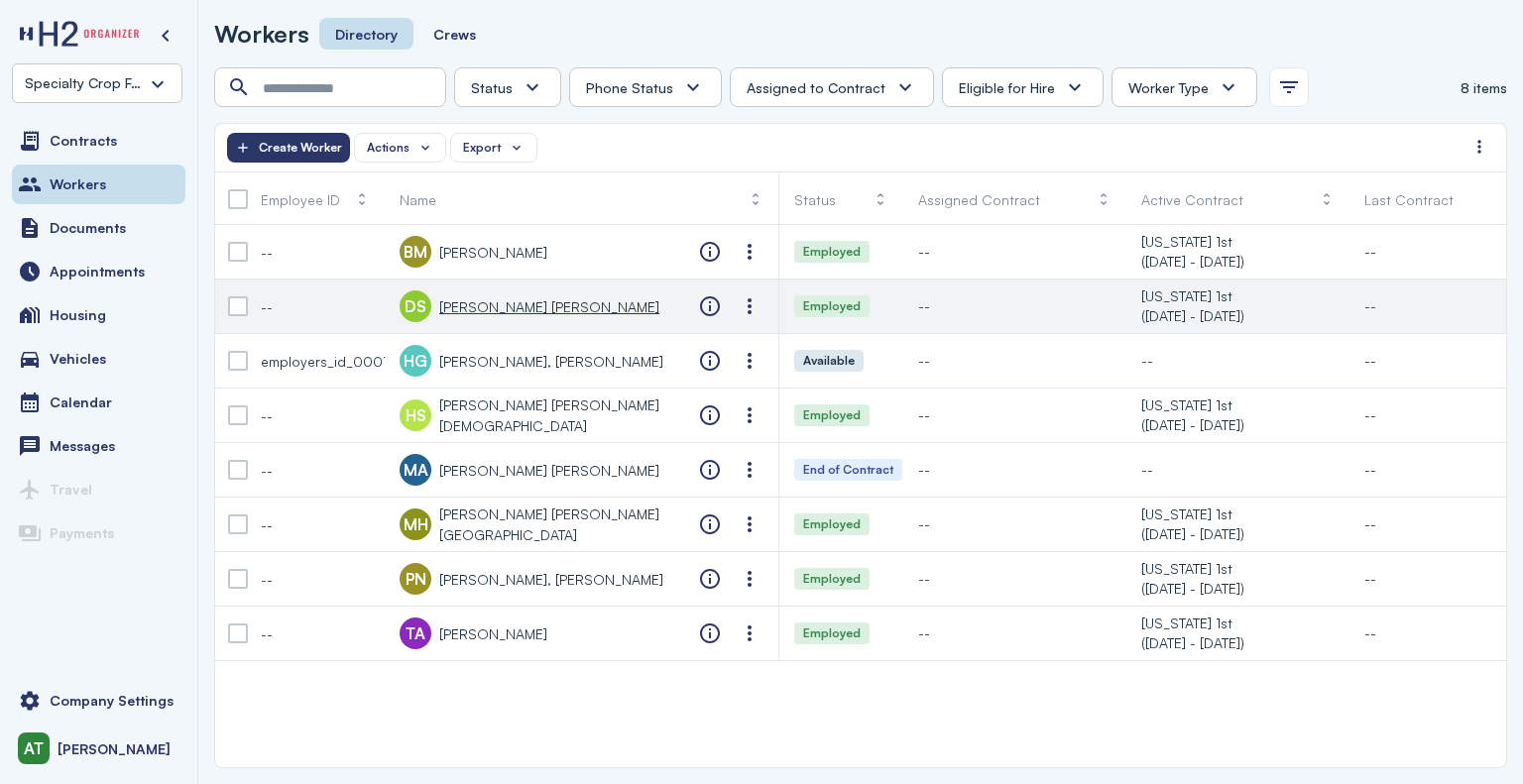 click on "[PERSON_NAME] [PERSON_NAME]" at bounding box center [549, 306] 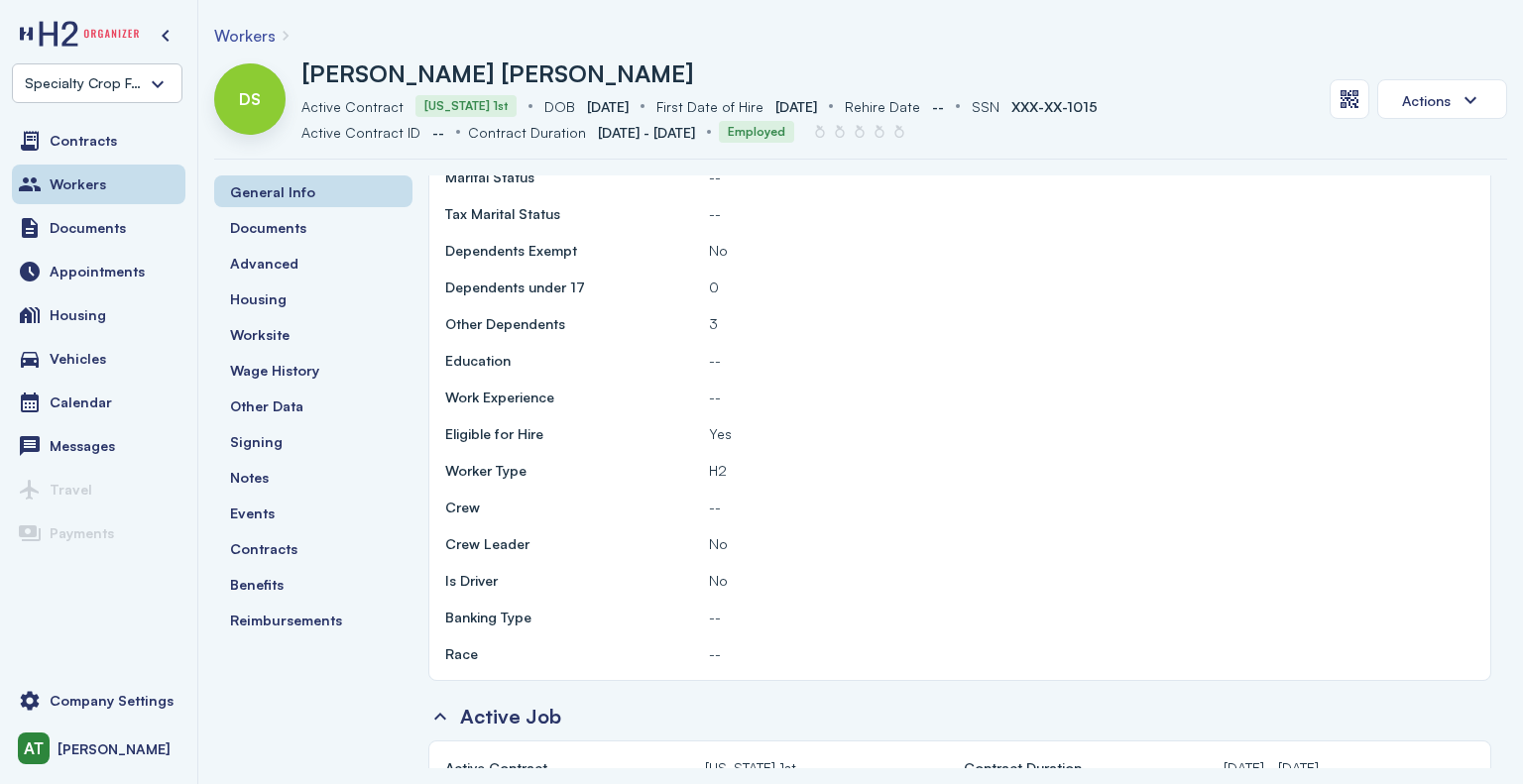 scroll, scrollTop: 0, scrollLeft: 0, axis: both 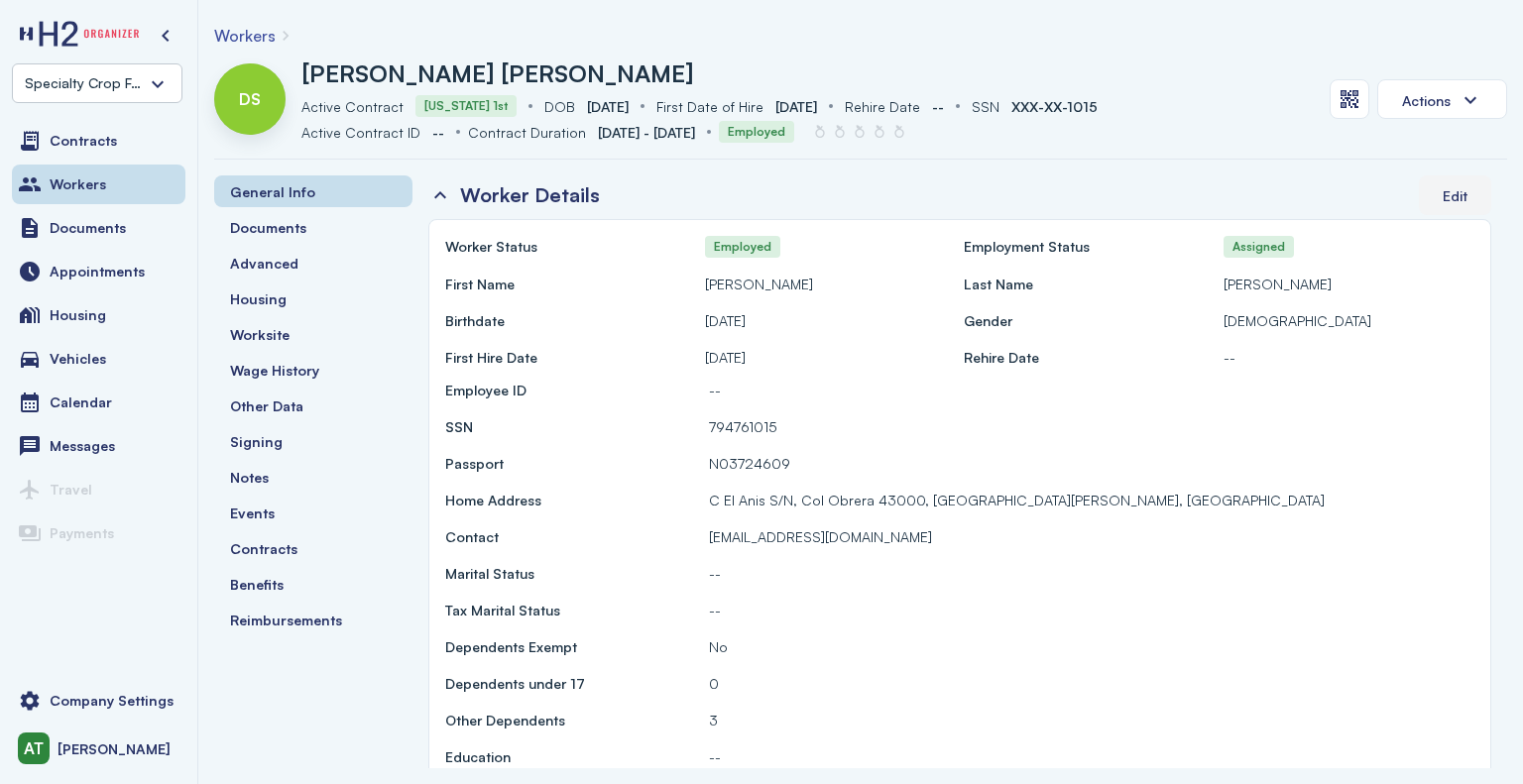 click on "Edit" at bounding box center [1455, 195] 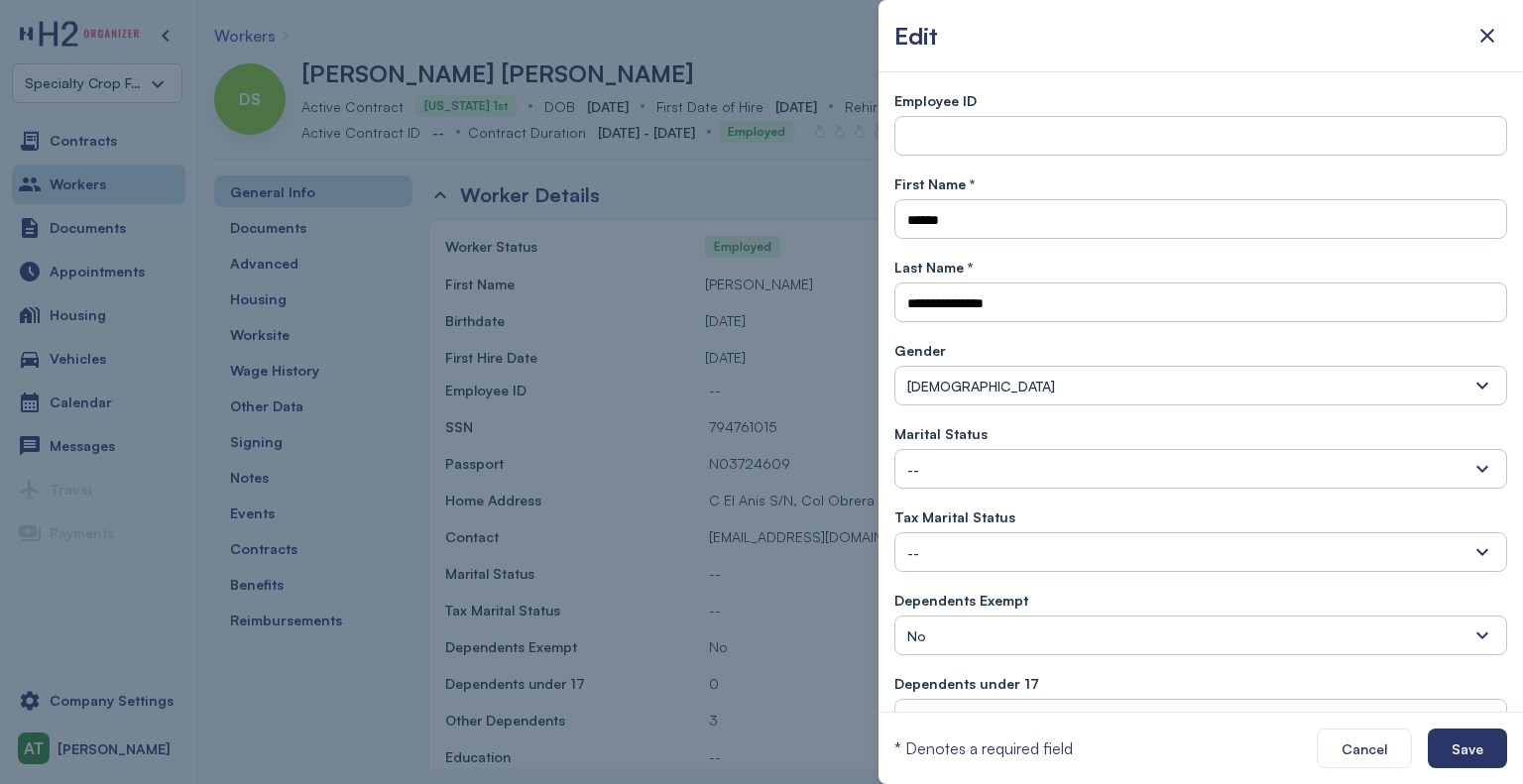 click at bounding box center (762, 392) 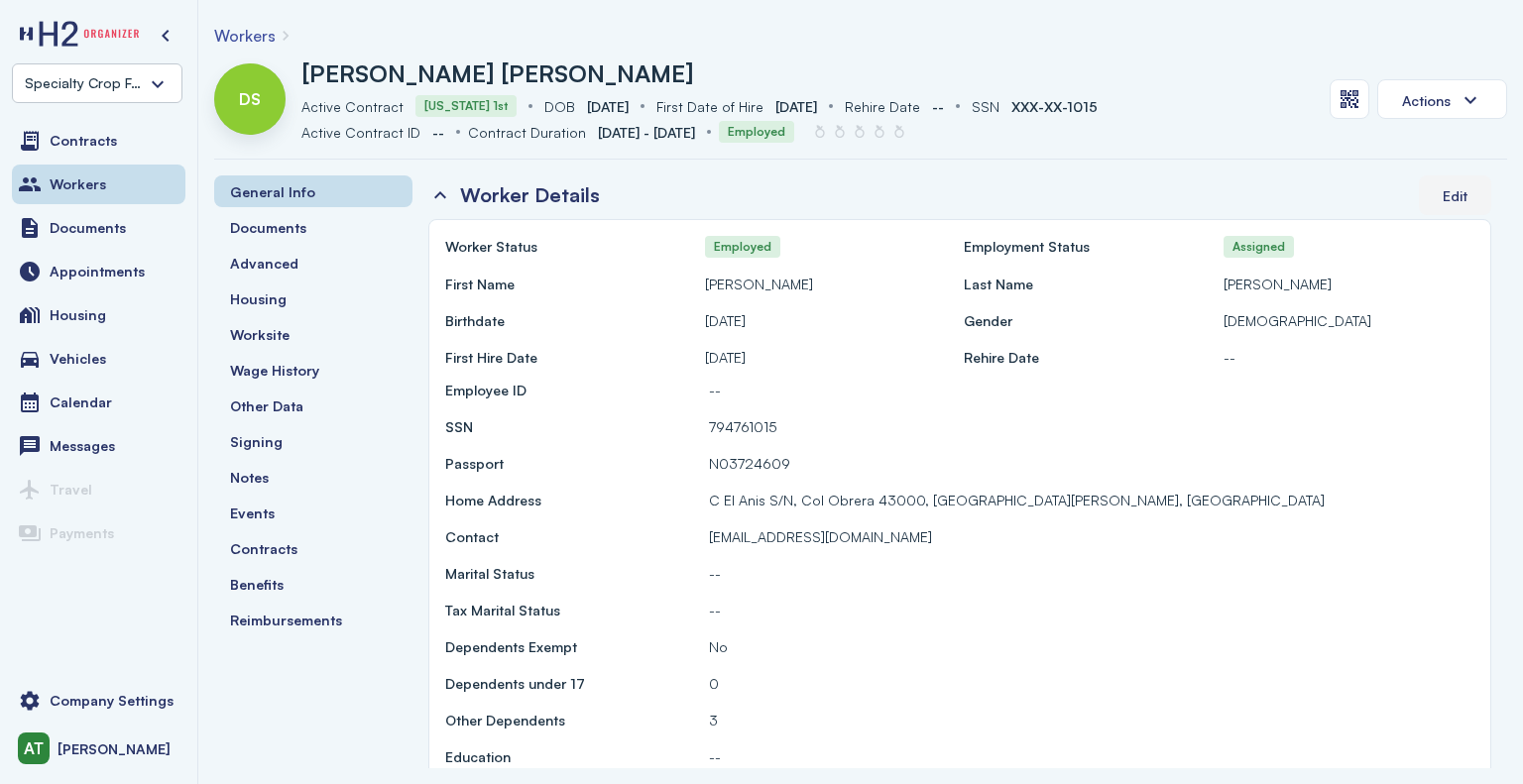 click on "Edit" at bounding box center (1455, 195) 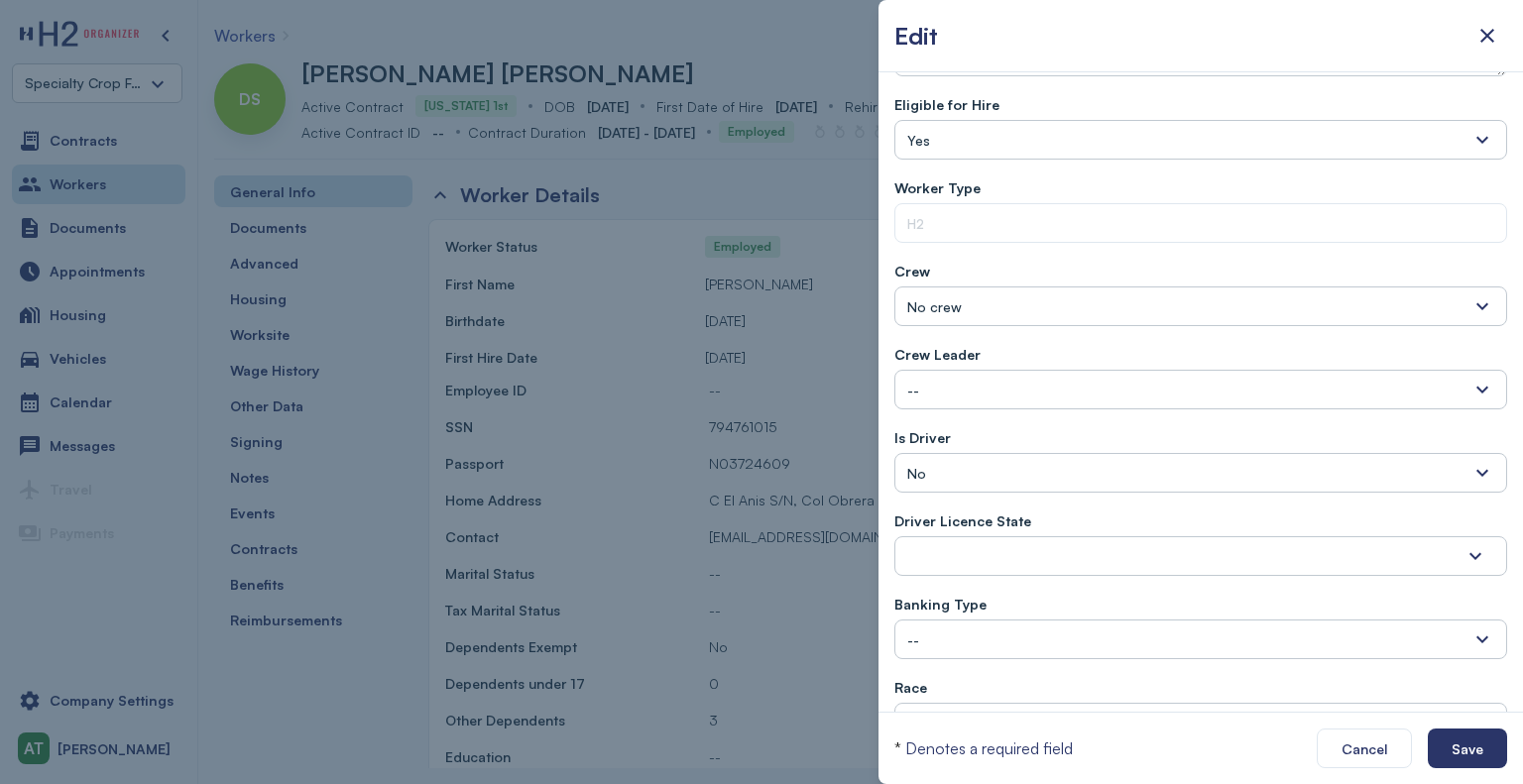 scroll, scrollTop: 1036, scrollLeft: 0, axis: vertical 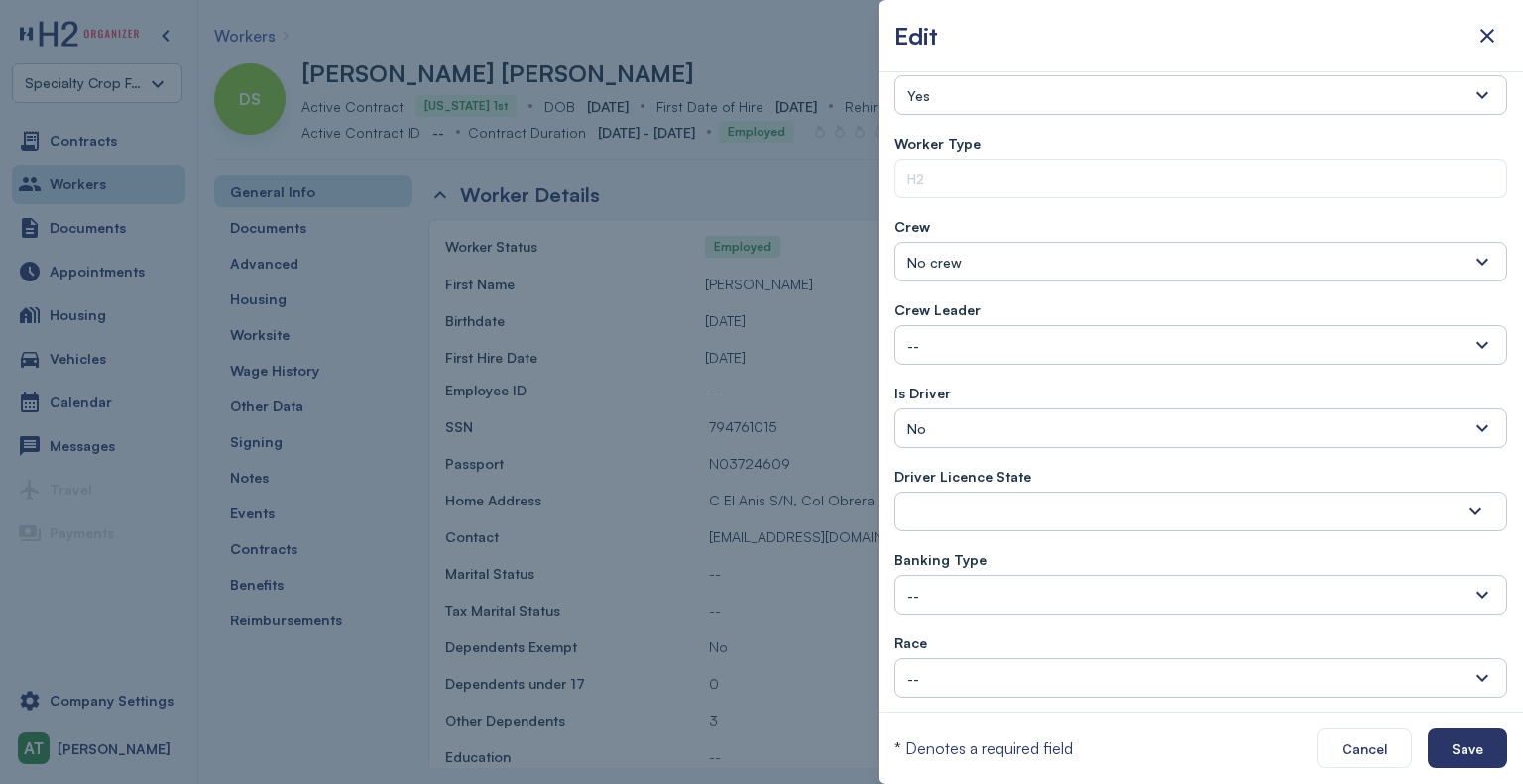 click at bounding box center (762, 392) 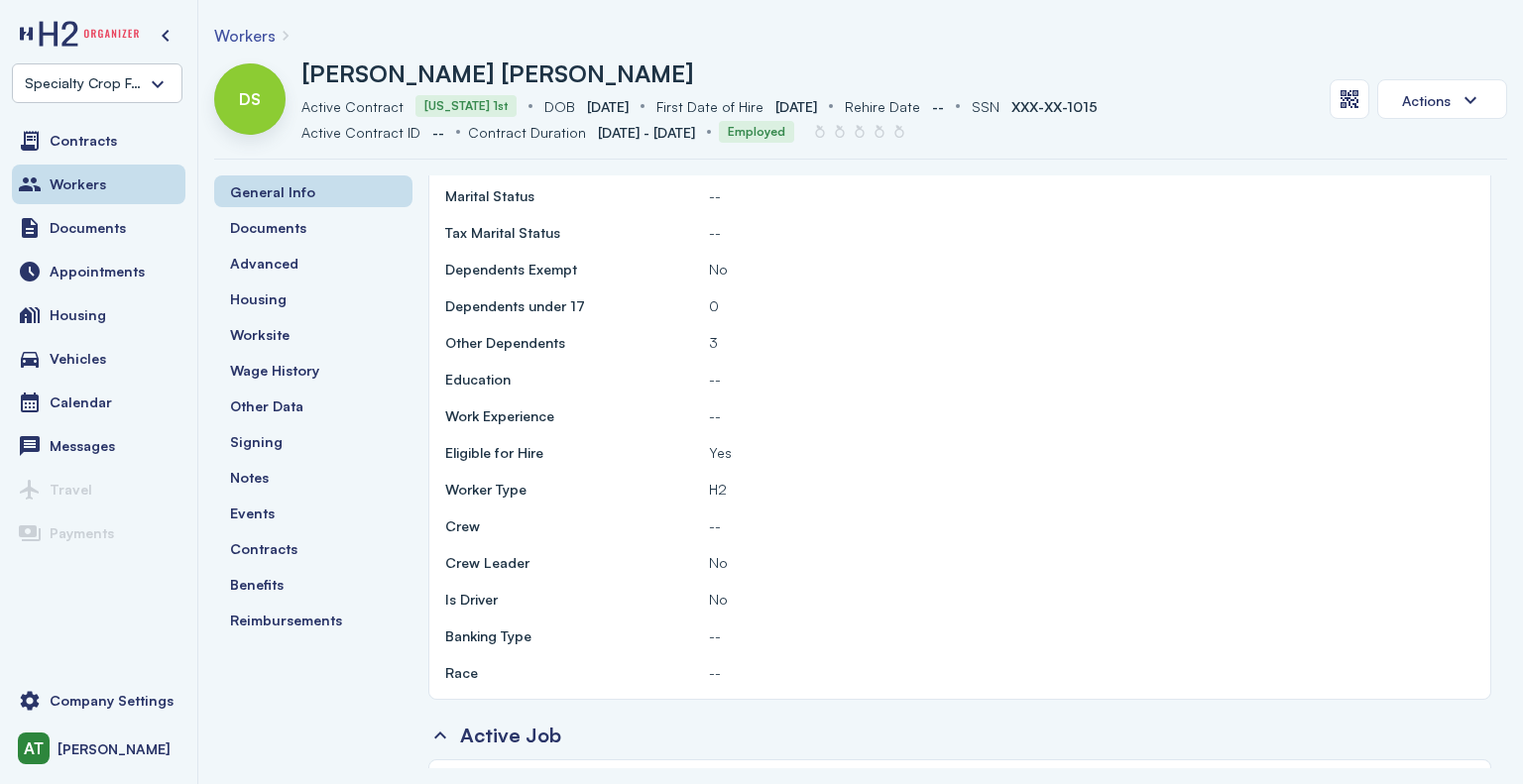 scroll, scrollTop: 694, scrollLeft: 0, axis: vertical 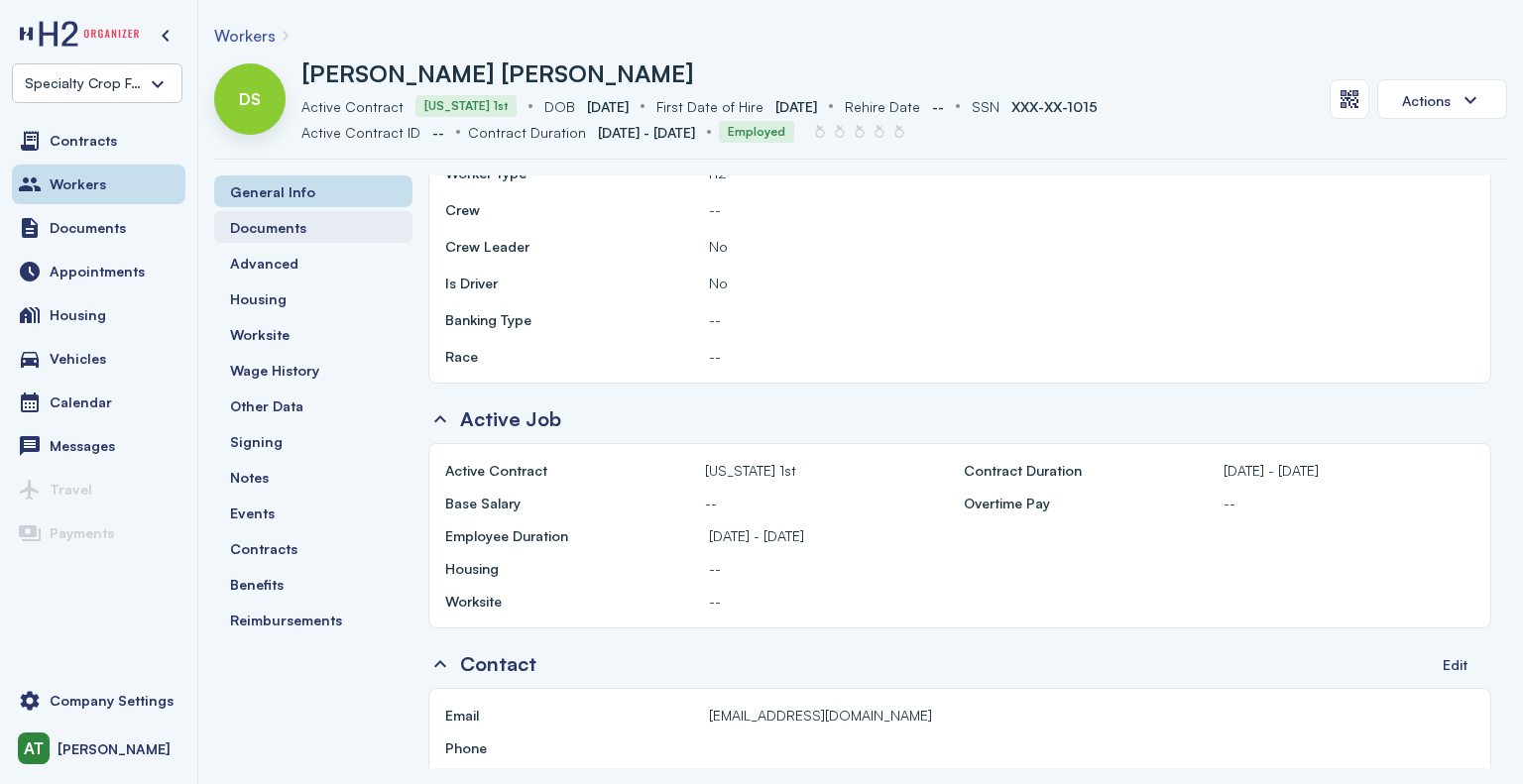 click on "Documents" at bounding box center [268, 227] 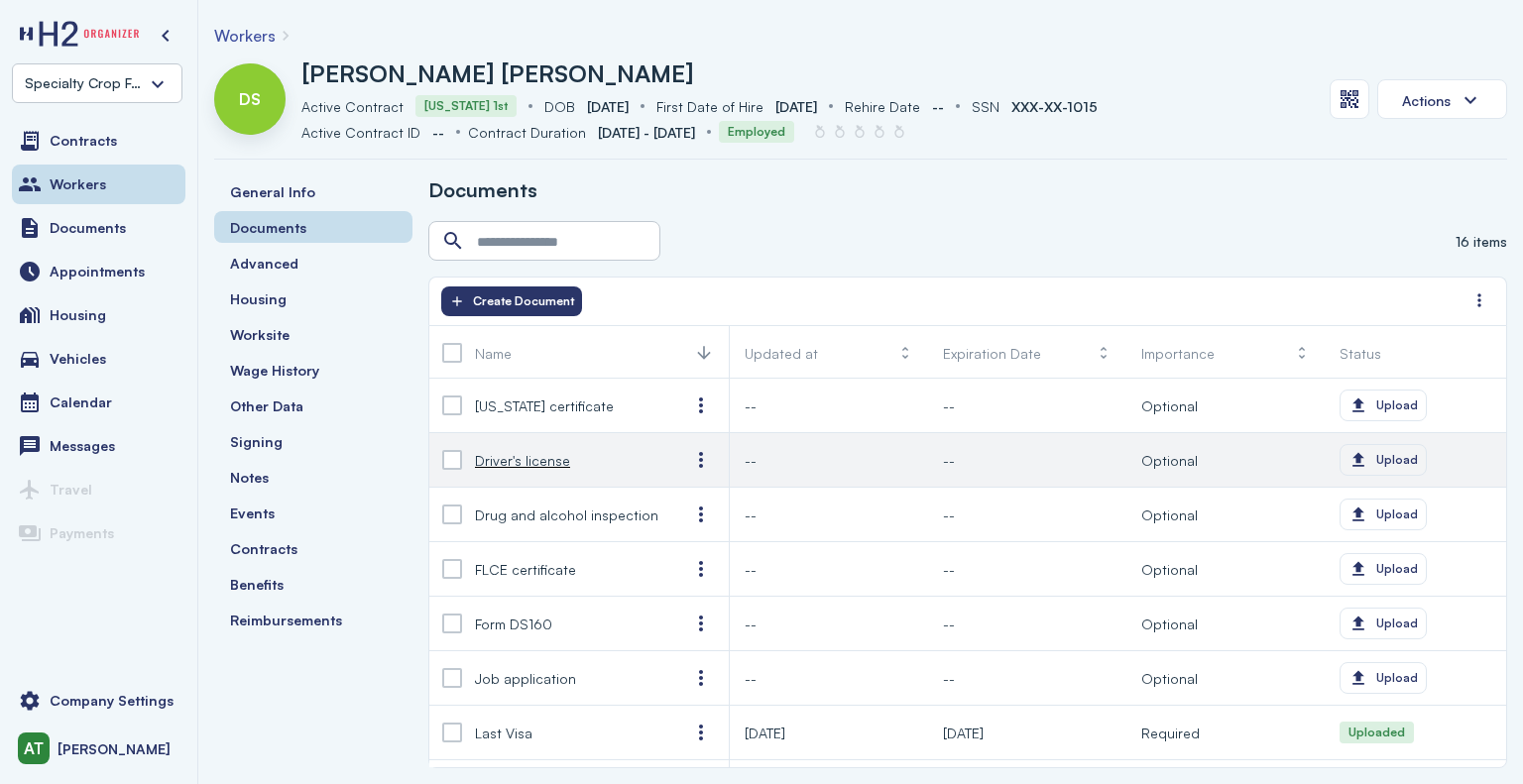 click on "Upload" 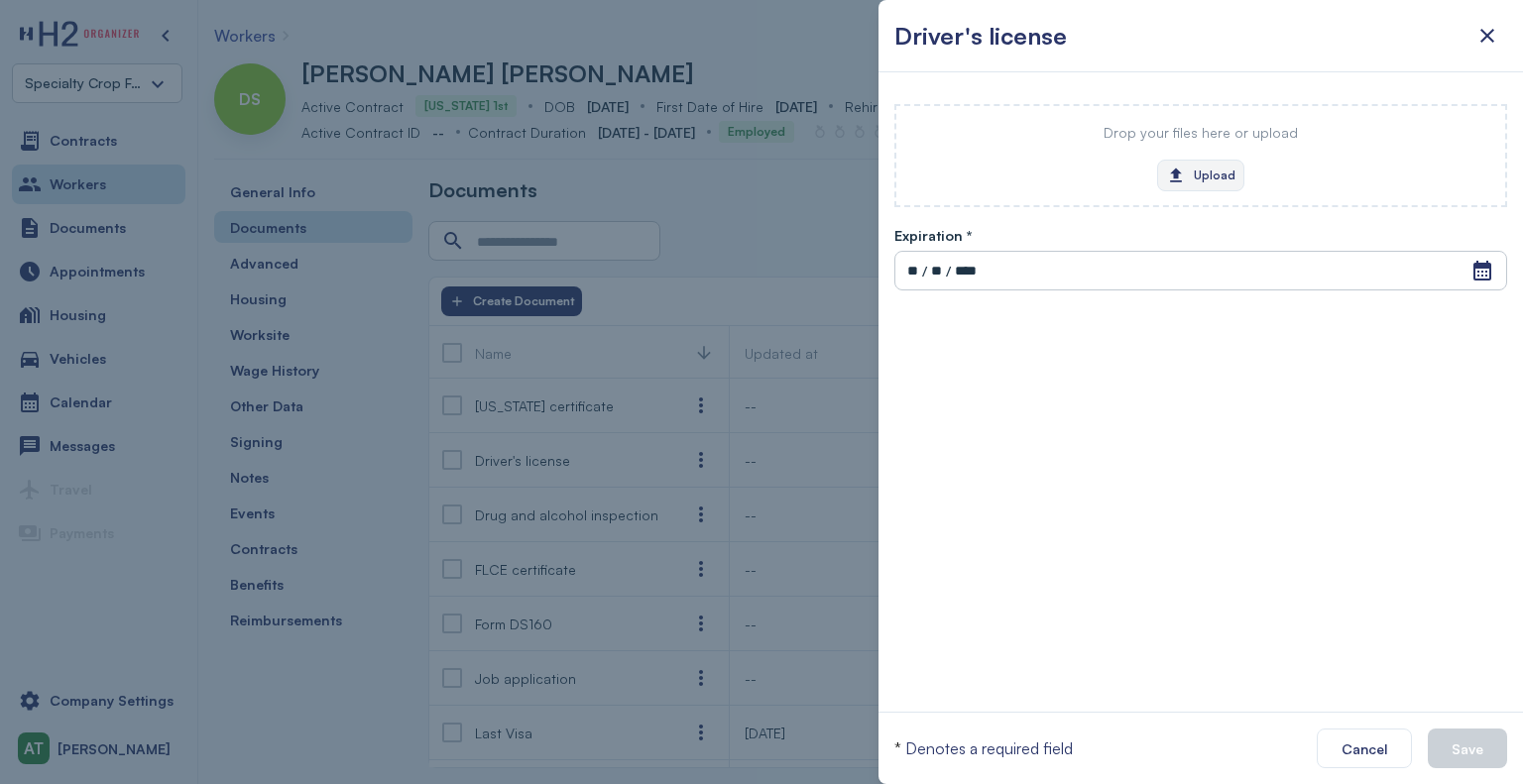 click on "Upload" 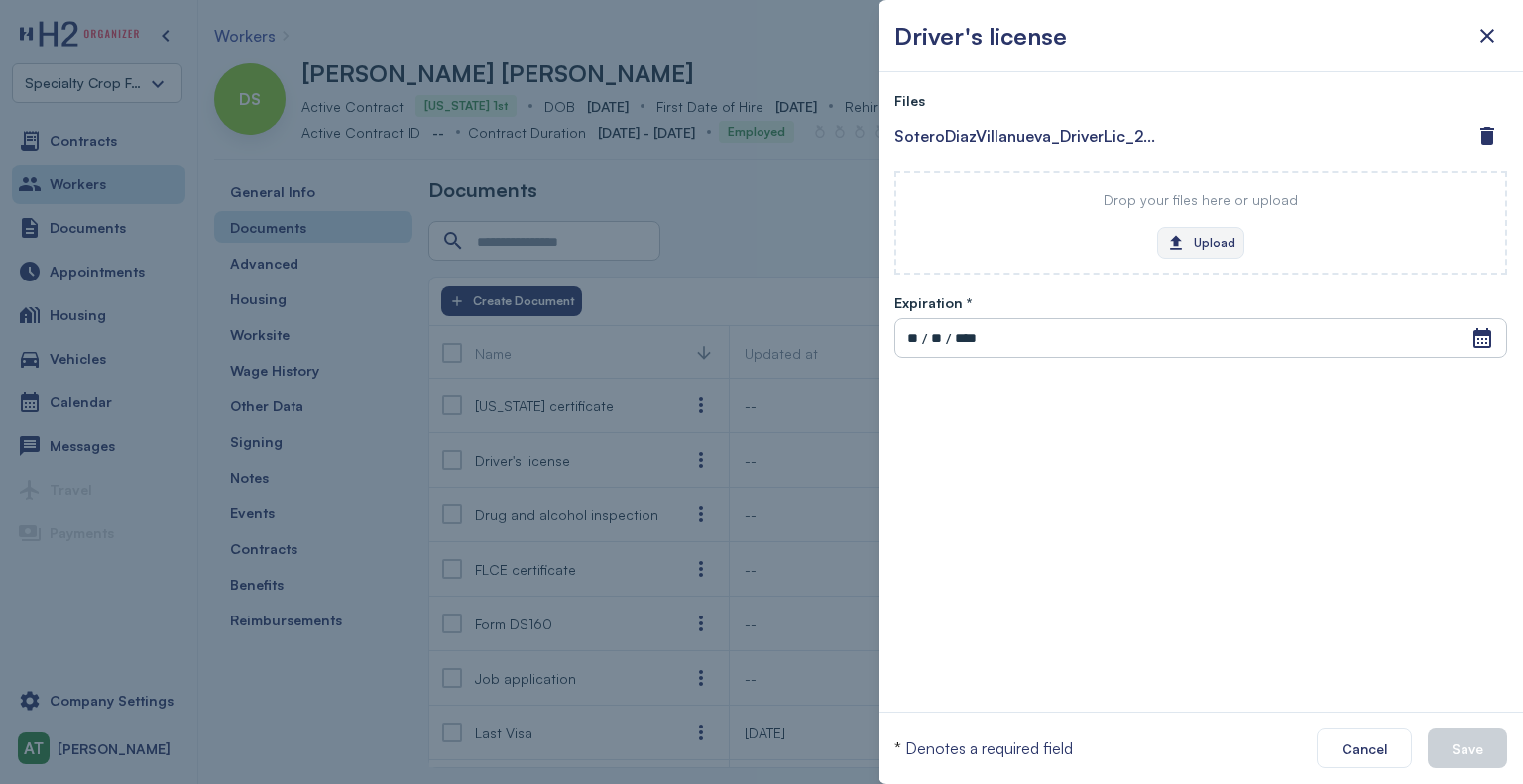 click on "Open Calendar   **   /   **   /   ****" at bounding box center (1201, 338) 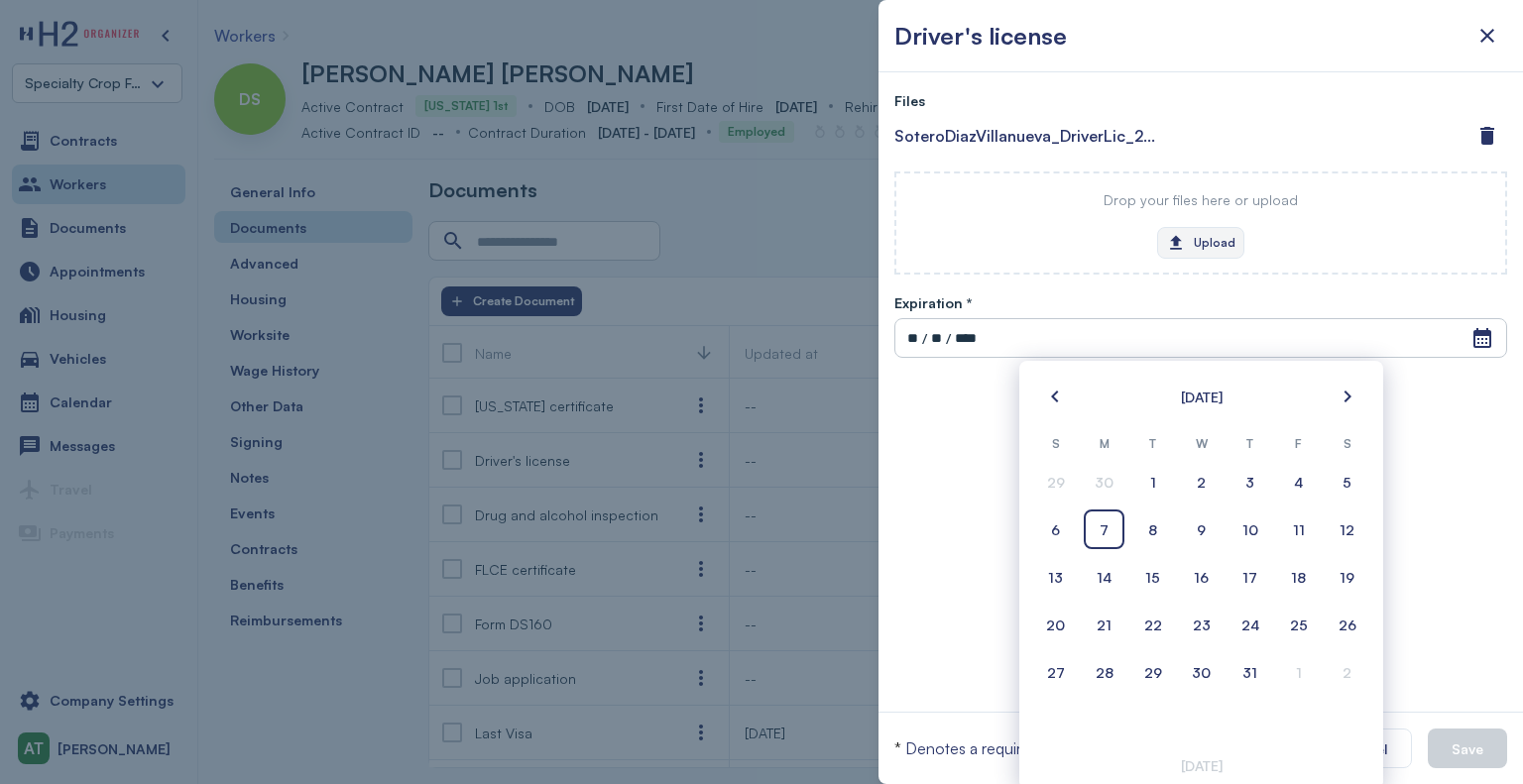 click on "**" at bounding box center (912, 338) 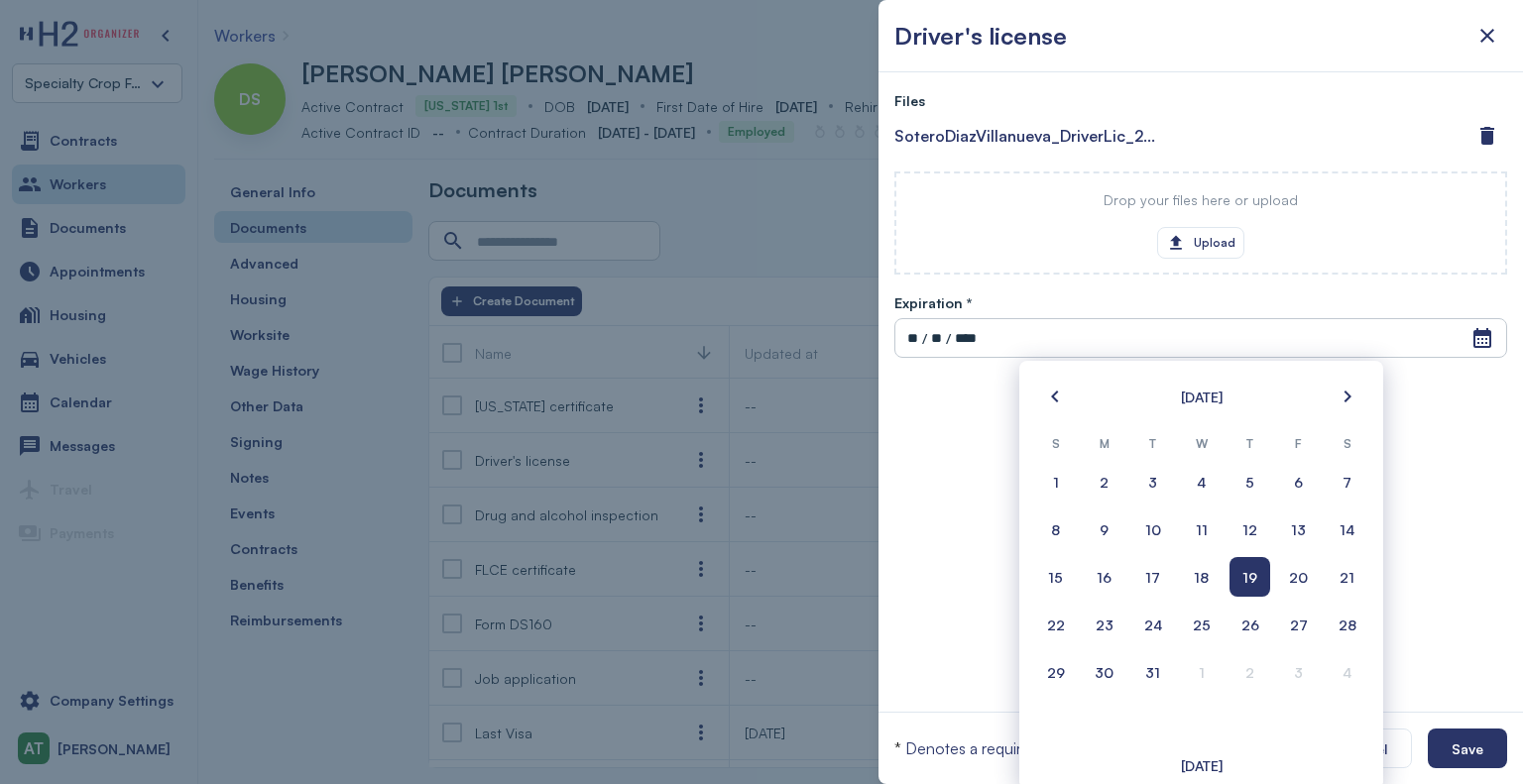 click on "Files           SoteroDiazVillanueva_DriverLic_2025_05.pdf         Drop your files here or upload     Upload           Expiration *     Open Calendar   **   /   **   /   ****           Invalid date   Event Date, [DATE]       [DATE]           S M T W T F S 1   2   3   4   5   6   7   8   9   10   11   12   13   14   15   16   17   18   19   20   21   22   23   24   25   26   27   28   29   30   31   1   2   3   4       [DATE]" at bounding box center [1201, 392] 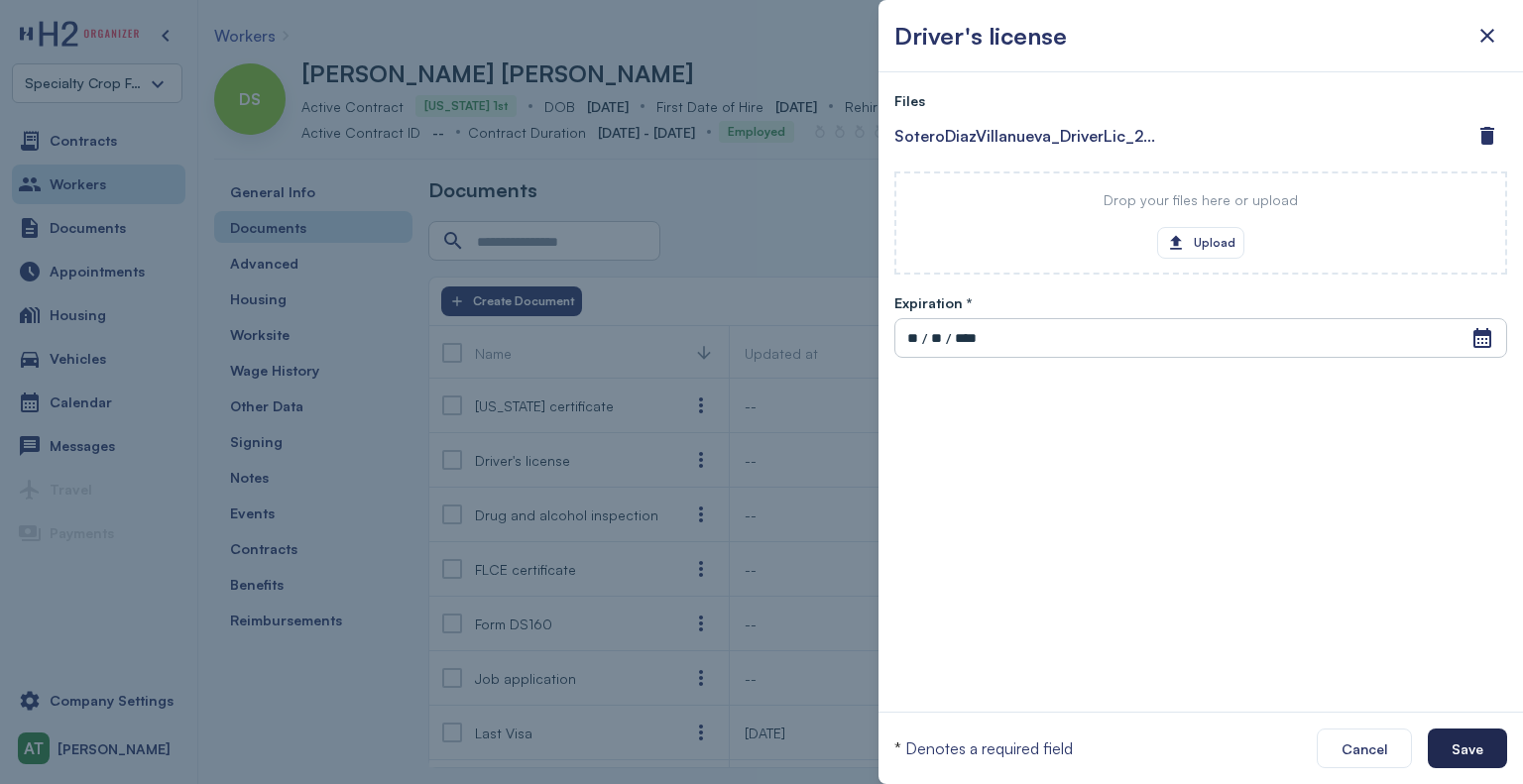 click on "Save" at bounding box center (1467, 748) 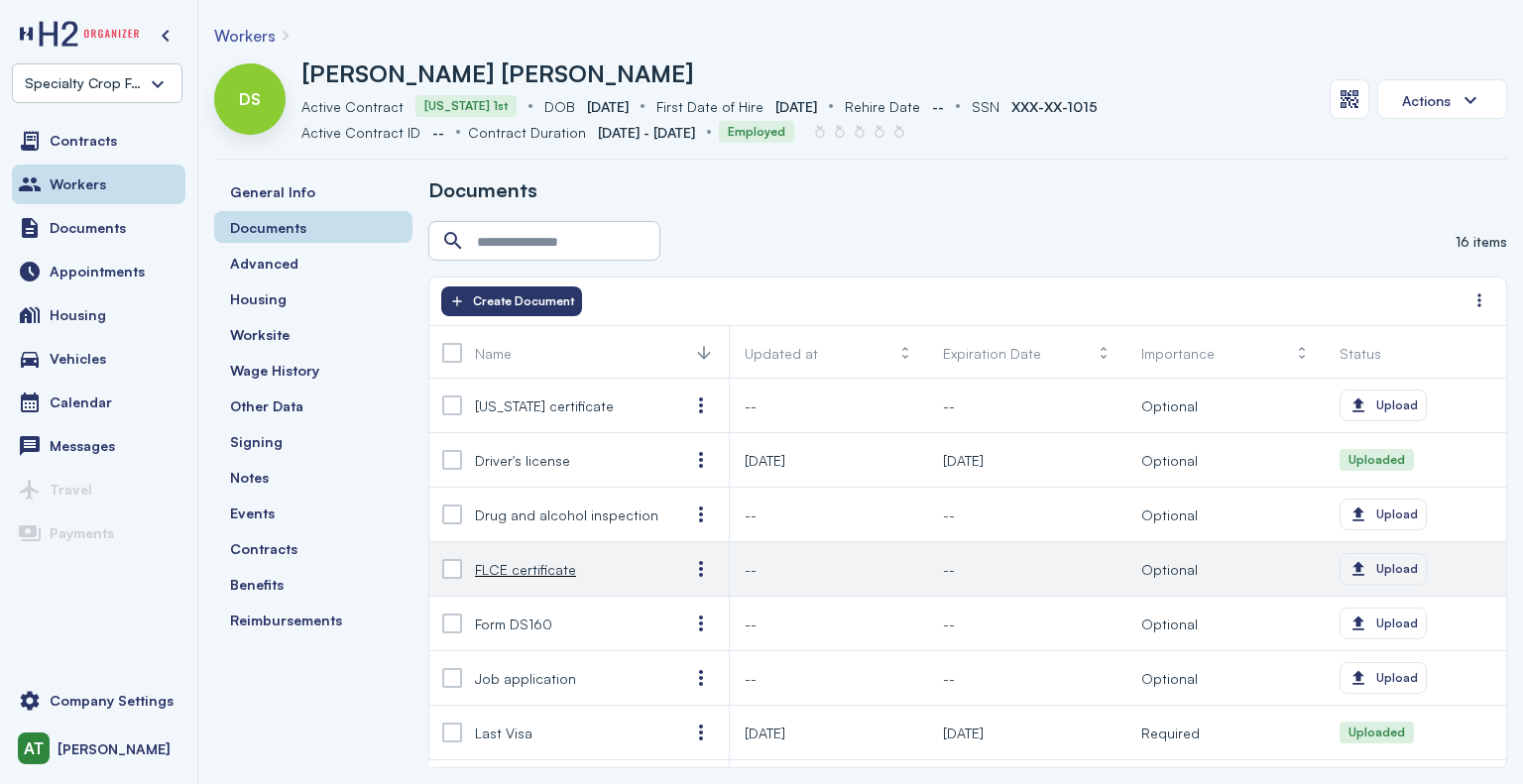 click on "Upload" 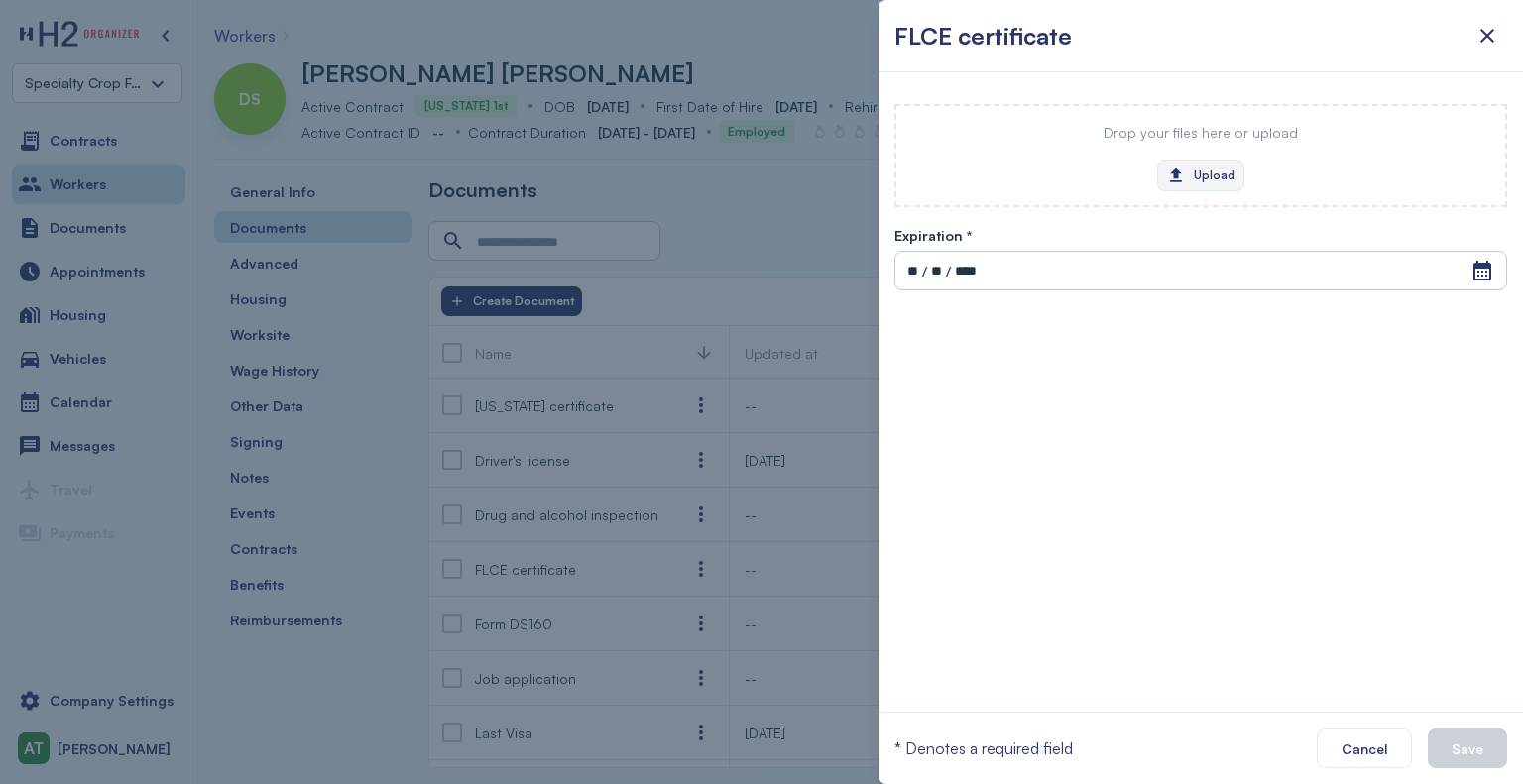click on "Upload" 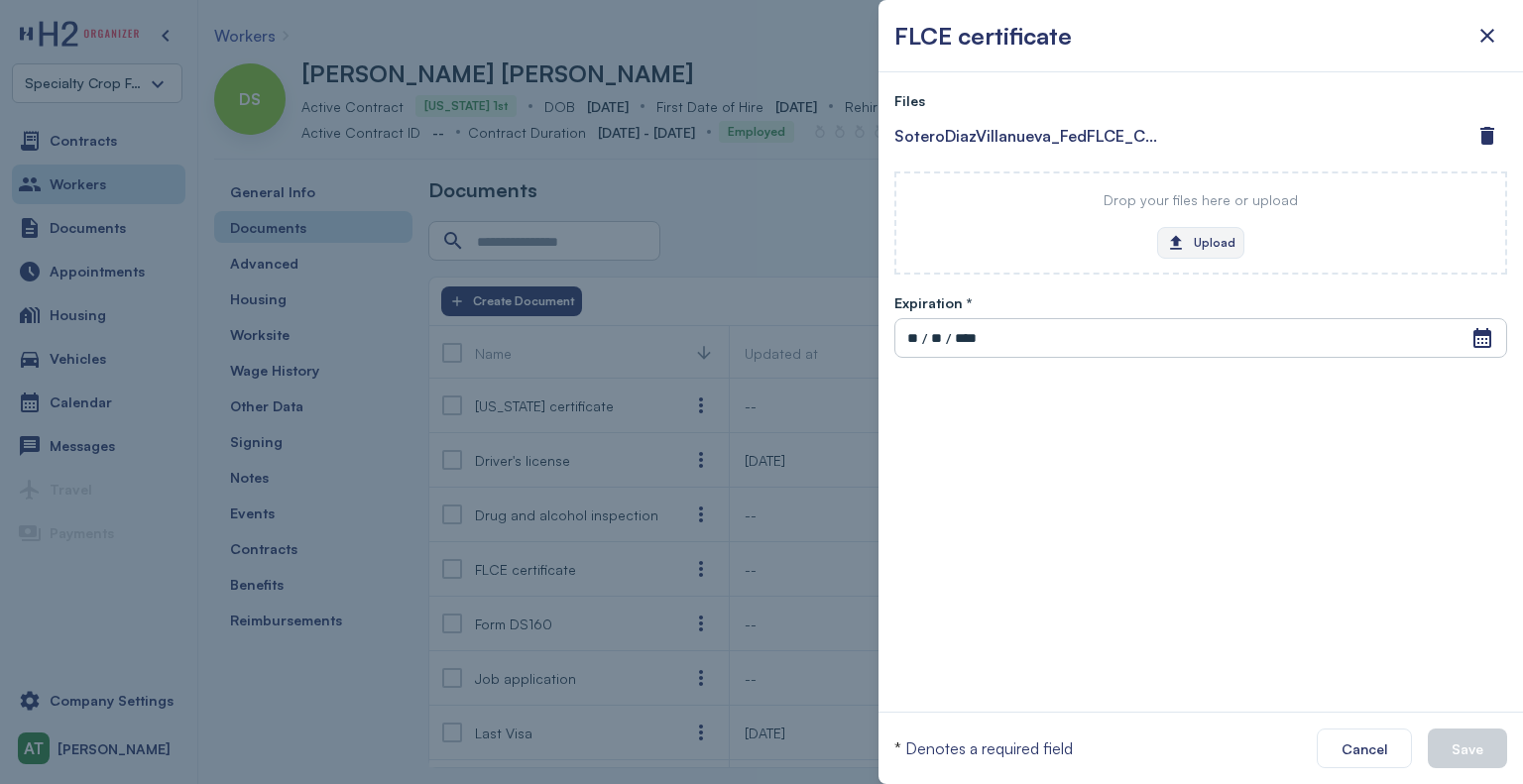 click on "Open Calendar   **   /   **   /   ****" at bounding box center [1201, 338] 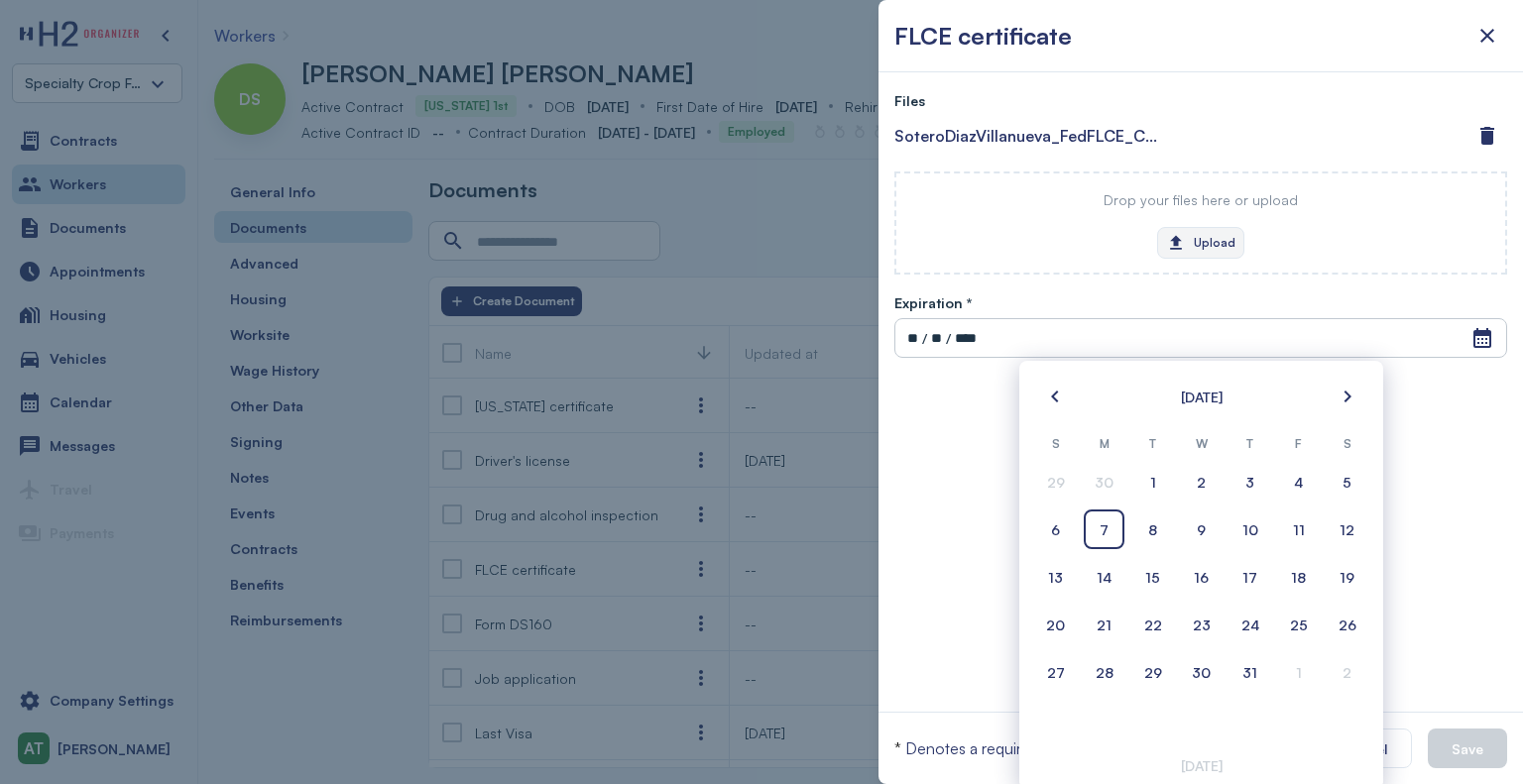 click on "**" at bounding box center (912, 338) 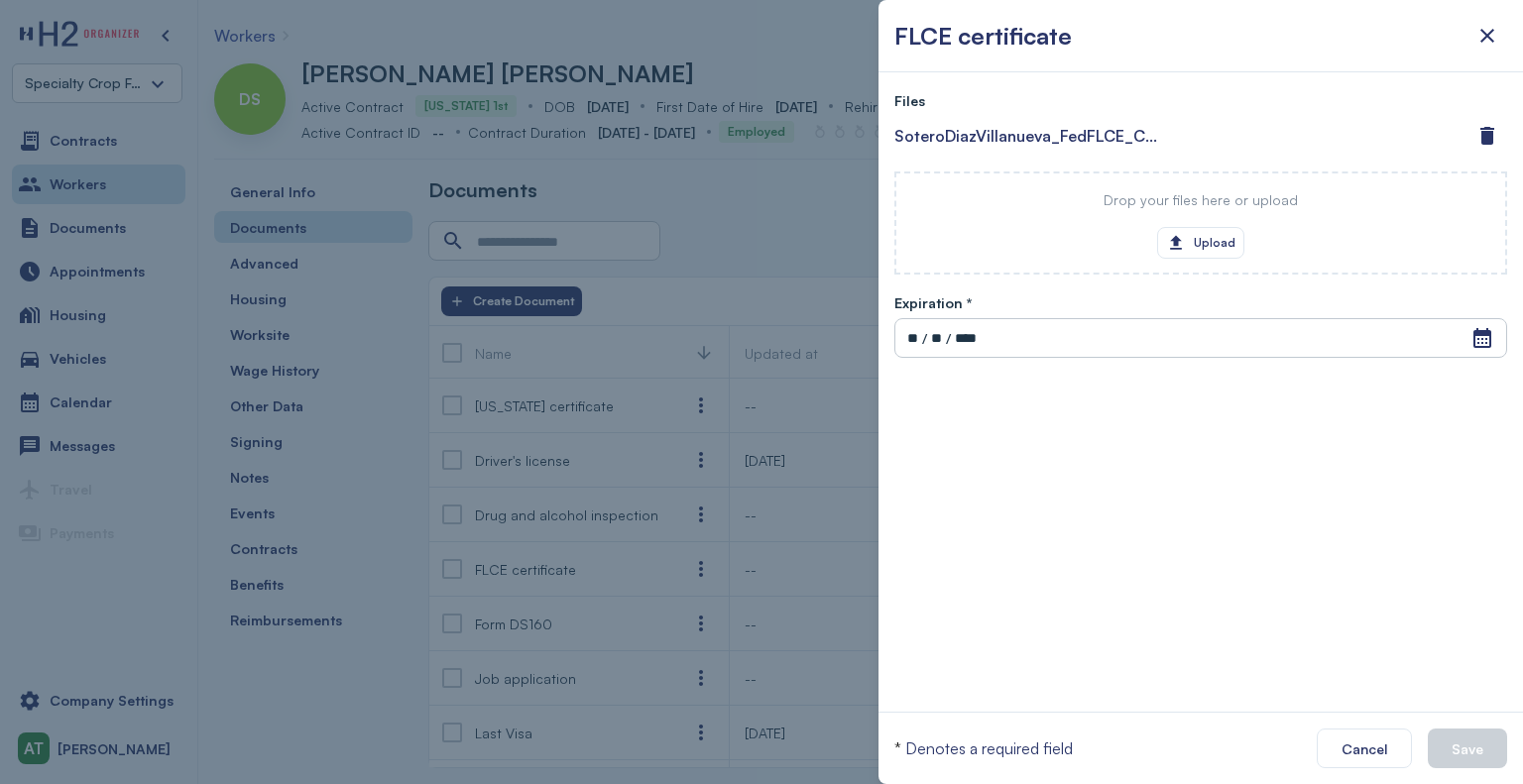 click on "**" at bounding box center [912, 338] 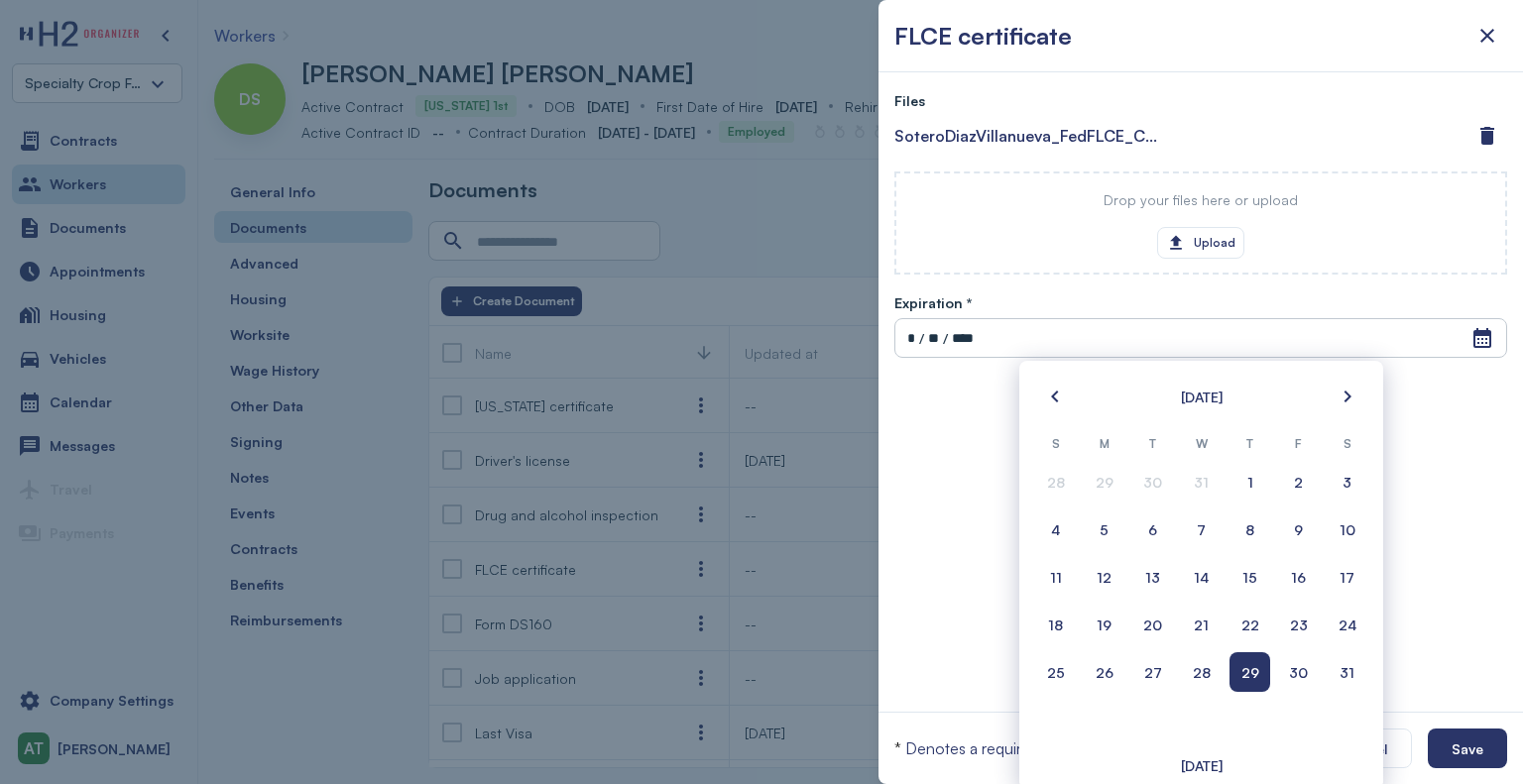 click on "Files           SoteroDiazVillanueva_FedFLCE_CertificateOfRegistration_NOTsigned_exp2026_01_29.pdf         Drop your files here or upload     Upload           Expiration *     Open Calendar   *   /   **   /   ****           Invalid date   Event Date, [DATE]       [DATE]           S M T W T F S 28   29   30   31   1   2   3   4   5   6   7   8   9   10   11   12   13   14   15   16   17   18   19   20   21   22   23   24   25   26   27   28   29   30   31       [DATE]" at bounding box center (1201, 392) 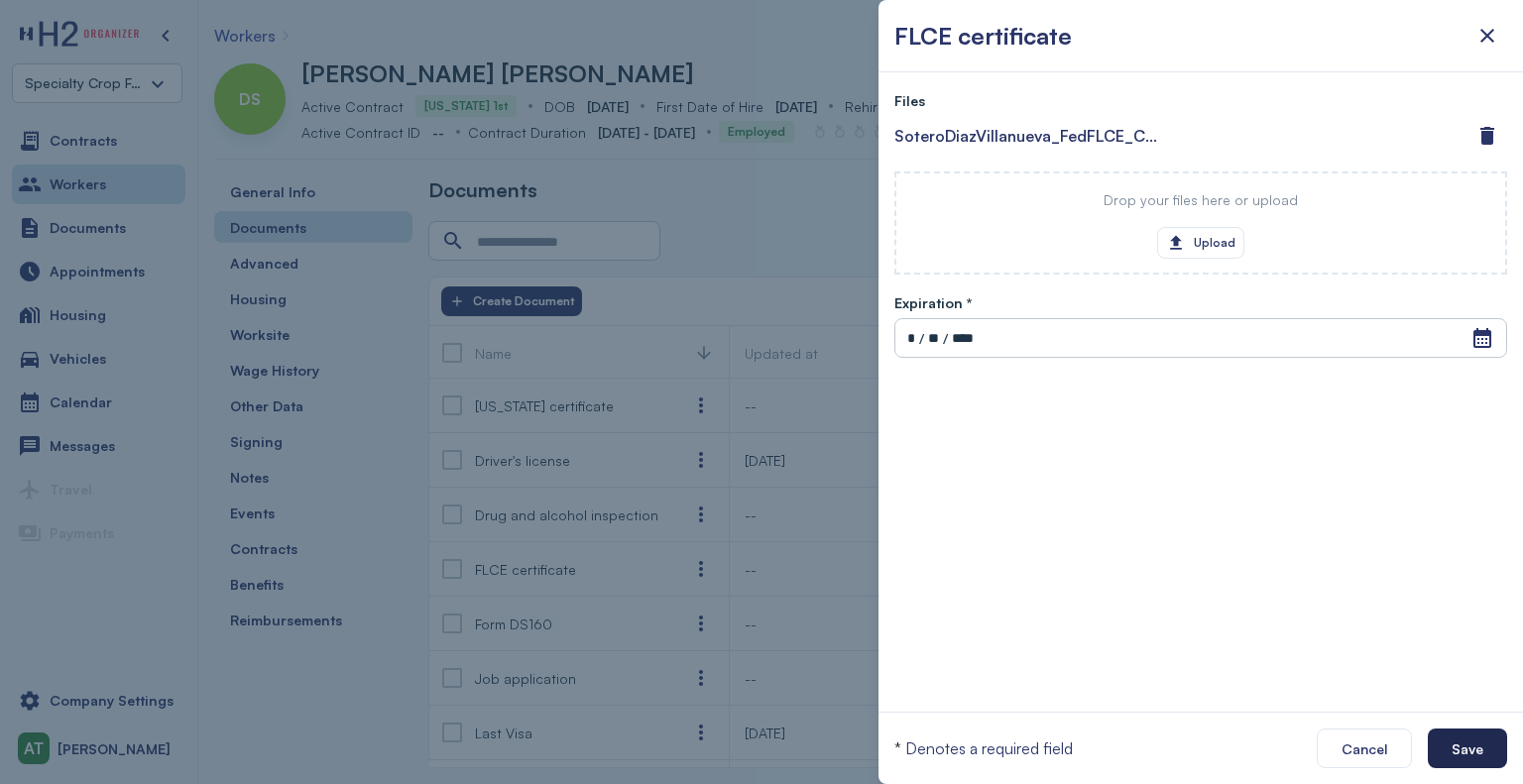 click on "Save" at bounding box center [1467, 748] 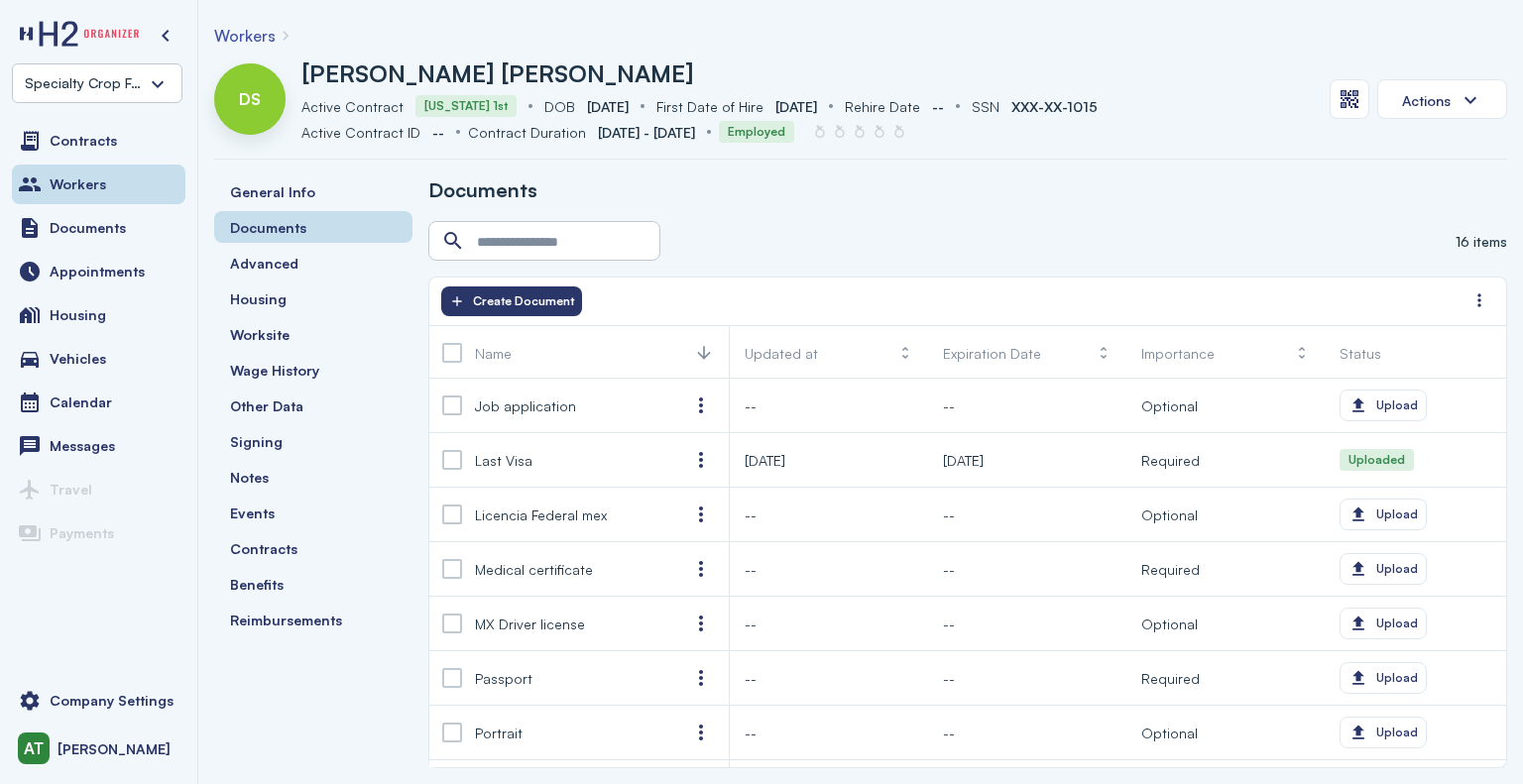 scroll, scrollTop: 297, scrollLeft: 0, axis: vertical 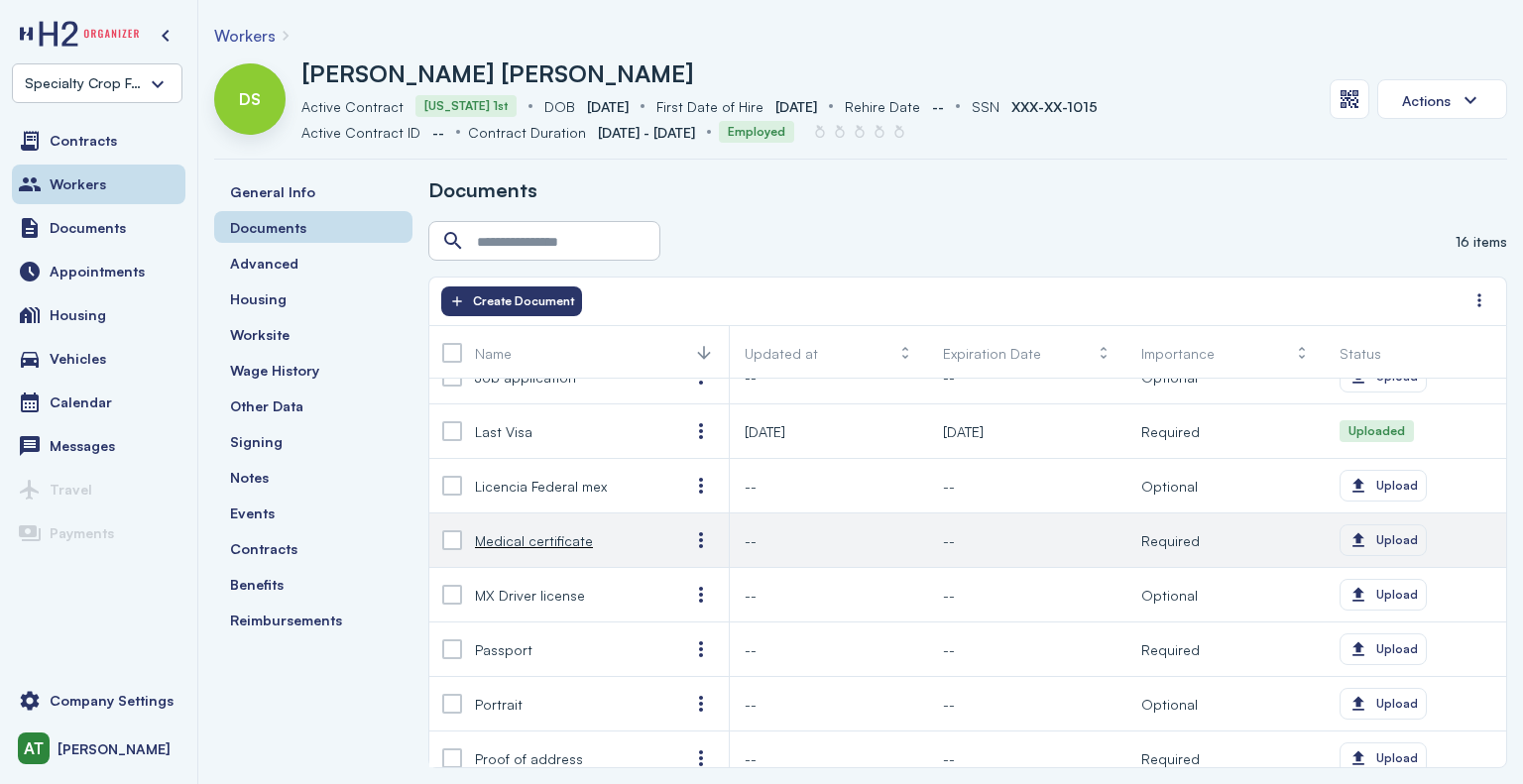 click on "Upload" 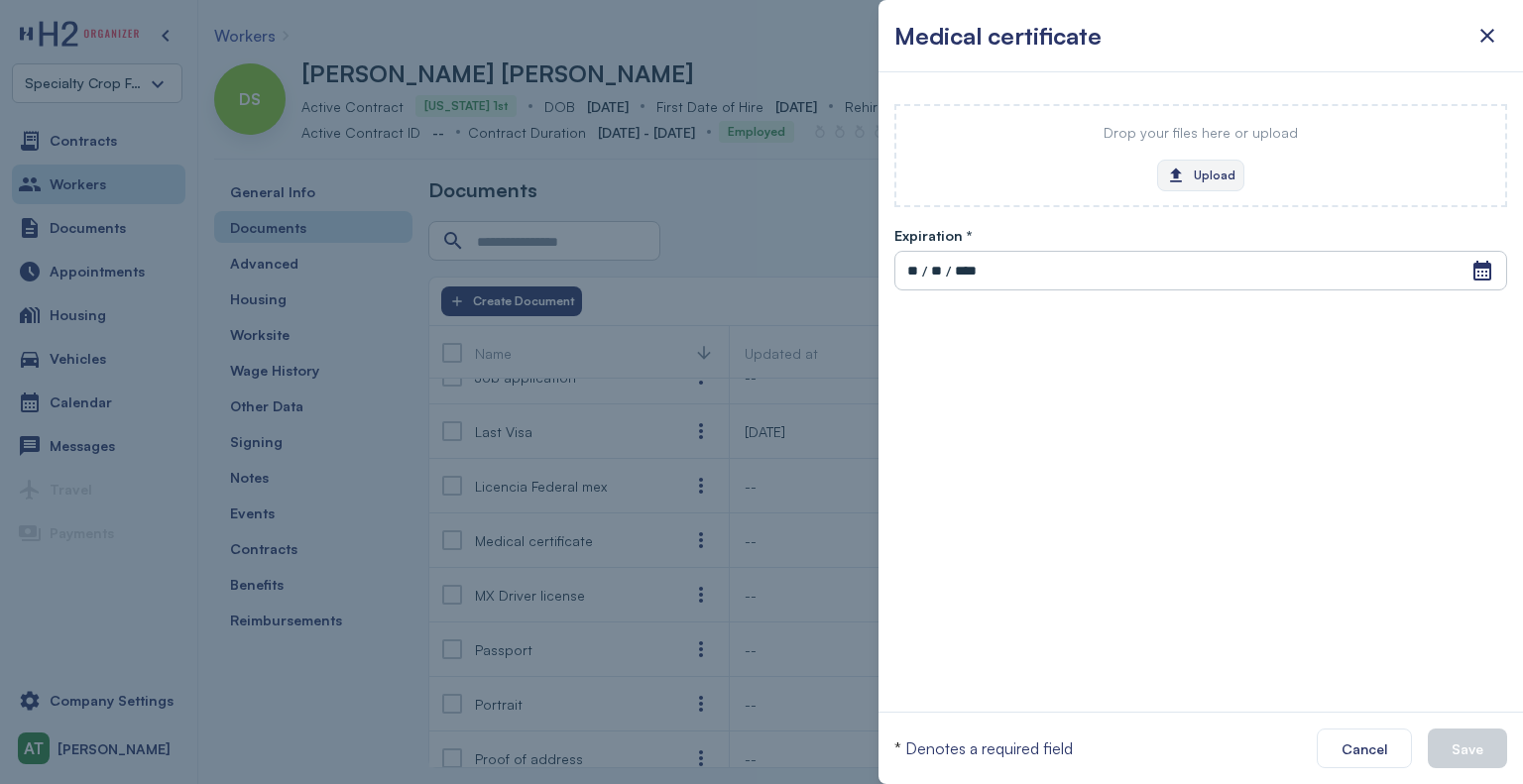 click on "Upload" 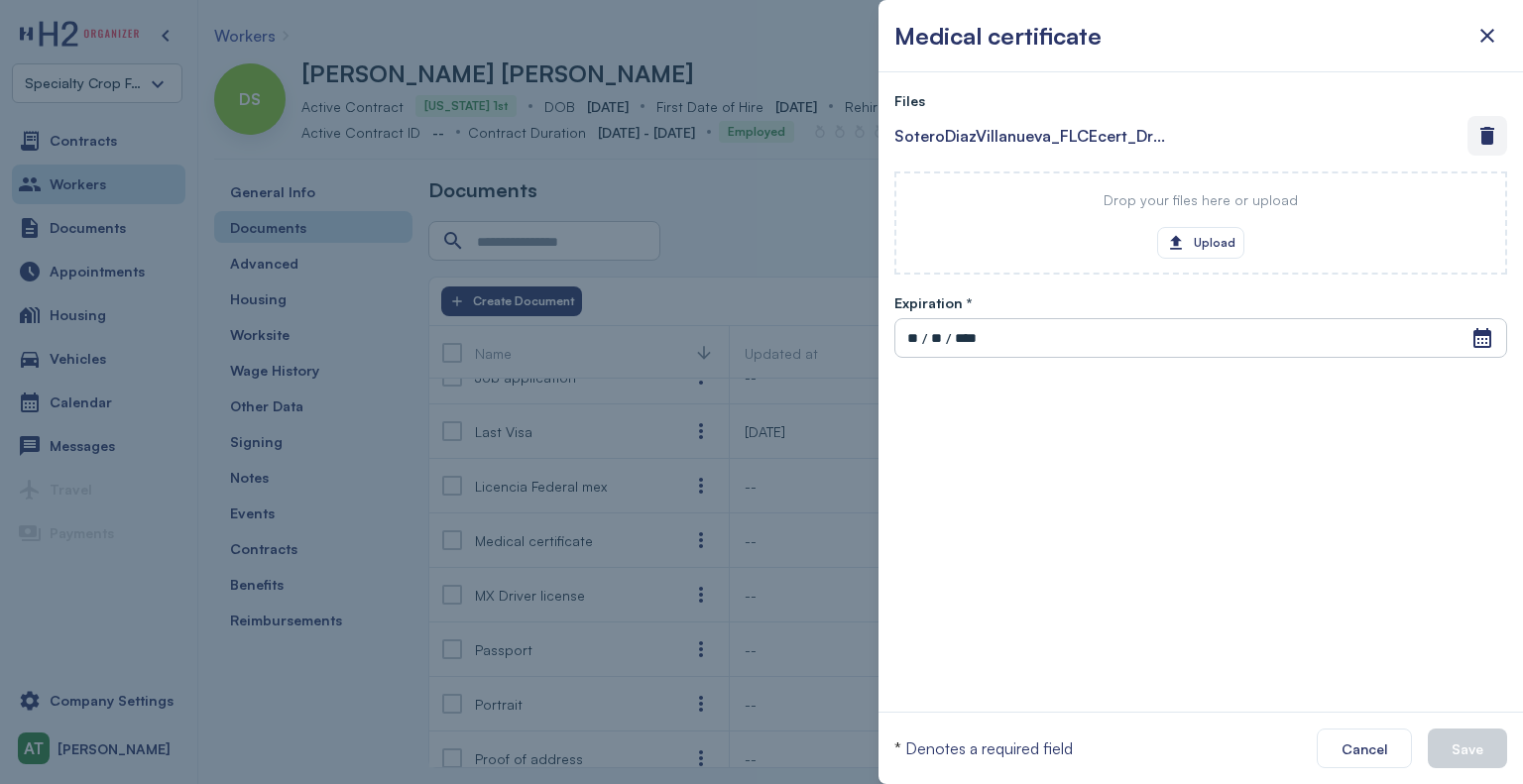 click at bounding box center (1487, 136) 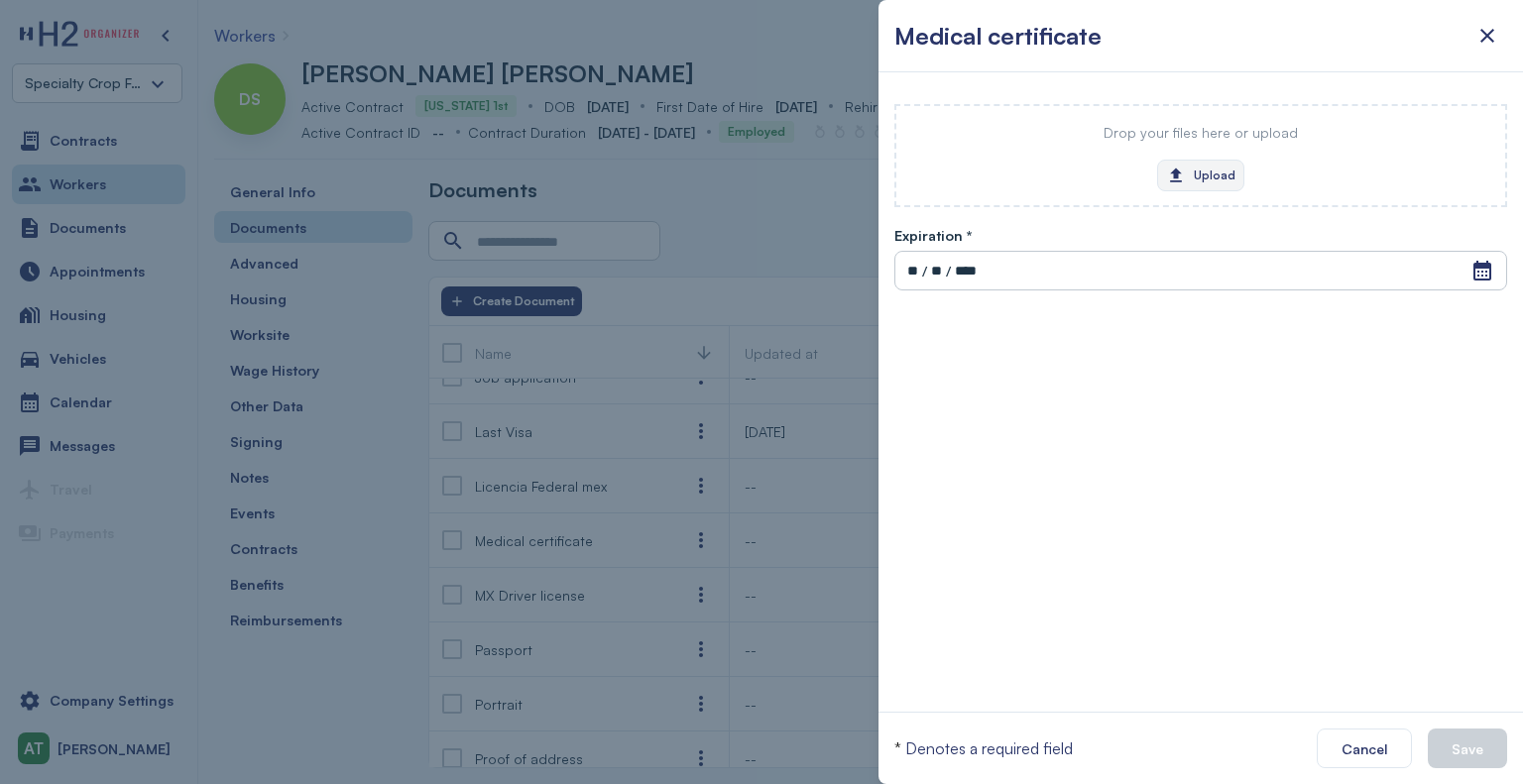 click on "Upload" 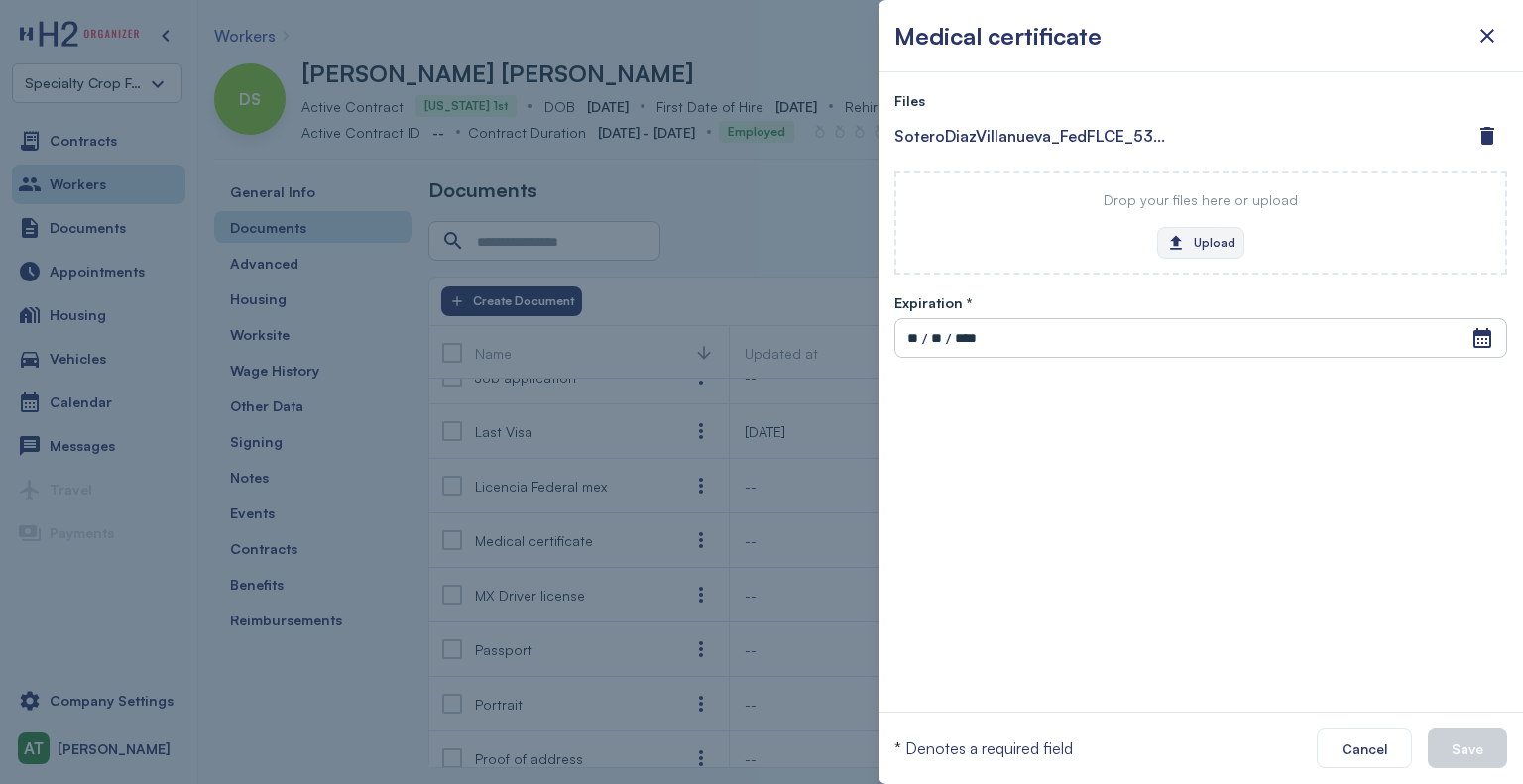 click on "**" at bounding box center [912, 338] 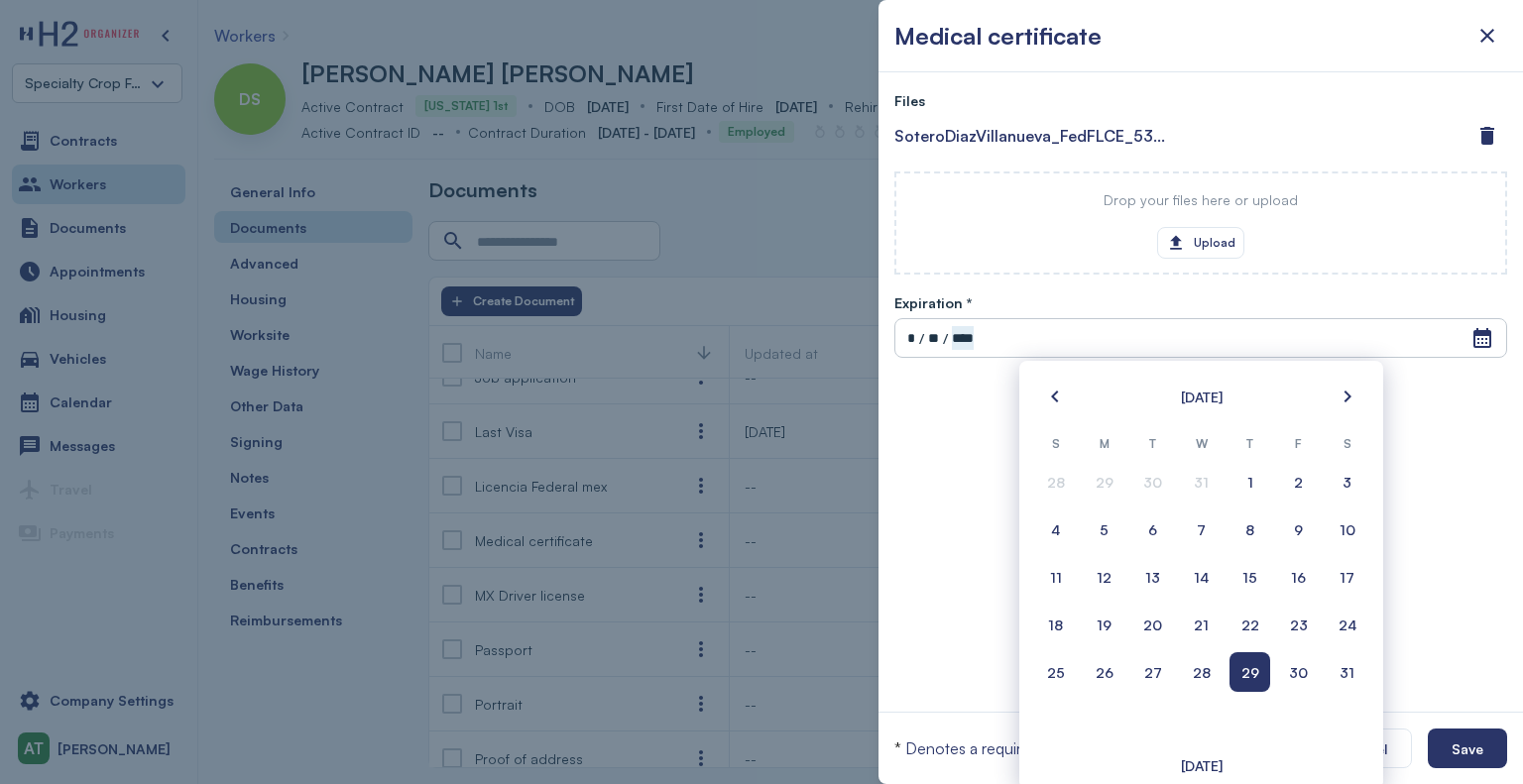 click on "Files           SoteroDiazVillanueva_FedFLCE_535CertificateOfRegistrationApplication_2024_11_19.pdf         Drop your files here or upload     Upload           Expiration *     Open Calendar   *   /   **   /   ****           Invalid date   Event Date, [DATE]       [DATE]           S M T W T F S 28   29   30   31   1   2   3   4   5   6   7   8   9   10   11   12   13   14   15   16   17   18   19   20   21   22   23   24   25   26   27   28   29   30   31       [DATE]" at bounding box center [1201, 392] 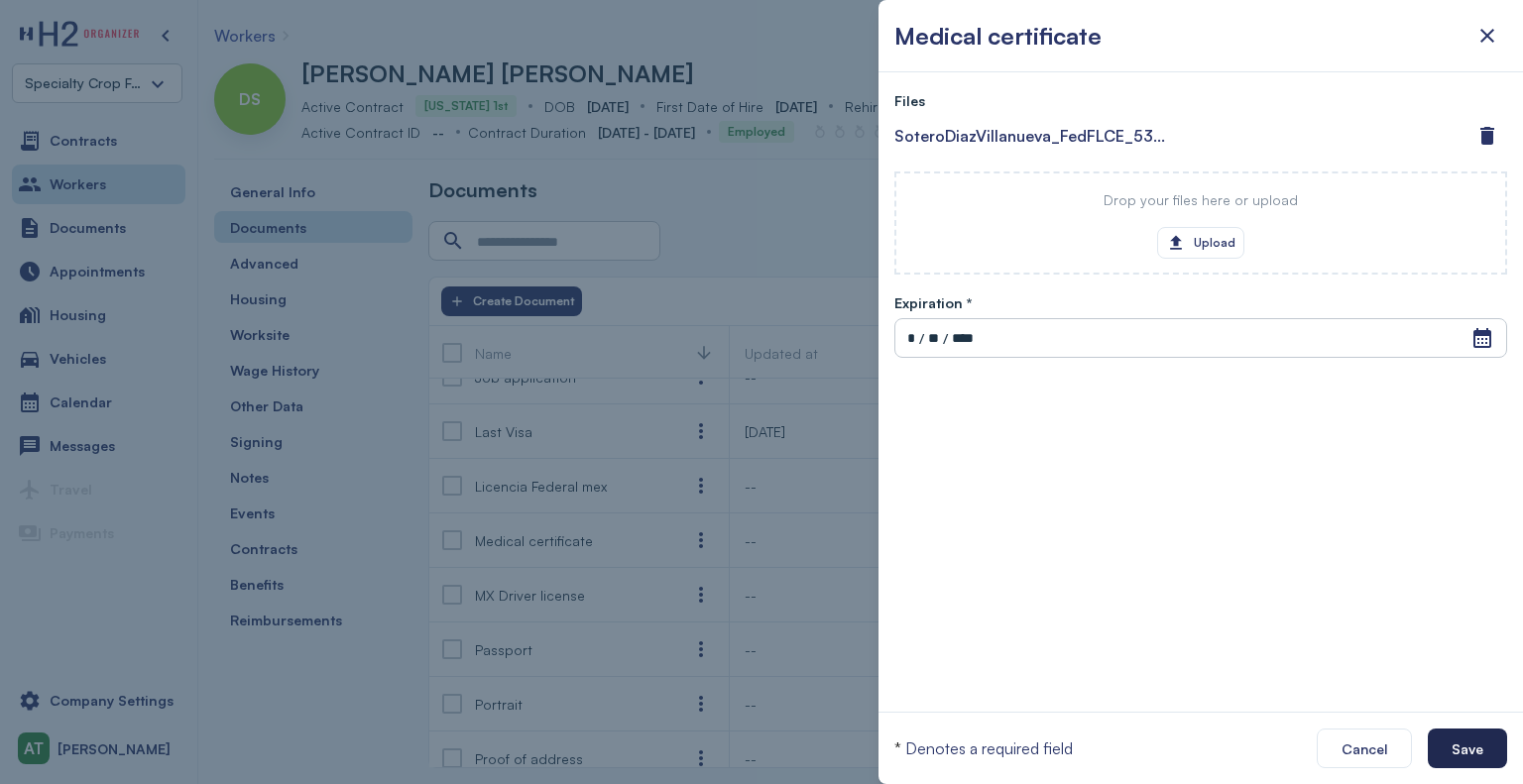 click on "Save" at bounding box center [1467, 748] 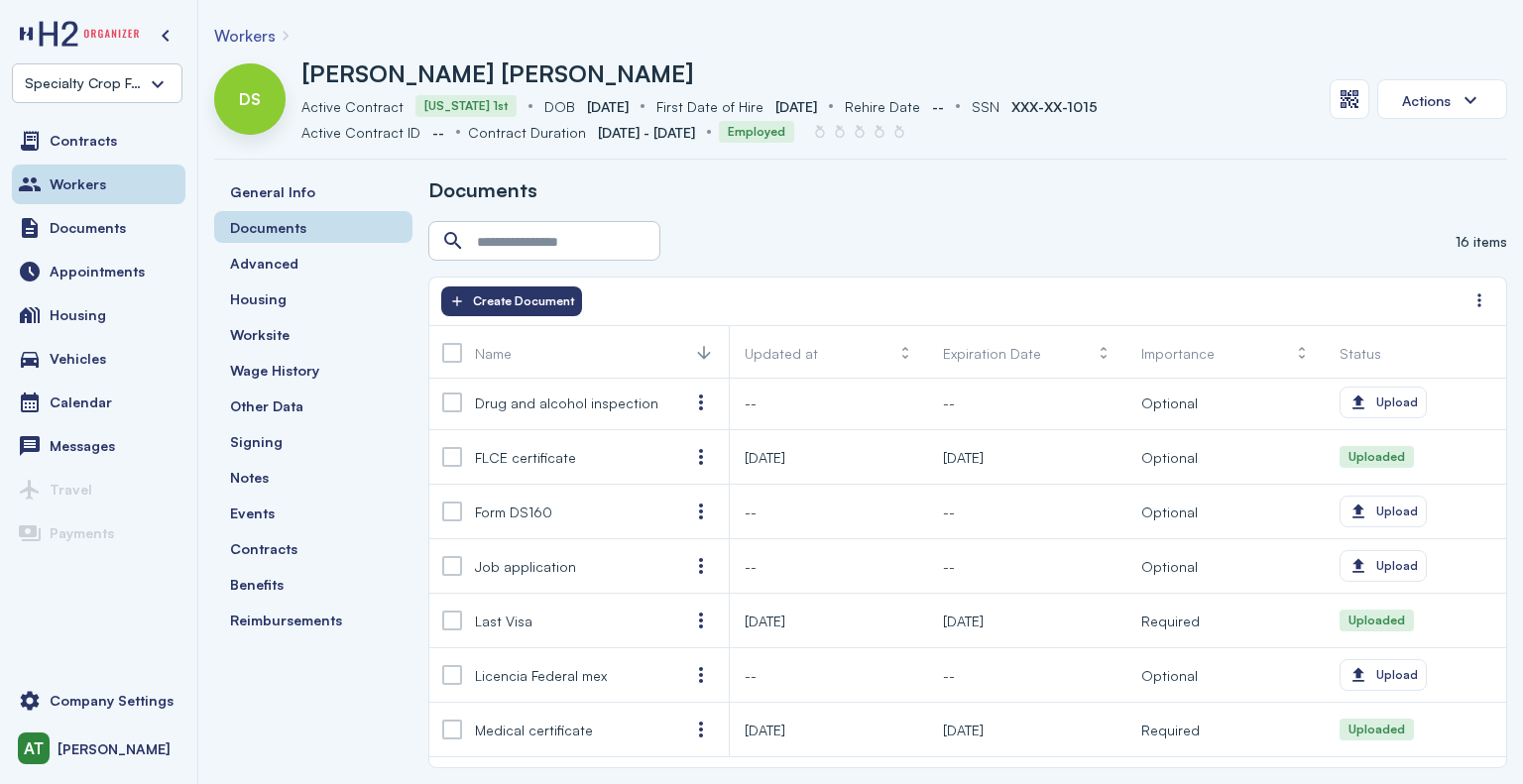 scroll, scrollTop: 0, scrollLeft: 0, axis: both 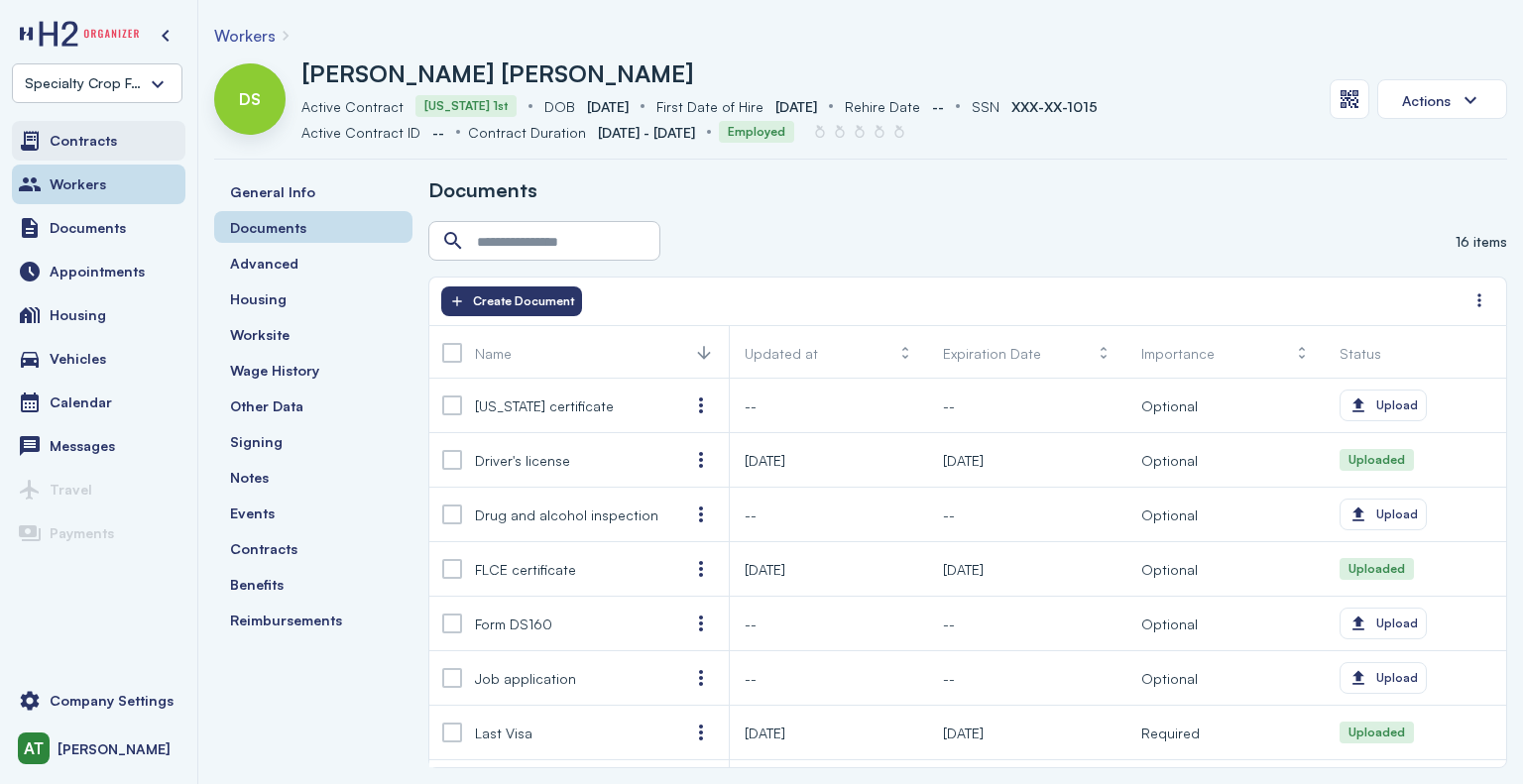 click on "Contracts" at bounding box center [83, 141] 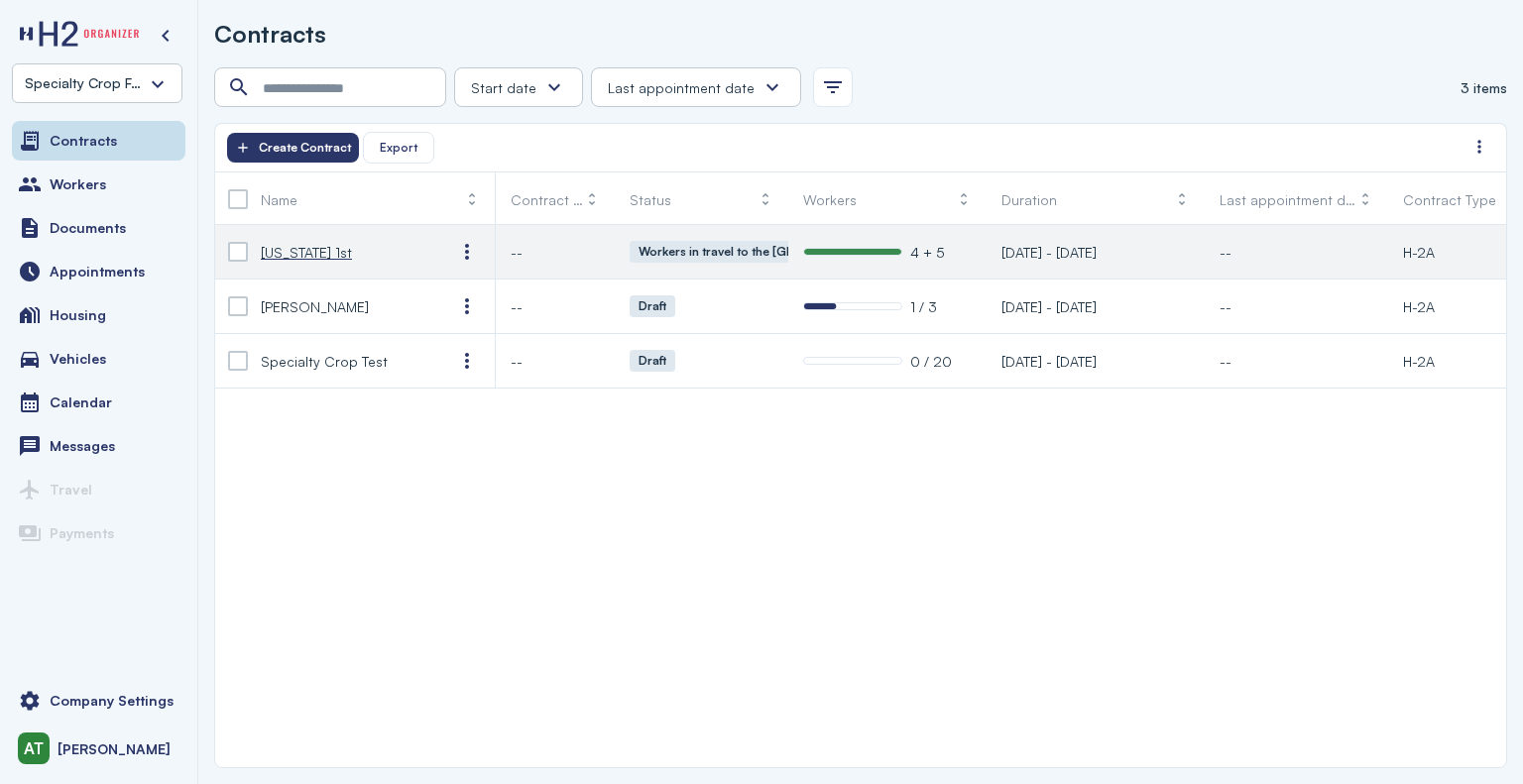 click on "[US_STATE] 1st" at bounding box center (306, 252) 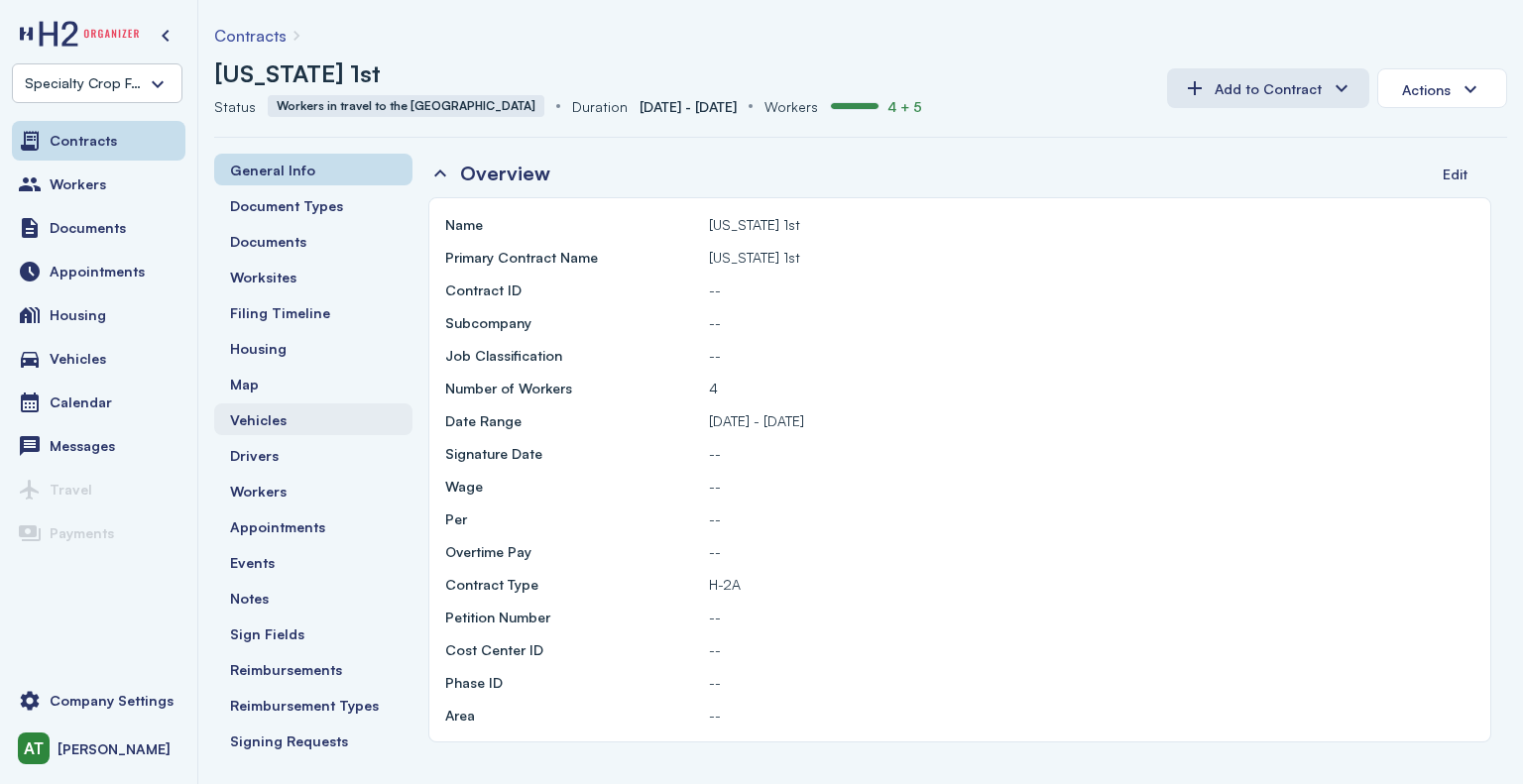 click on "Vehicles" at bounding box center (313, 419) 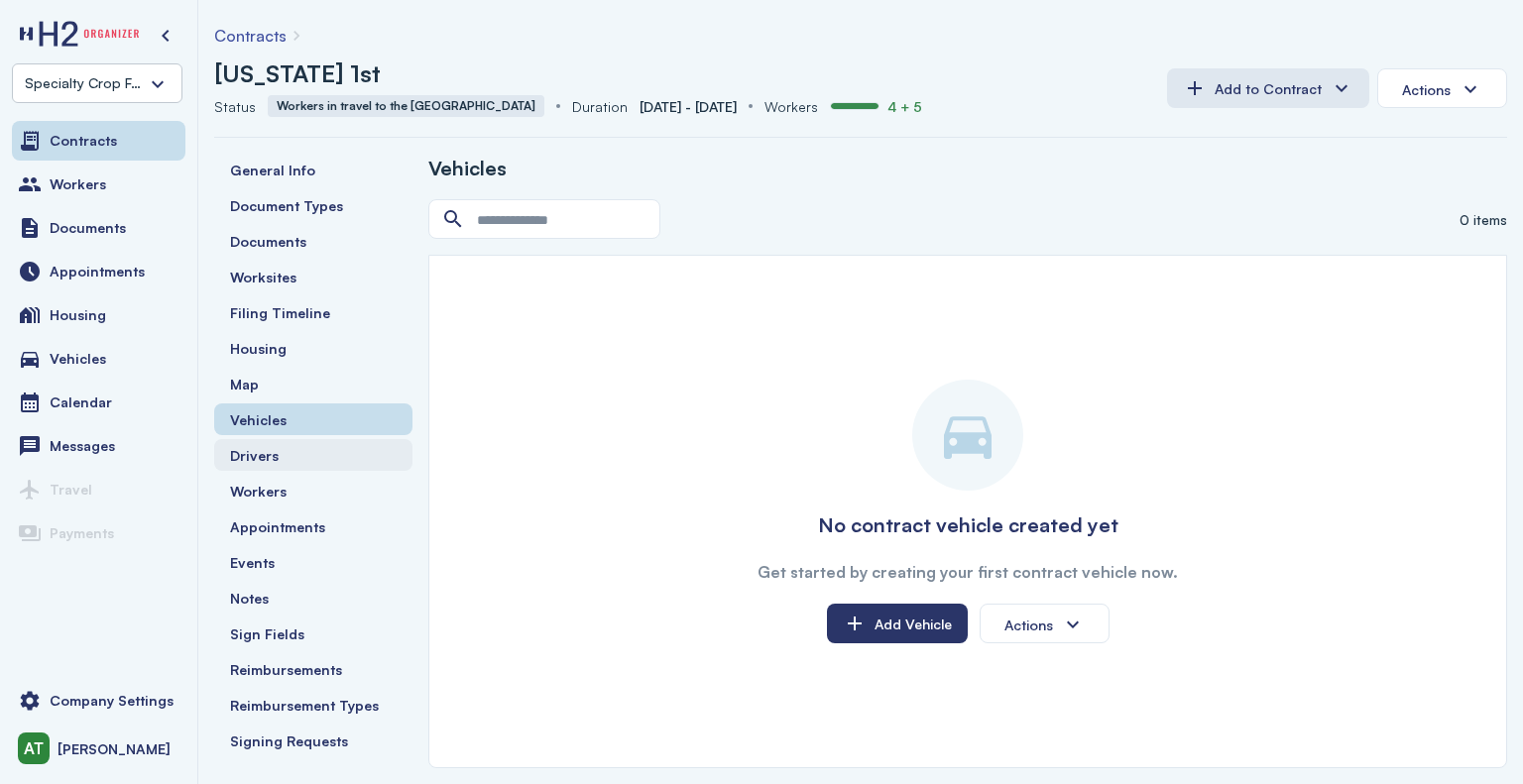 click on "Drivers" at bounding box center [313, 455] 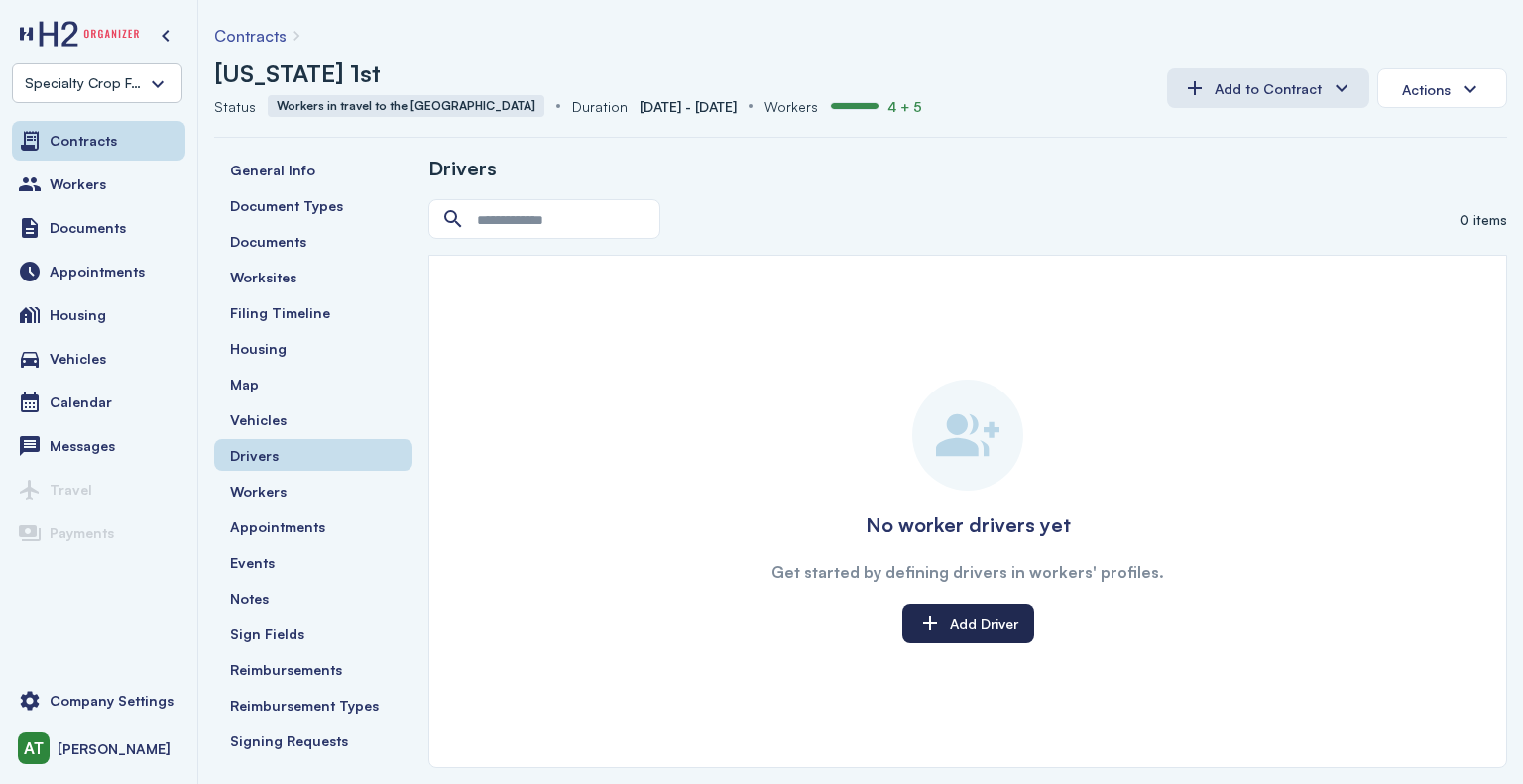 click on "Add Driver" 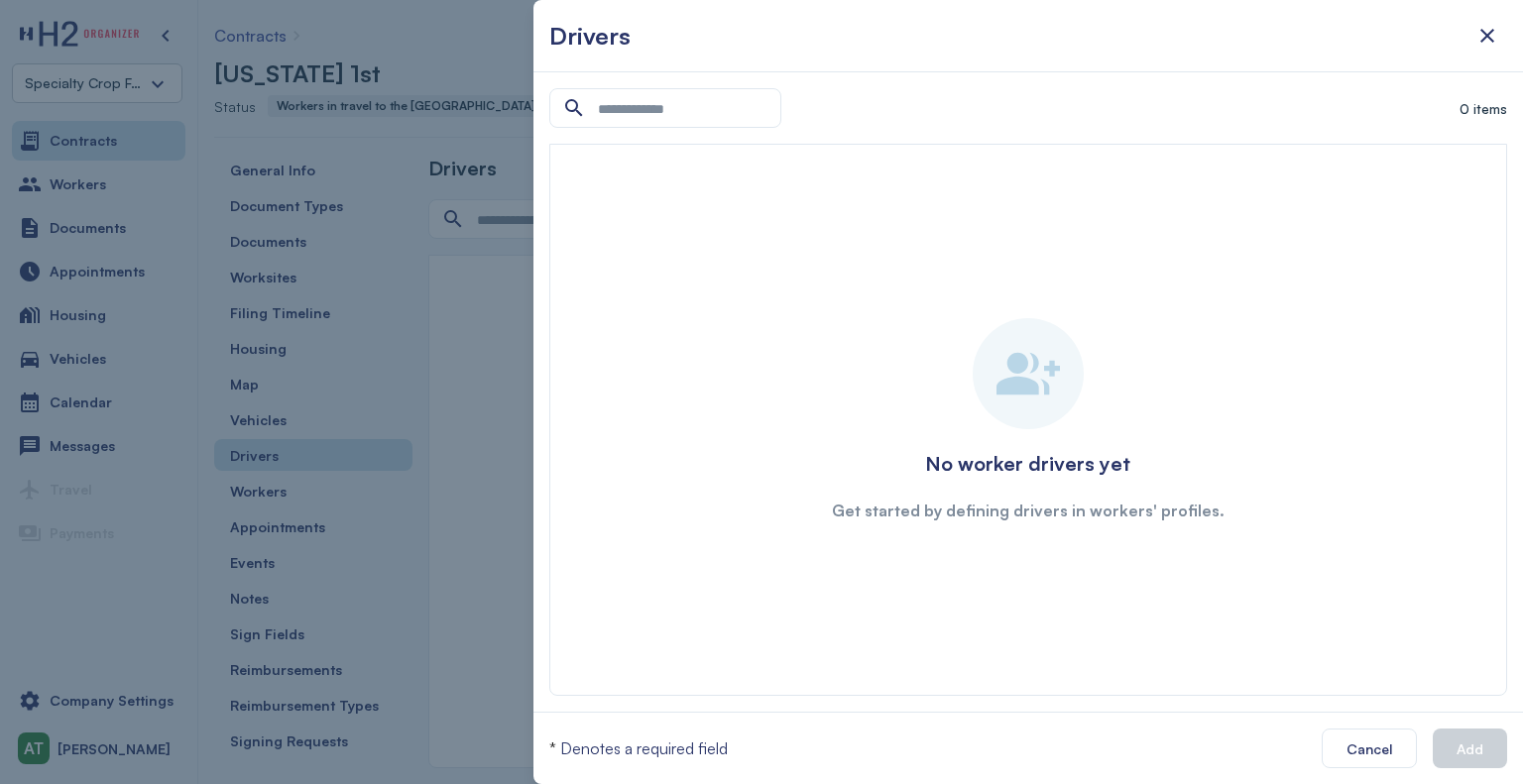 click at bounding box center (762, 392) 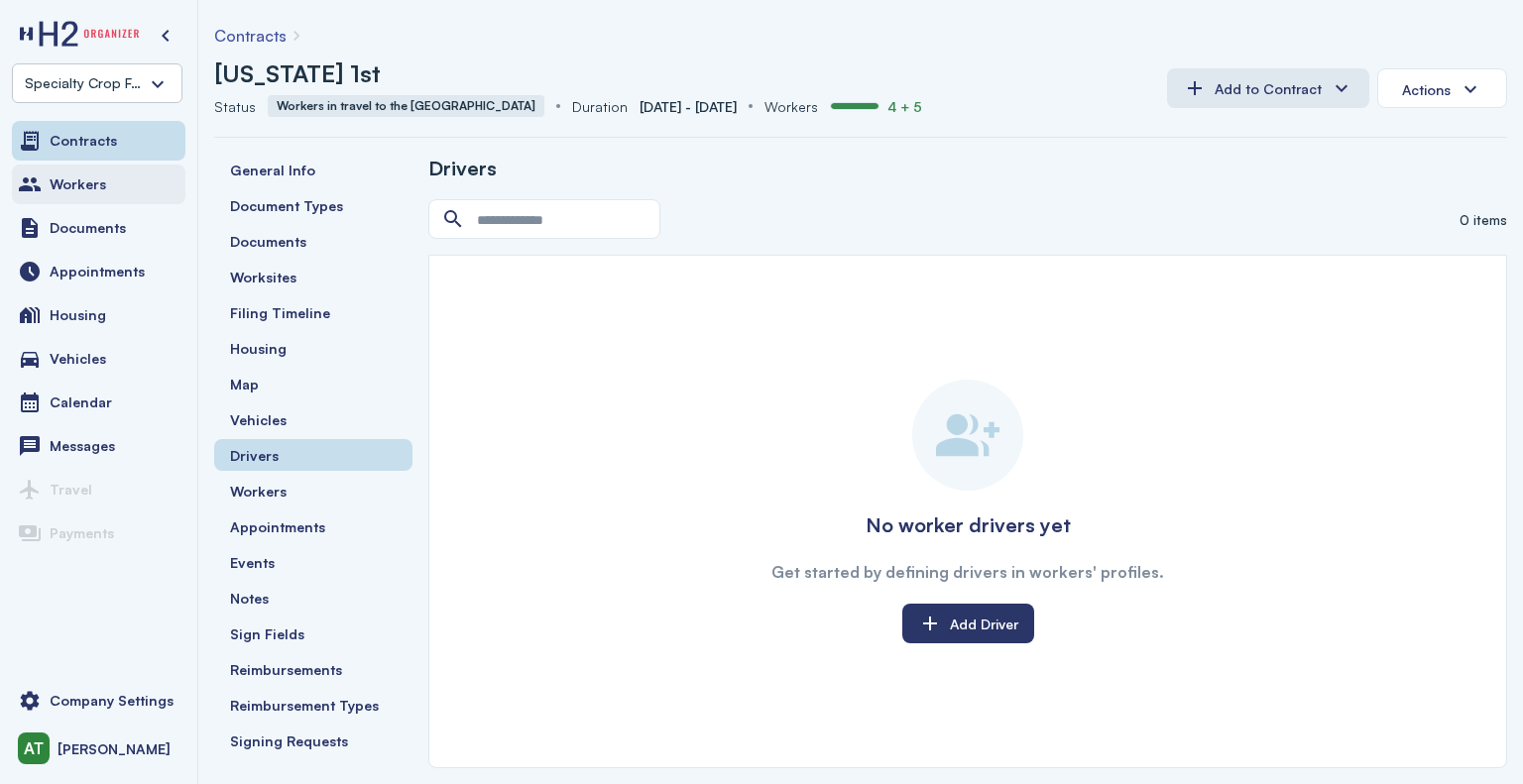 click on "Workers" at bounding box center (77, 184) 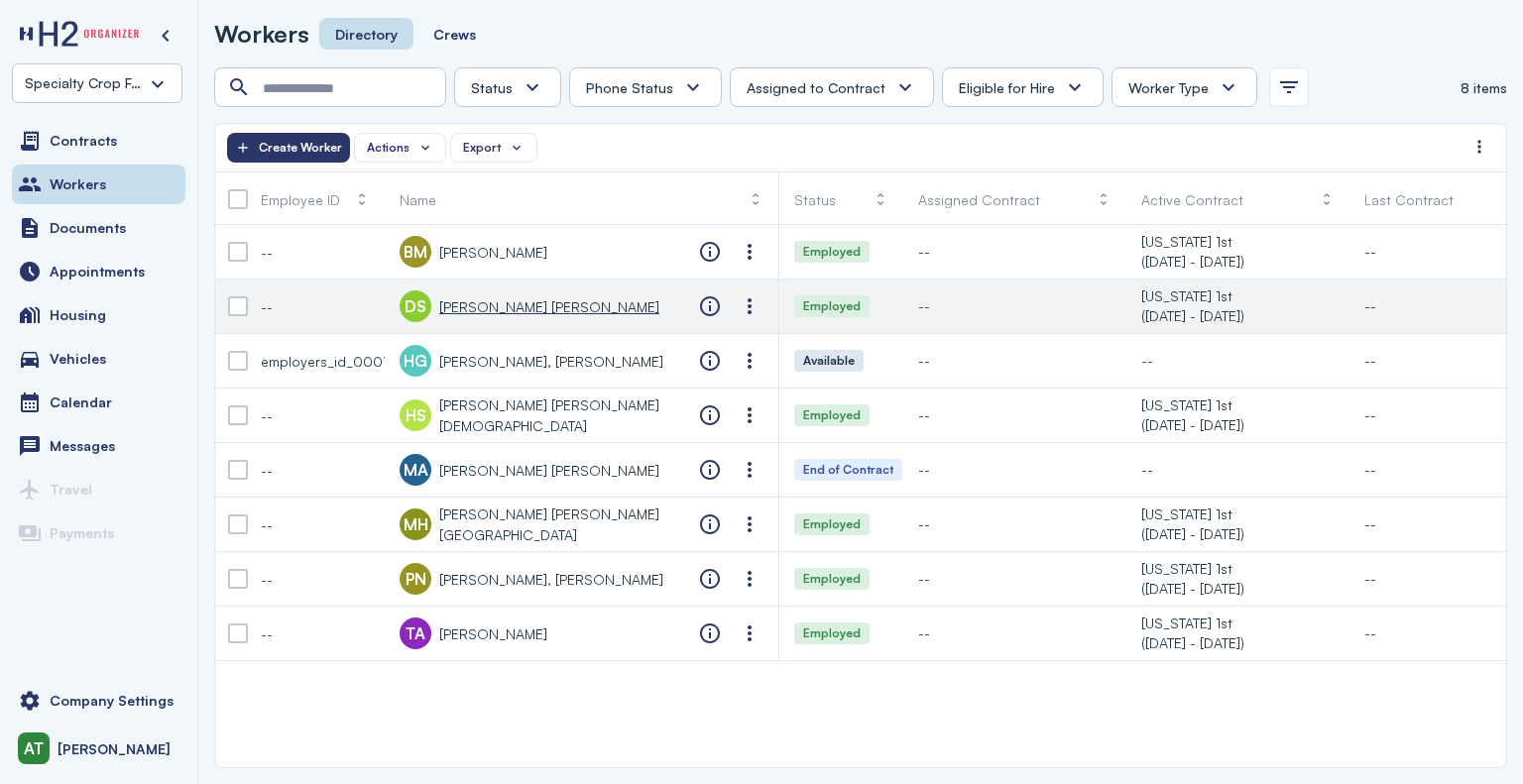 click on "[PERSON_NAME] [PERSON_NAME]" at bounding box center [549, 306] 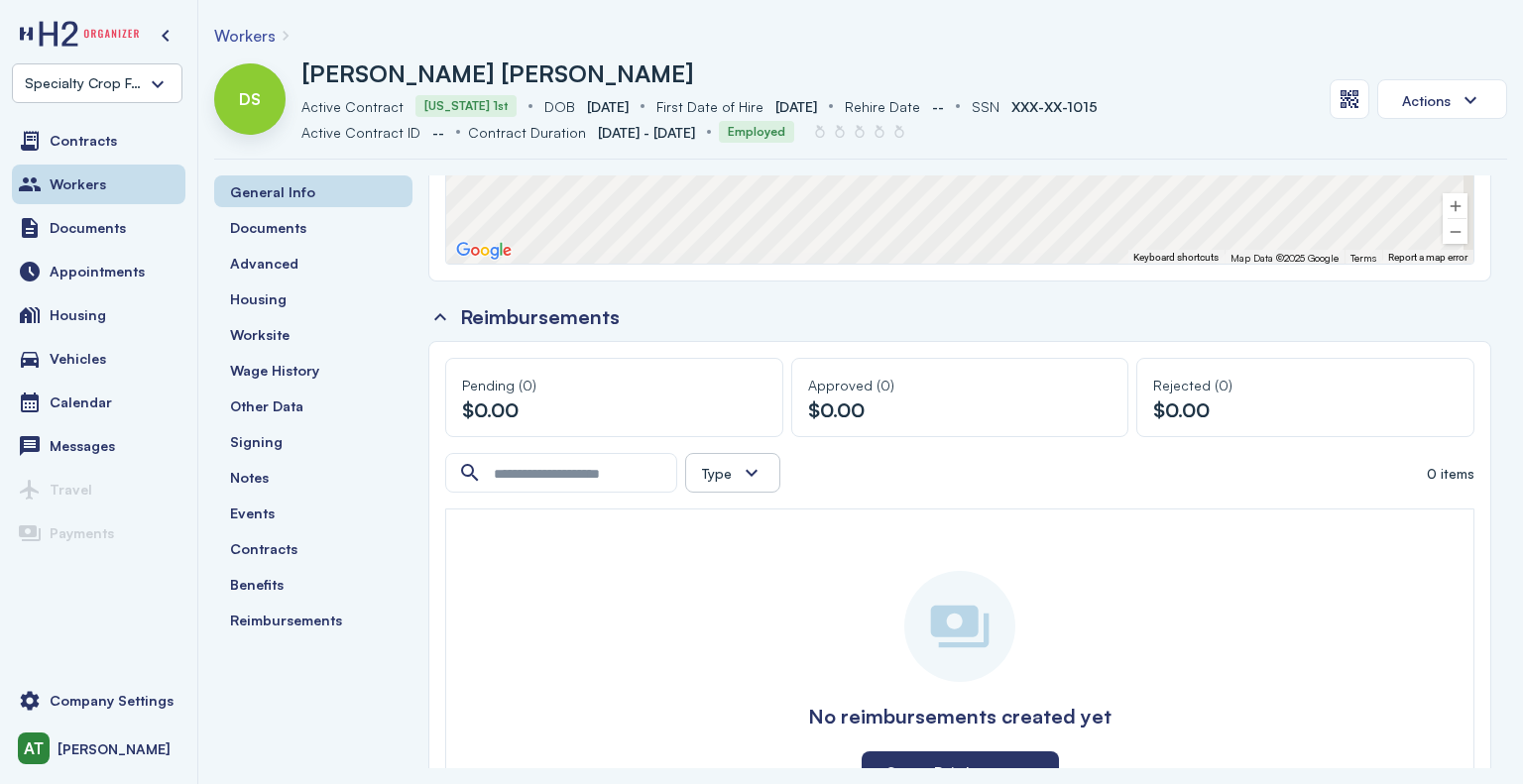 scroll, scrollTop: 3034, scrollLeft: 0, axis: vertical 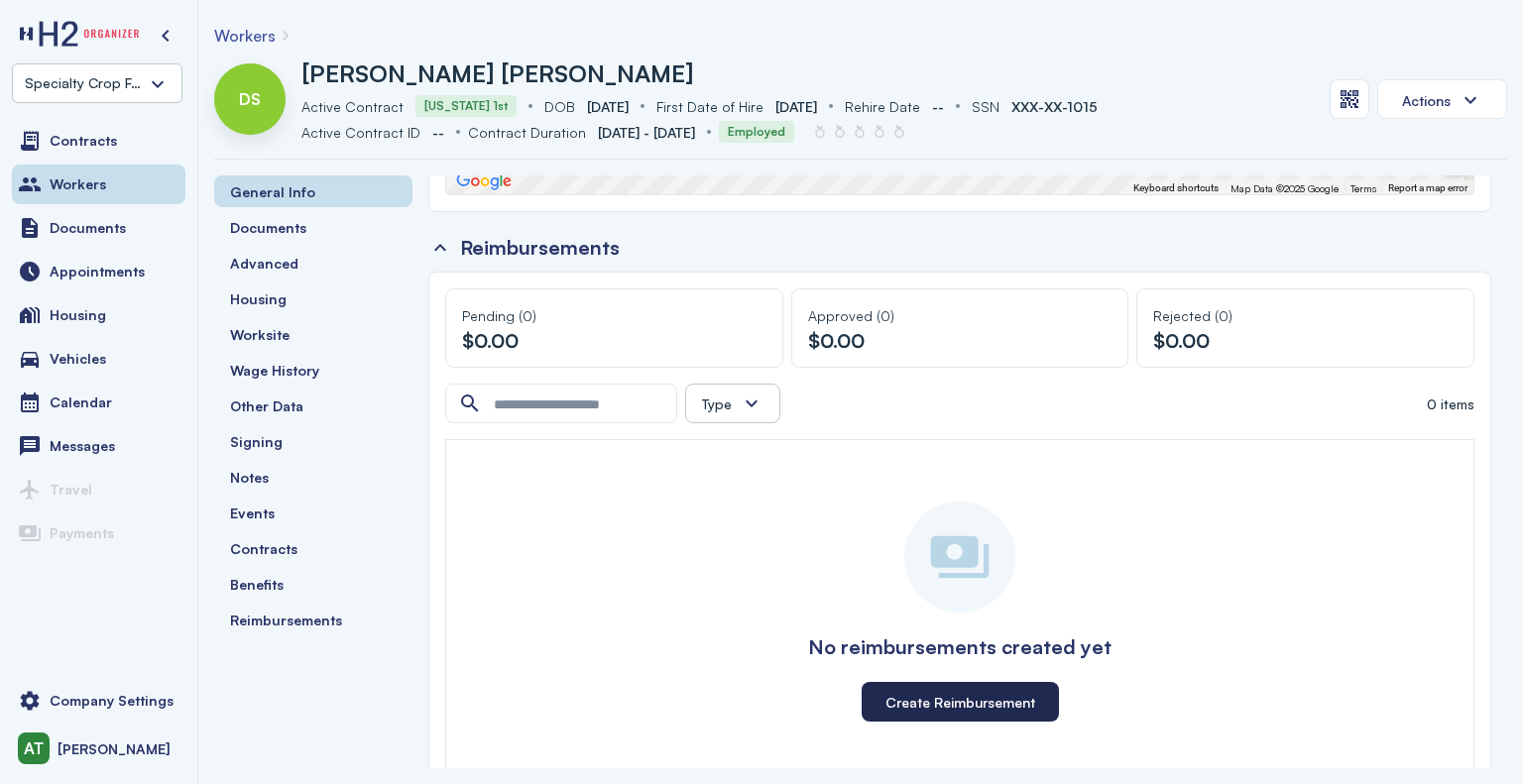 click on "Create Reimbursement" at bounding box center [960, 702] 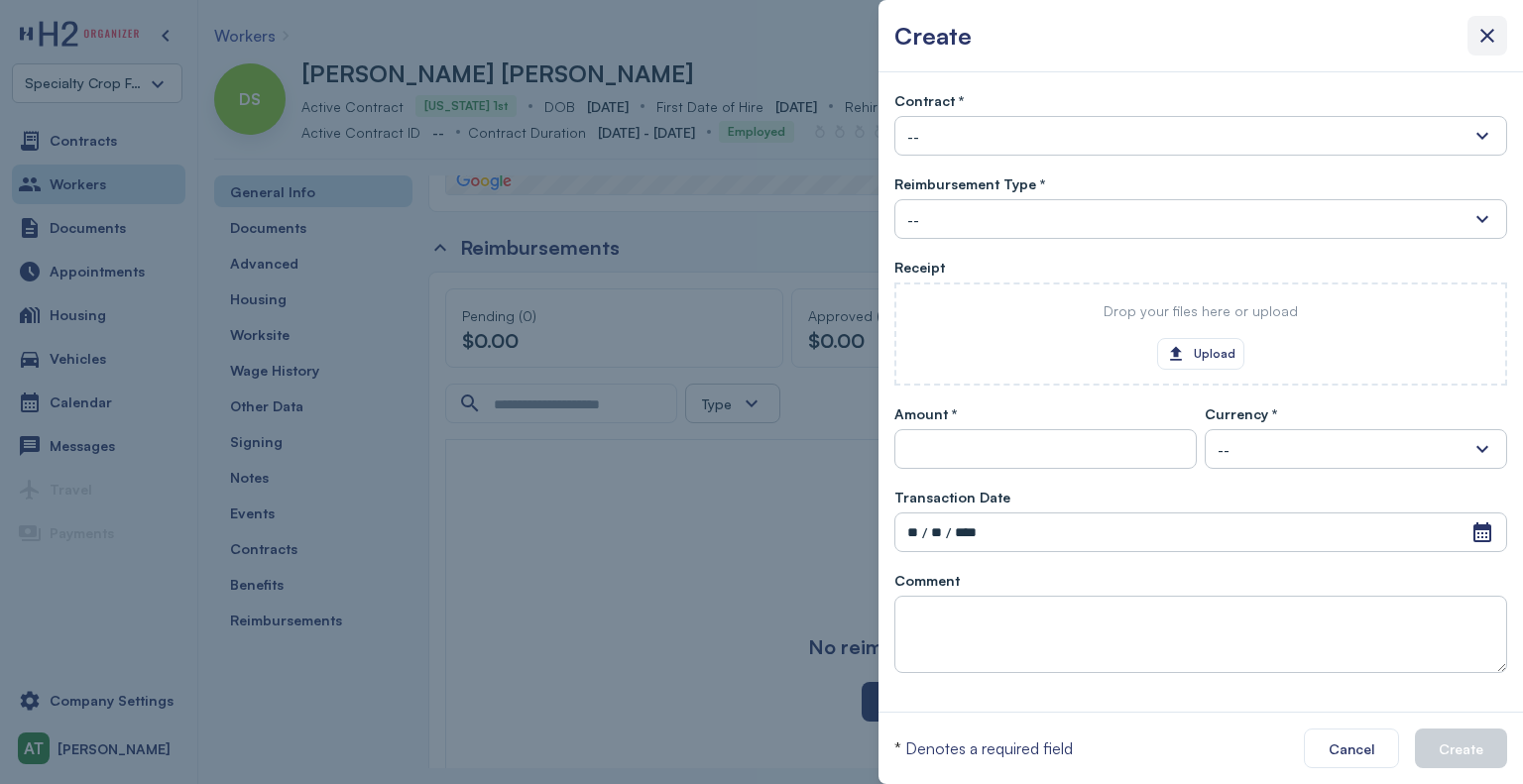 click at bounding box center [1487, 36] 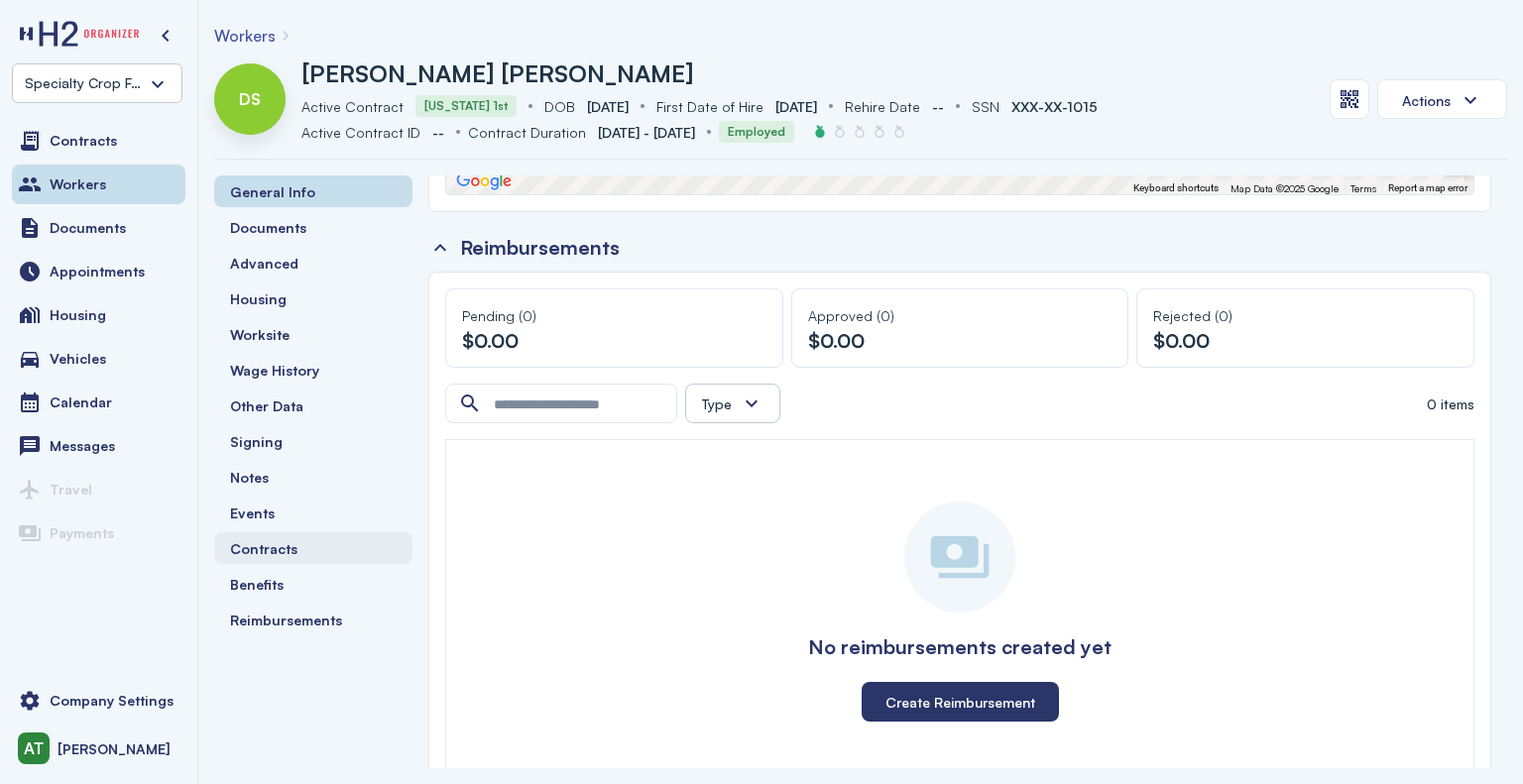 click on "Contracts" at bounding box center (264, 548) 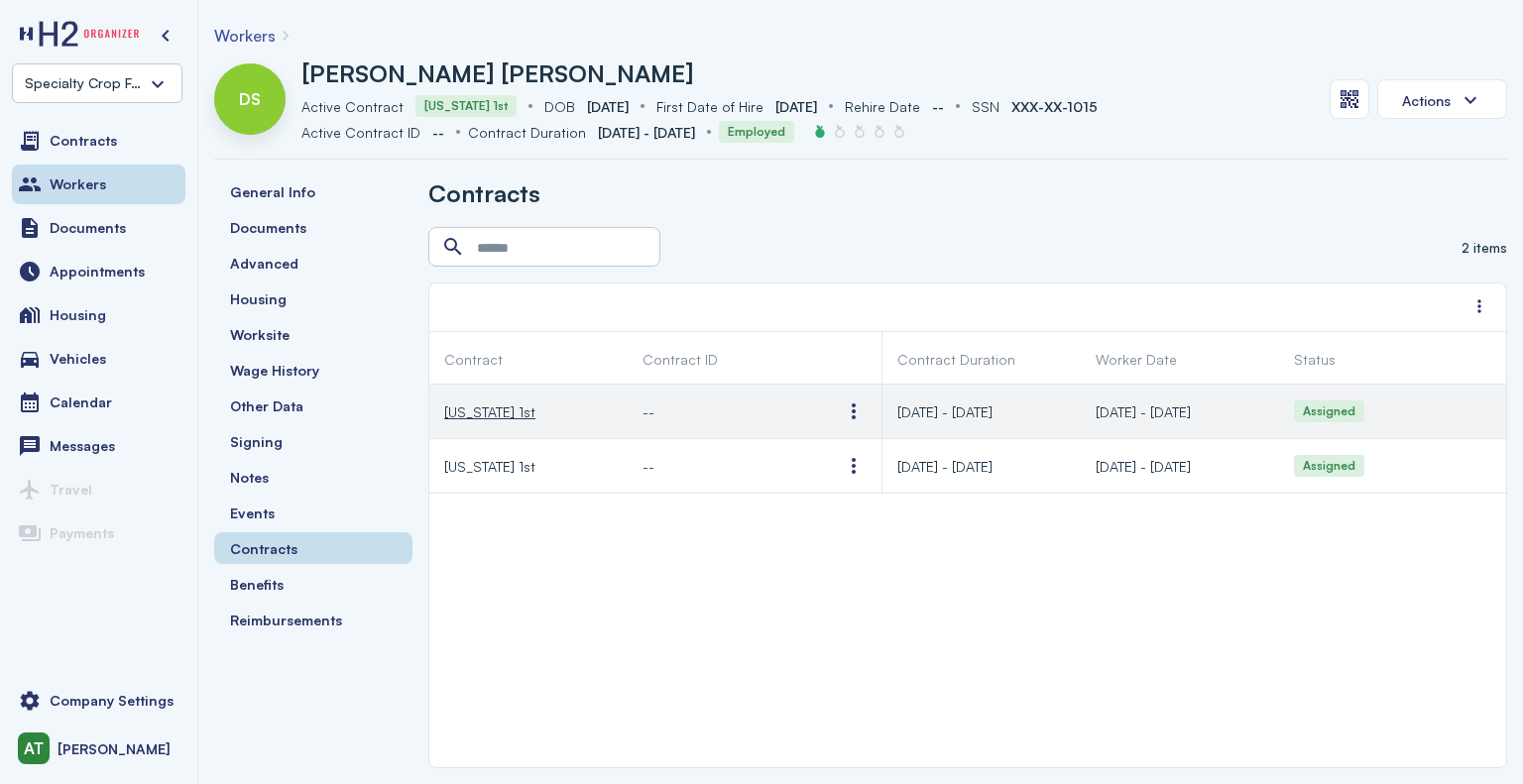 click on "[US_STATE] 1st" at bounding box center [490, 411] 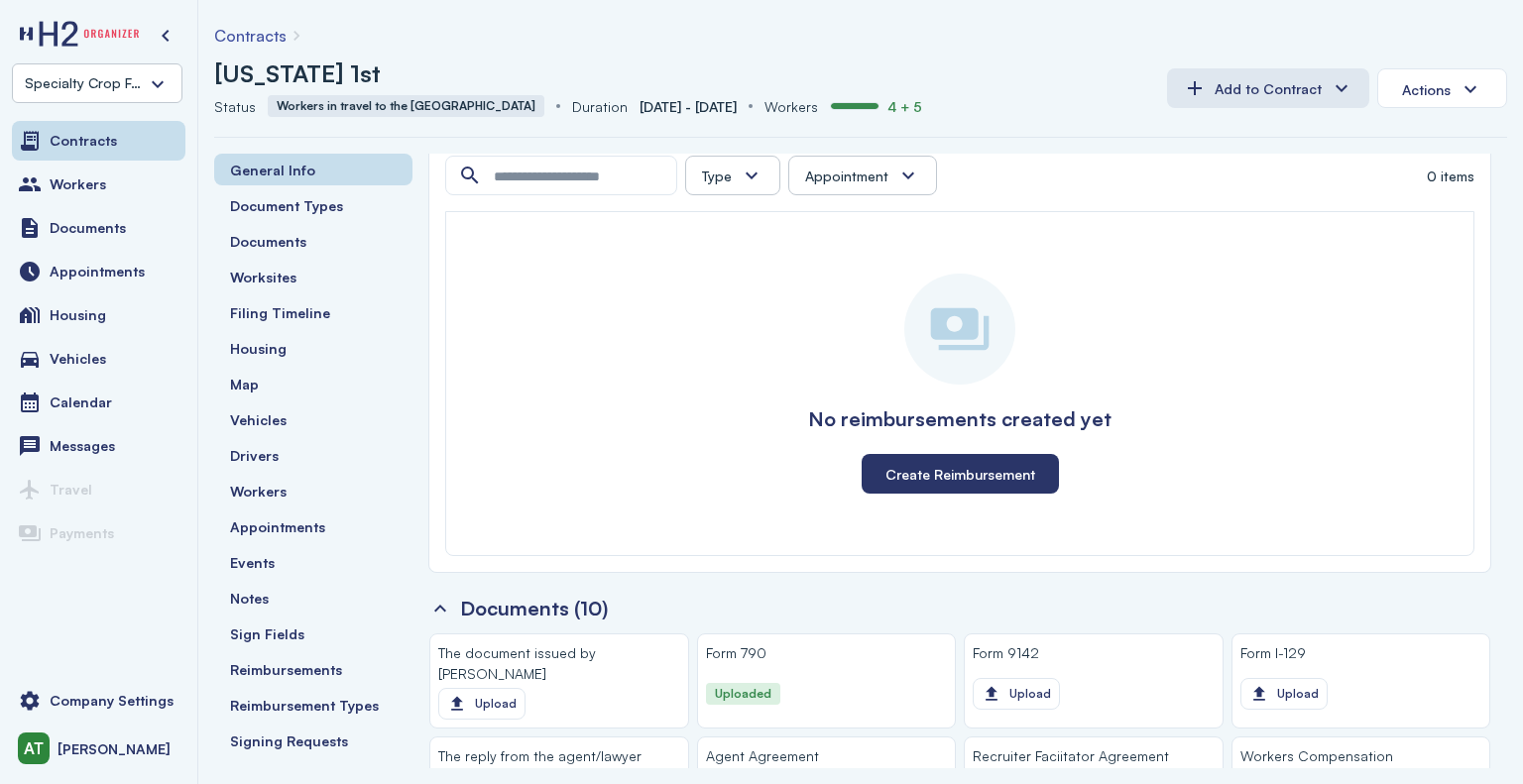 scroll, scrollTop: 1836, scrollLeft: 0, axis: vertical 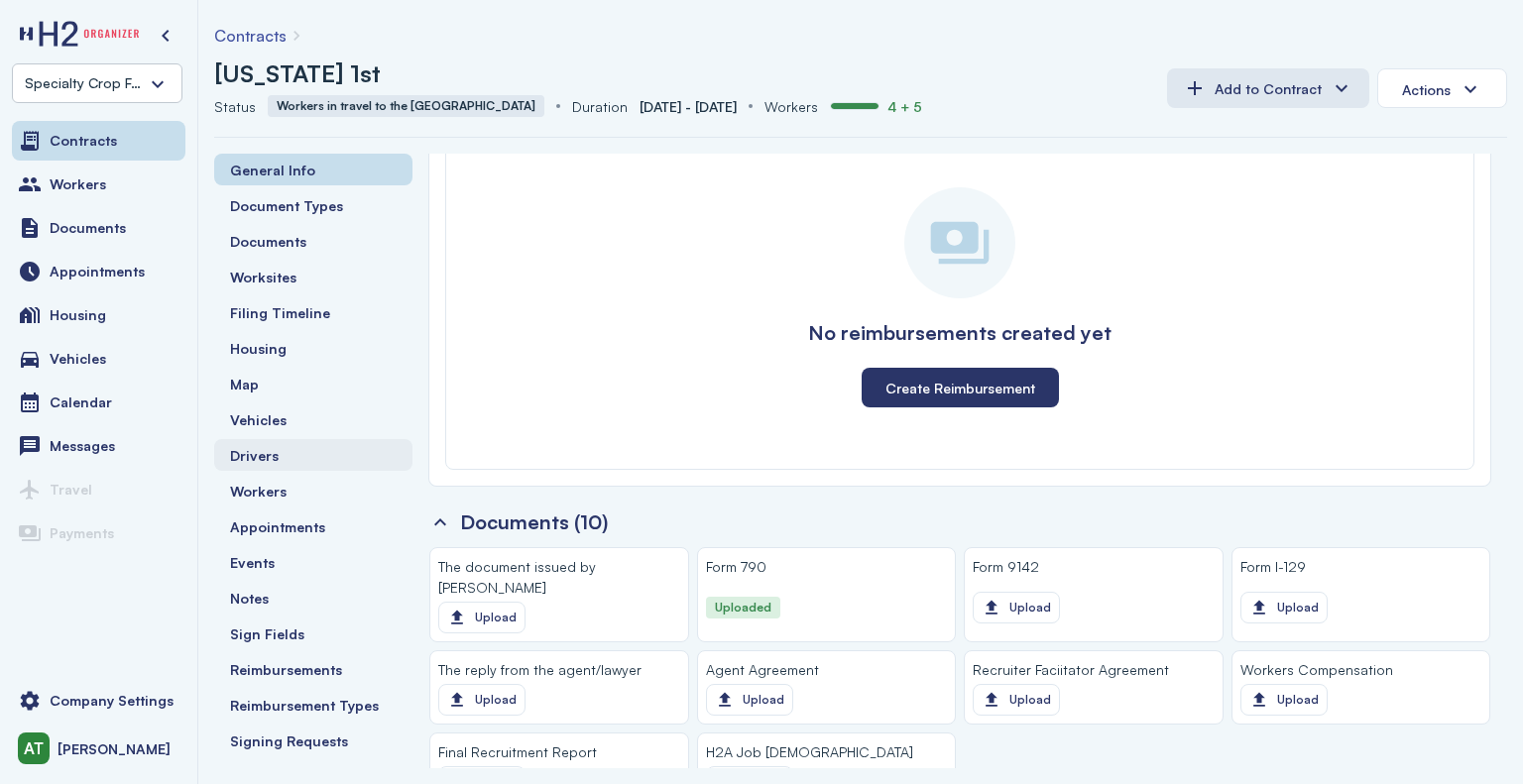 click on "Drivers" at bounding box center (254, 455) 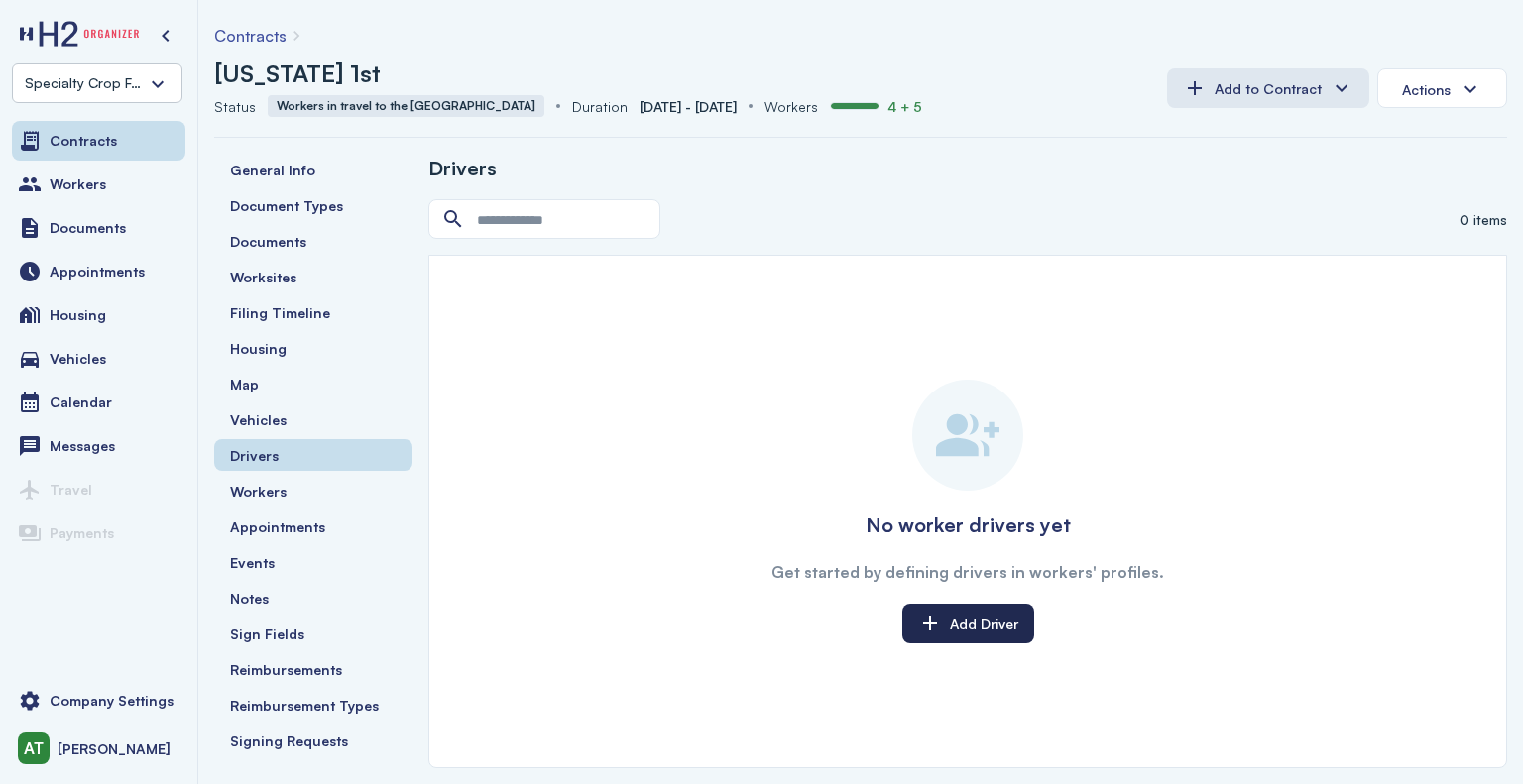 click on "Add Driver" at bounding box center [968, 623] 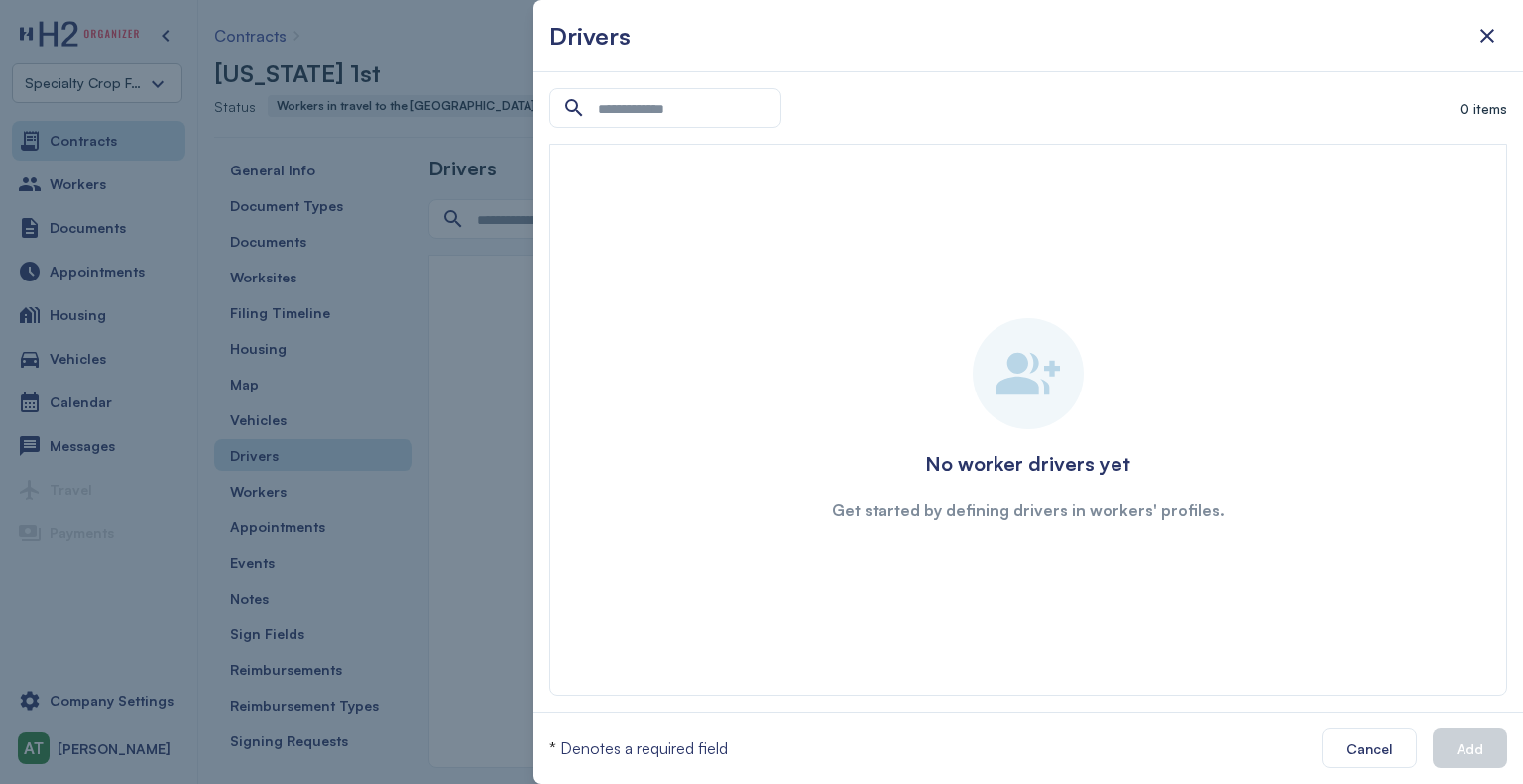 click at bounding box center [762, 392] 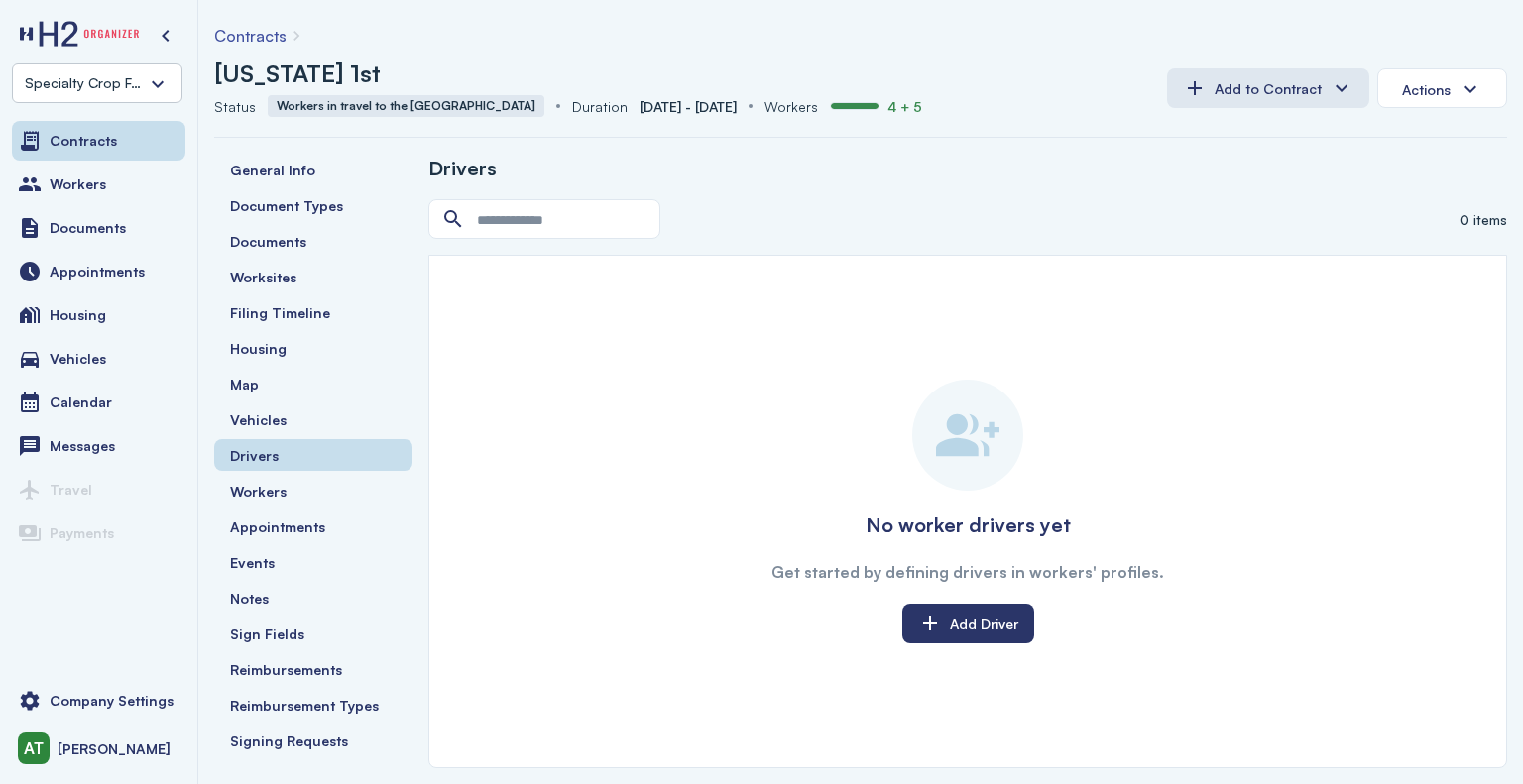 click on "Workers" at bounding box center [77, 184] 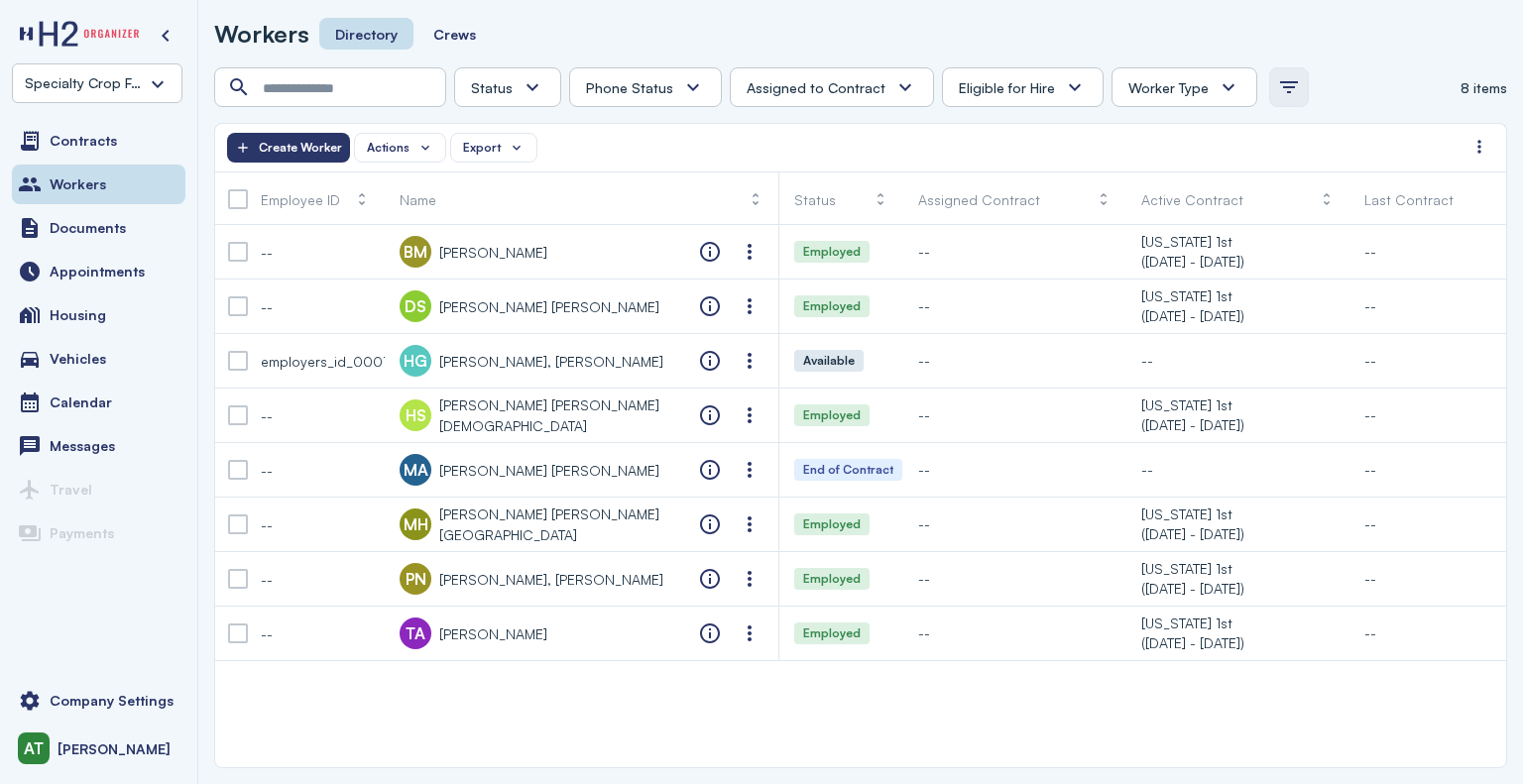 click at bounding box center (1289, 87) 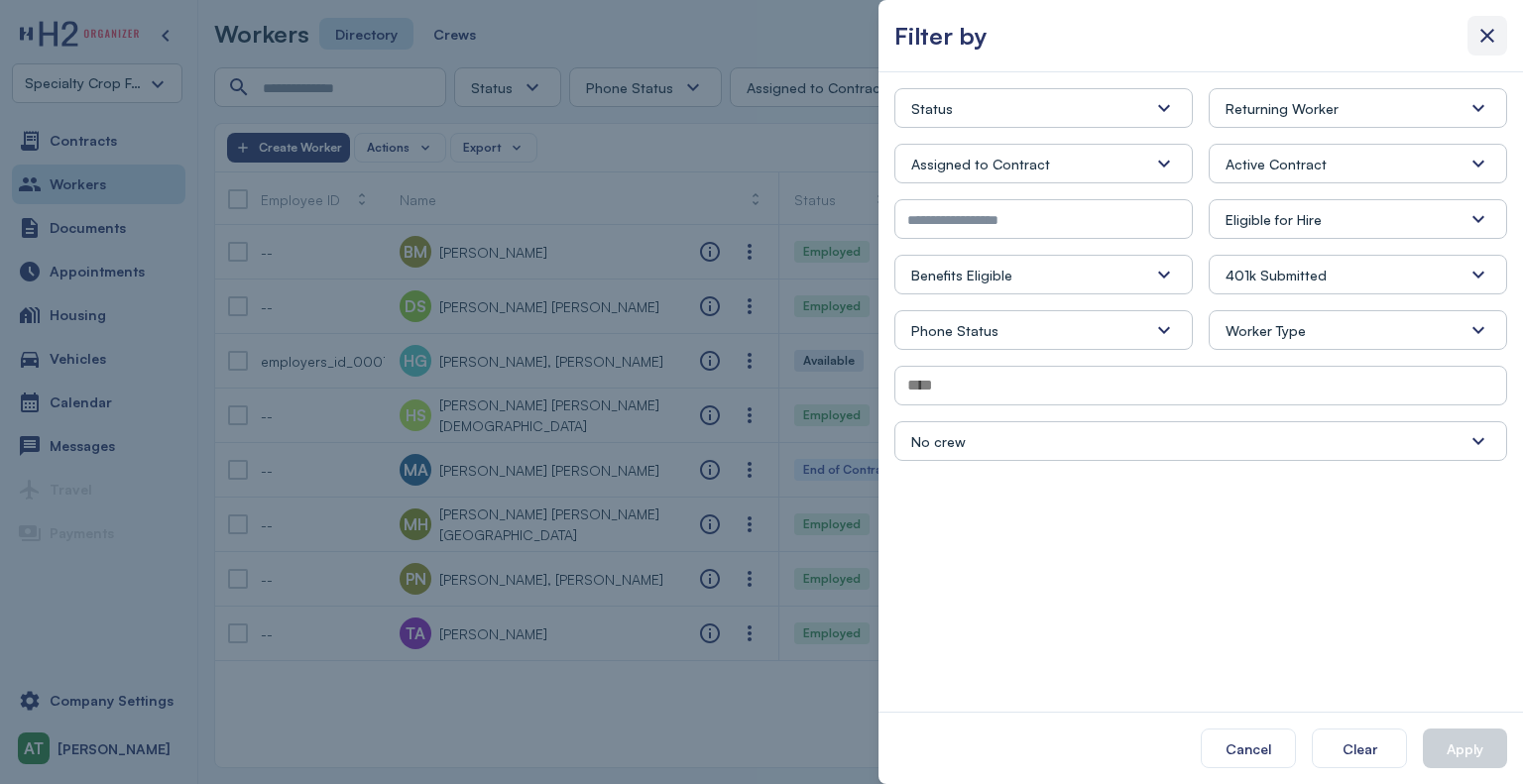 click at bounding box center [1487, 36] 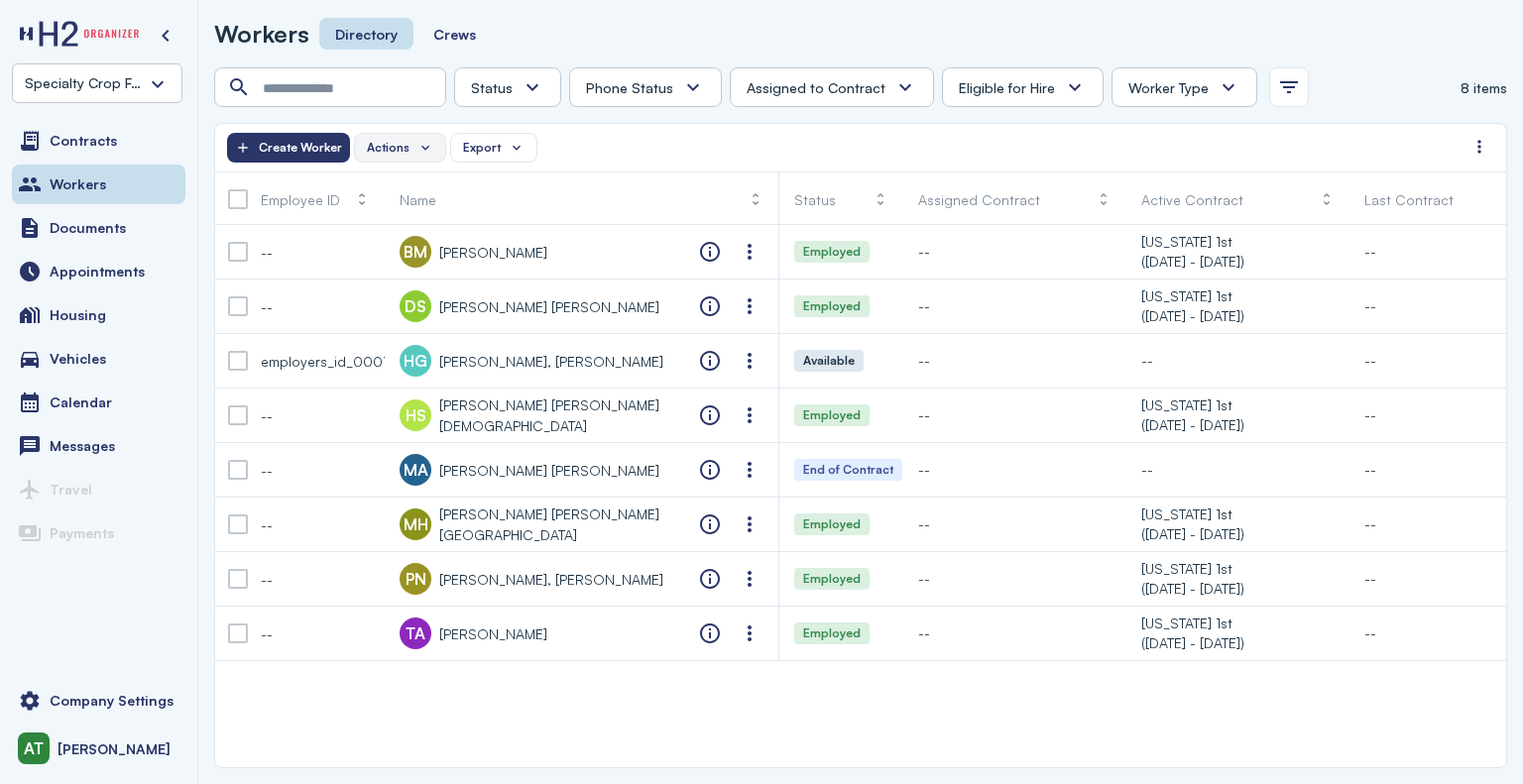 click on "Actions" at bounding box center (400, 148) 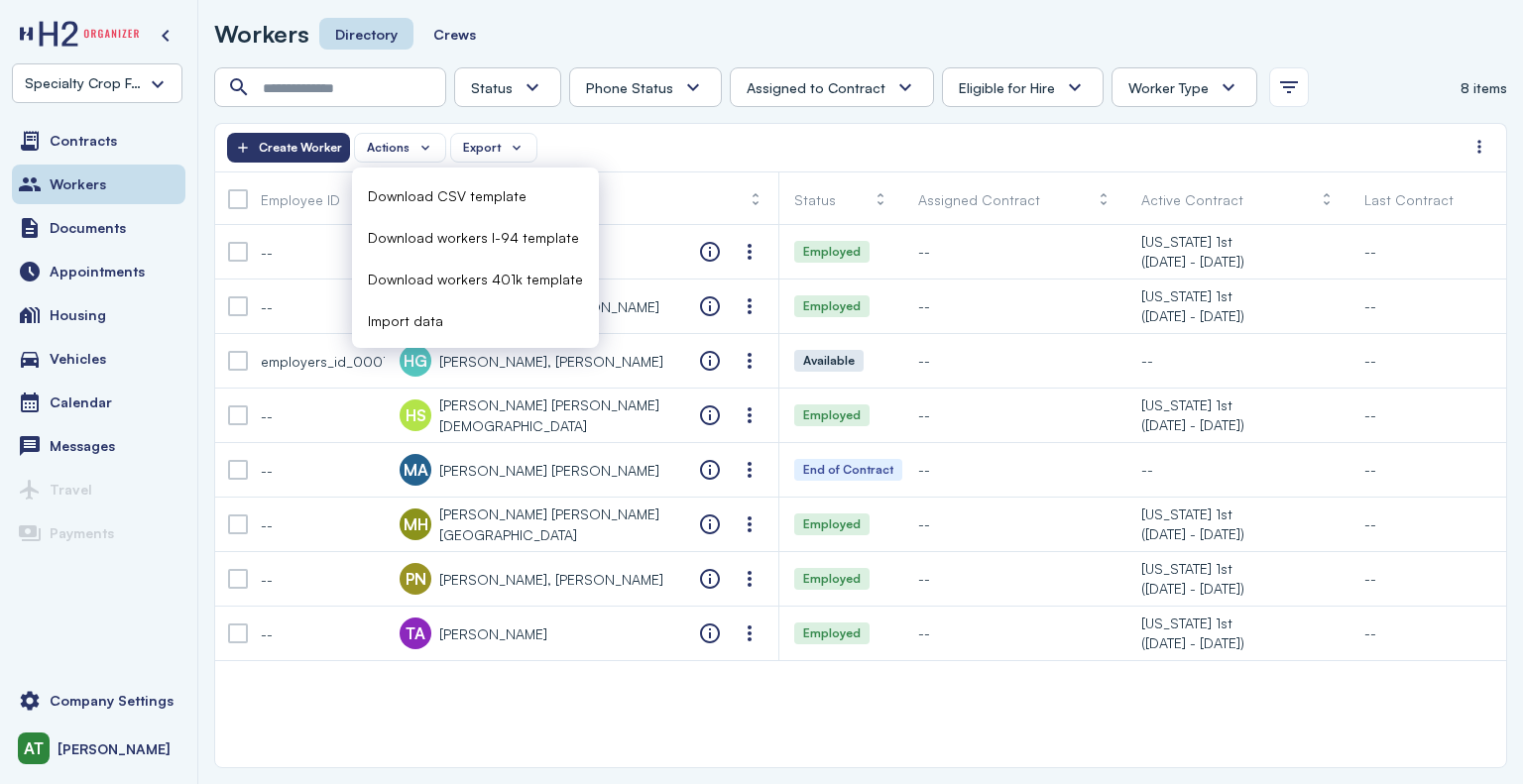 click on "Actions           Export                 Create Worker" at bounding box center [846, 148] 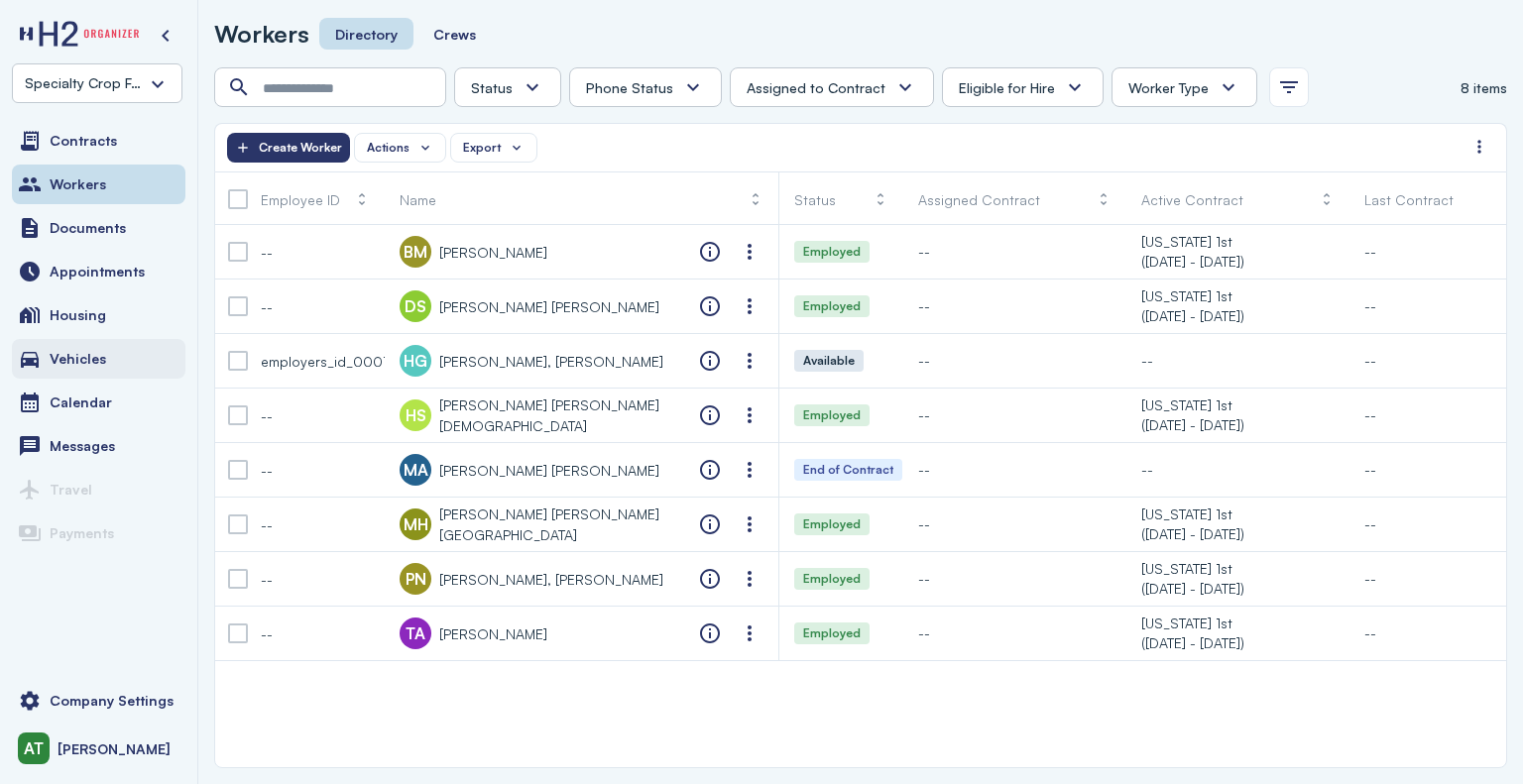 click on "Vehicles" at bounding box center [77, 359] 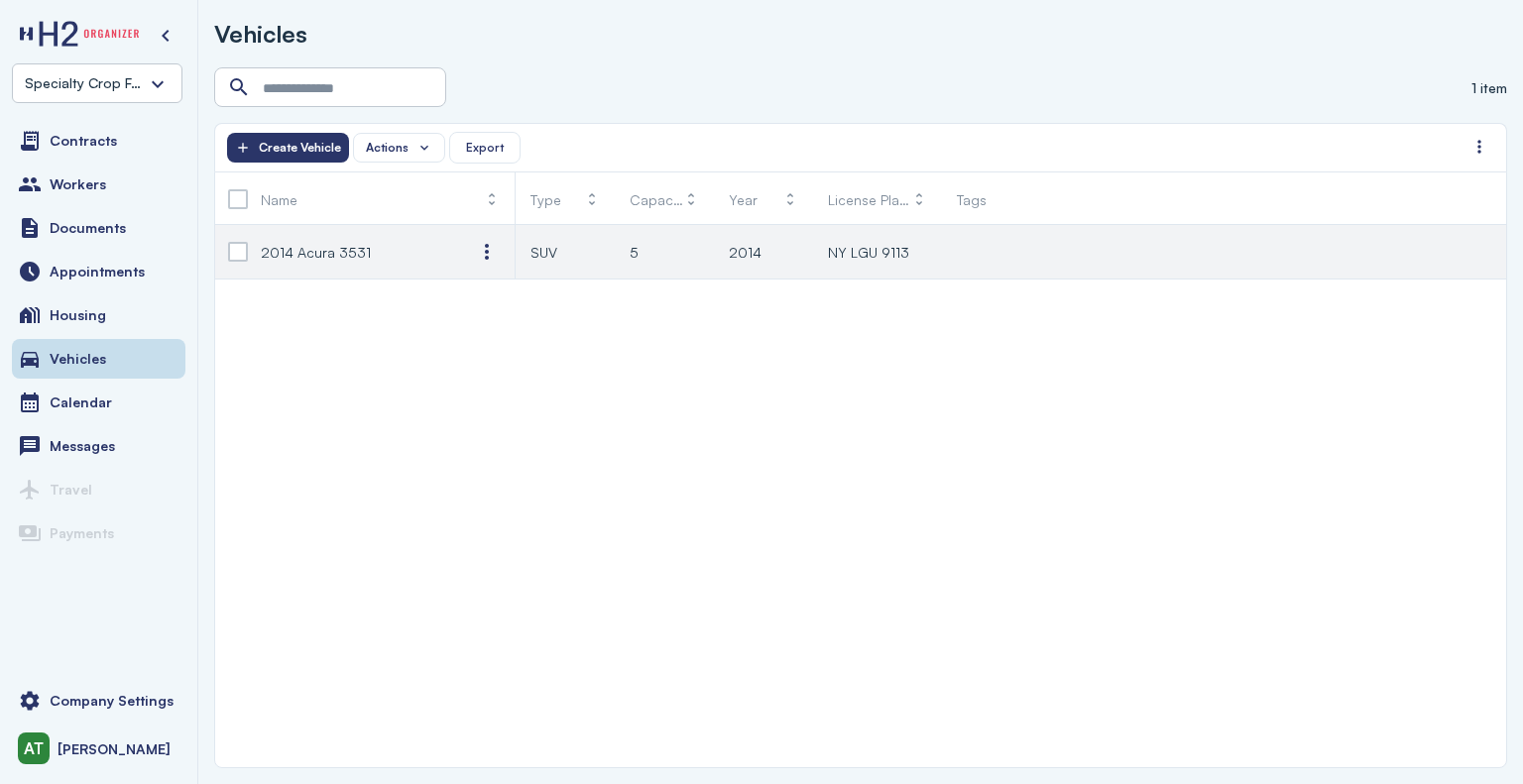 click on "2014 Acura  3531" at bounding box center (315, 252) 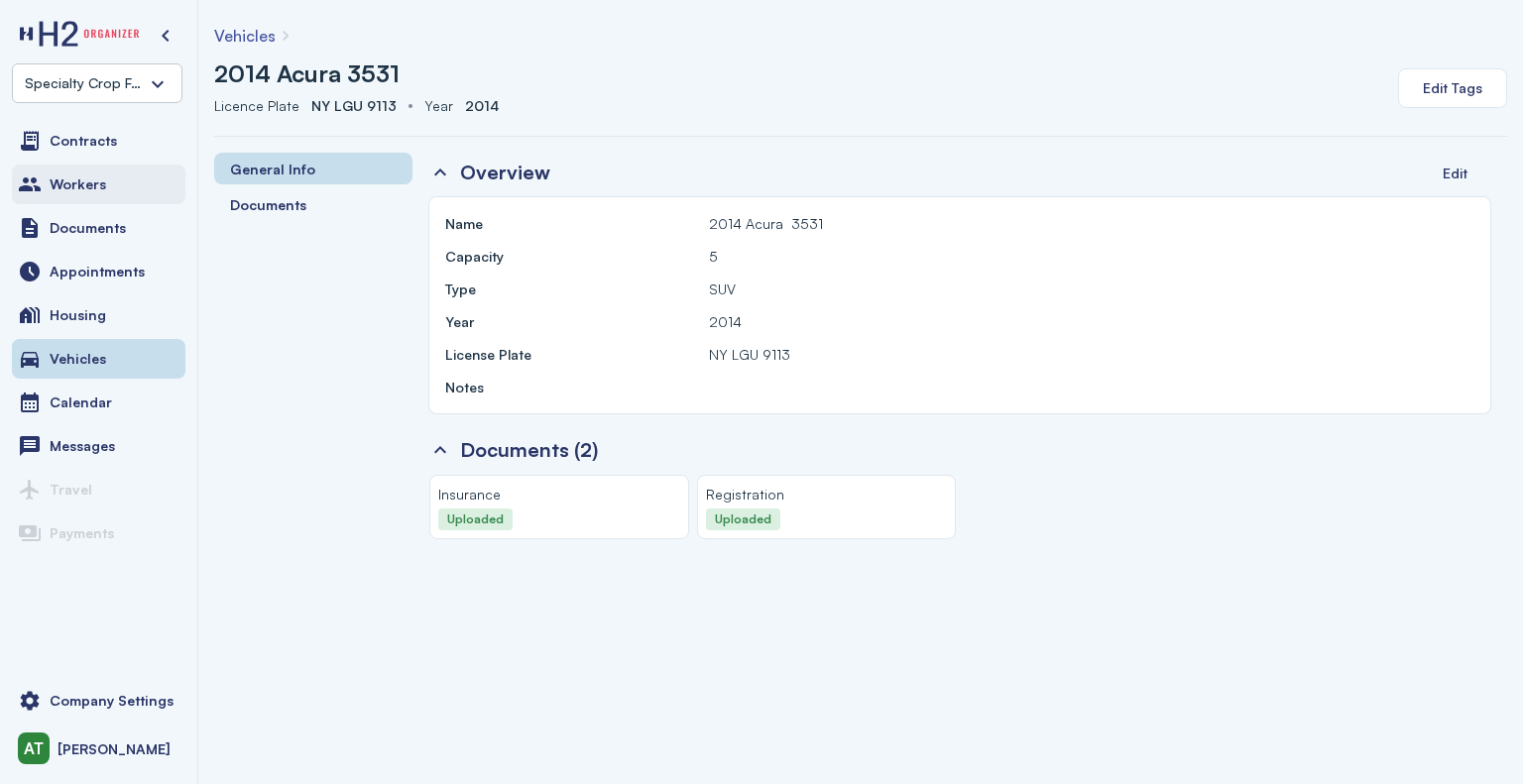 click on "Workers" at bounding box center [77, 184] 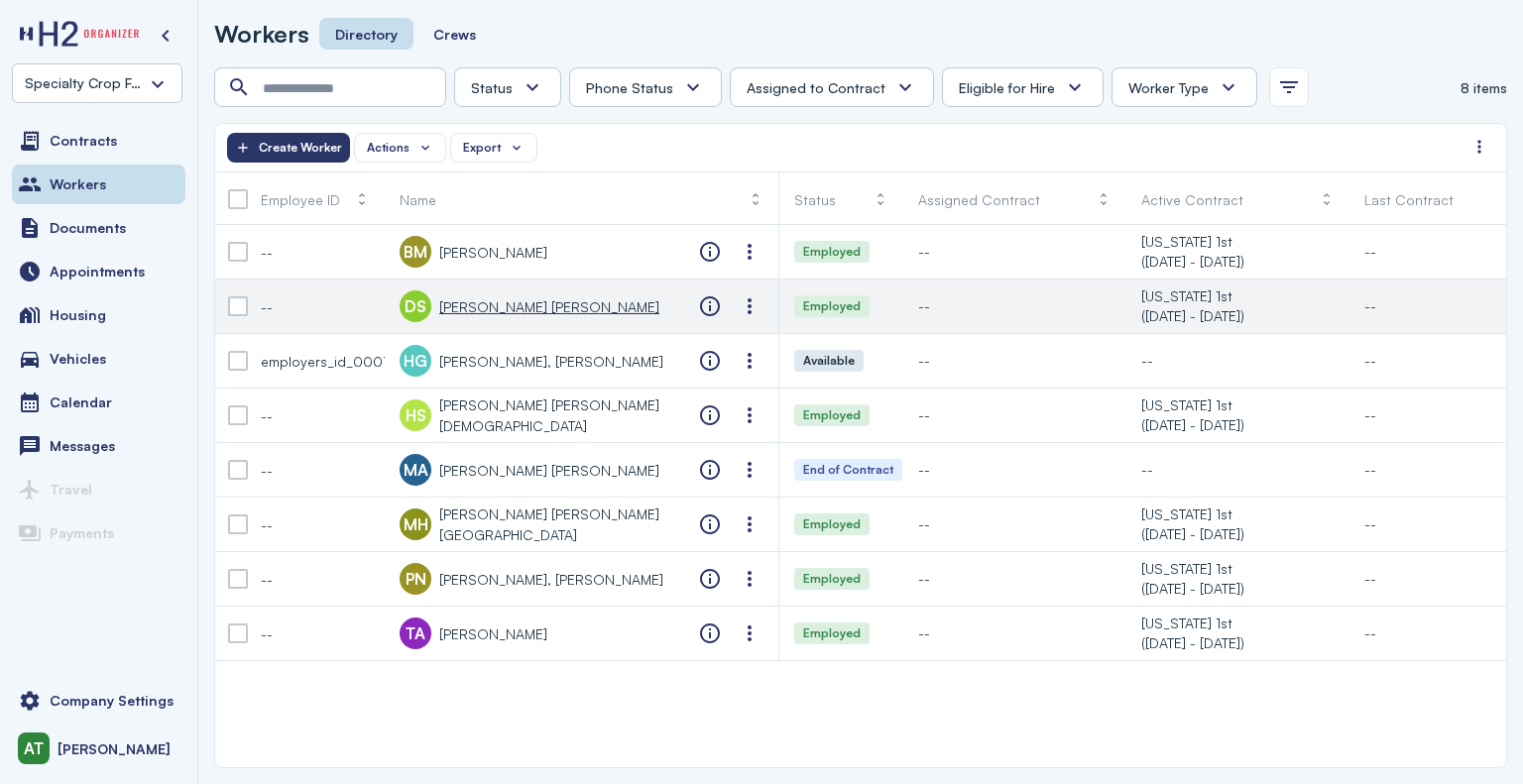 click on "[PERSON_NAME] [PERSON_NAME]" at bounding box center (549, 306) 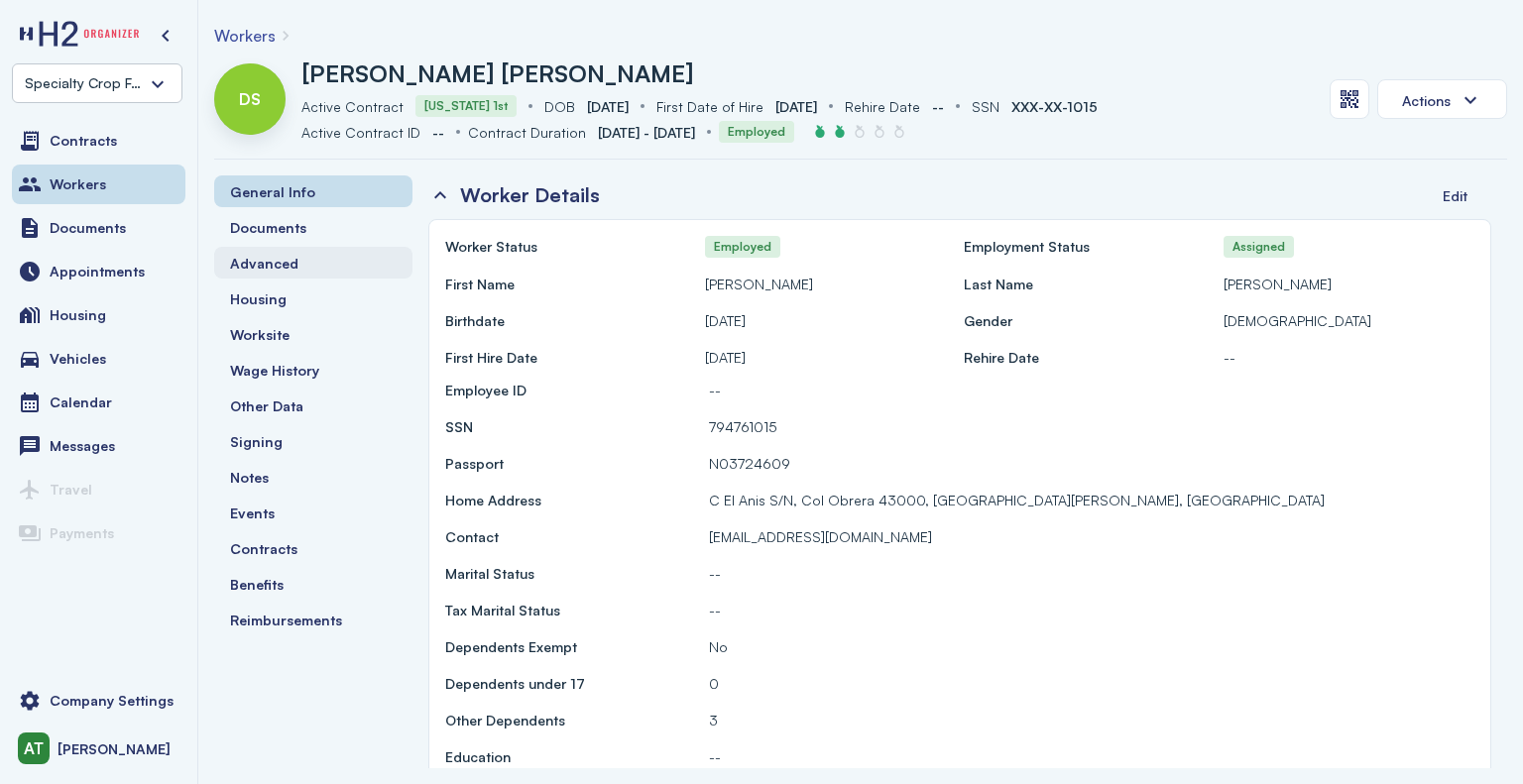 click on "Advanced" at bounding box center [264, 263] 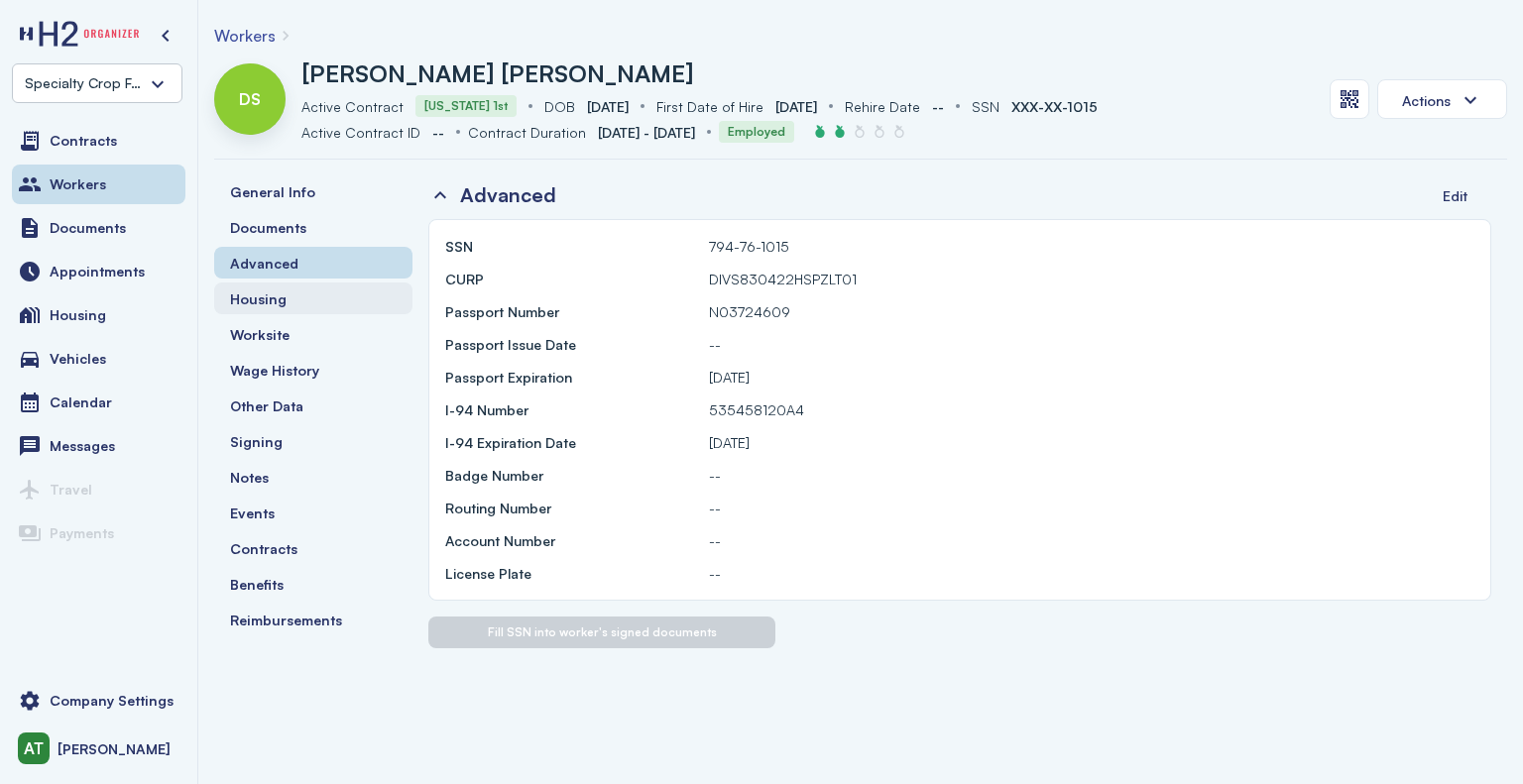 click on "Housing" at bounding box center (258, 298) 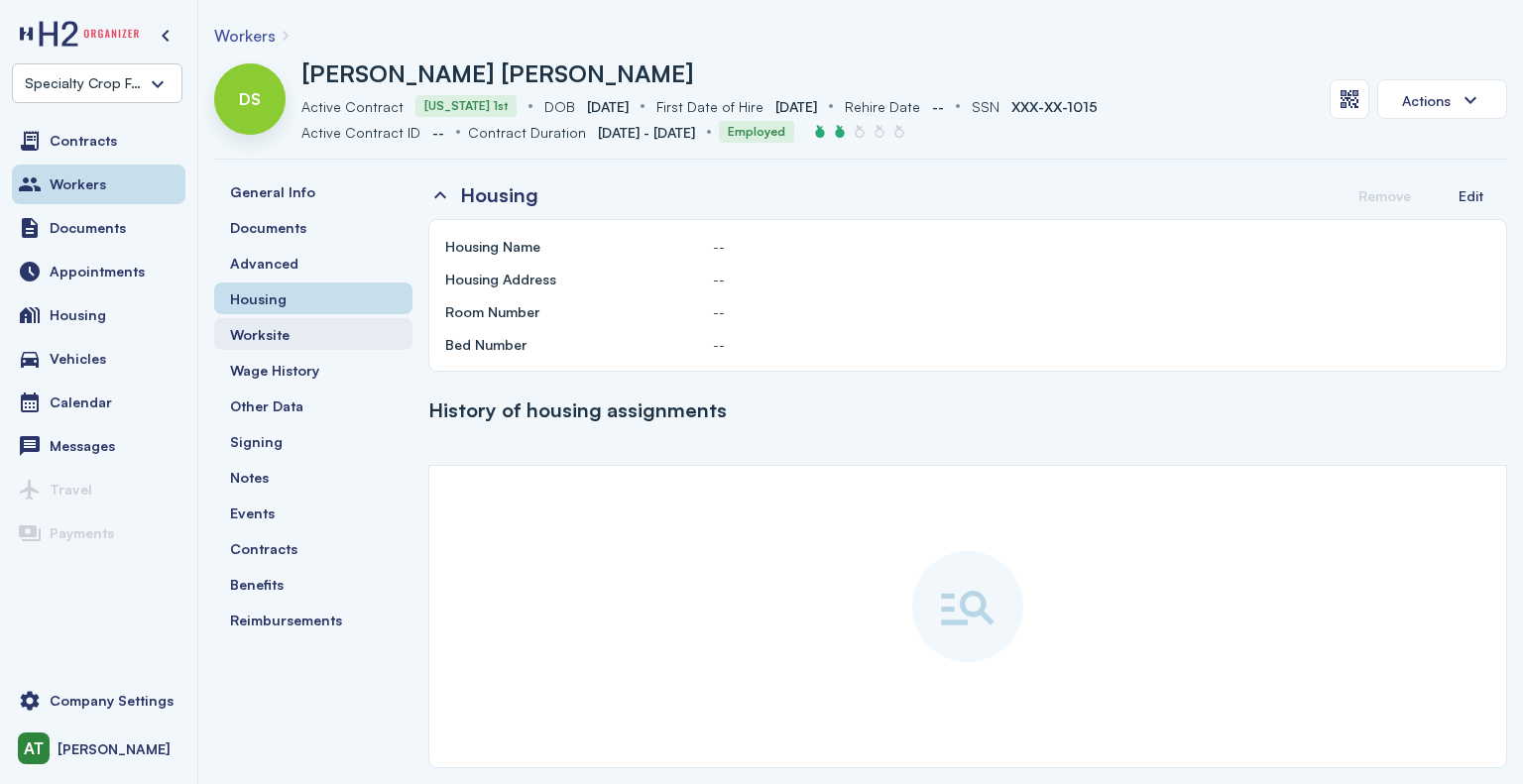 click on "Worksite" at bounding box center (260, 334) 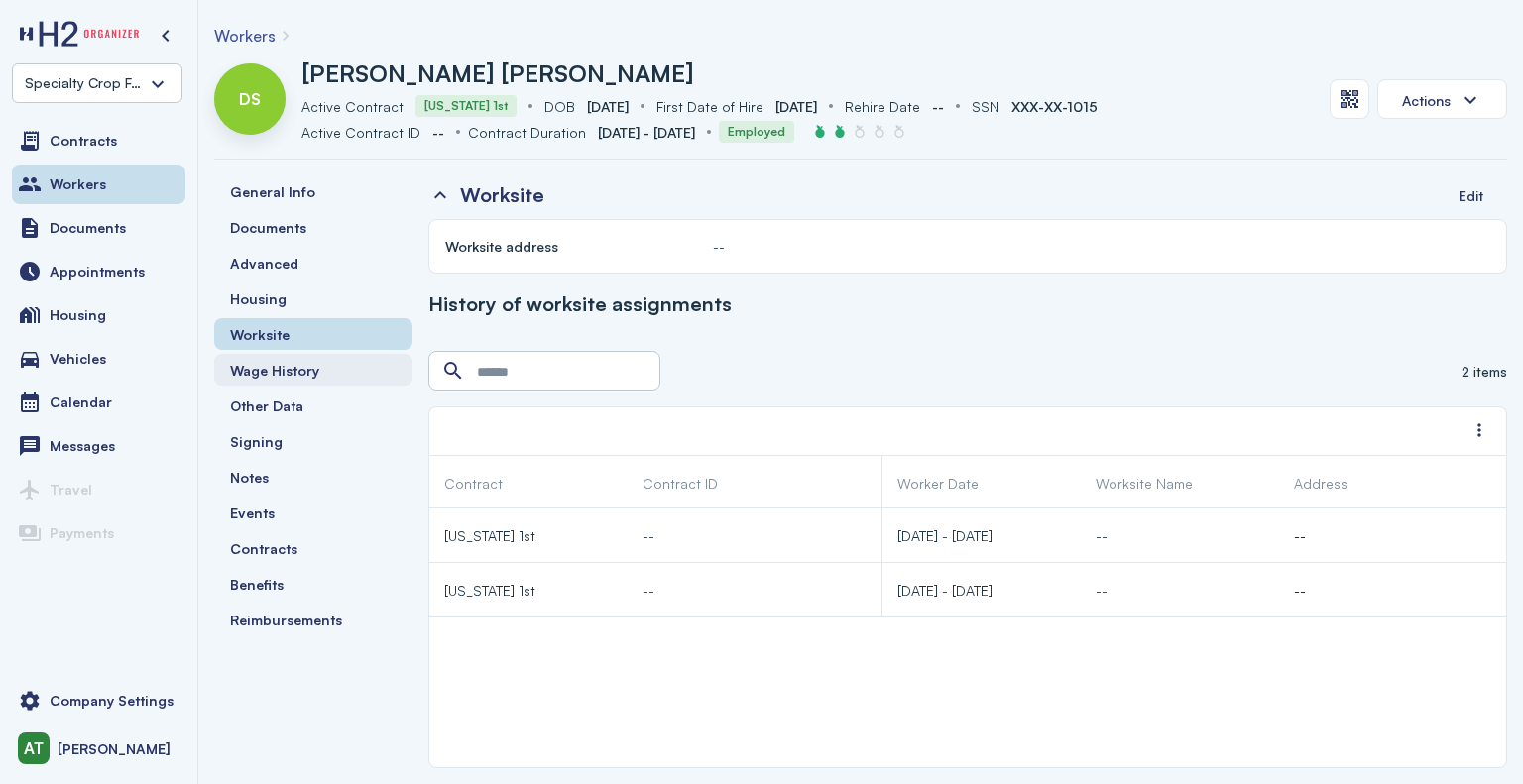 click on "Wage History" at bounding box center [275, 370] 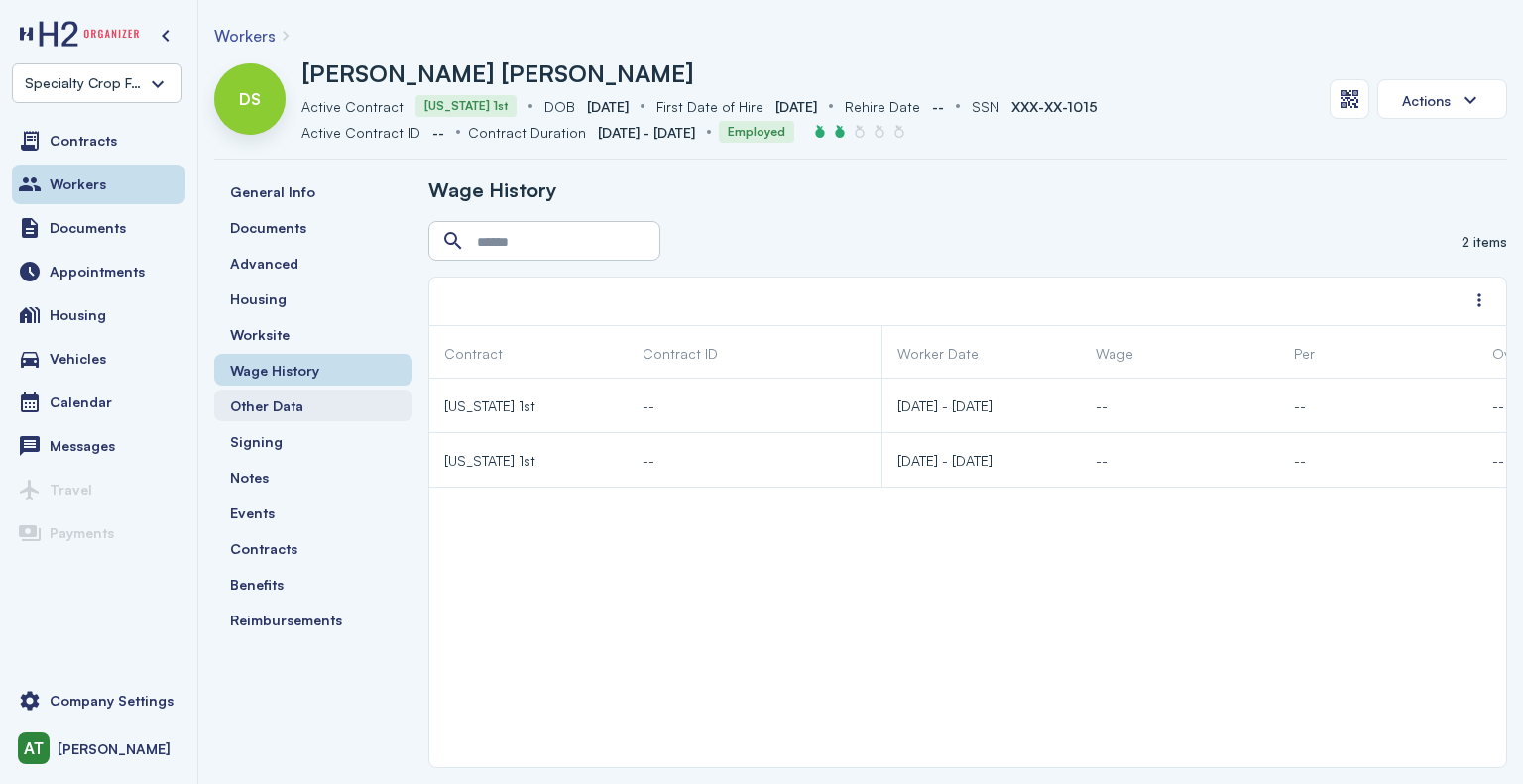 click on "Other Data" at bounding box center (267, 405) 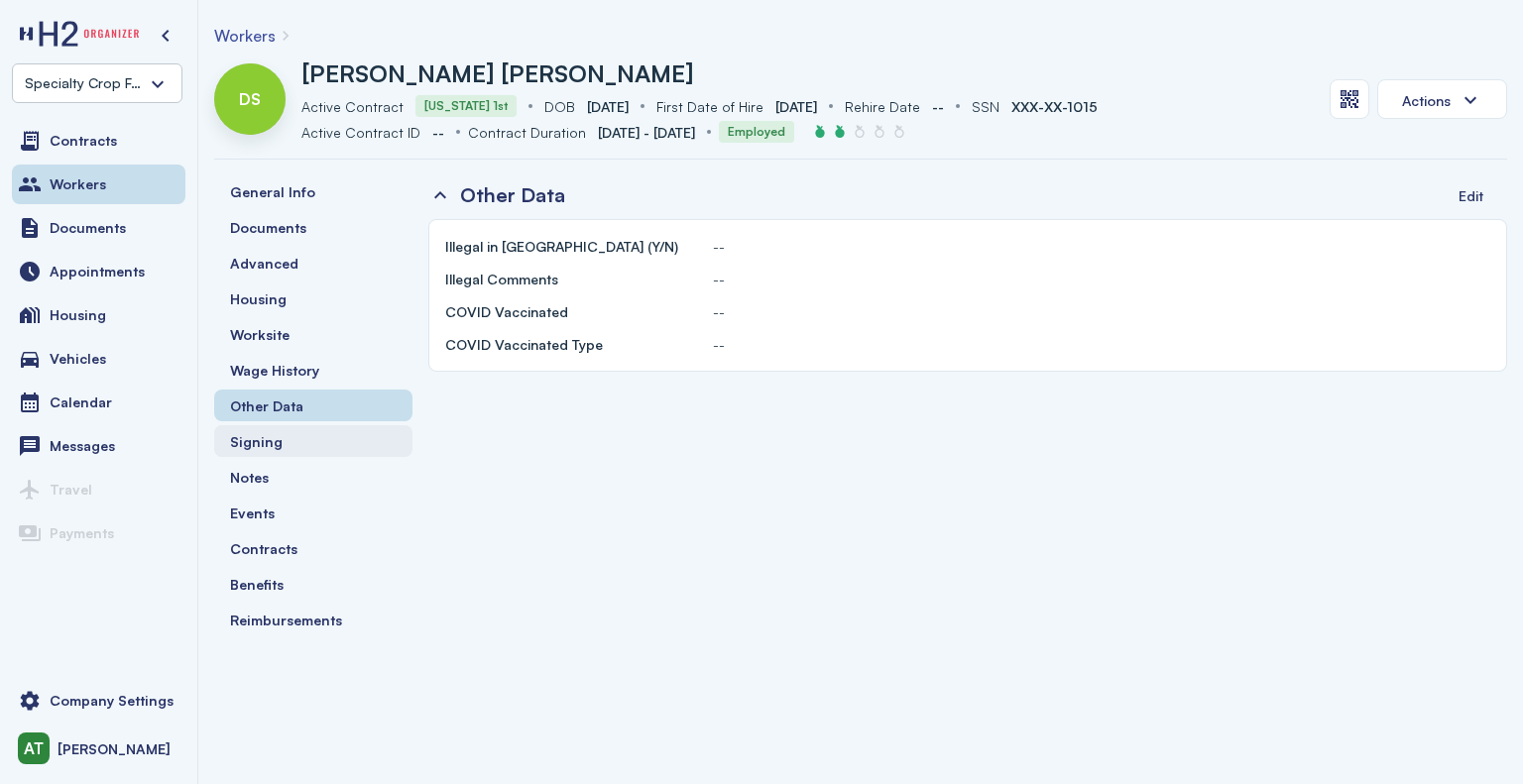 click on "Signing" at bounding box center [256, 441] 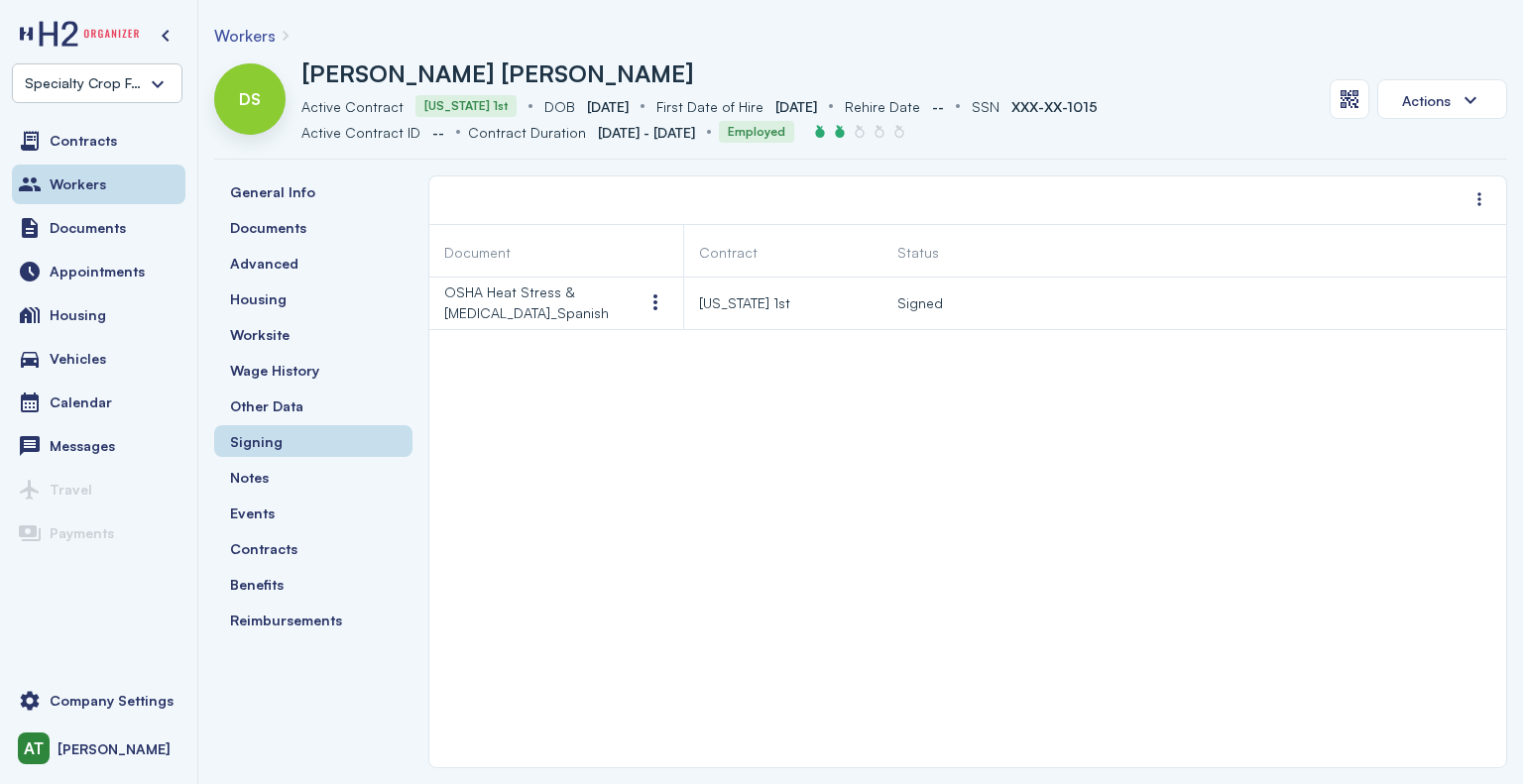 scroll, scrollTop: 0, scrollLeft: 0, axis: both 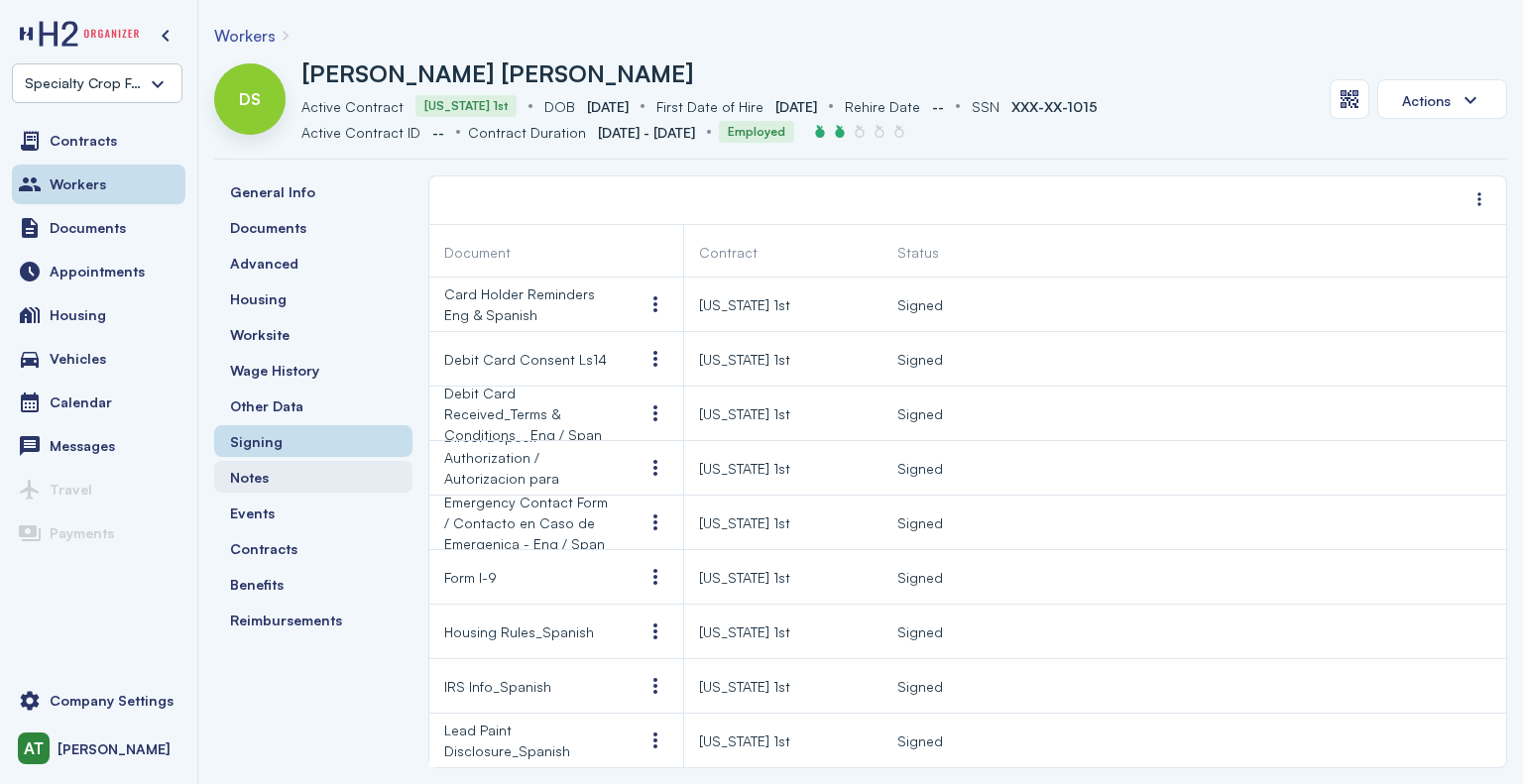 click on "Notes" at bounding box center [249, 477] 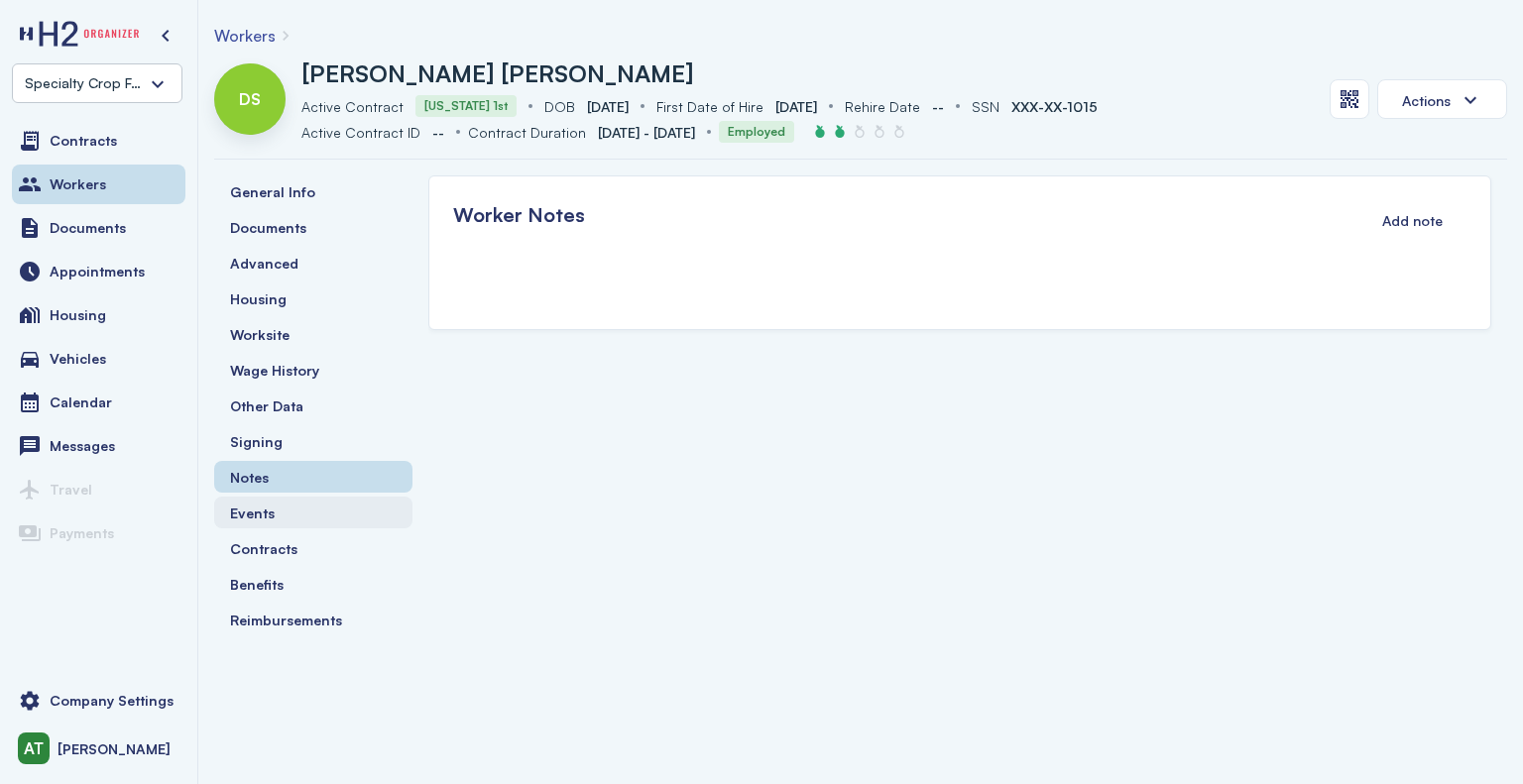 click on "Events" at bounding box center [252, 512] 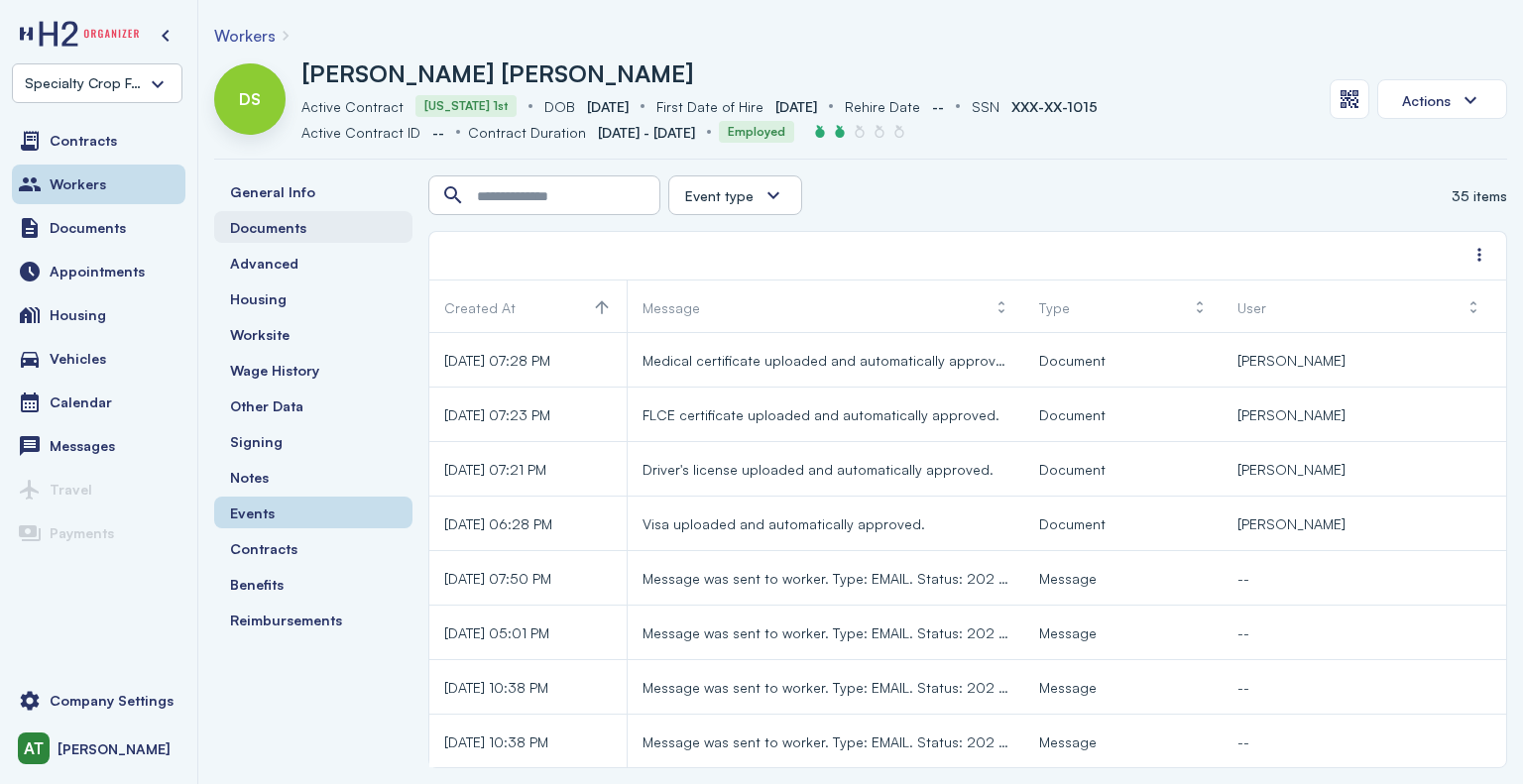 click on "Documents" at bounding box center [268, 227] 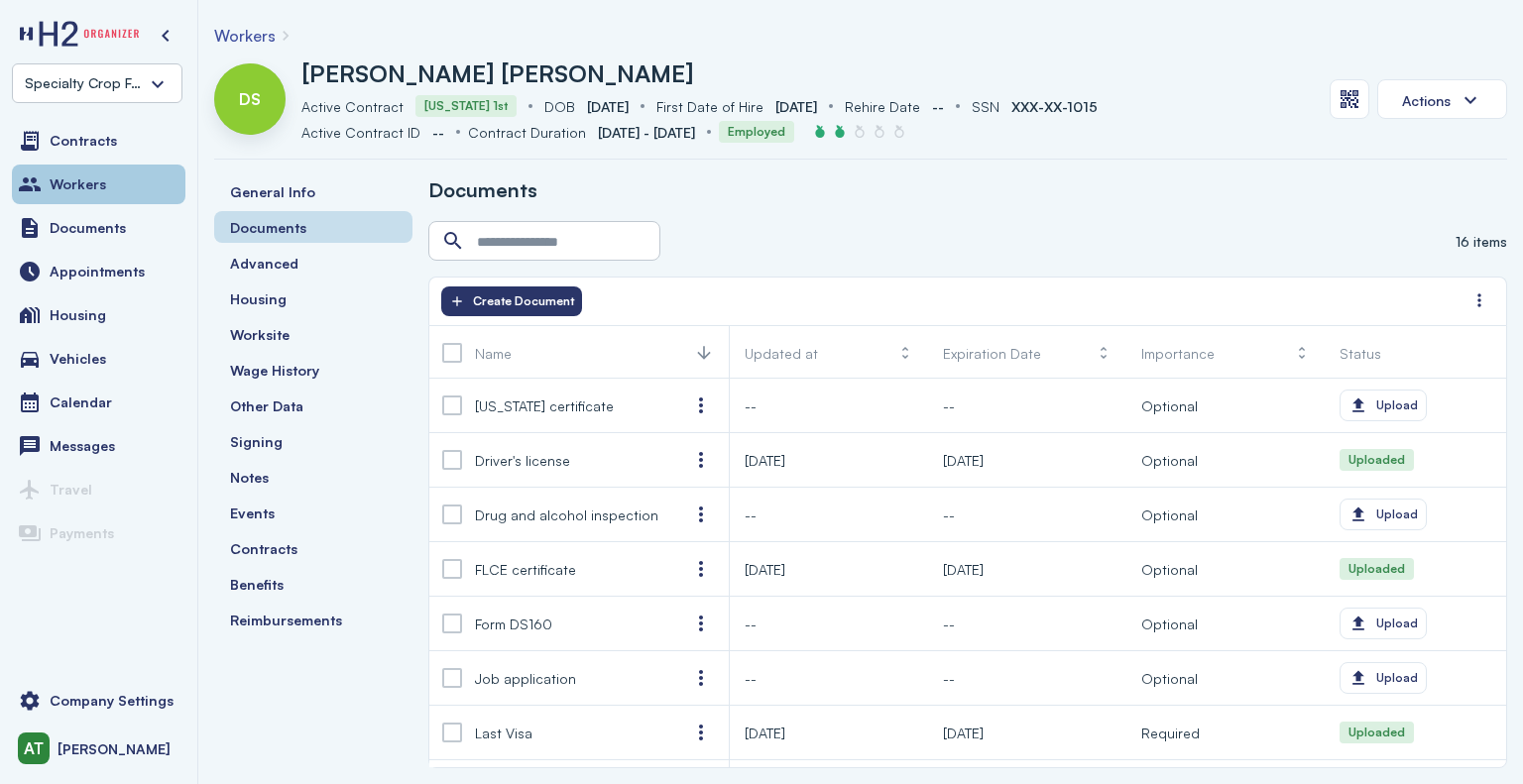 click on "Workers" at bounding box center (77, 184) 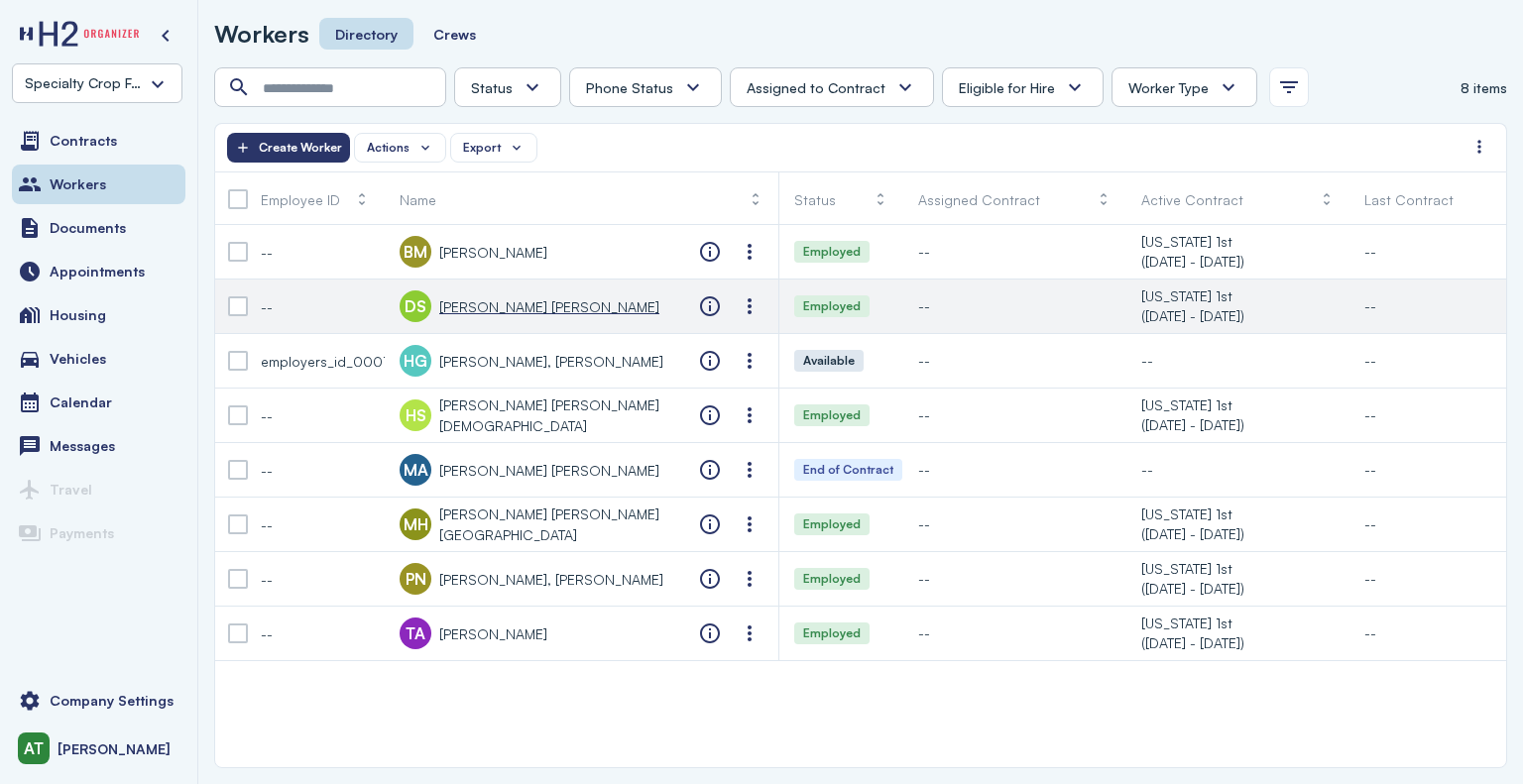click on "[PERSON_NAME] [PERSON_NAME]" at bounding box center [549, 306] 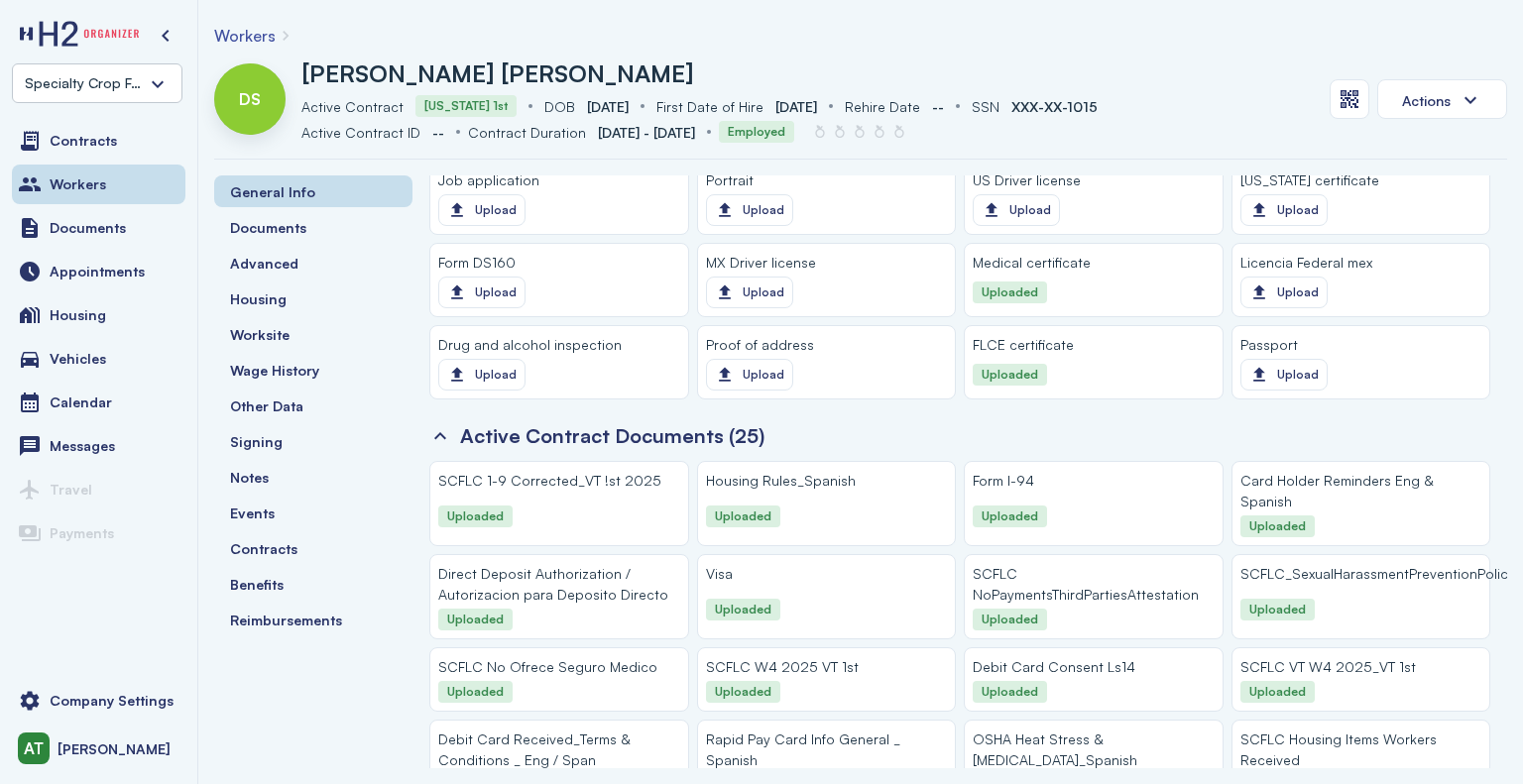 scroll, scrollTop: 1685, scrollLeft: 0, axis: vertical 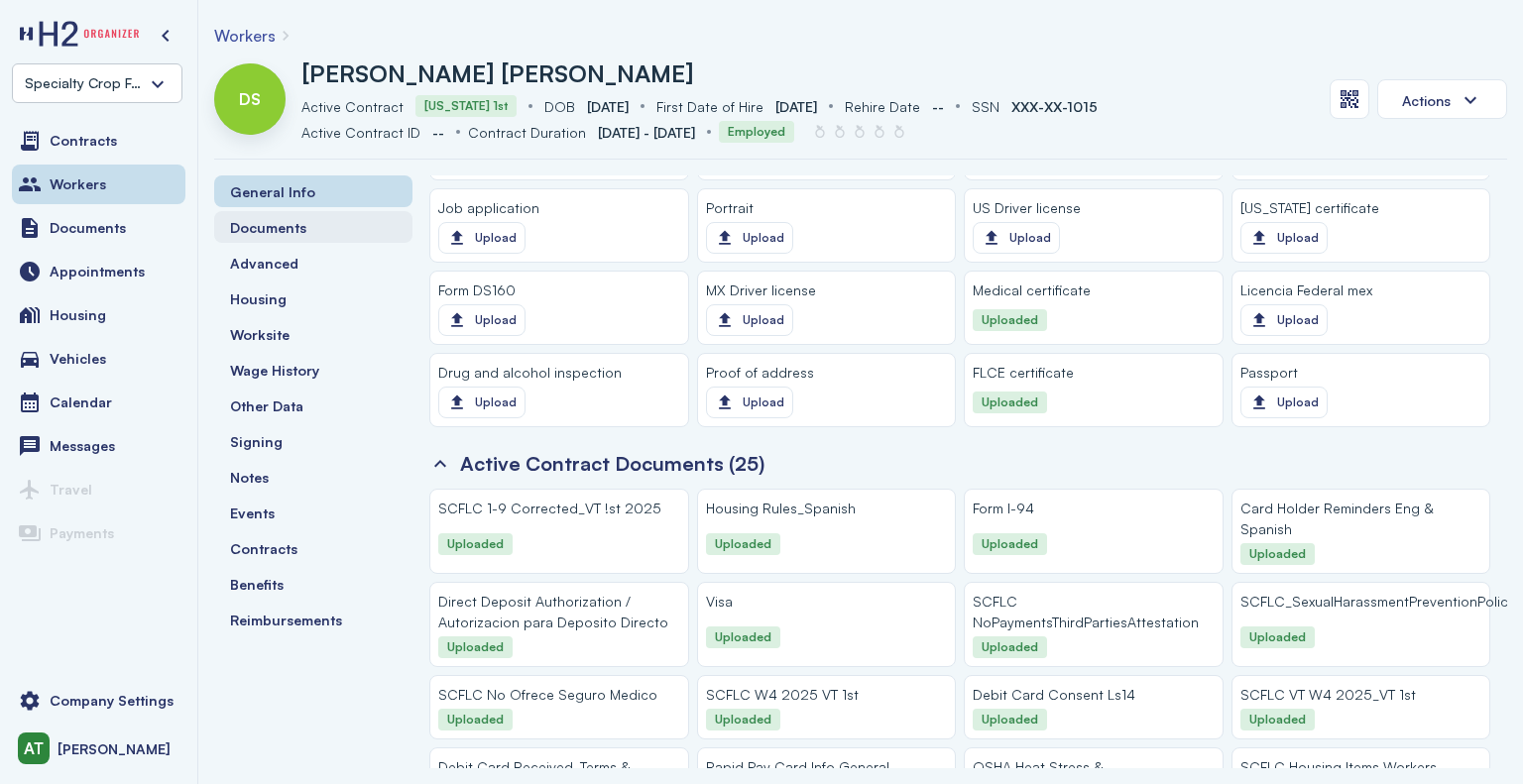 click on "Documents" at bounding box center [268, 227] 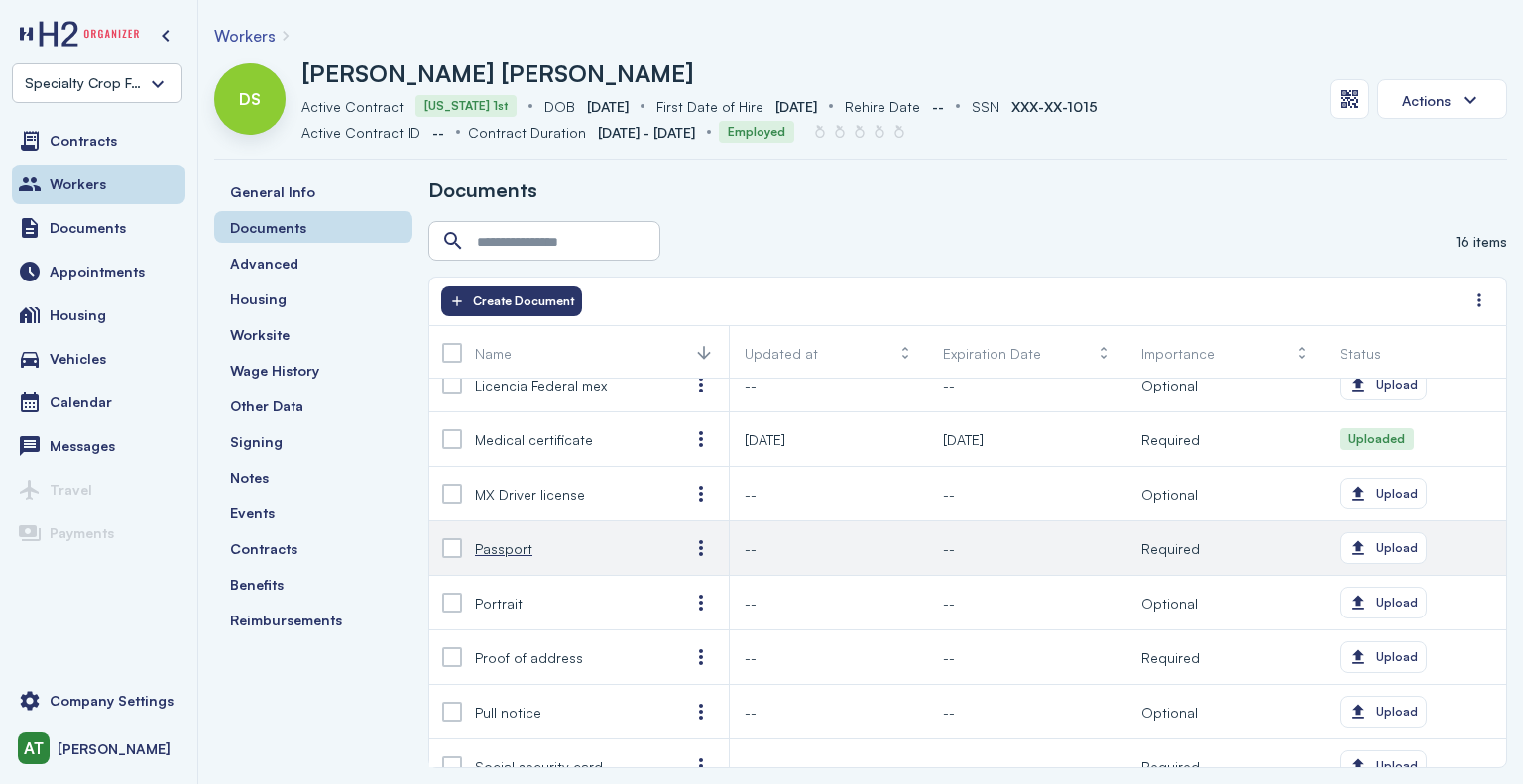 scroll, scrollTop: 483, scrollLeft: 0, axis: vertical 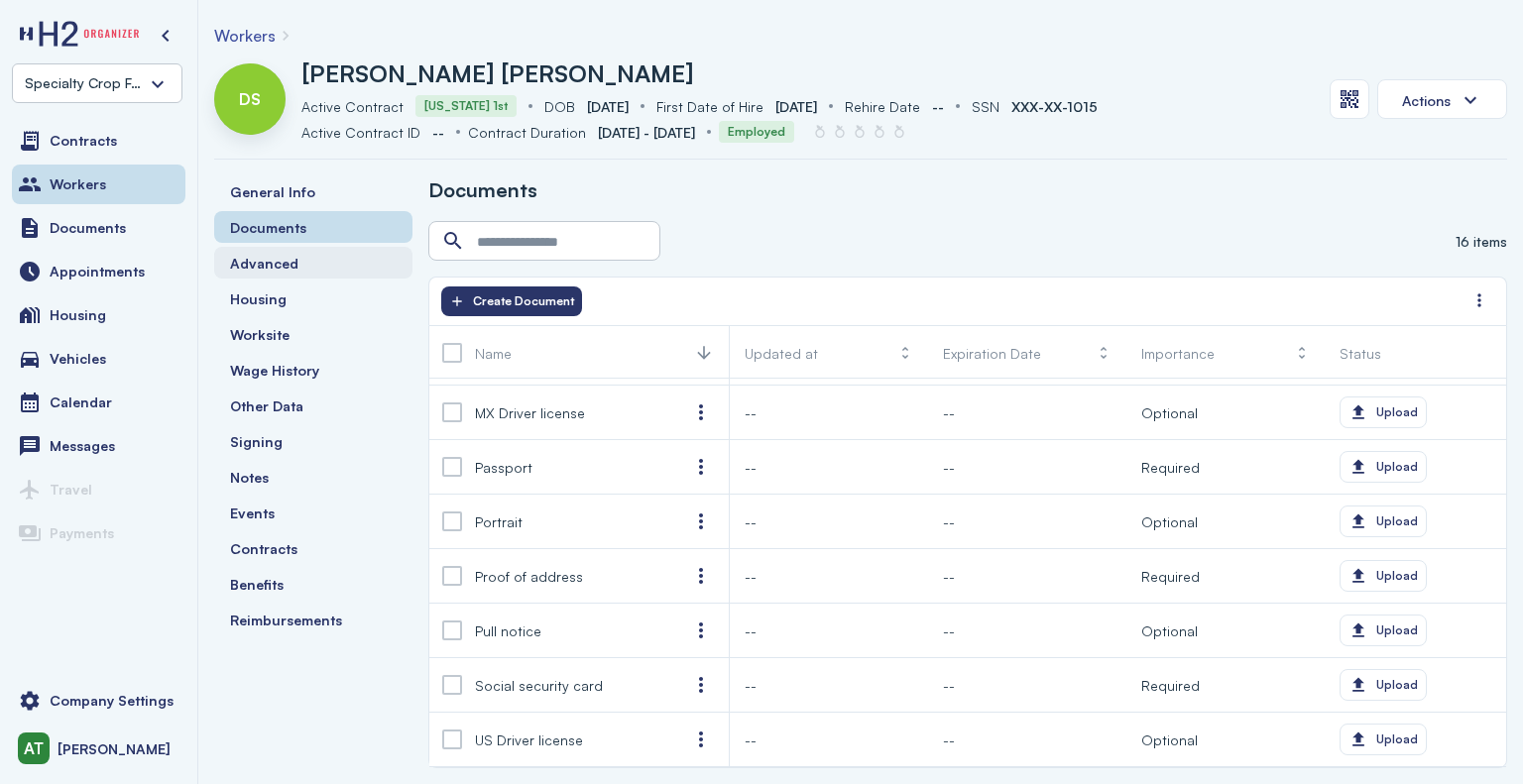 click on "Advanced" at bounding box center (264, 263) 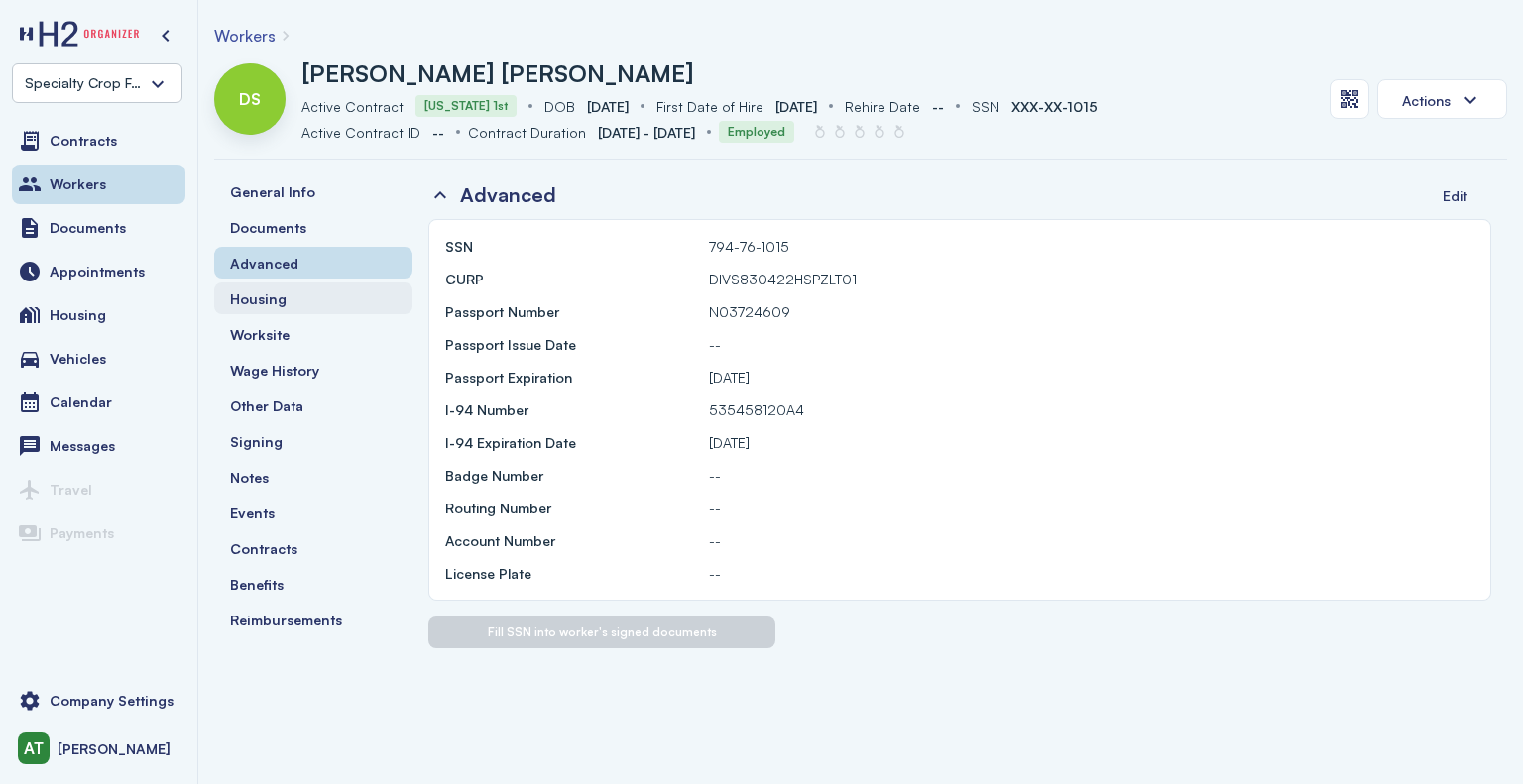 click on "Housing" at bounding box center (258, 298) 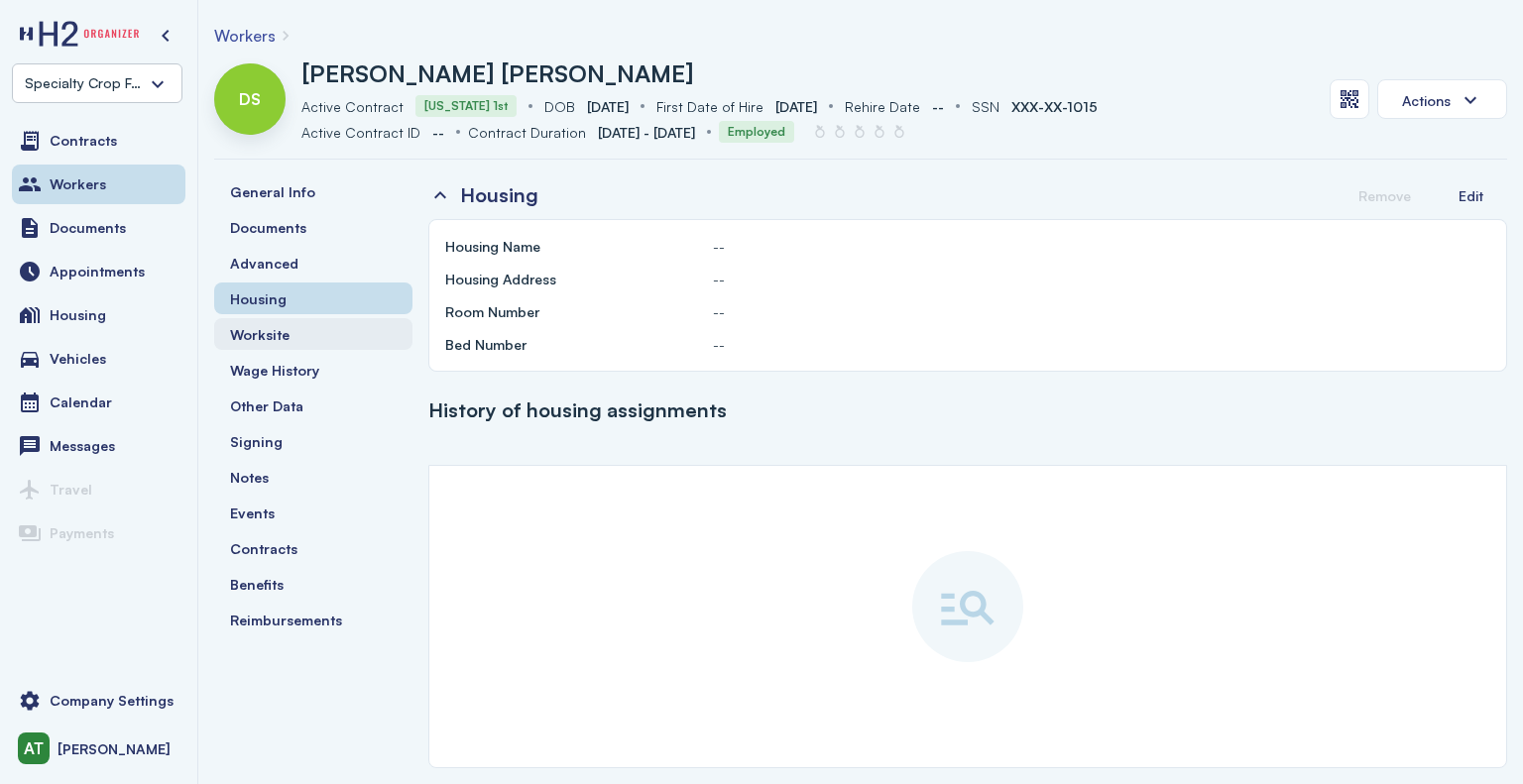 click on "Worksite" at bounding box center [260, 334] 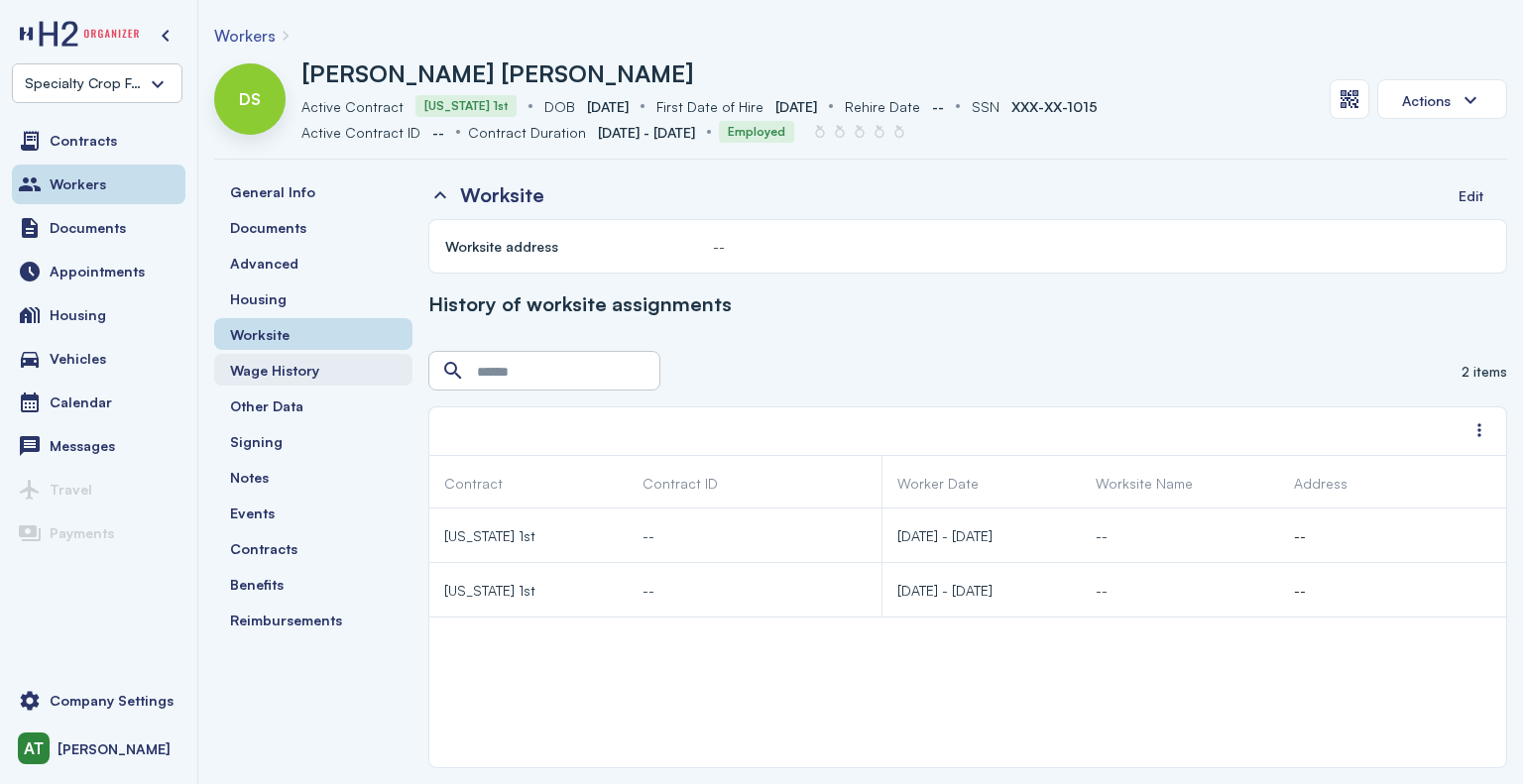 click on "Wage History" at bounding box center [275, 370] 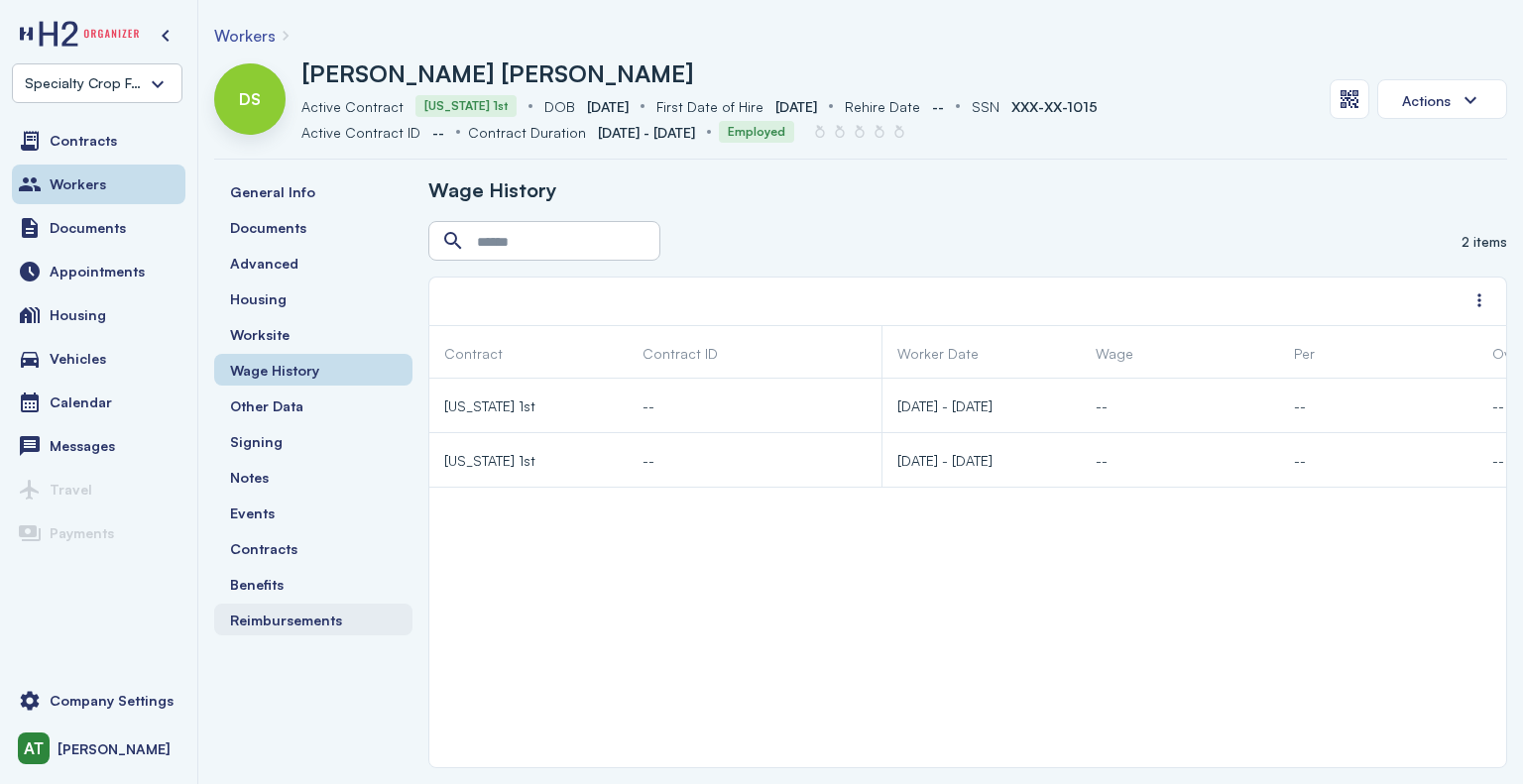 click on "Reimbursements" at bounding box center [286, 619] 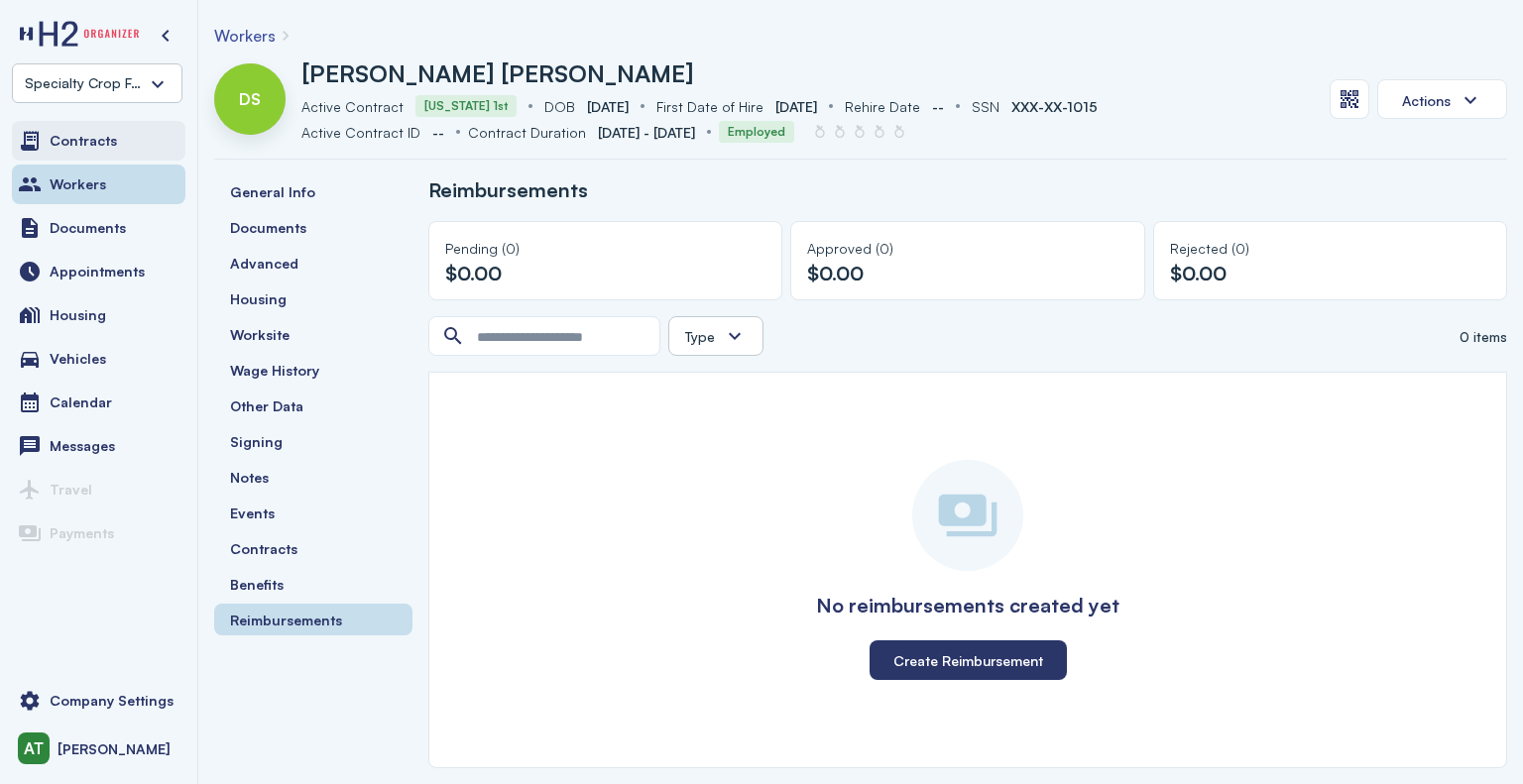 click on "Contracts" at bounding box center (83, 141) 